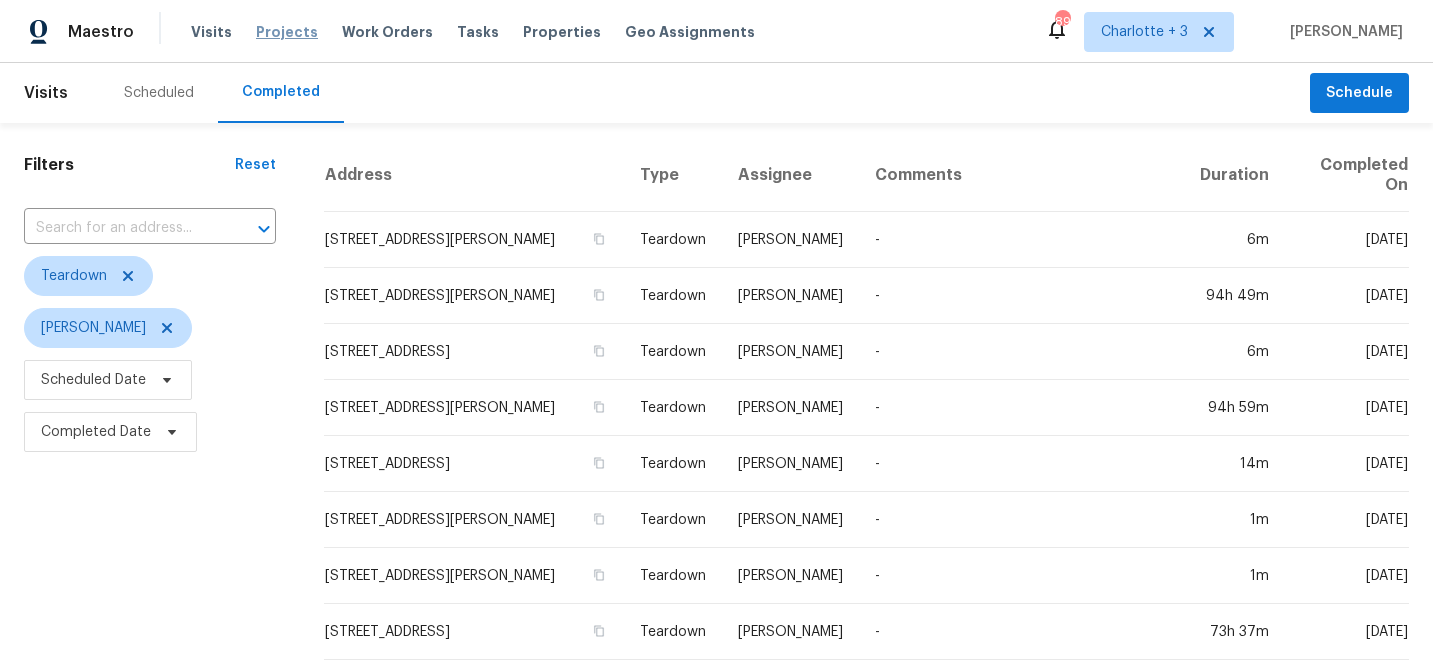 scroll, scrollTop: 0, scrollLeft: 0, axis: both 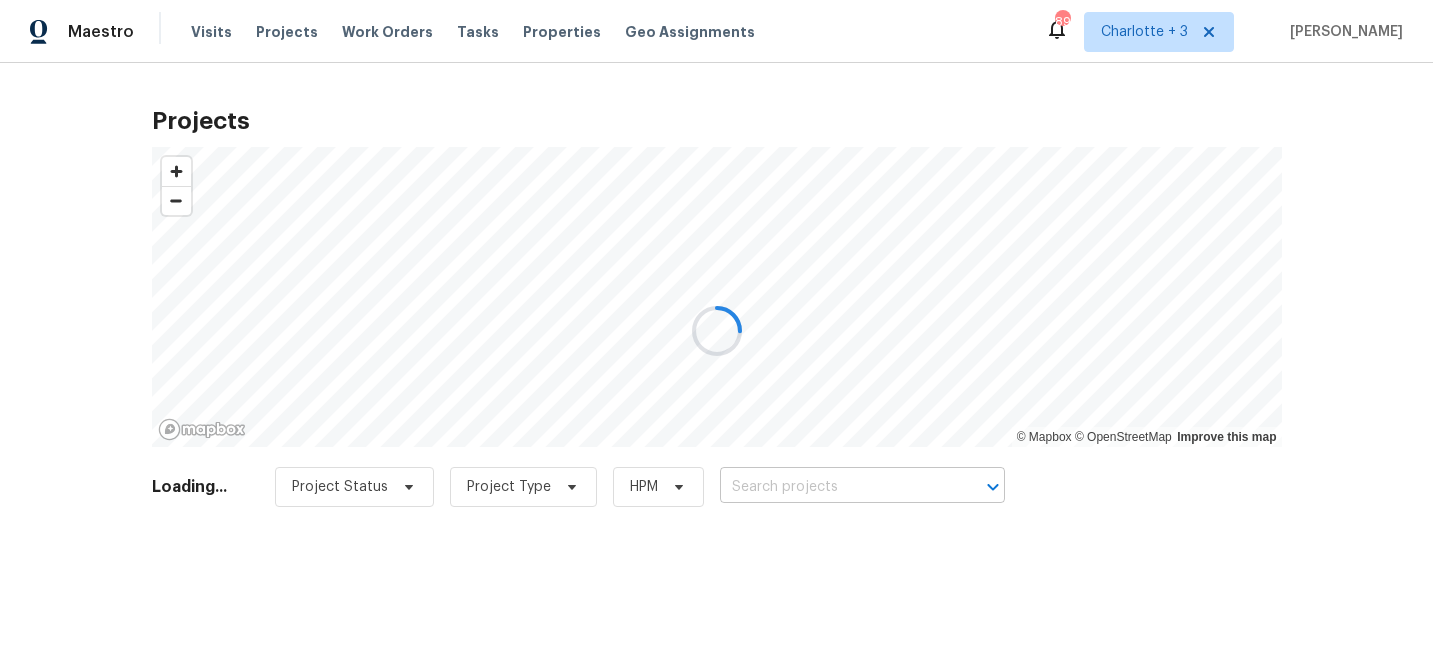 click at bounding box center (834, 487) 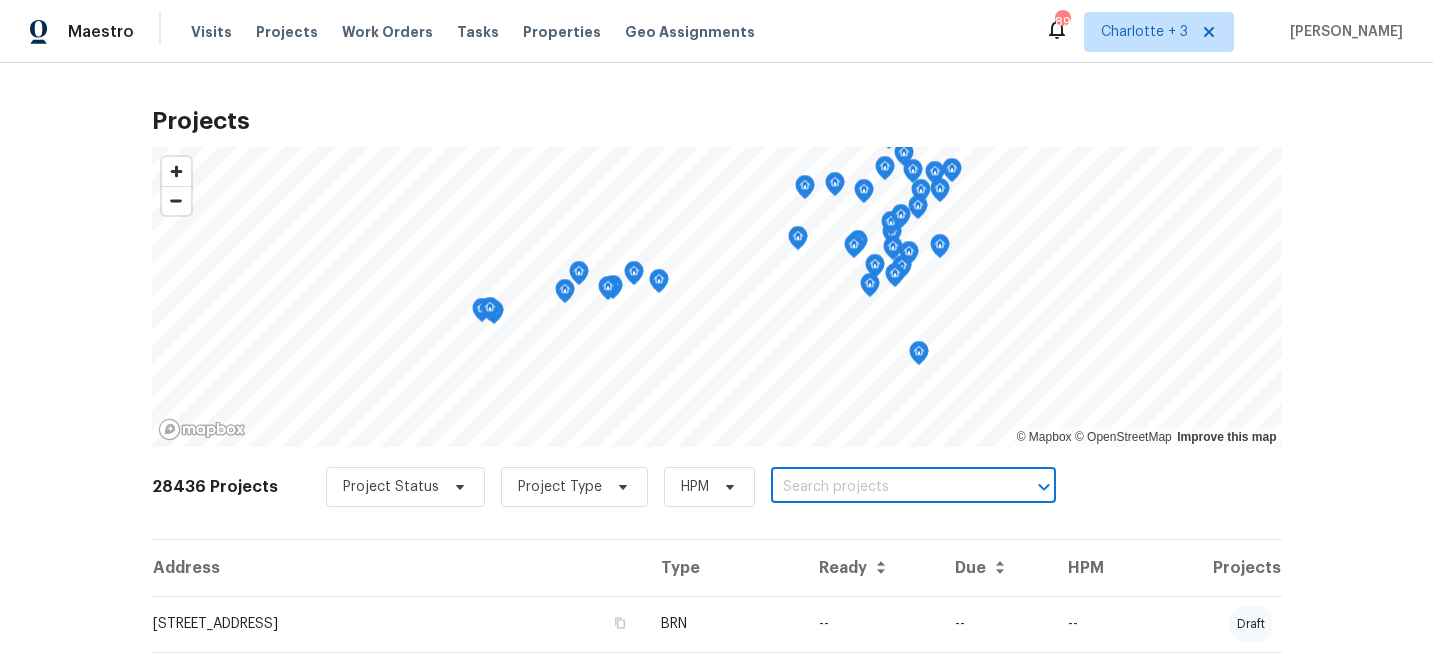 click at bounding box center (885, 487) 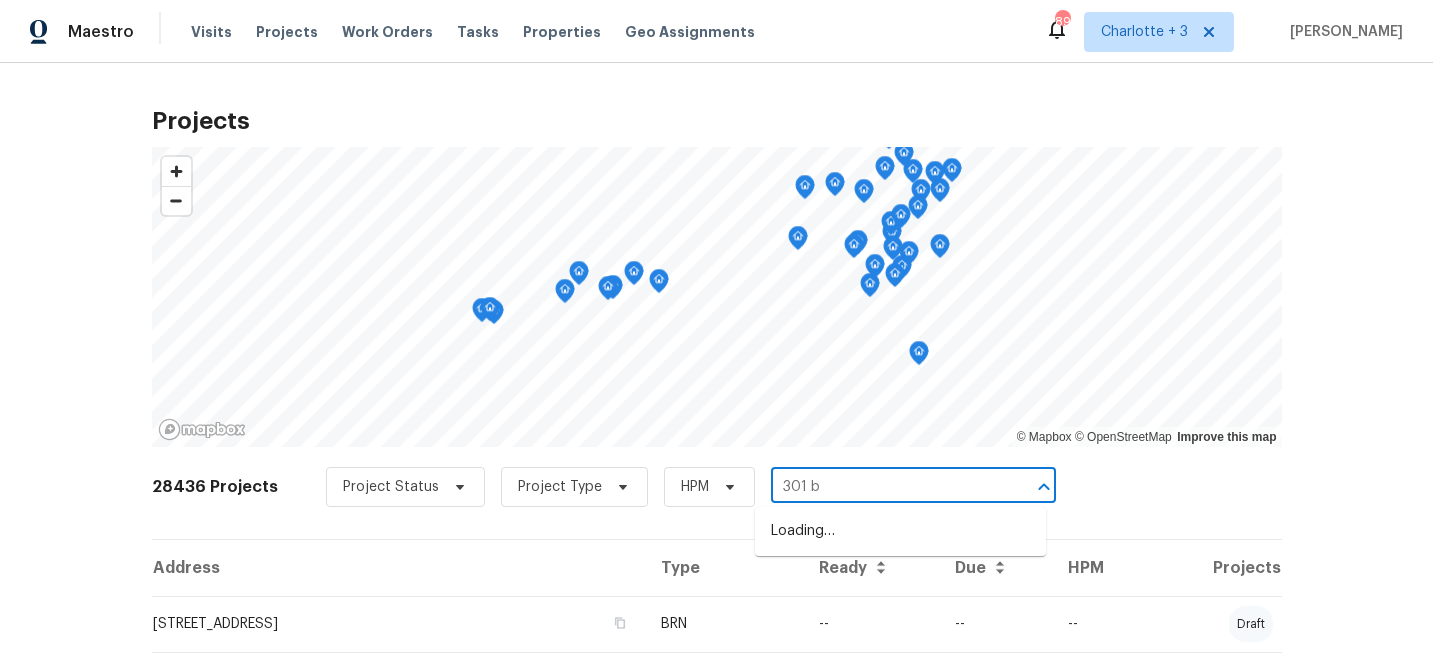 type on "301 br" 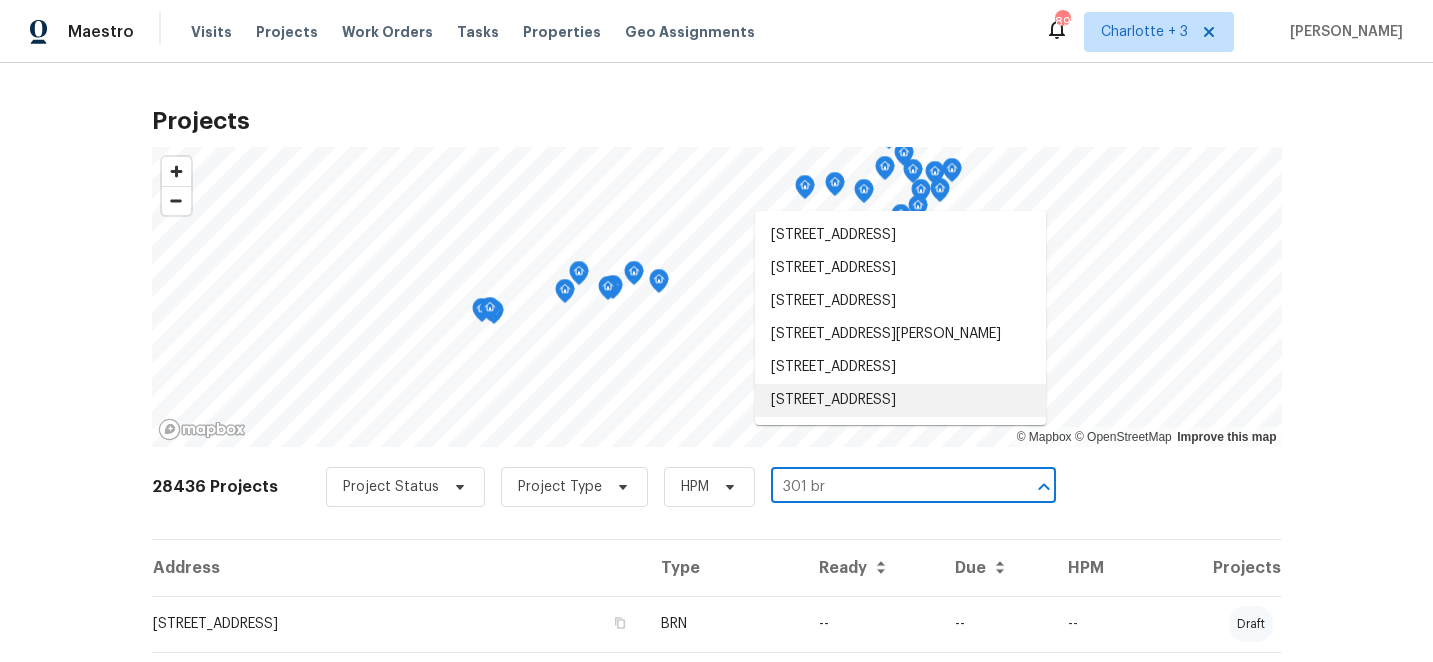 click on "[STREET_ADDRESS]" at bounding box center (900, 400) 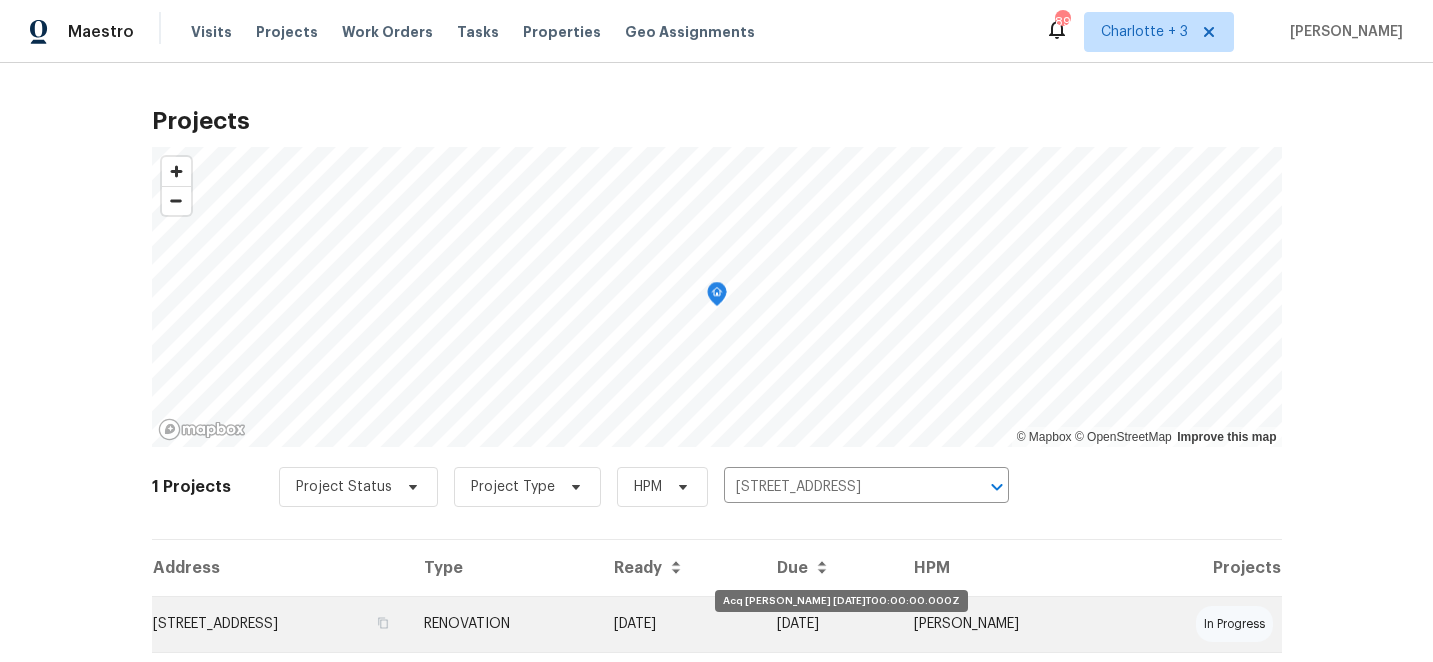 click on "[DATE]" at bounding box center [680, 624] 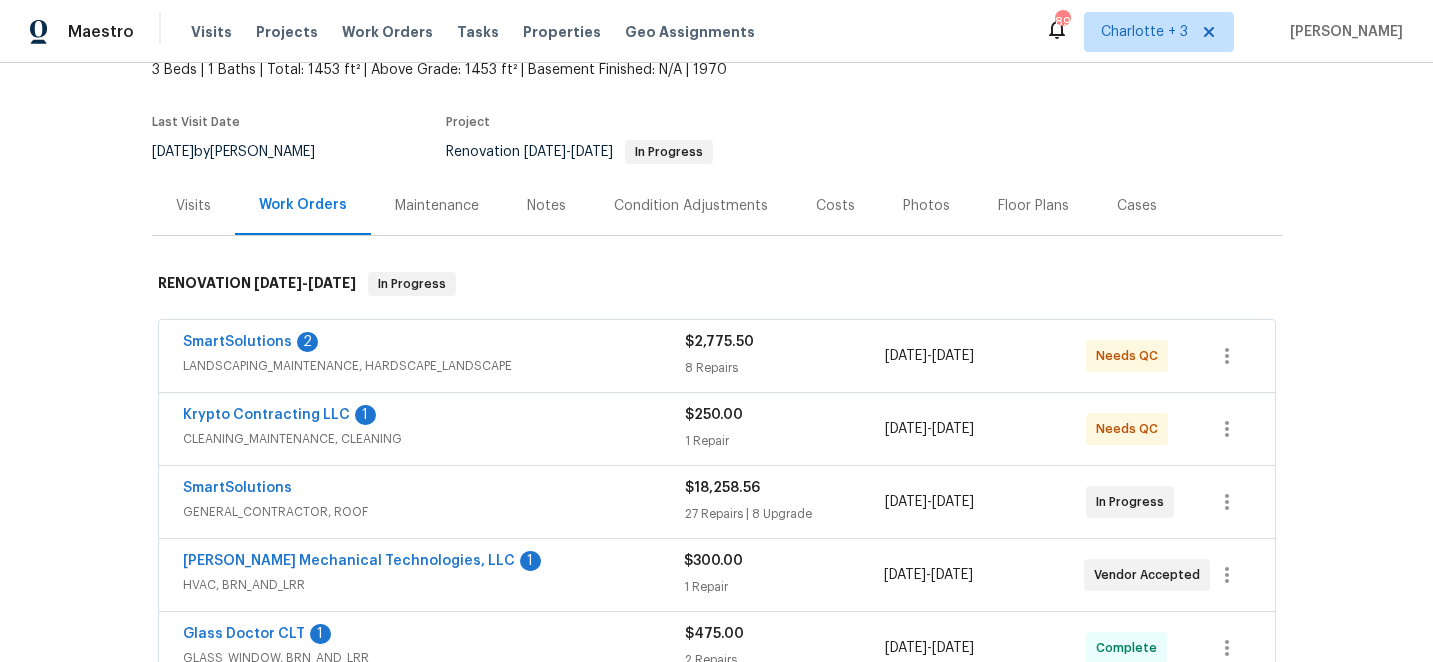 scroll, scrollTop: 149, scrollLeft: 0, axis: vertical 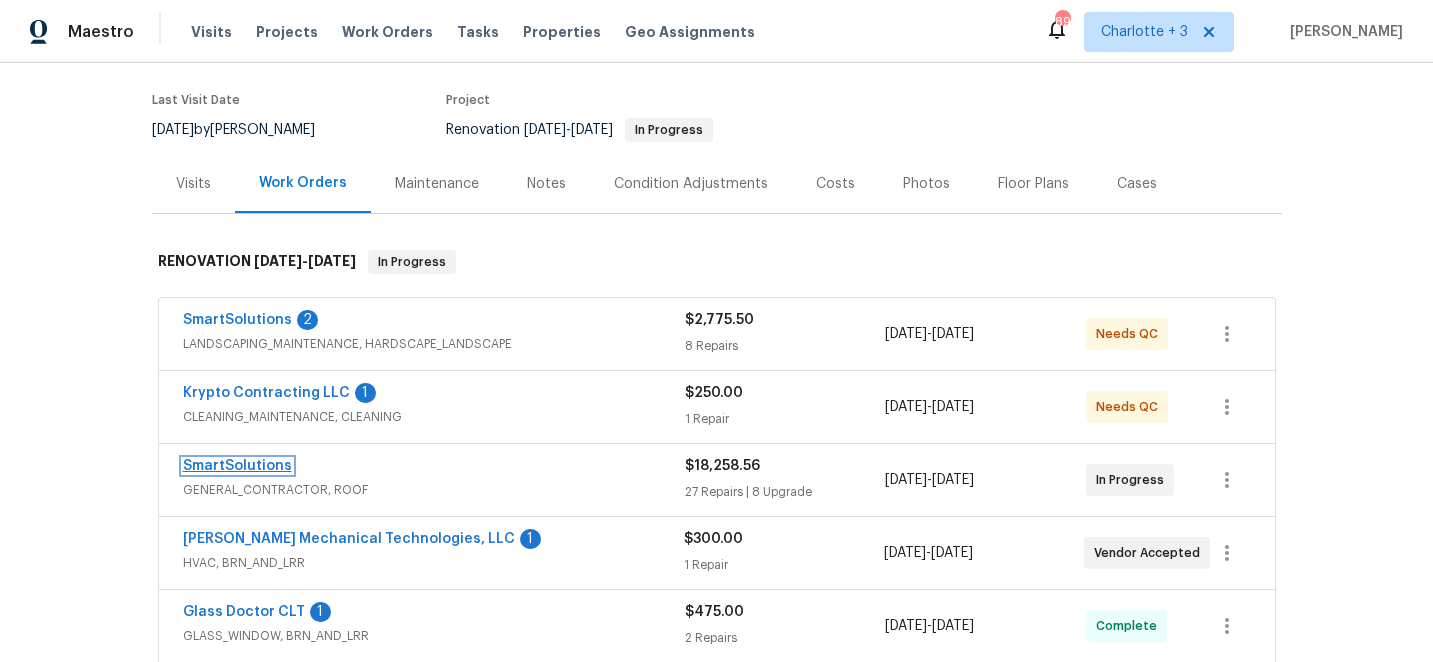 click on "SmartSolutions" at bounding box center [237, 466] 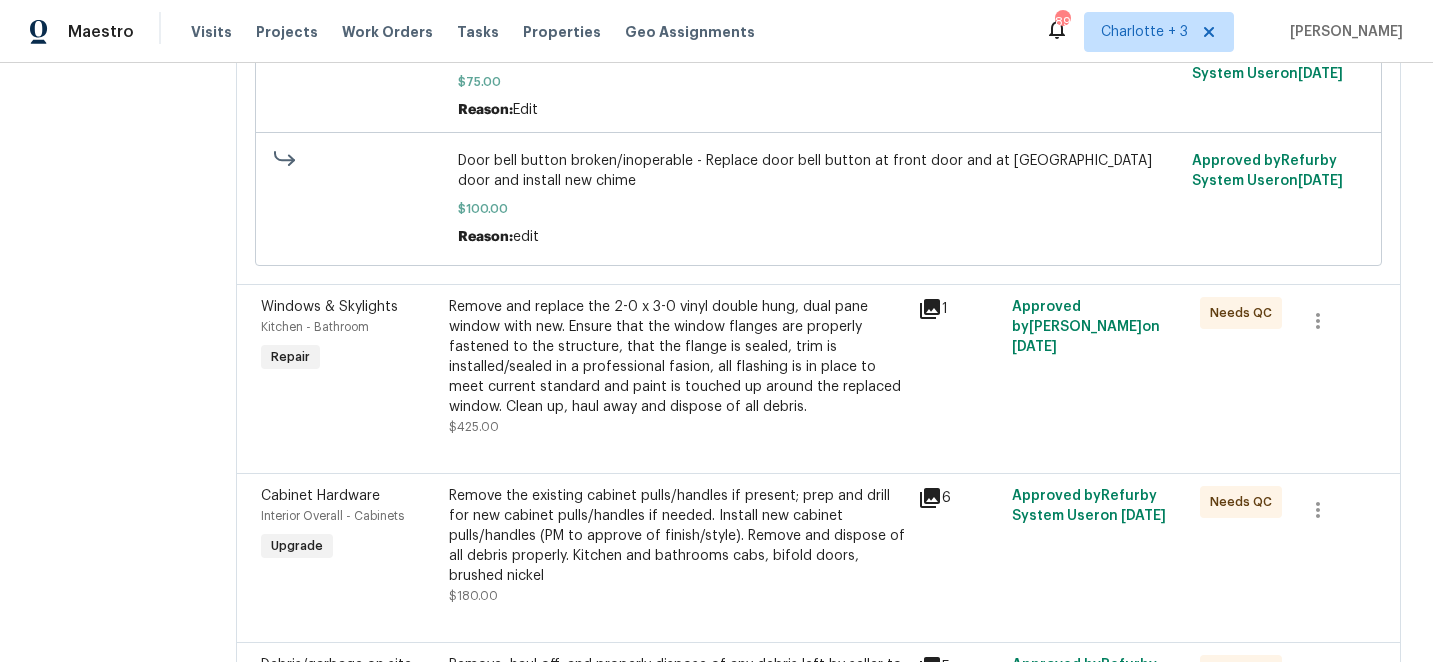 scroll, scrollTop: 0, scrollLeft: 0, axis: both 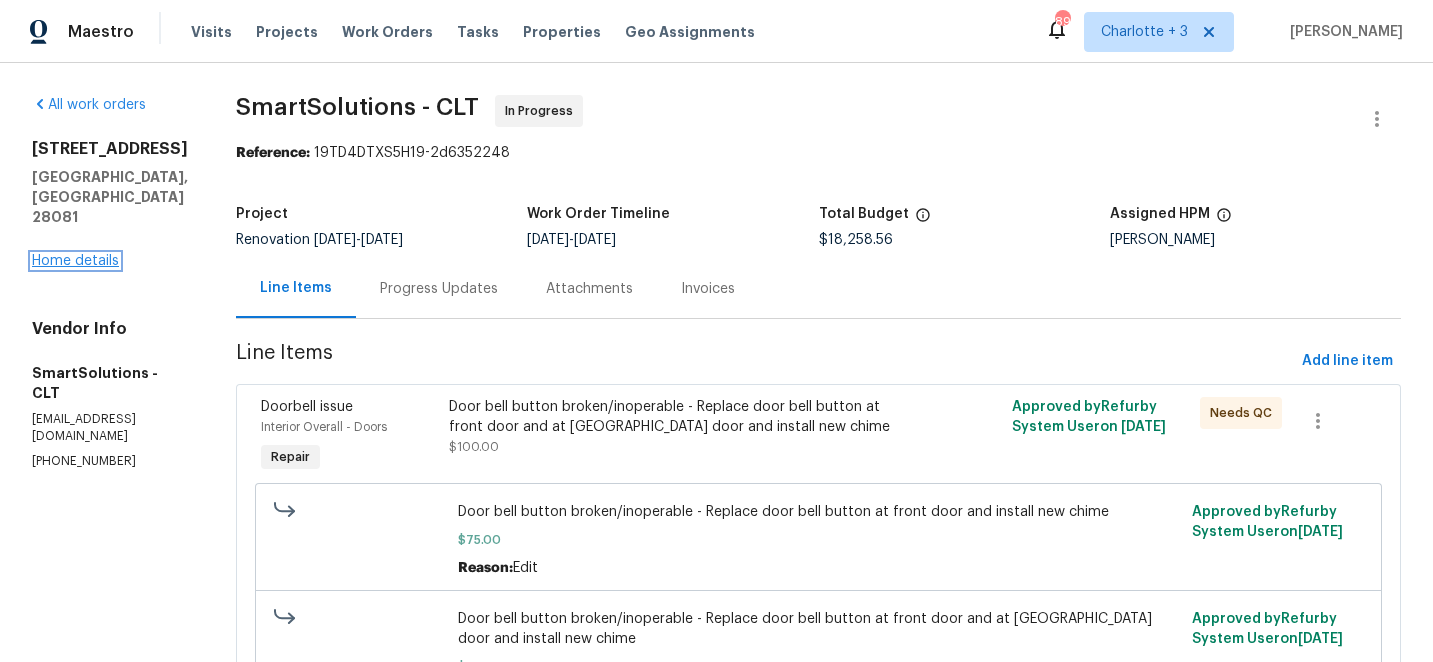 click on "Home details" at bounding box center [75, 261] 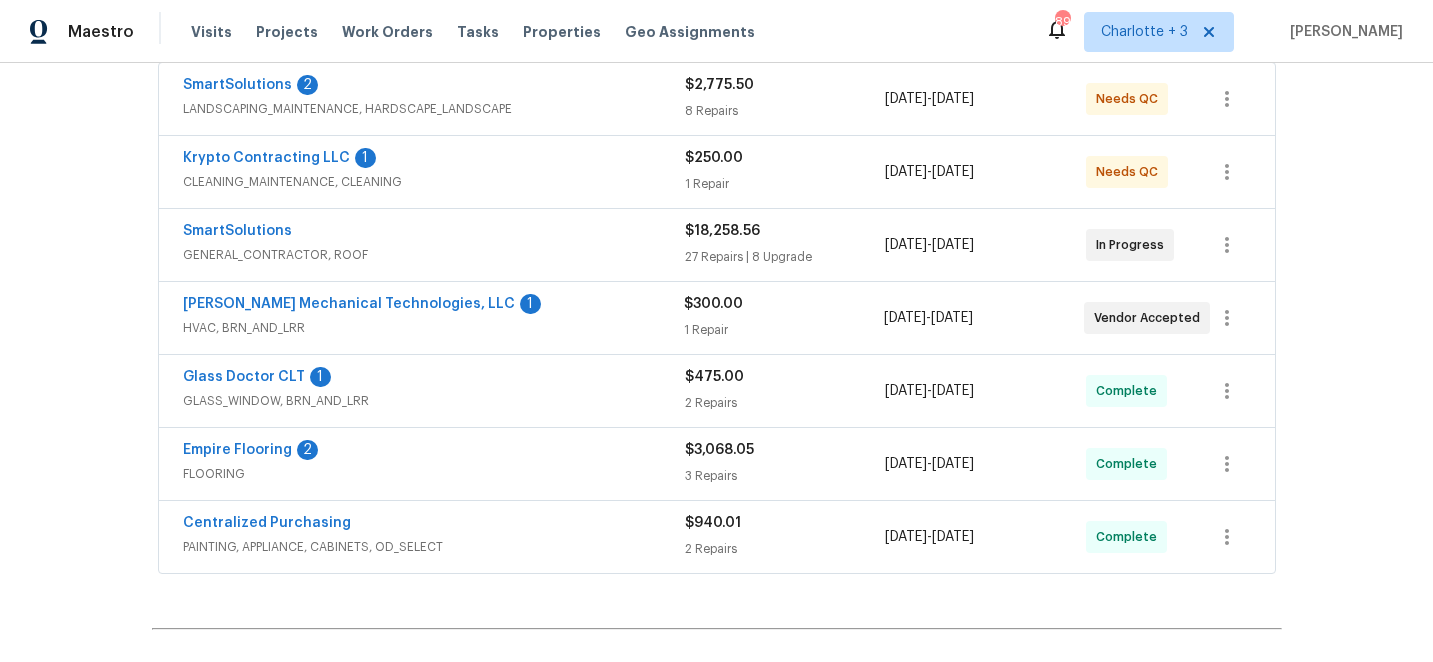 scroll, scrollTop: 608, scrollLeft: 0, axis: vertical 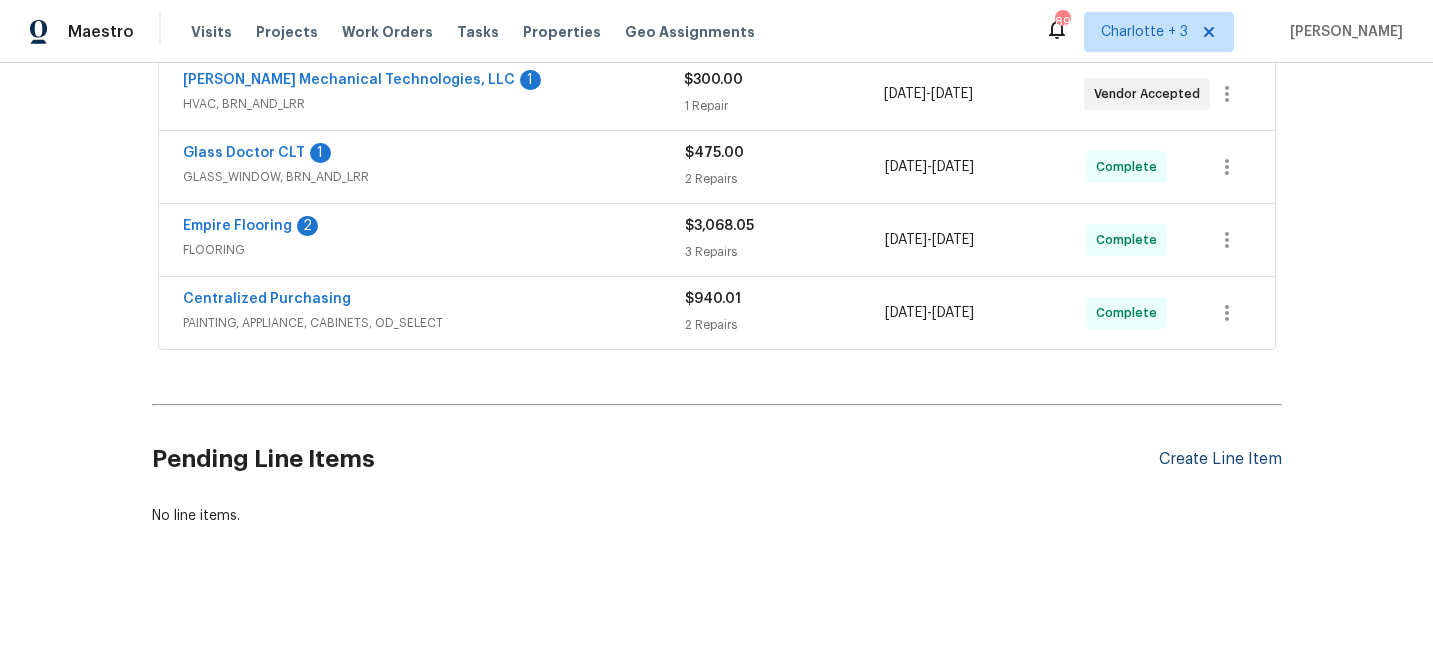 click on "Create Line Item" at bounding box center [1220, 459] 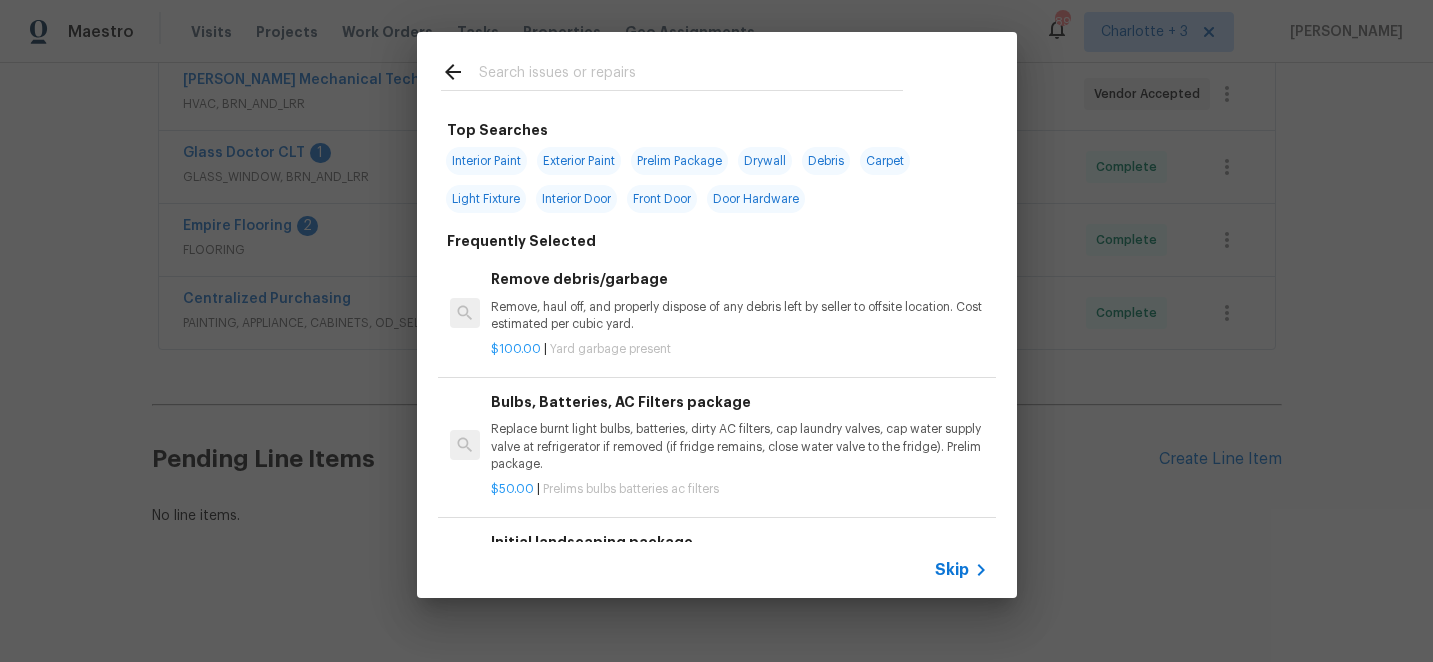 click at bounding box center (691, 75) 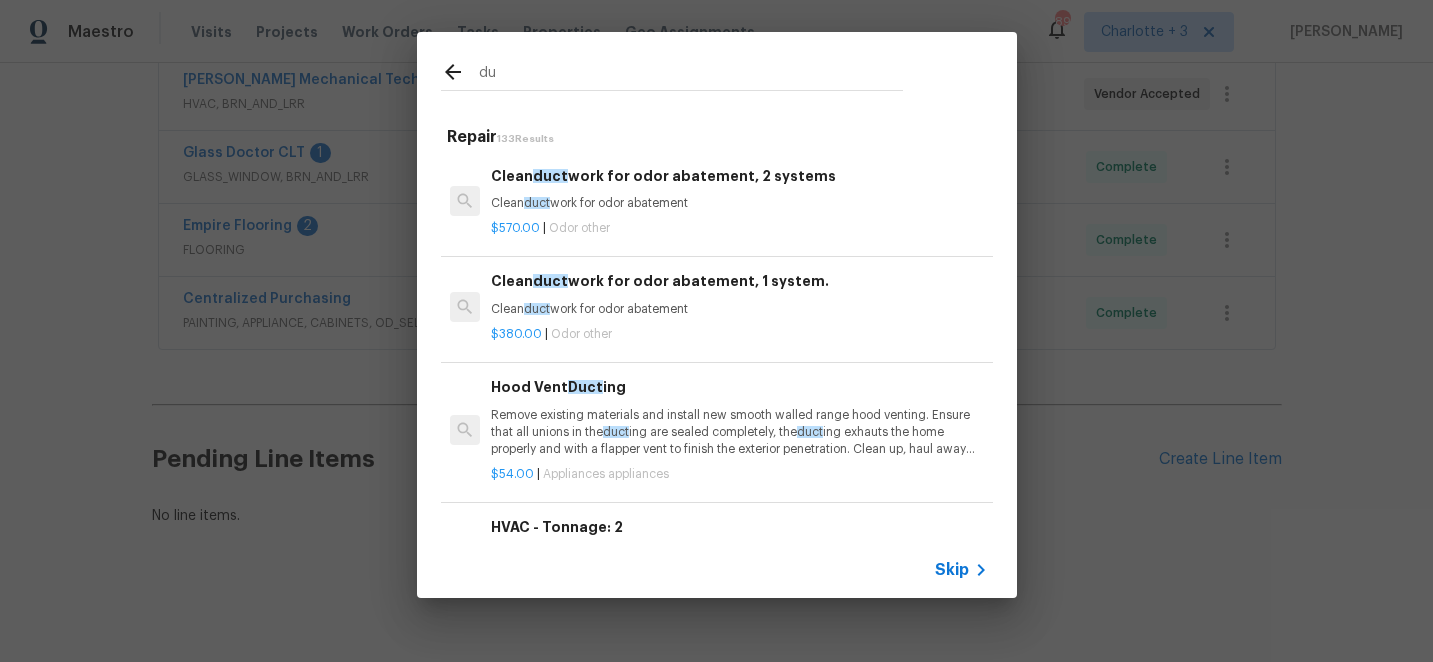 type on "d" 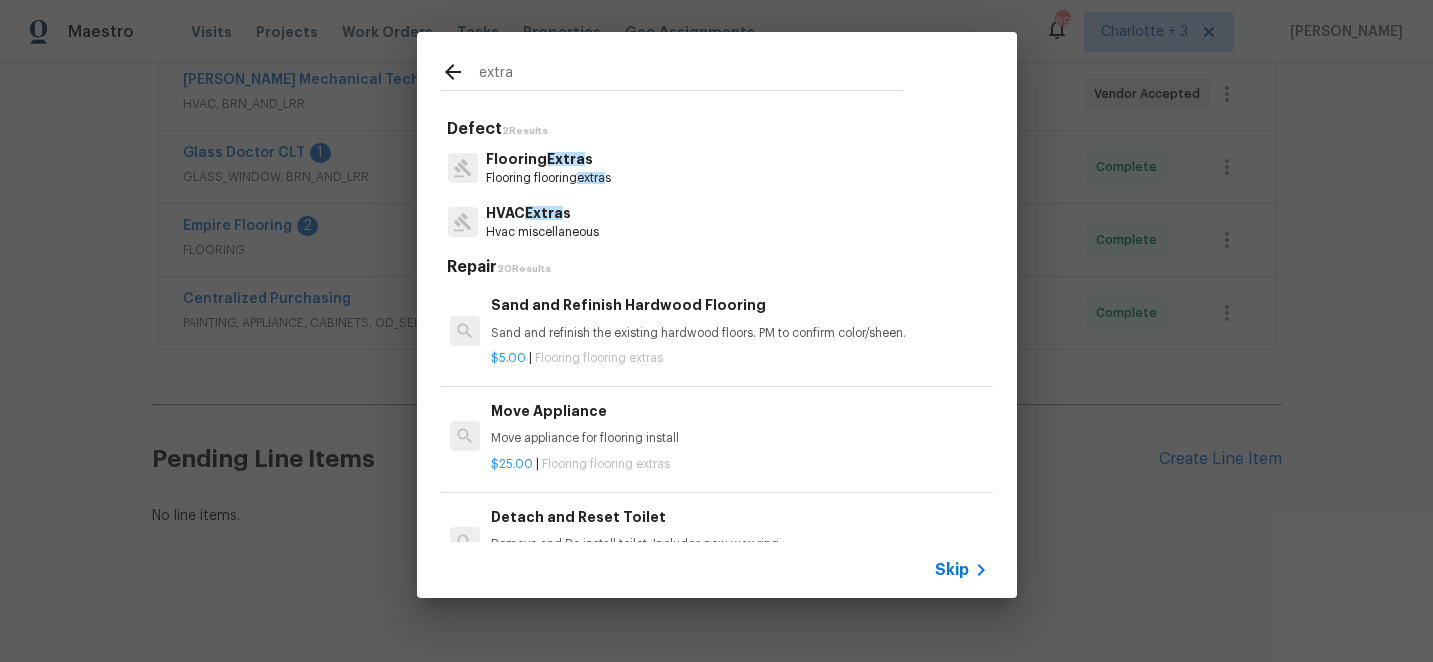 type on "extra" 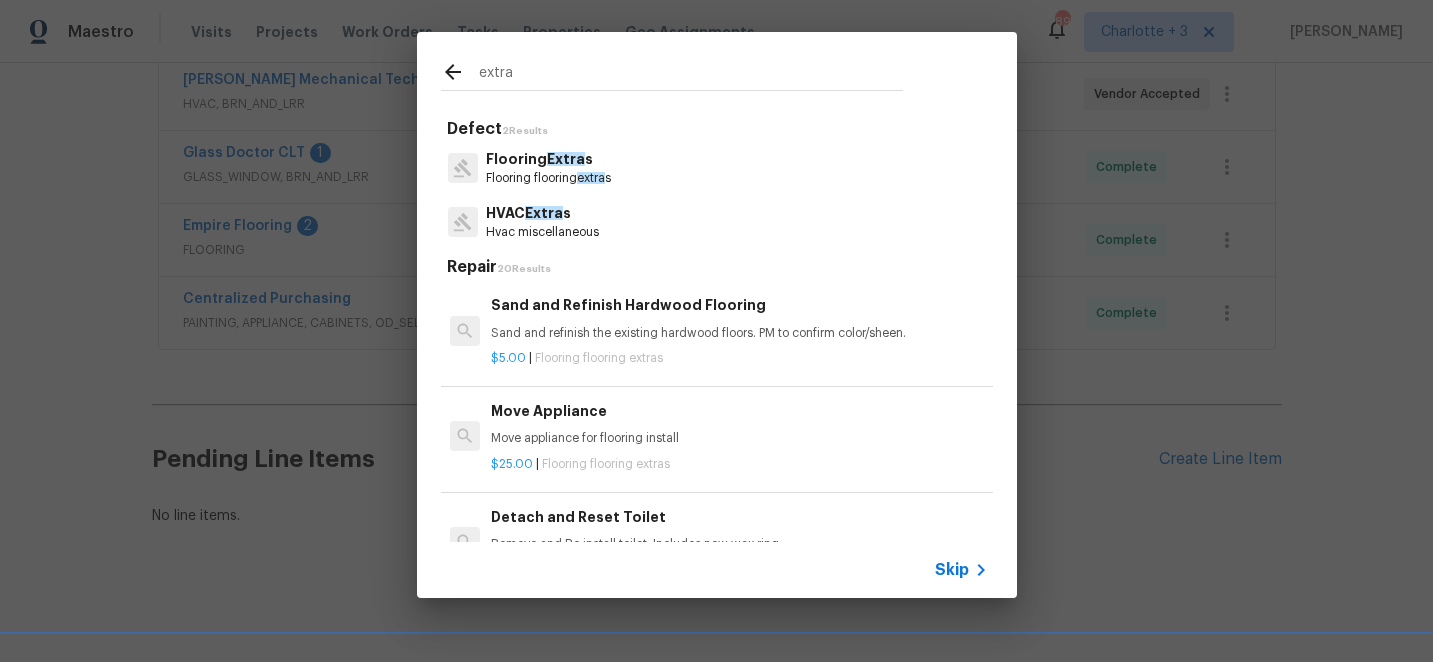 click on "Extra" at bounding box center (544, 213) 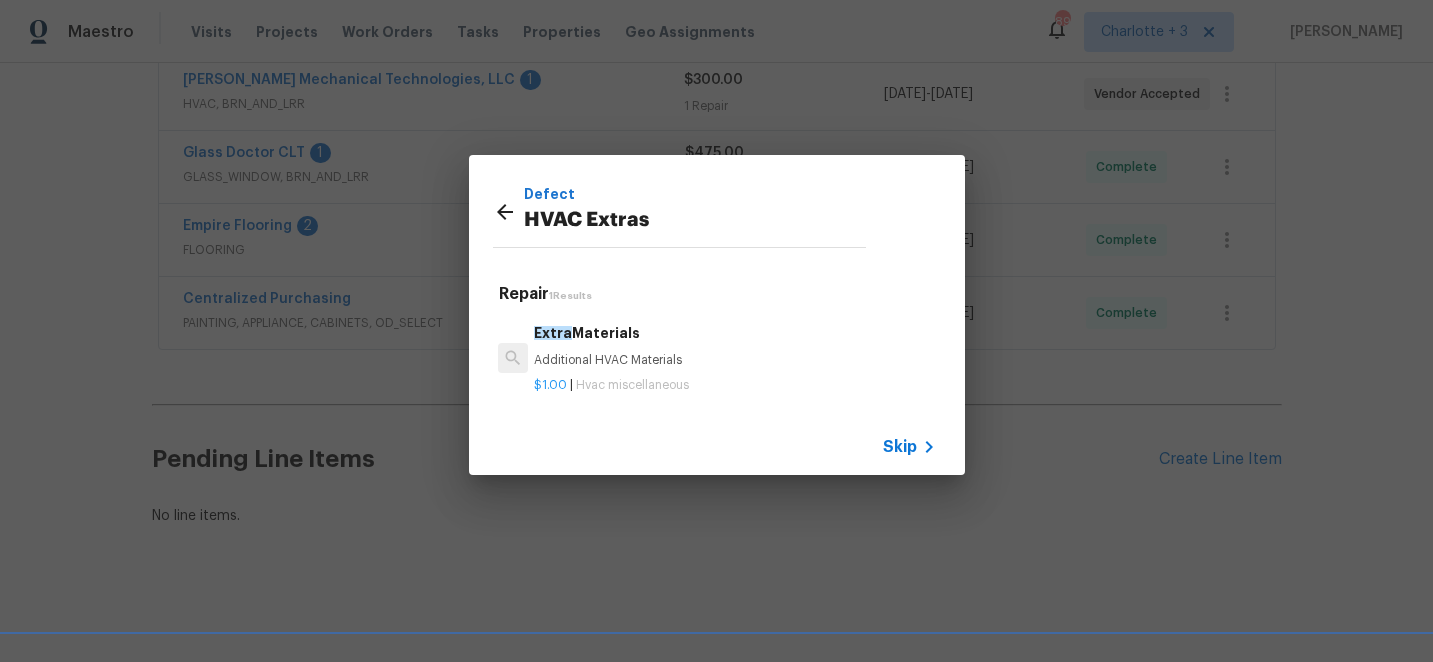 click on "Extra  Materials" at bounding box center [734, 333] 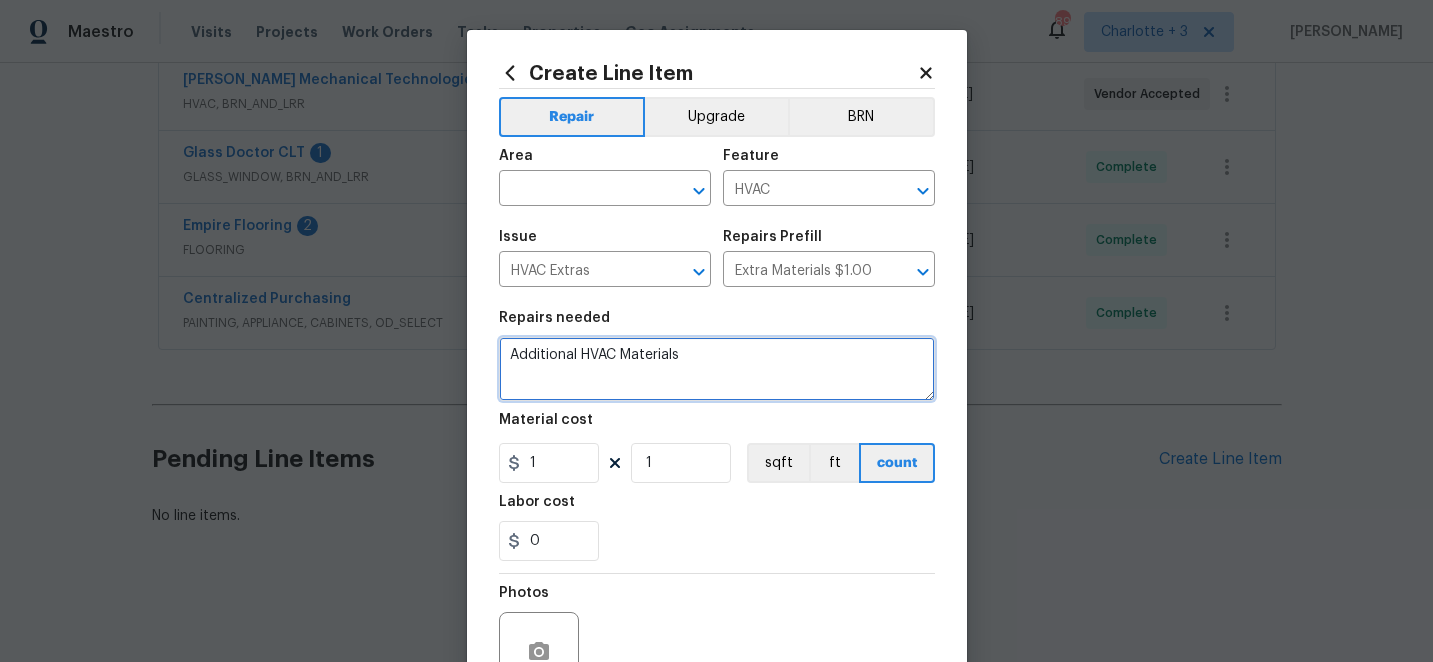 click on "Additional HVAC Materials" at bounding box center (717, 369) 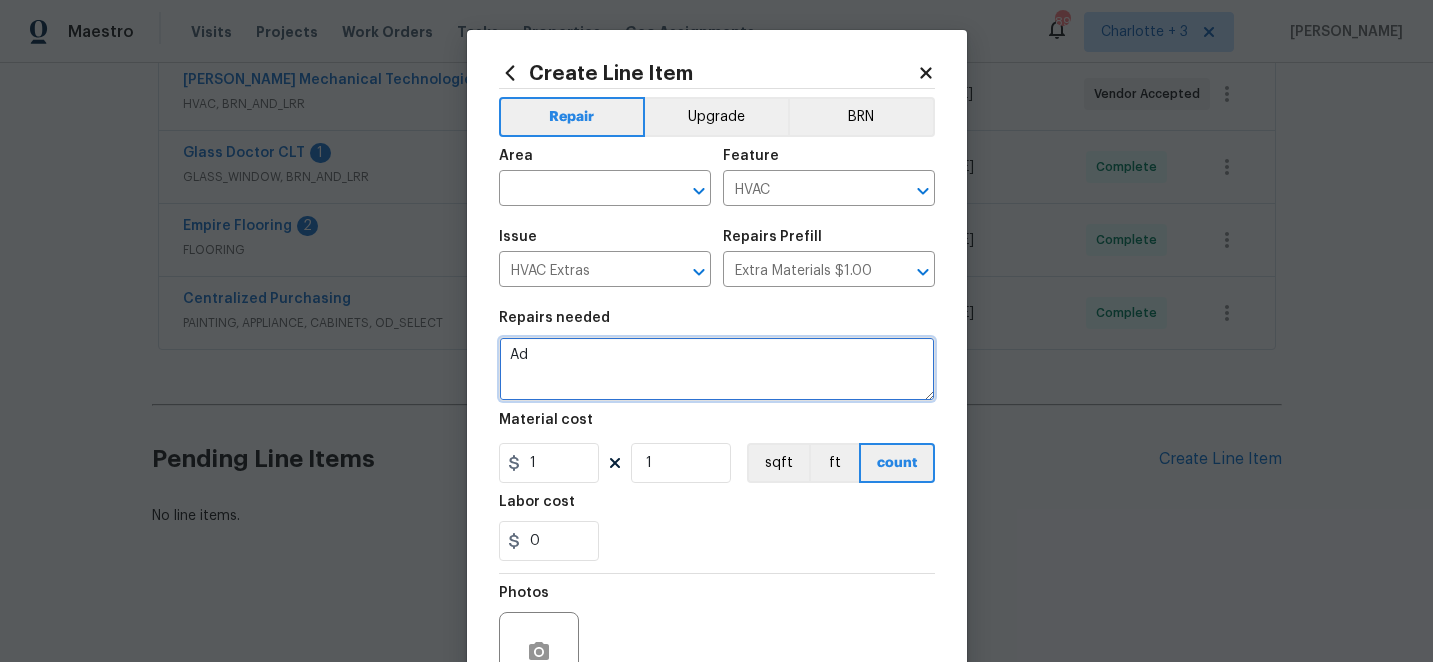 type on "A" 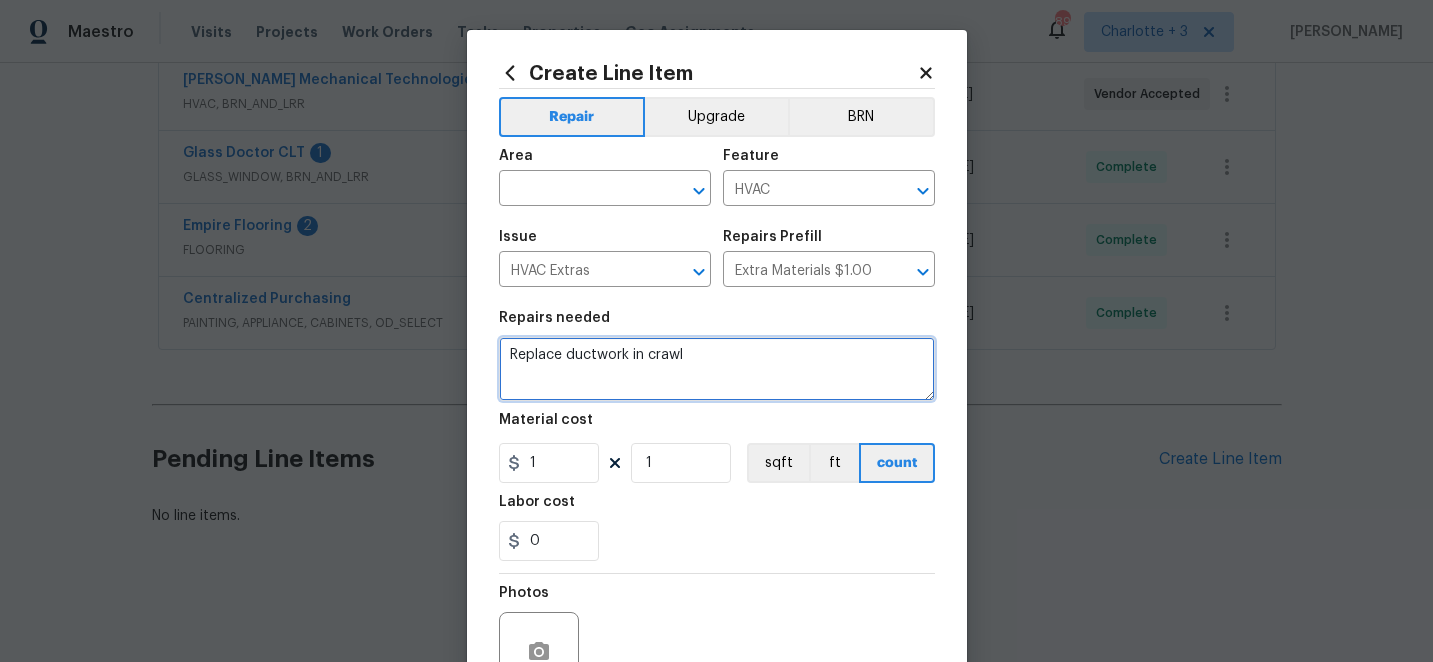 type on "Replace ductwork in crawl" 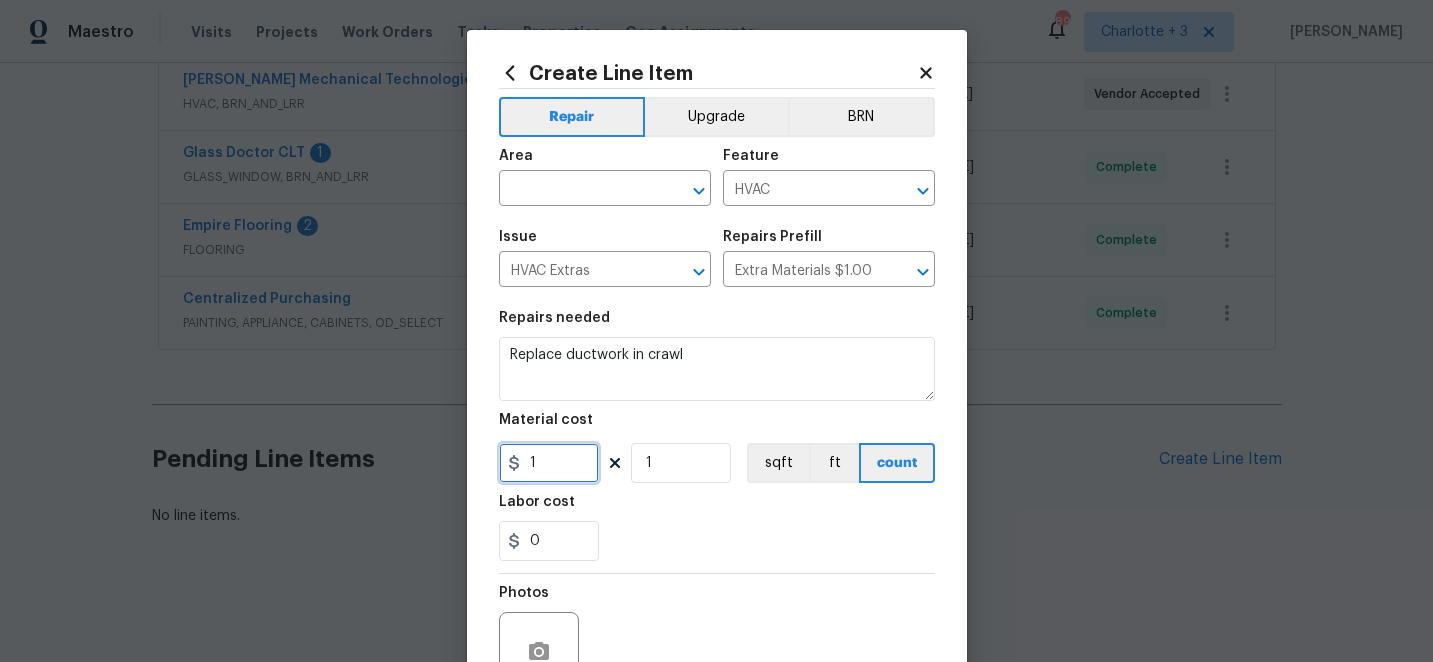 click on "1" at bounding box center (549, 463) 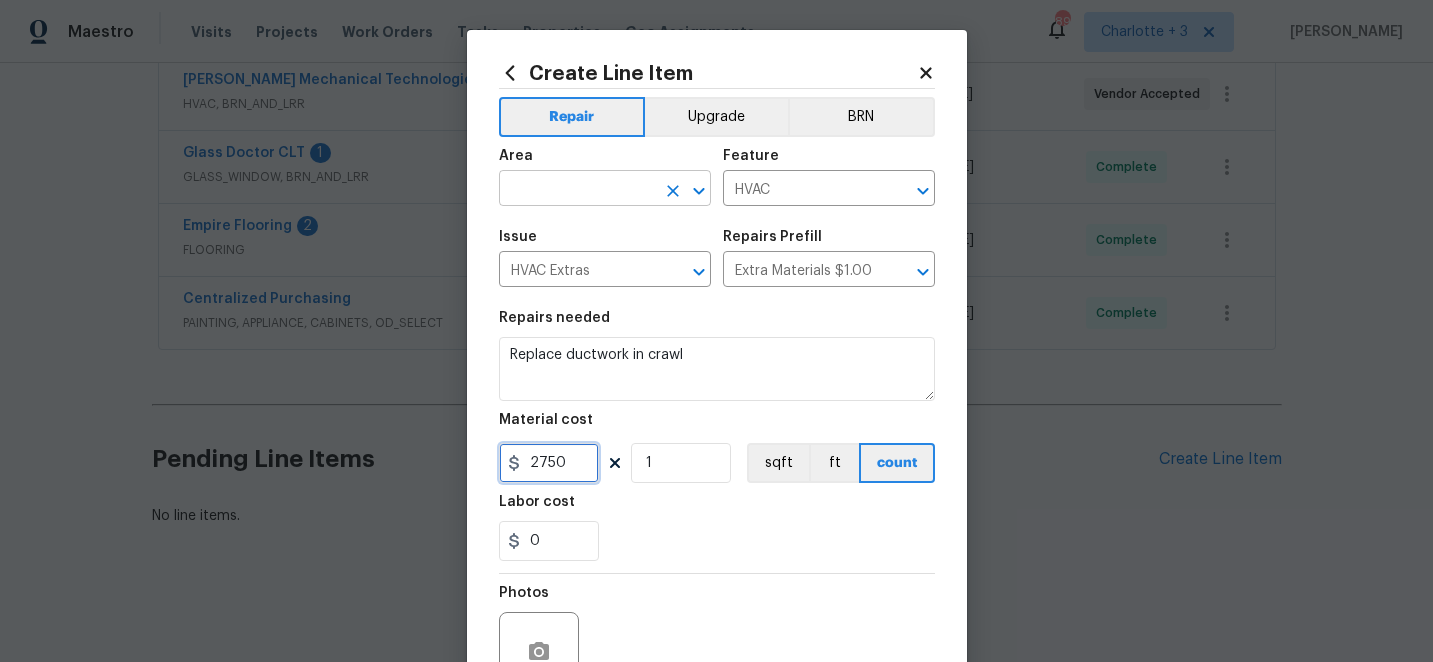 type on "2750" 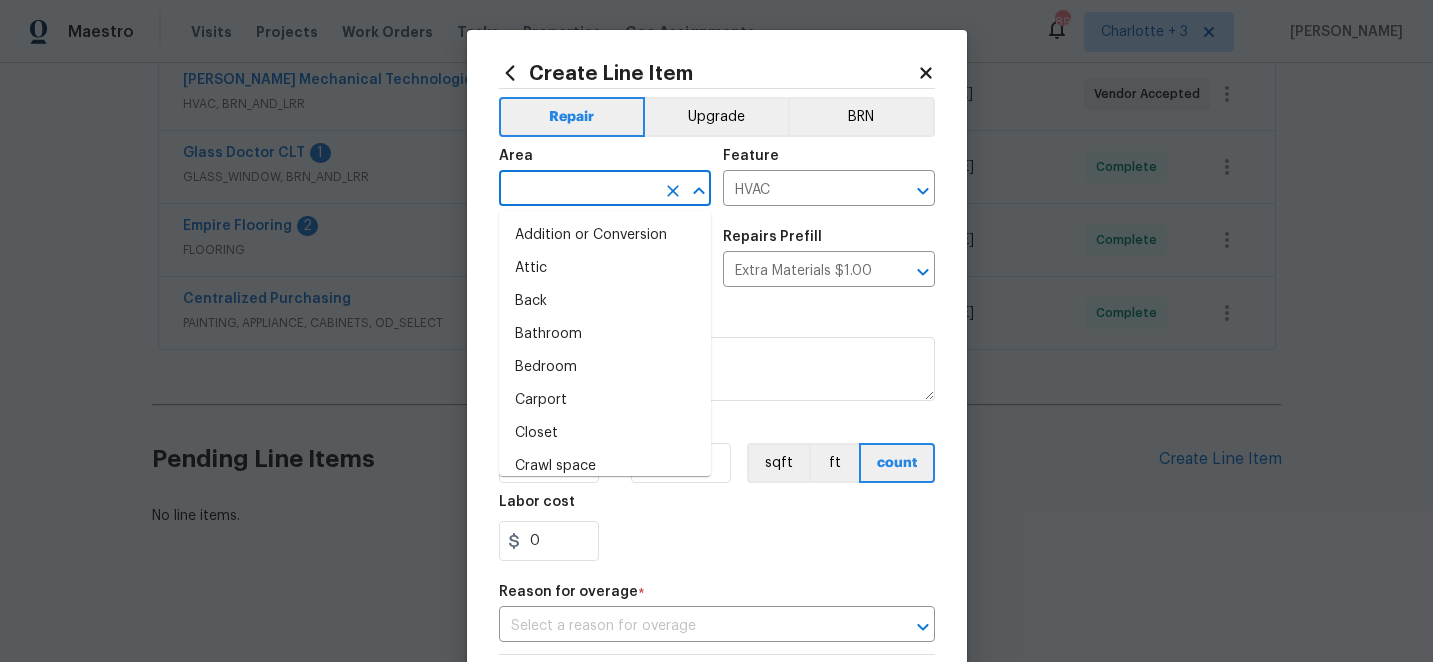 click at bounding box center [577, 190] 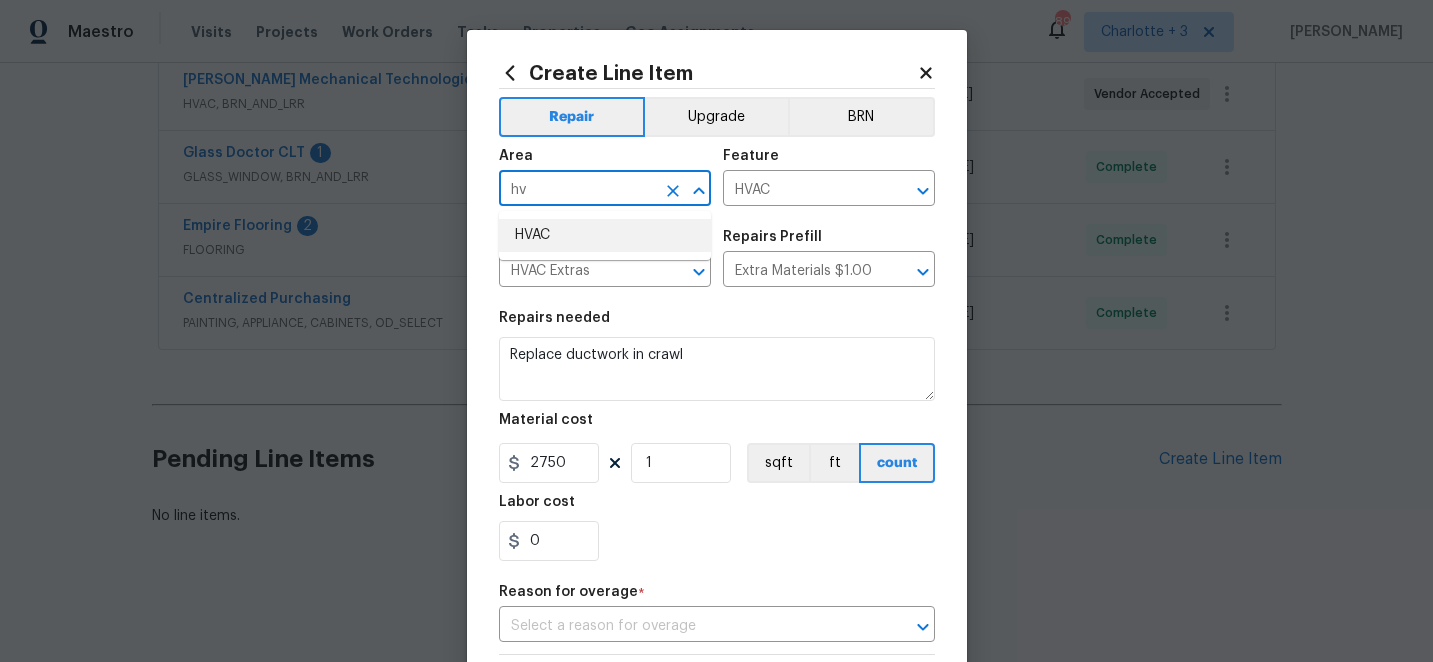 click on "HVAC" at bounding box center [605, 235] 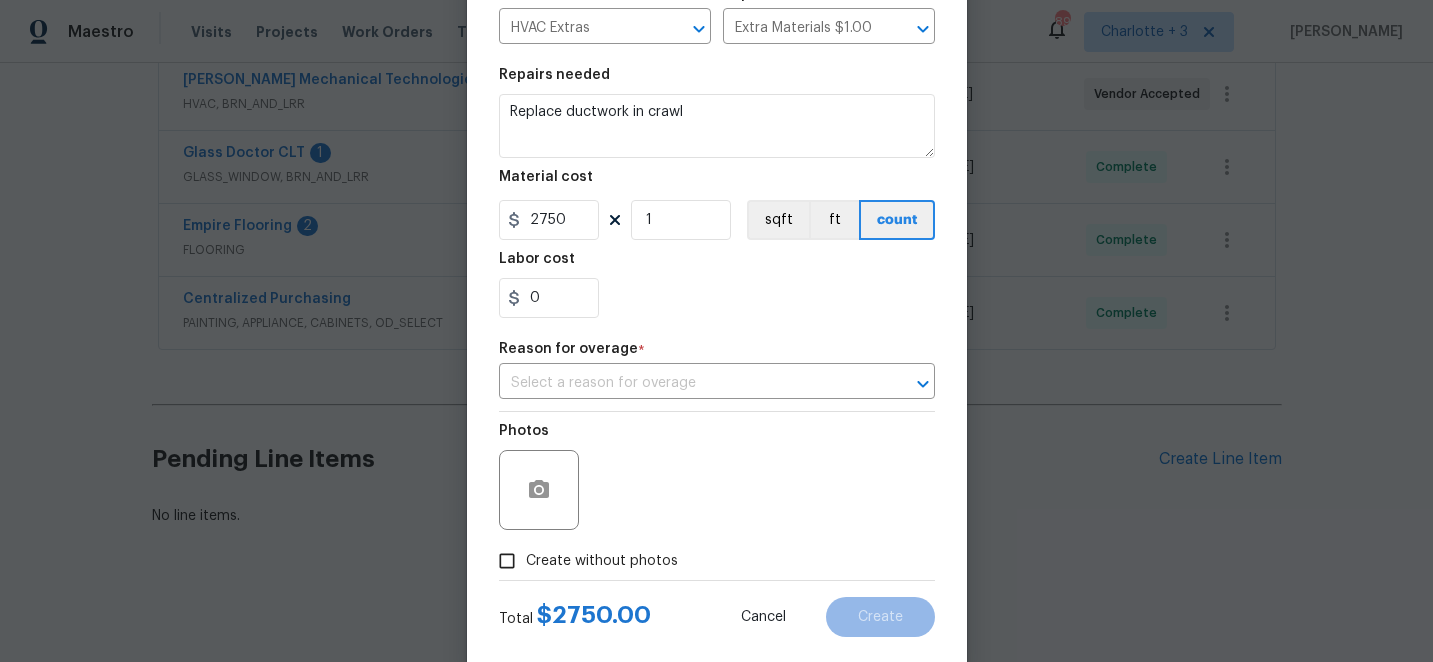 scroll, scrollTop: 281, scrollLeft: 0, axis: vertical 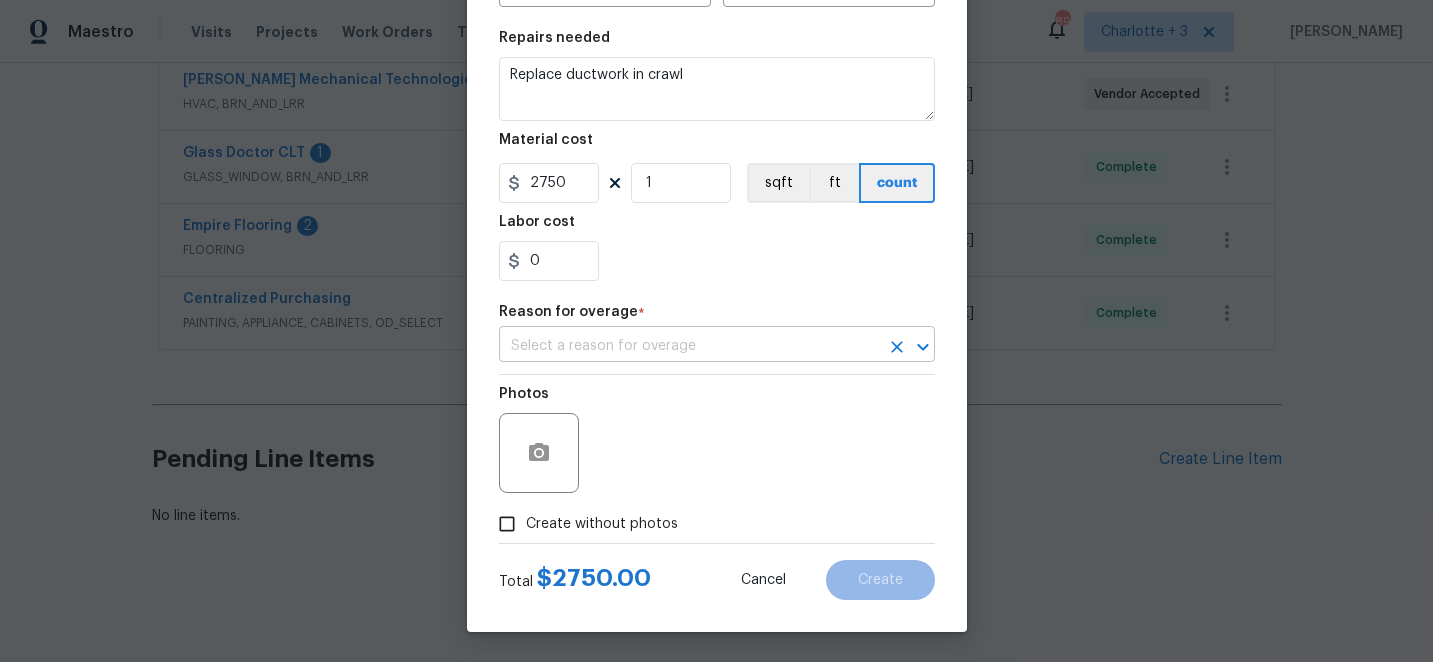 type on "HVAC" 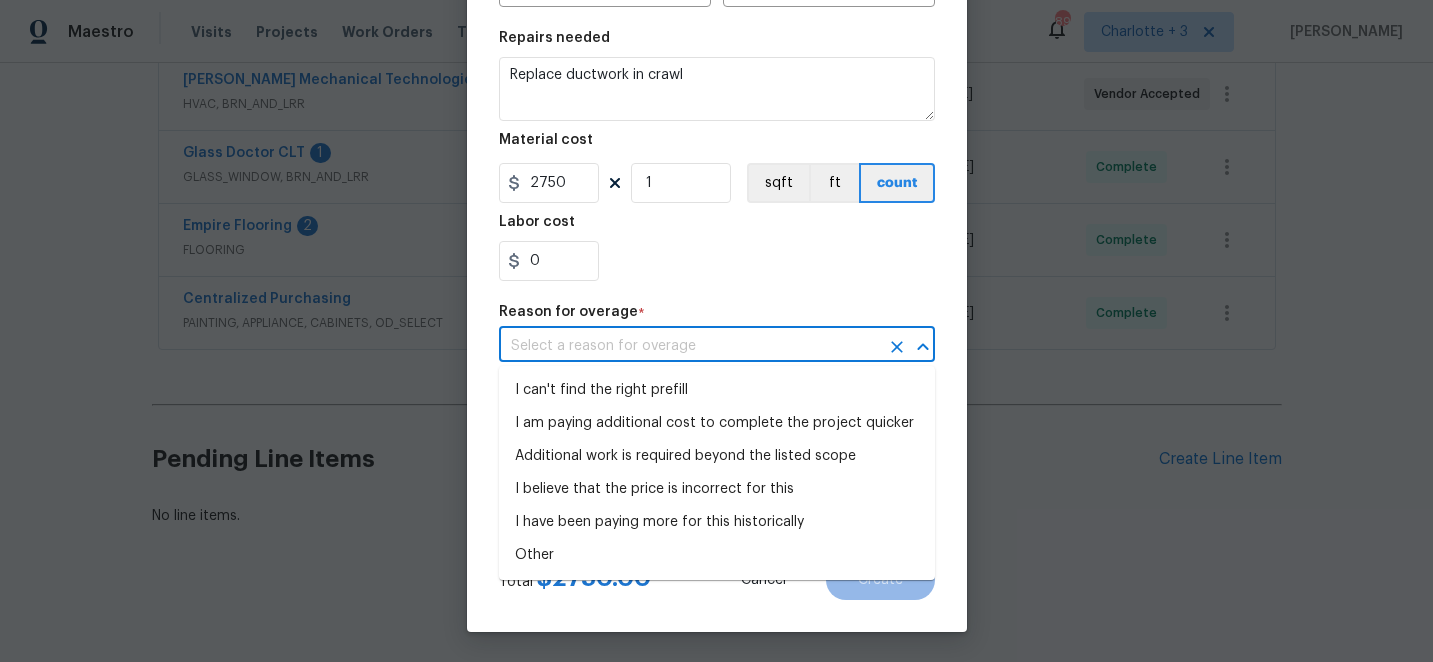 click at bounding box center (689, 346) 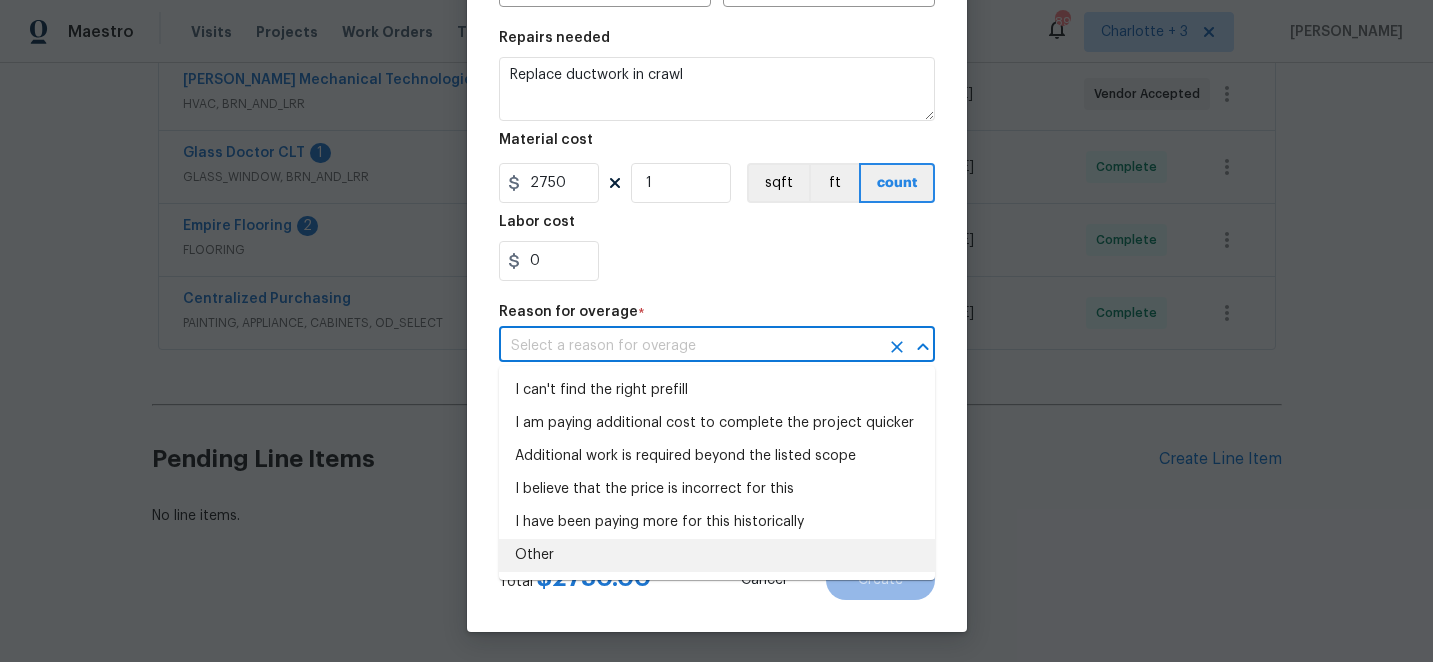 click on "Other" at bounding box center (717, 555) 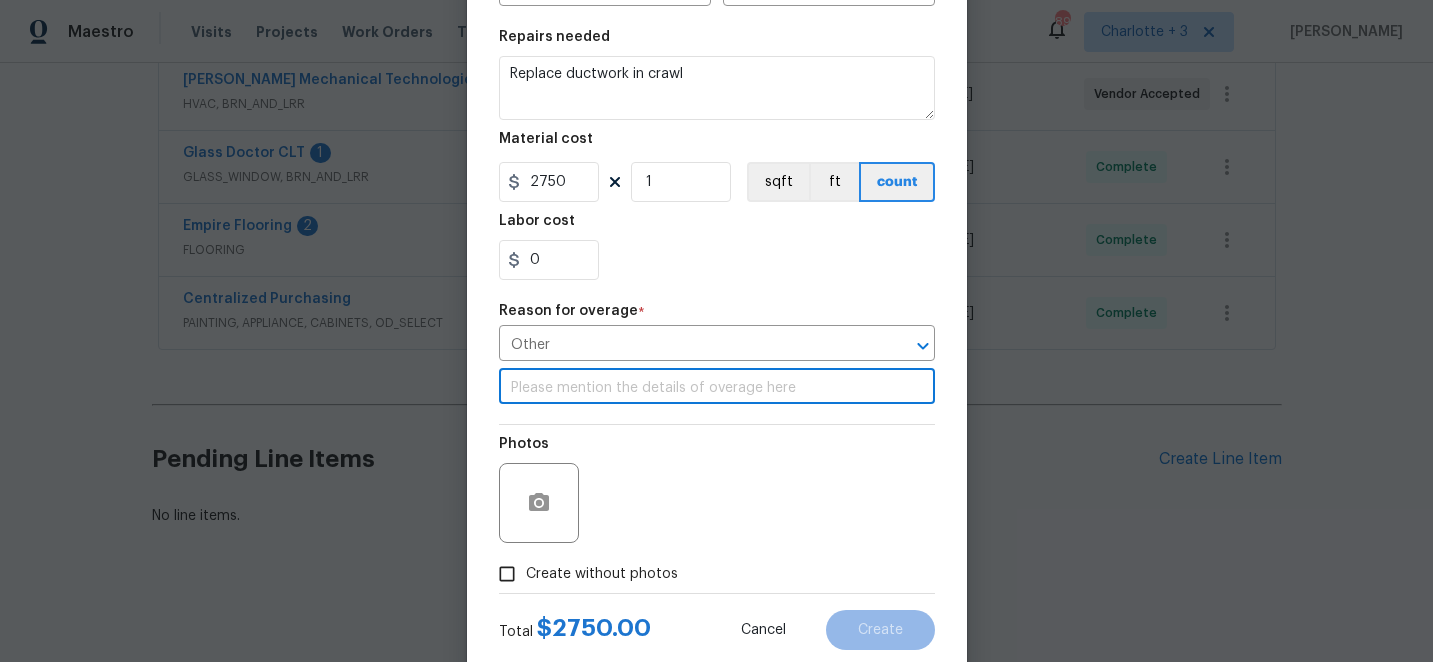 click at bounding box center (717, 388) 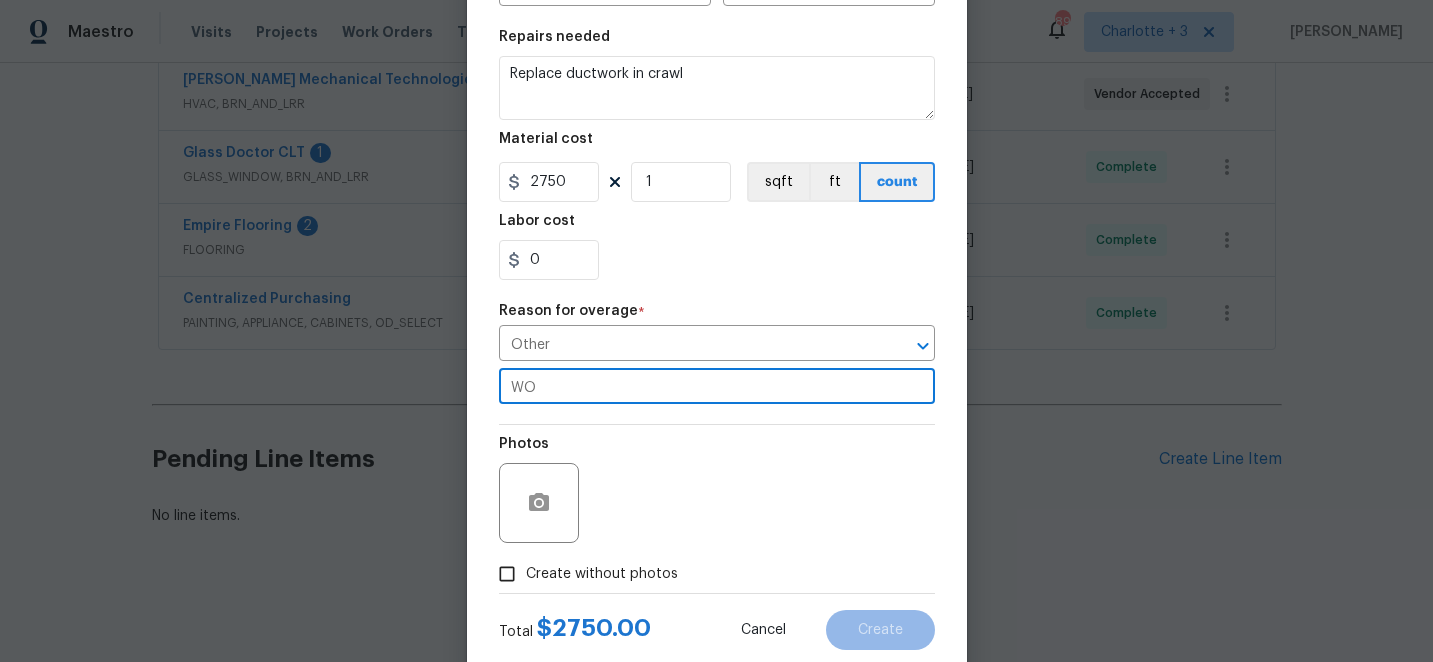 type on "WO" 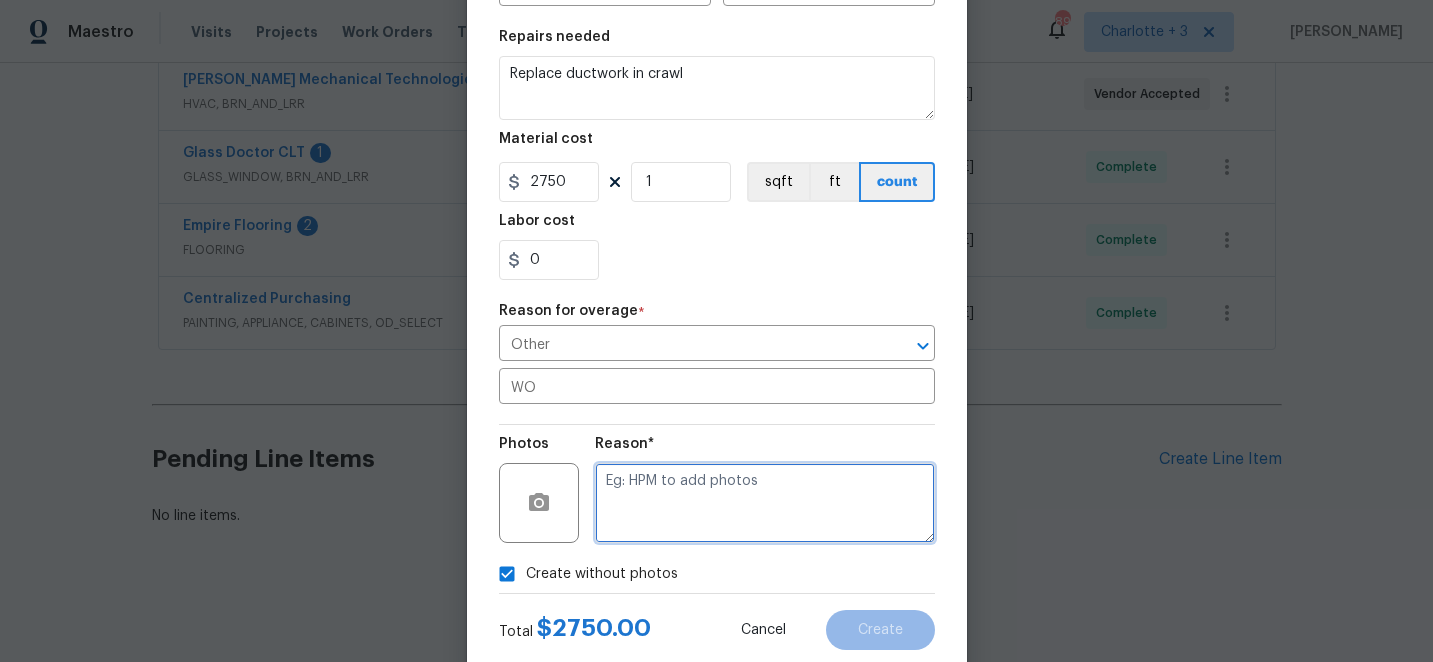 click at bounding box center [765, 503] 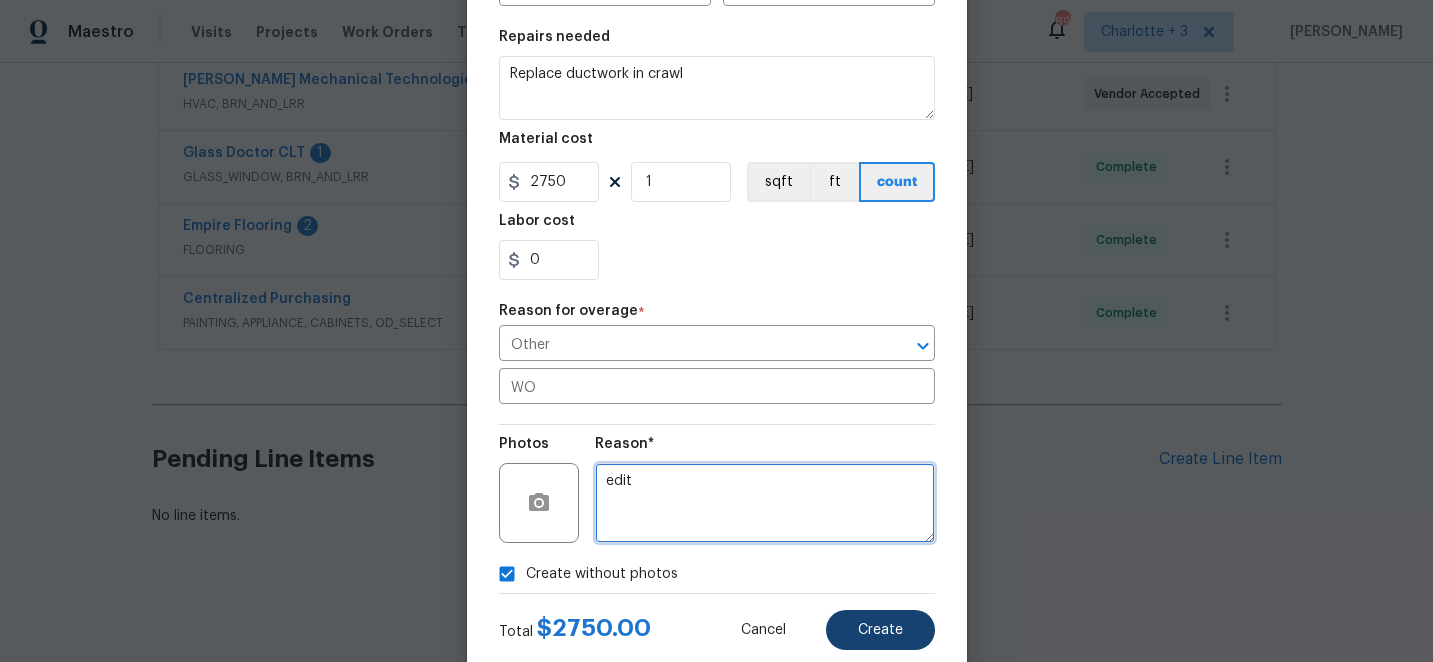 type on "edit" 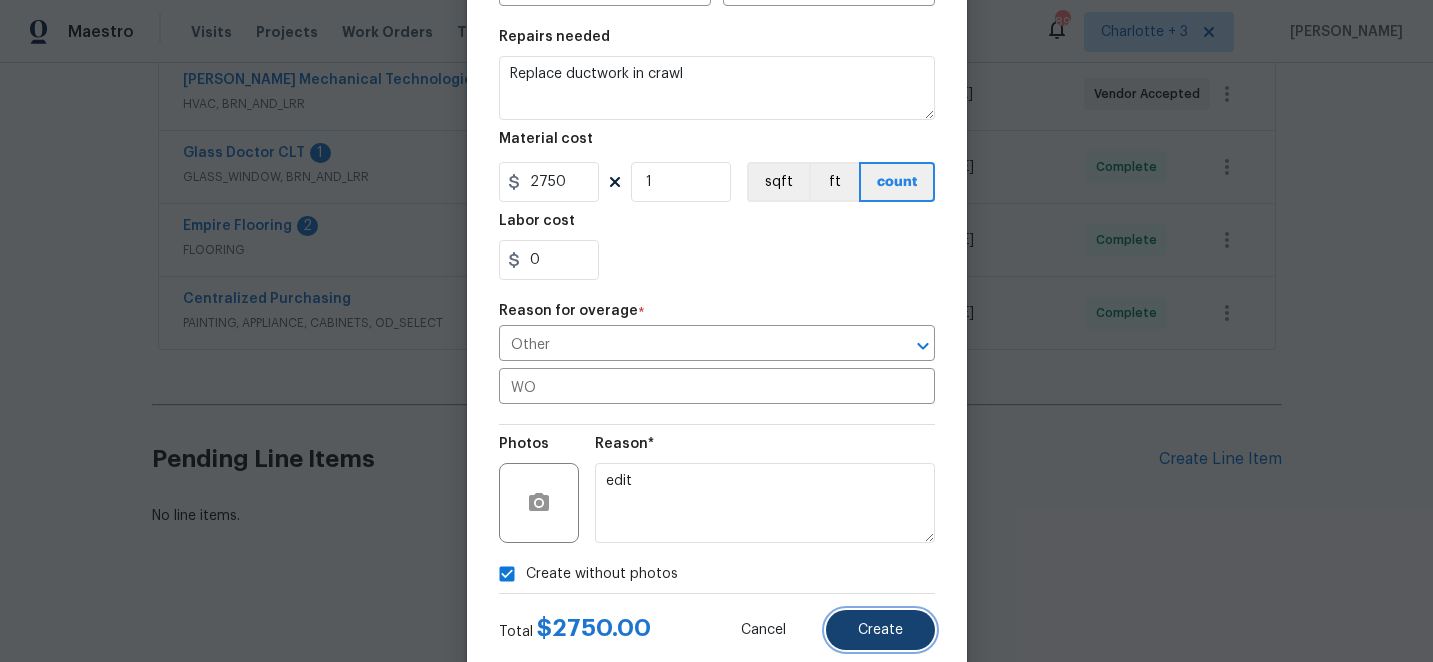 click on "Create" at bounding box center (880, 630) 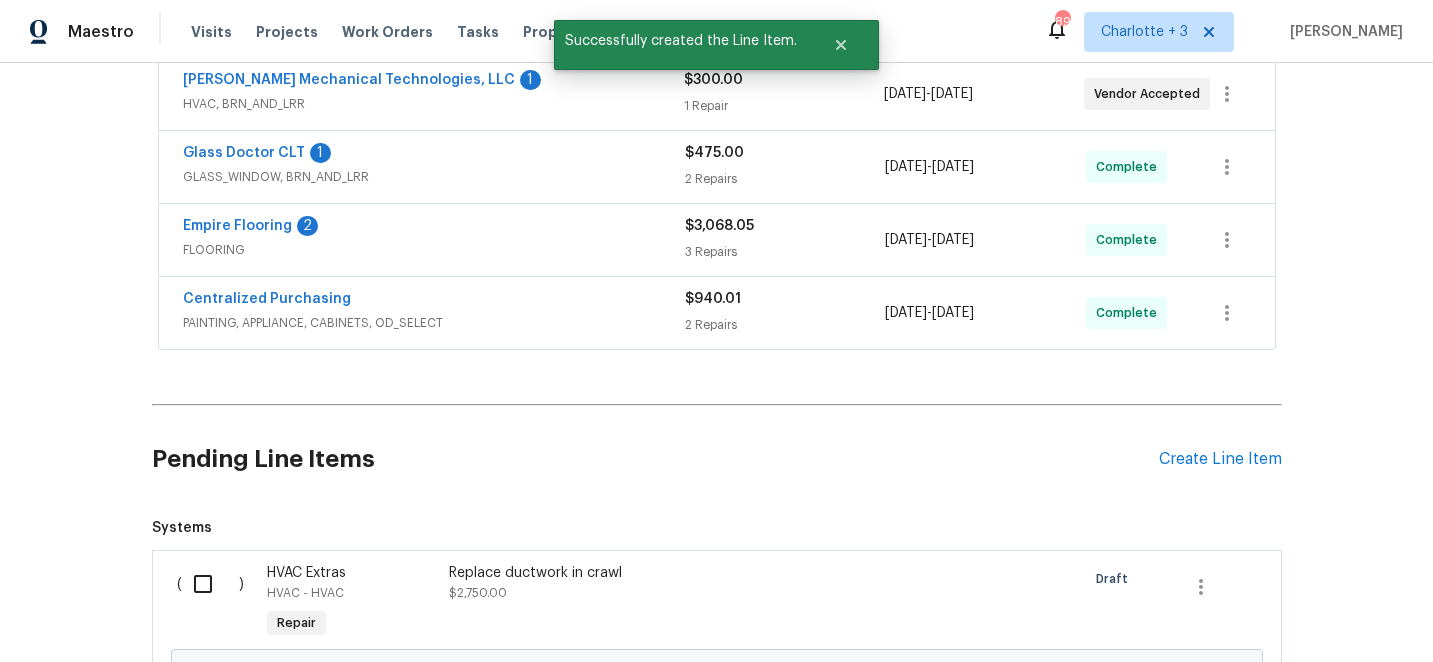 click at bounding box center (210, 584) 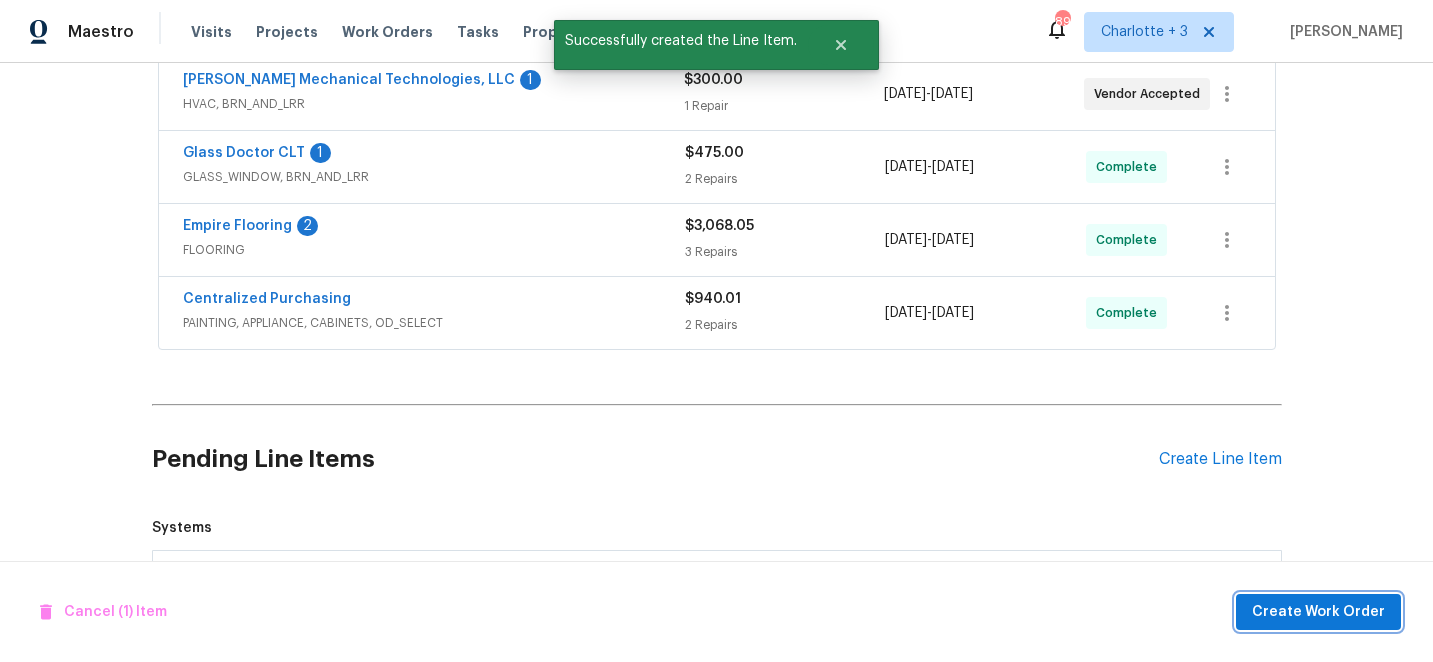 click on "Create Work Order" at bounding box center (1318, 612) 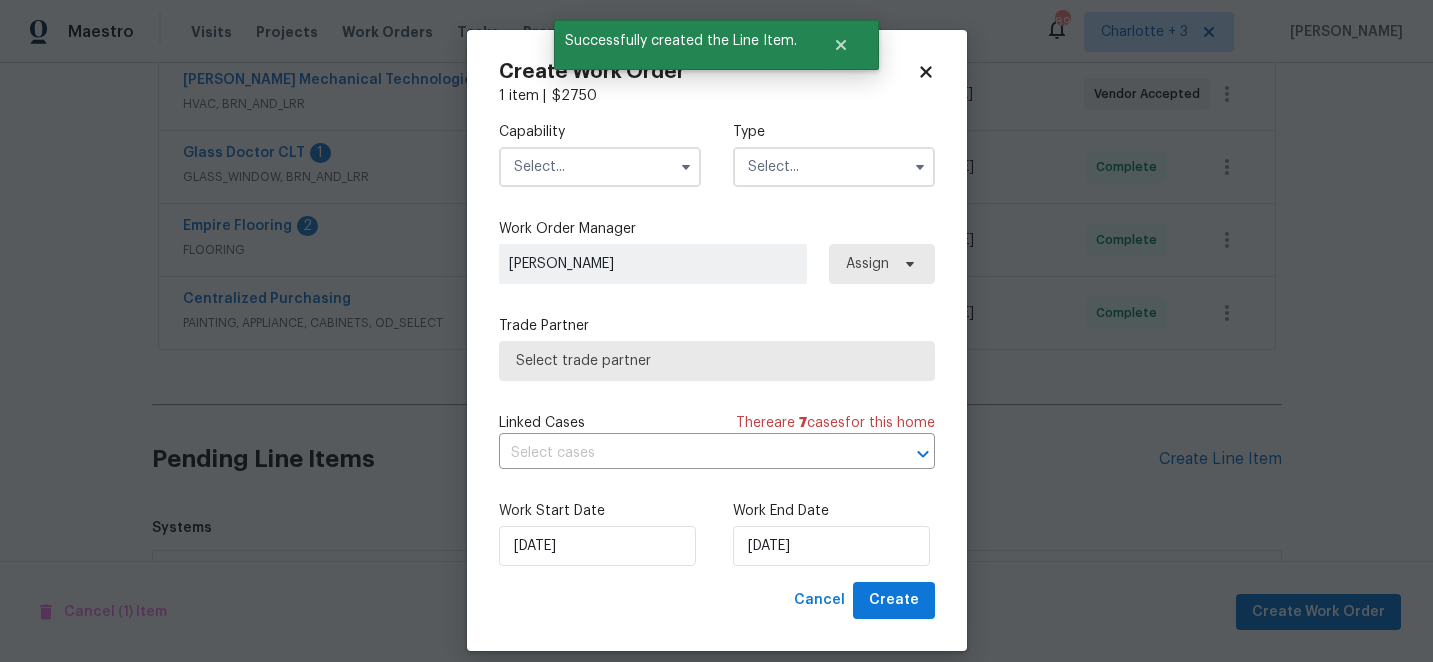 click at bounding box center (600, 167) 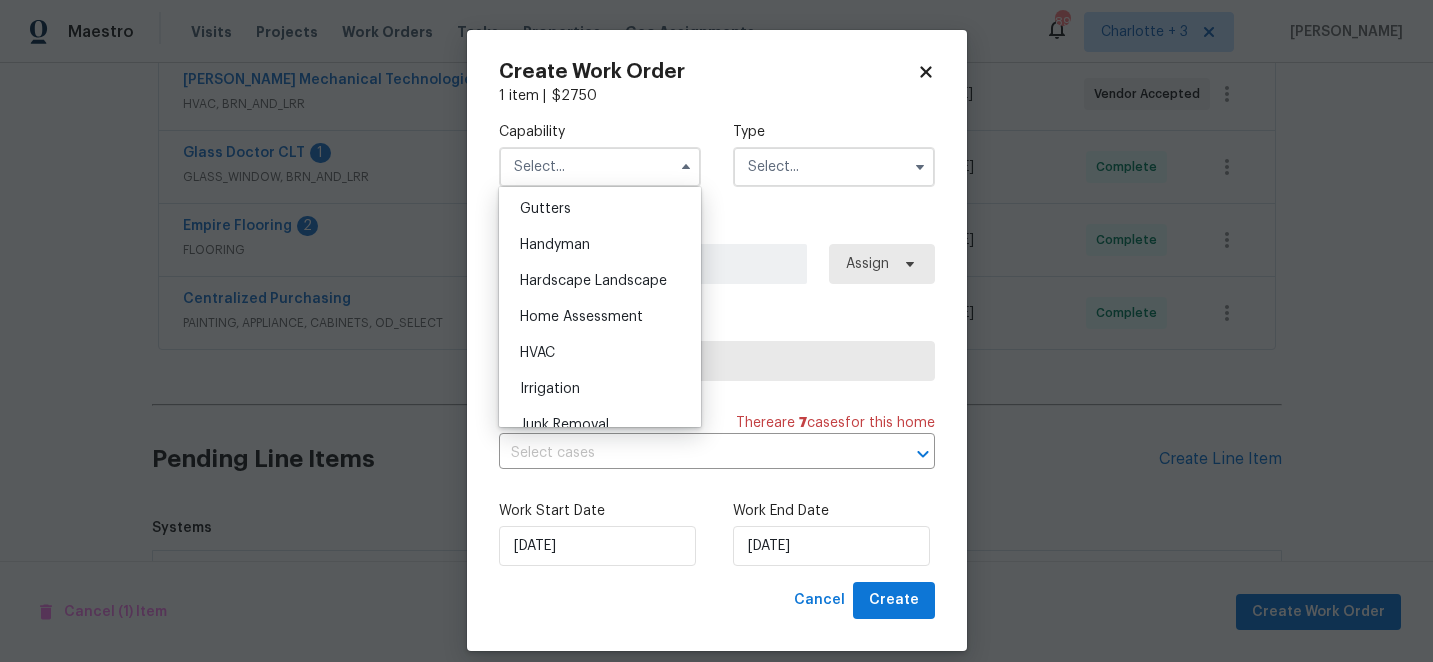 scroll, scrollTop: 1070, scrollLeft: 0, axis: vertical 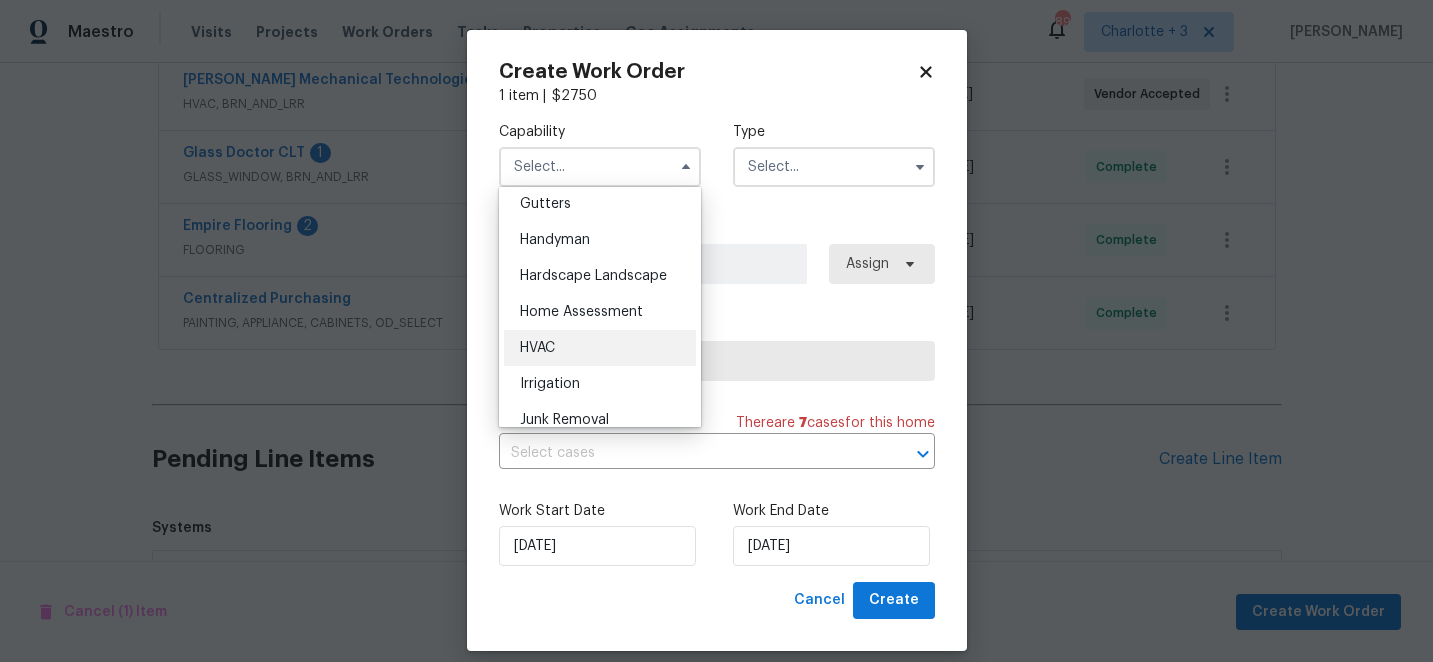 click on "HVAC" at bounding box center (537, 348) 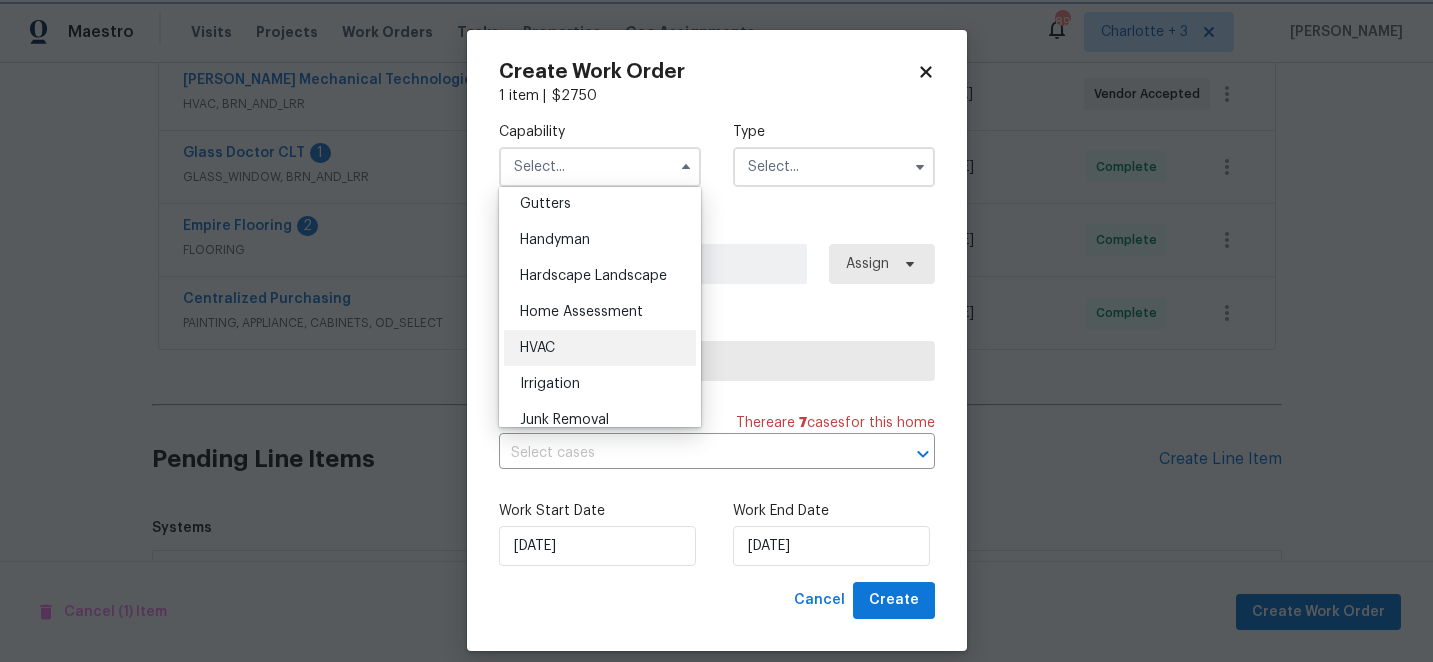 type on "HVAC" 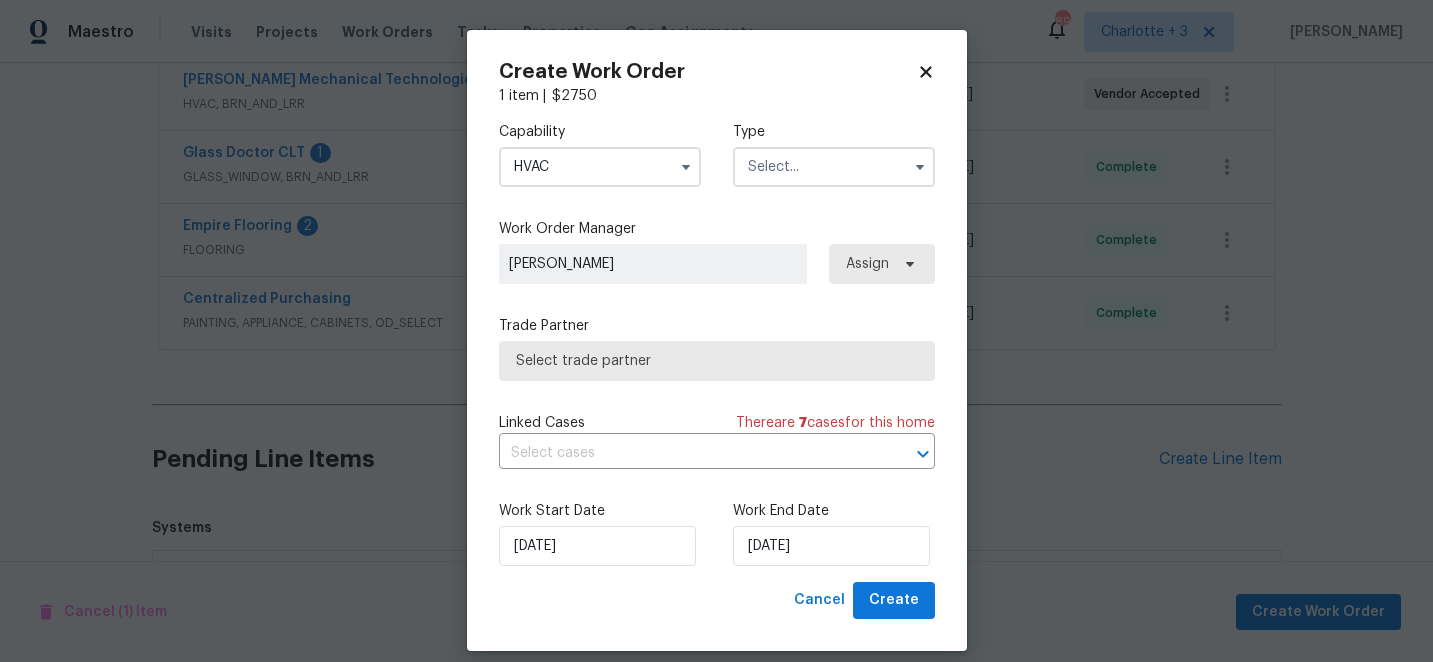 click at bounding box center (834, 167) 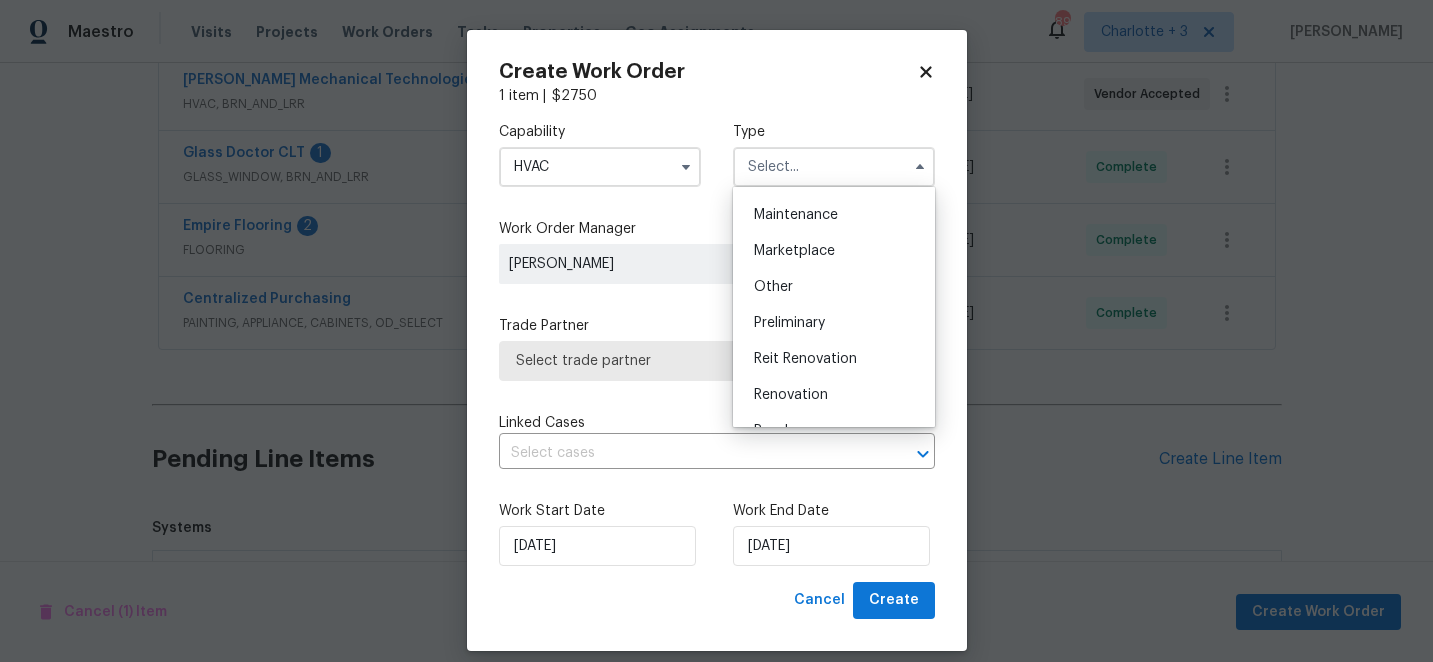scroll, scrollTop: 454, scrollLeft: 0, axis: vertical 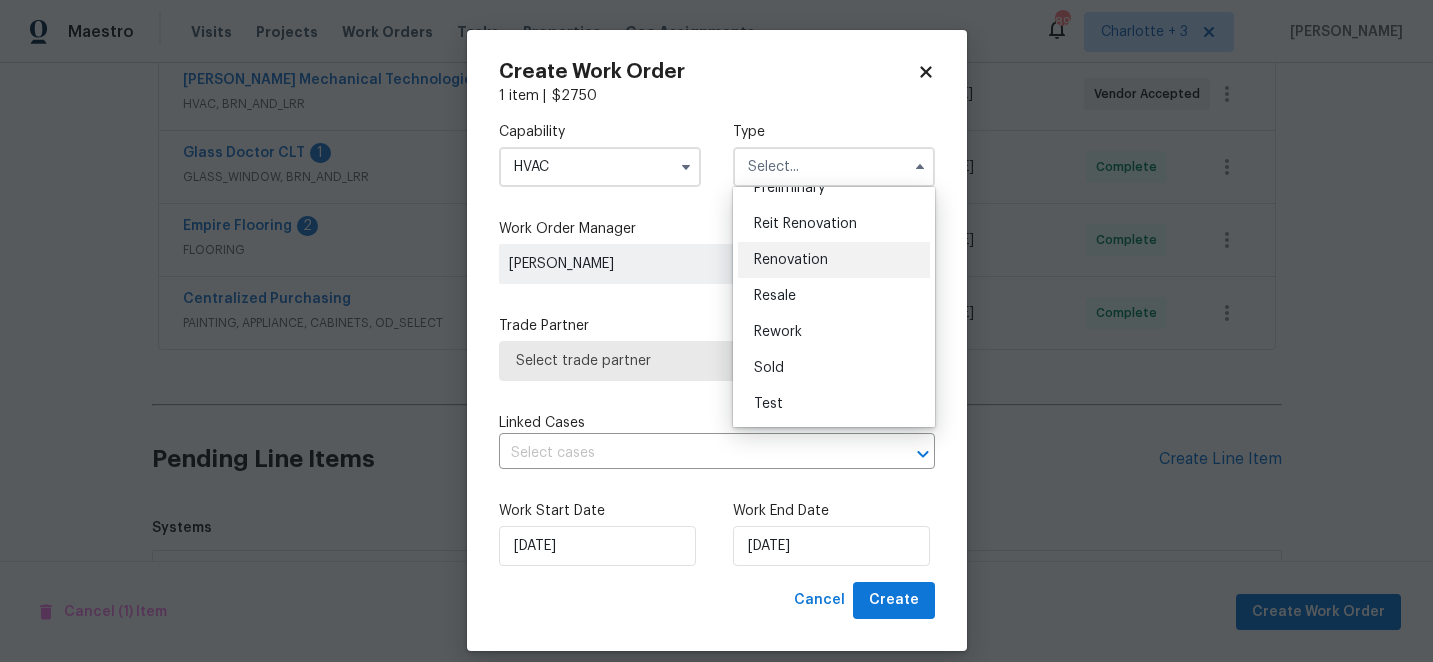 click on "Renovation" at bounding box center [791, 260] 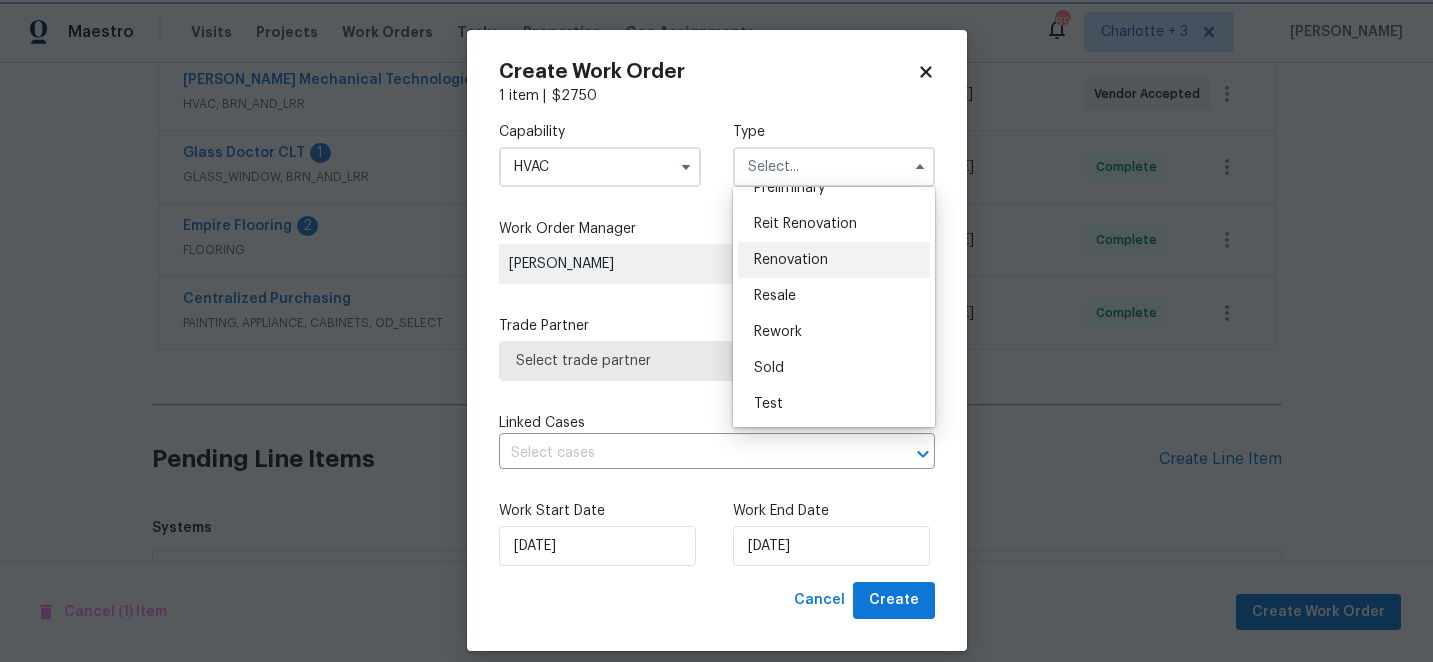 type on "Renovation" 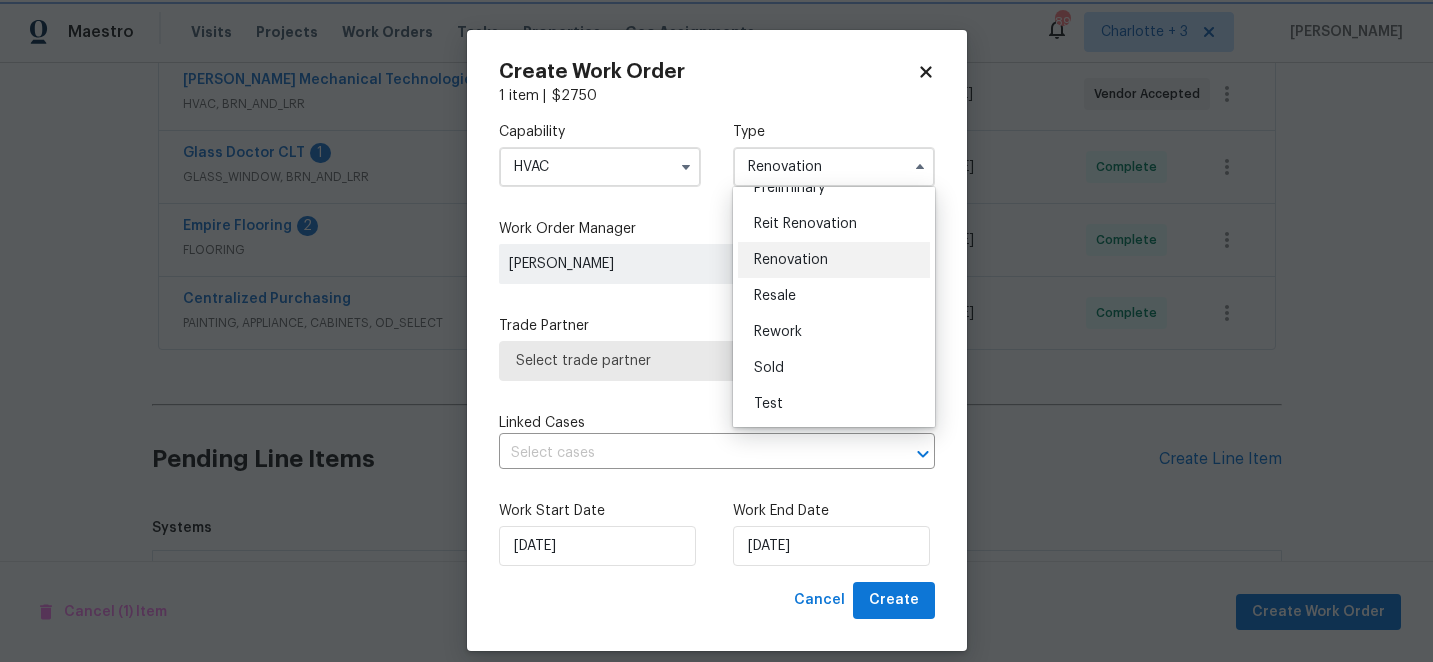 scroll, scrollTop: 0, scrollLeft: 0, axis: both 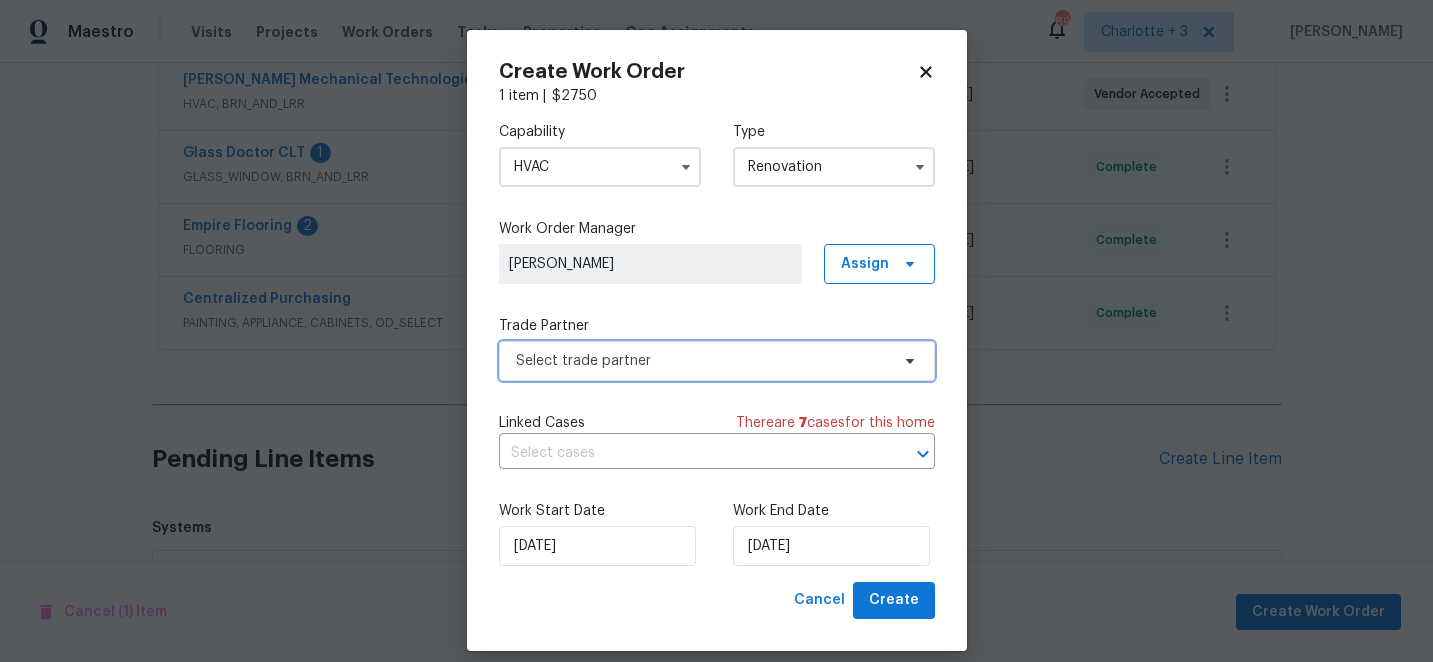 click on "Select trade partner" at bounding box center [702, 361] 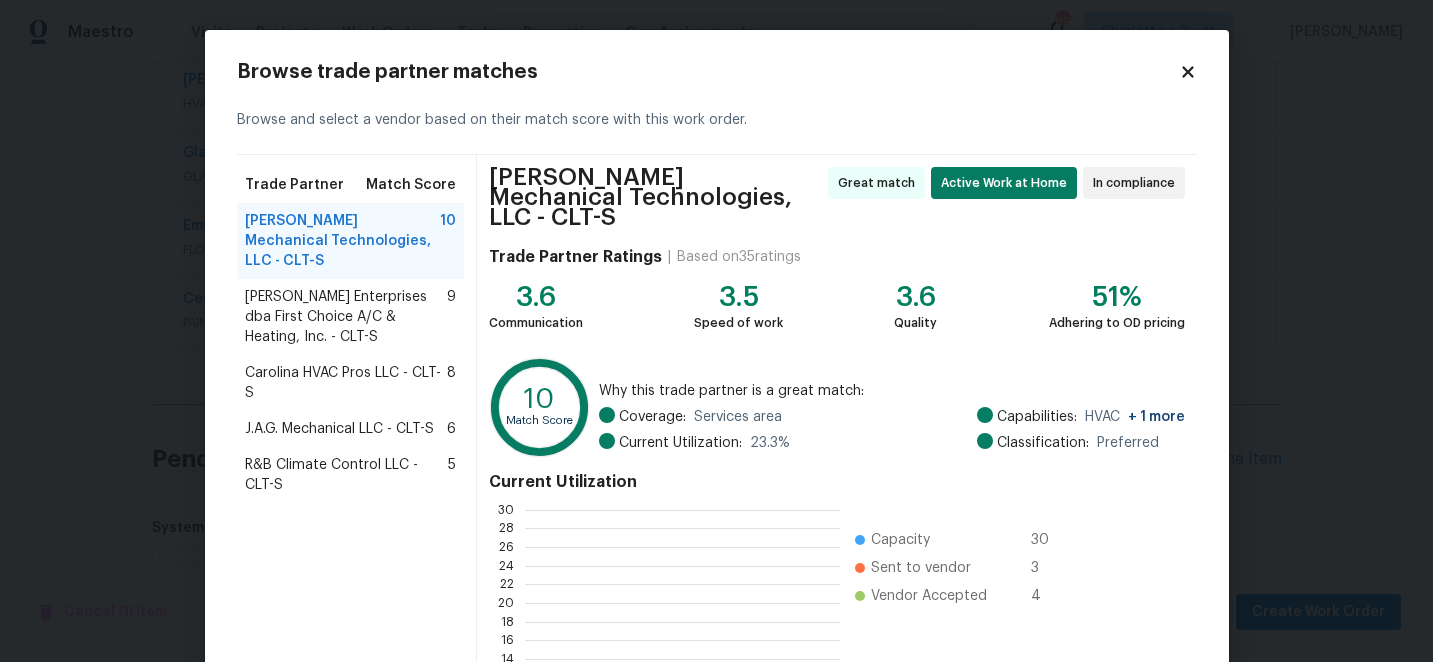 scroll, scrollTop: 2, scrollLeft: 2, axis: both 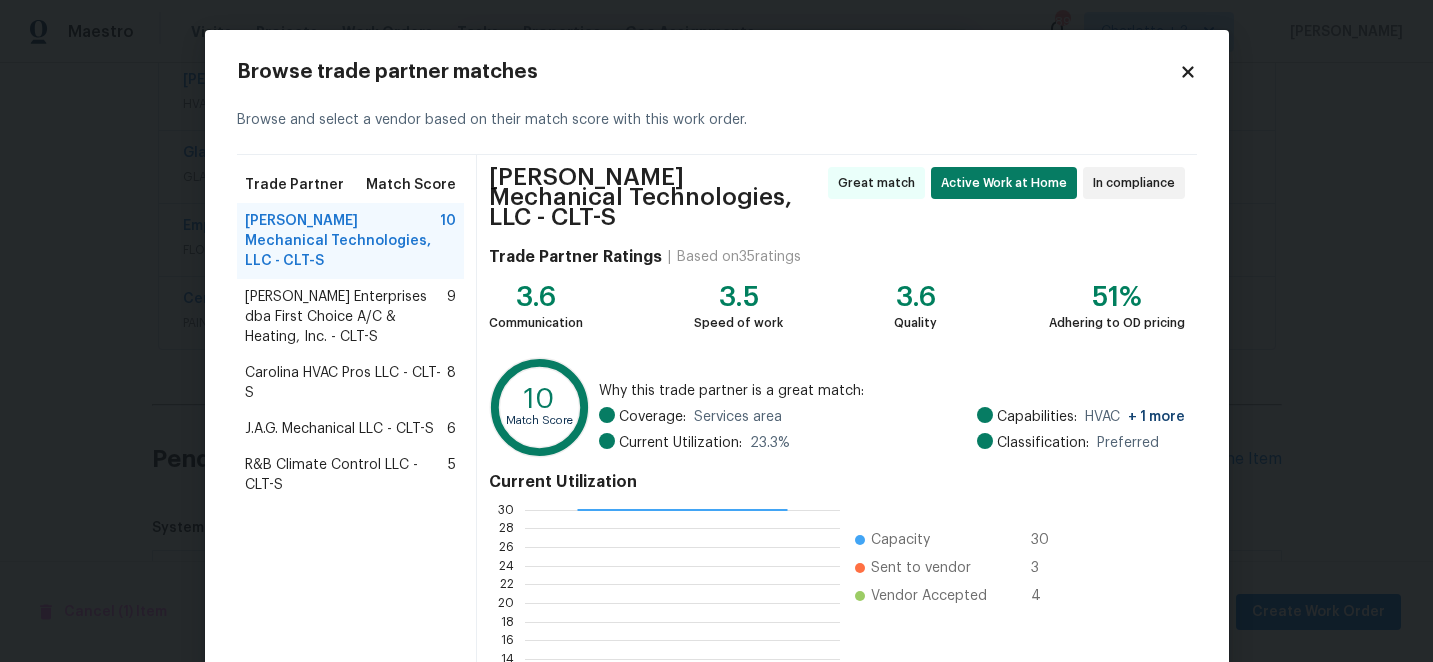 click on "Carolina HVAC Pros LLC - CLT-S" at bounding box center (346, 383) 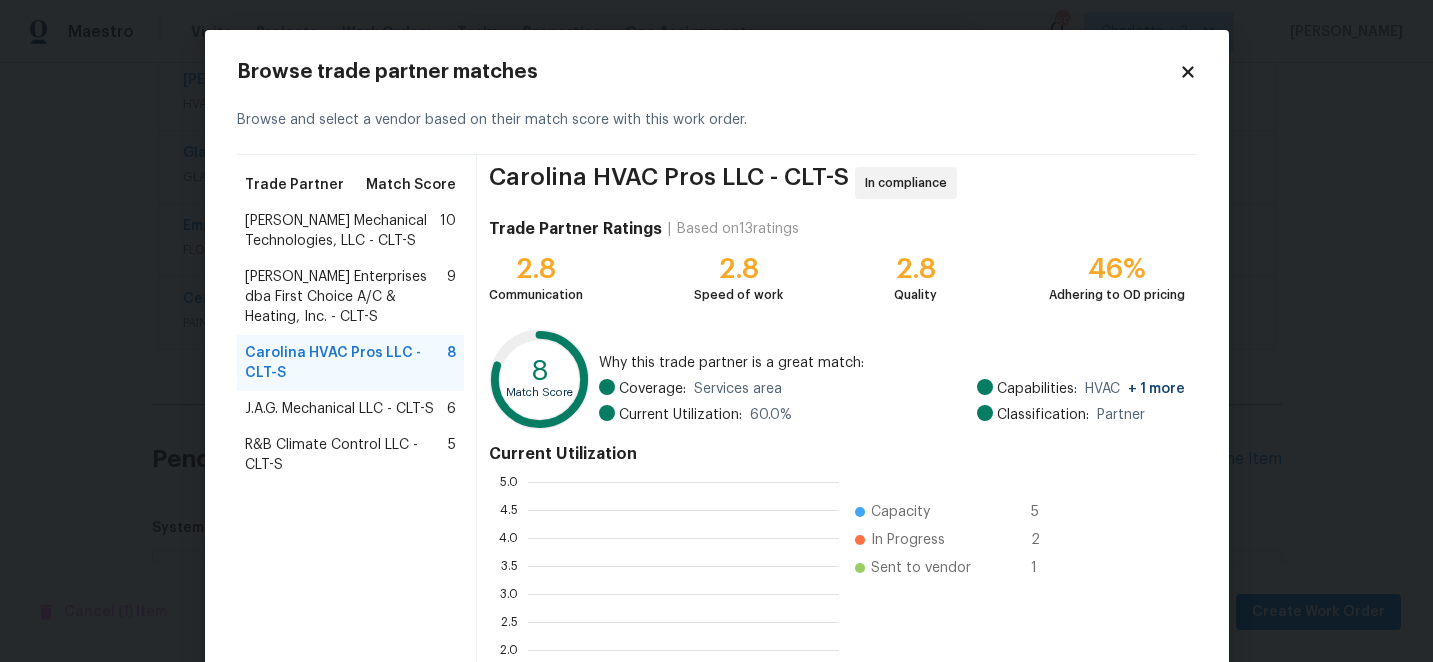 scroll, scrollTop: 2, scrollLeft: 1, axis: both 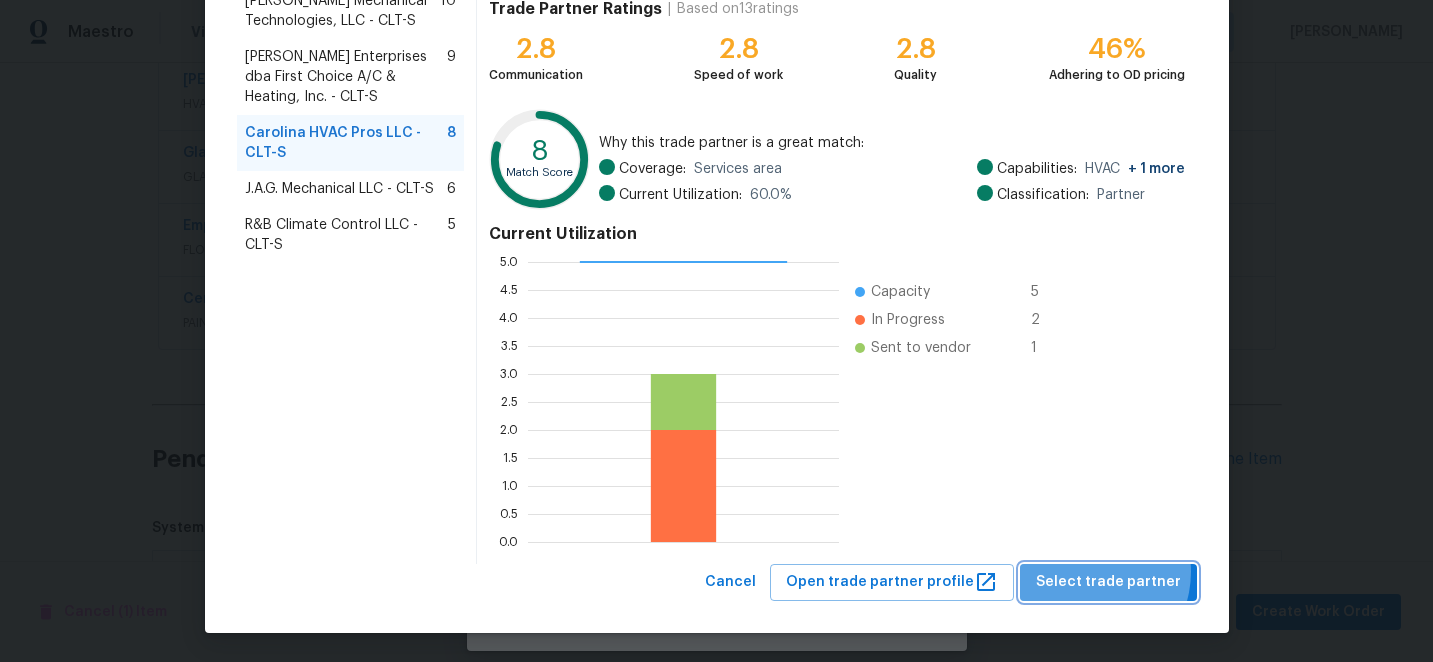 click on "Select trade partner" at bounding box center (1108, 582) 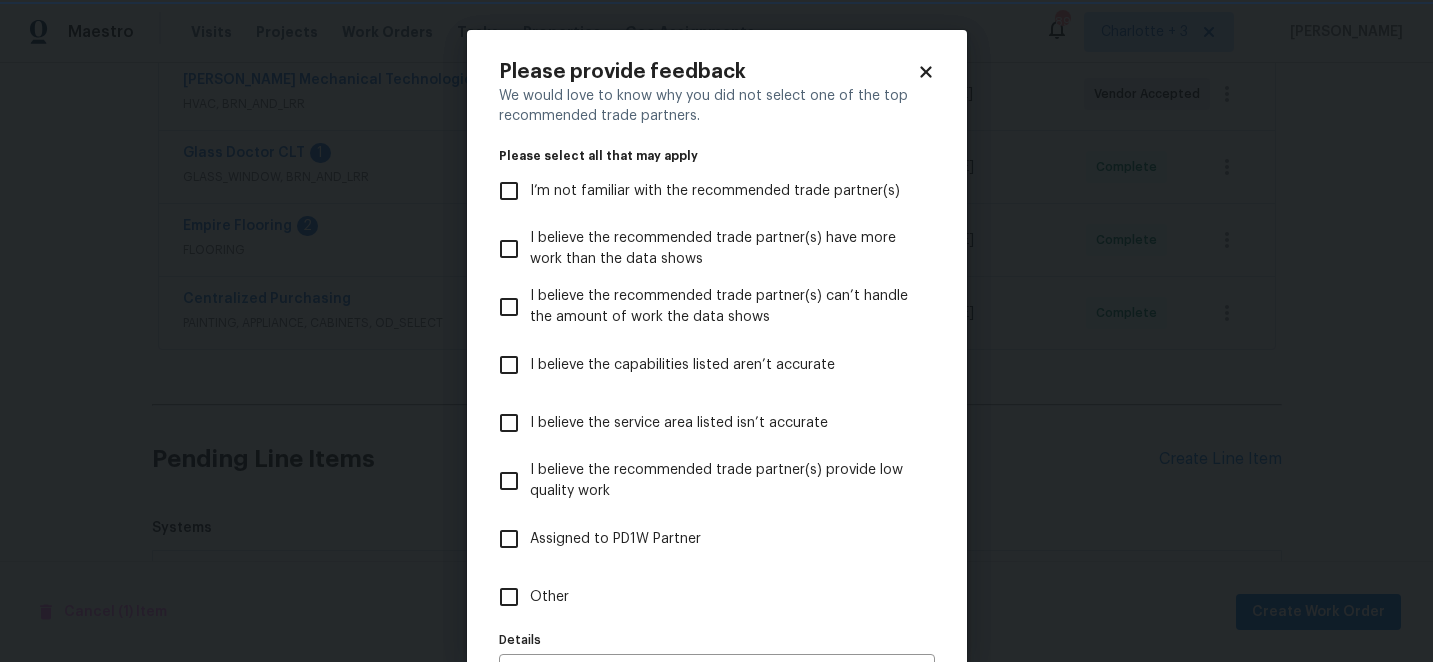 scroll, scrollTop: 0, scrollLeft: 0, axis: both 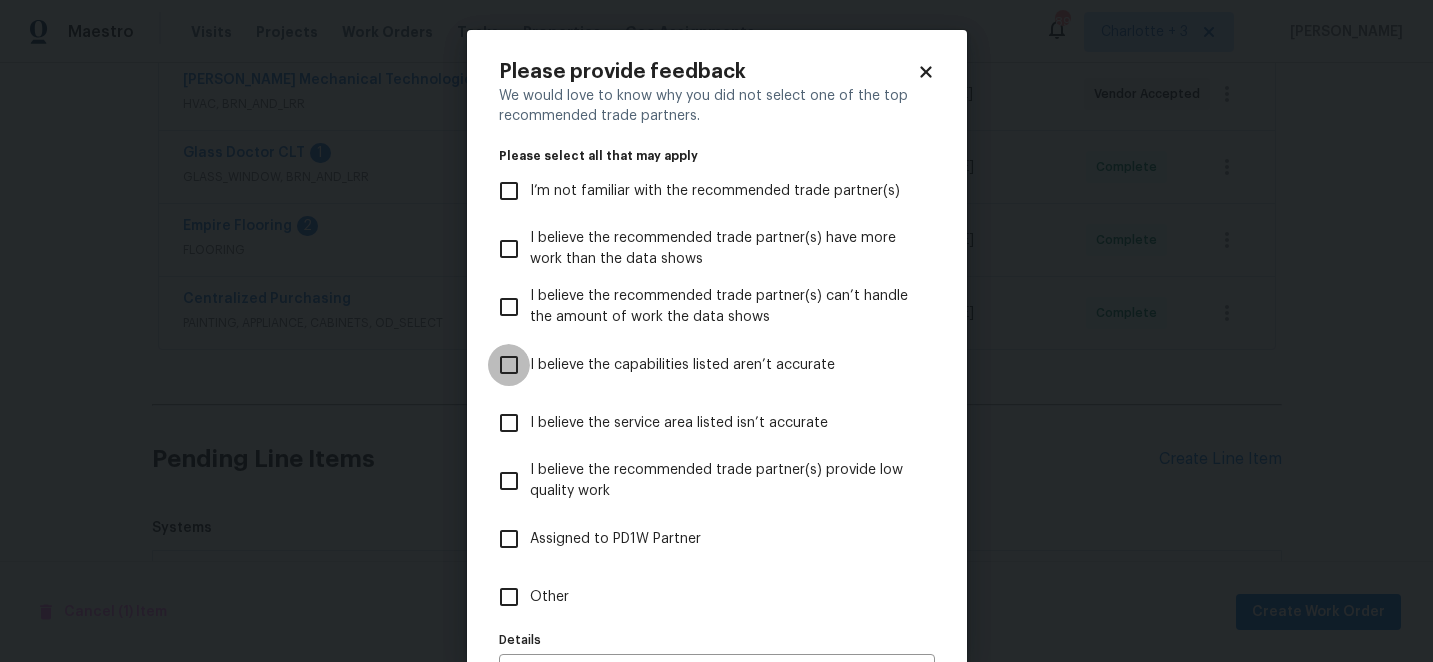 click on "I believe the capabilities listed aren’t accurate" at bounding box center (509, 365) 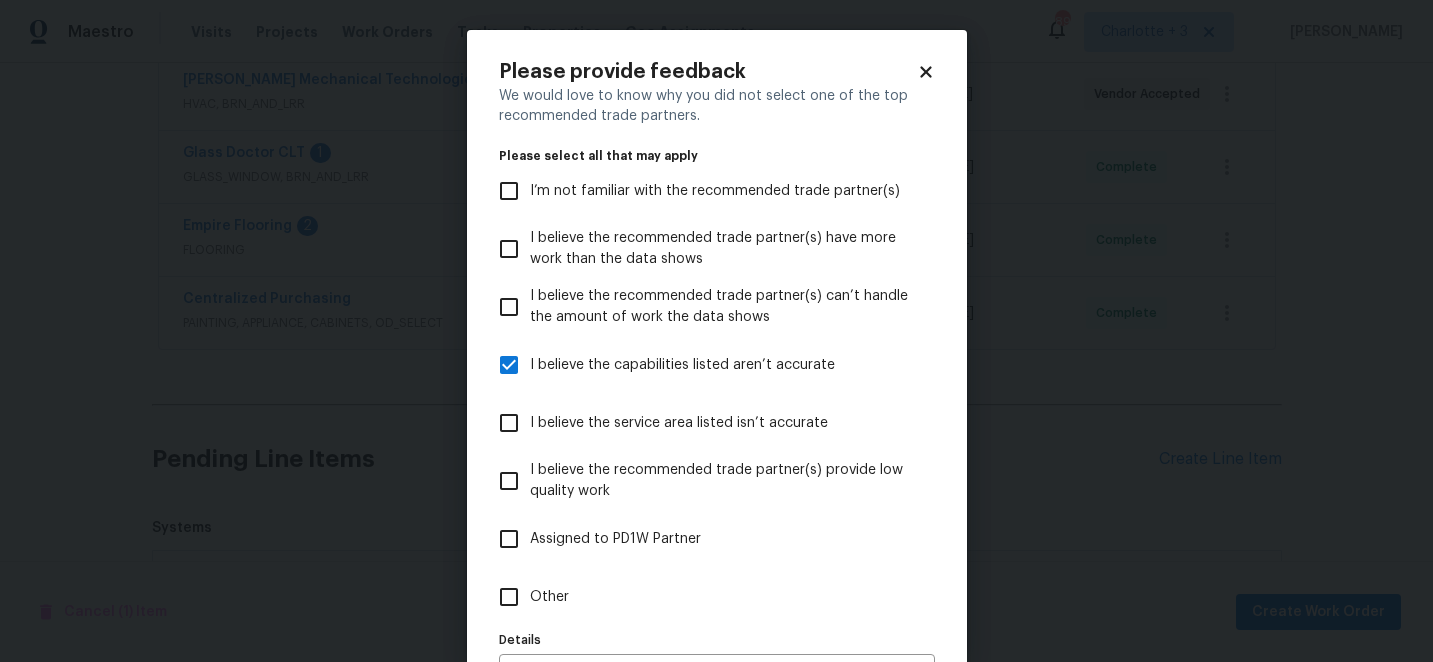 scroll, scrollTop: 130, scrollLeft: 0, axis: vertical 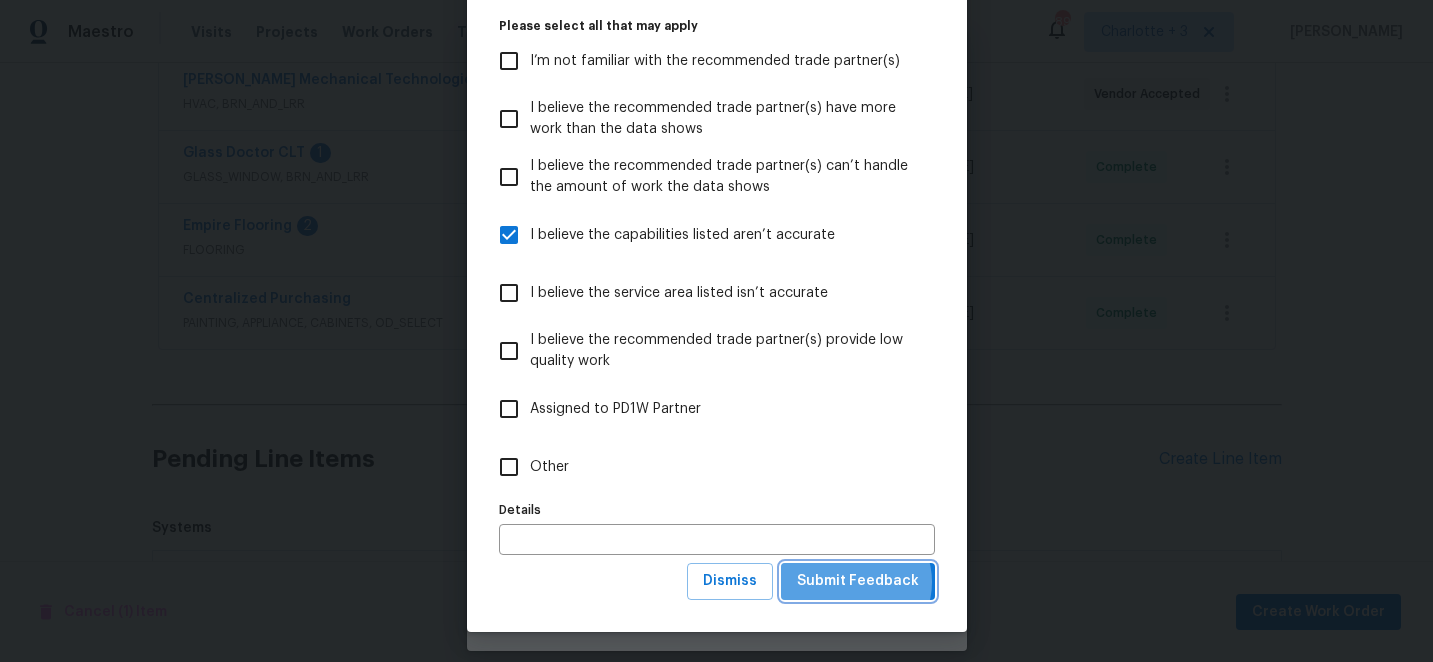 click on "Submit Feedback" at bounding box center [858, 581] 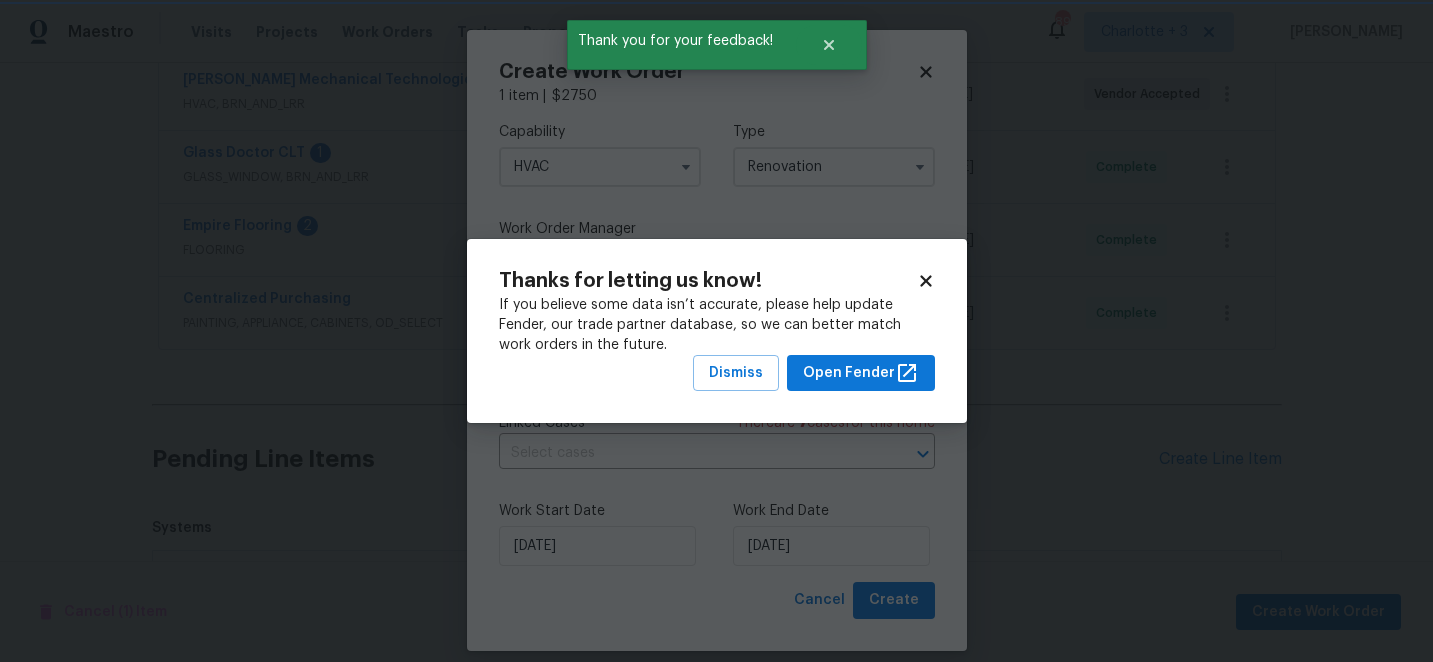scroll, scrollTop: 0, scrollLeft: 0, axis: both 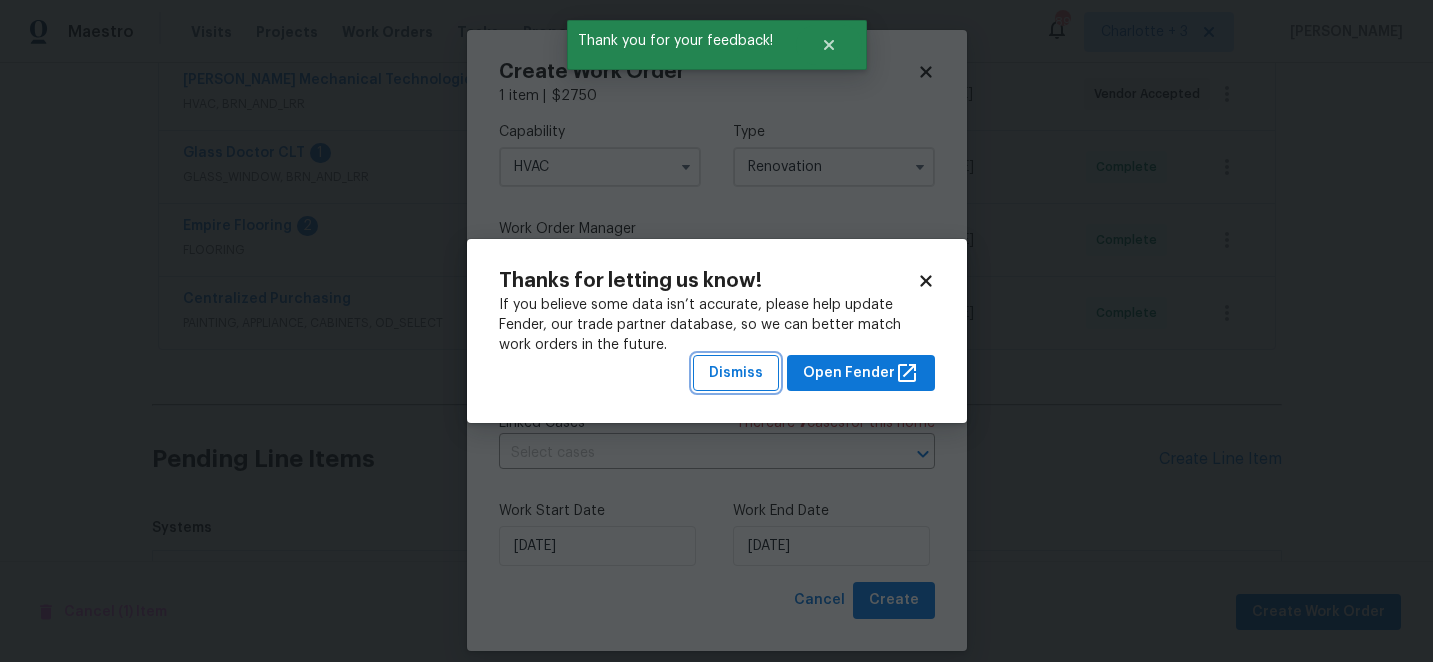 click on "Dismiss" at bounding box center [736, 373] 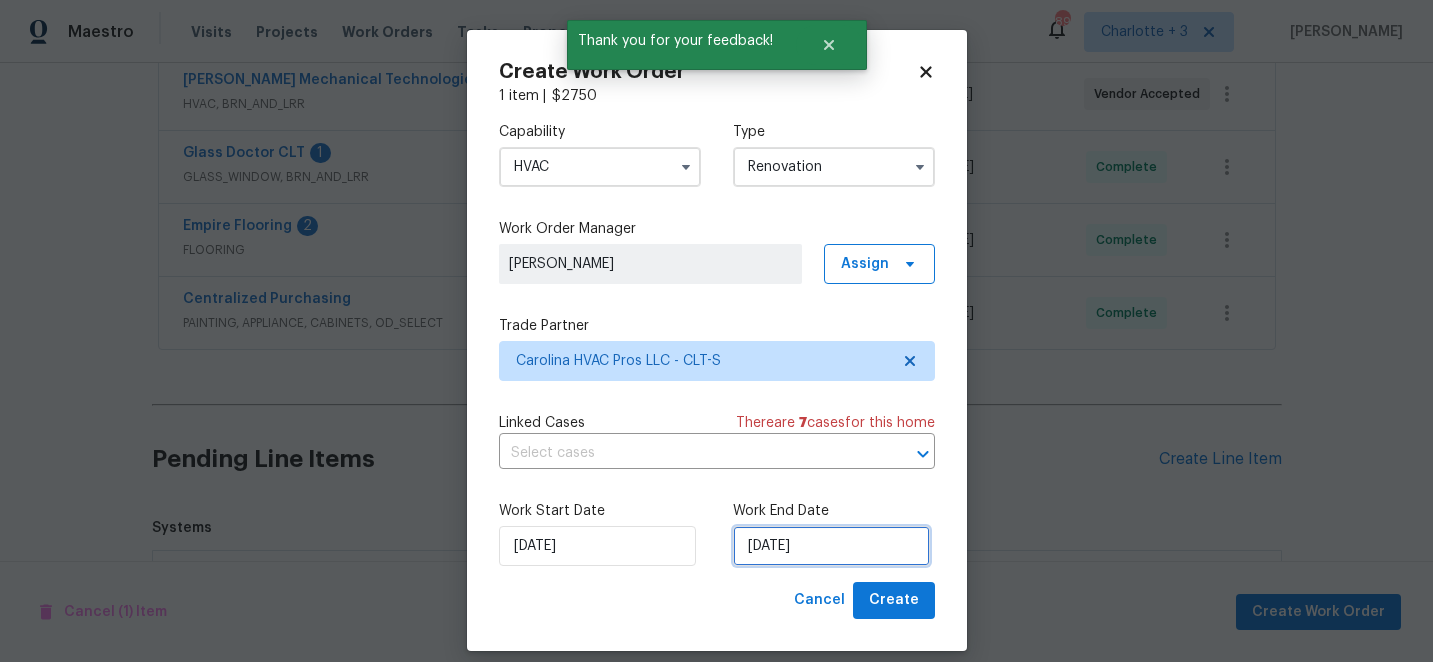 click on "[DATE]" at bounding box center [831, 546] 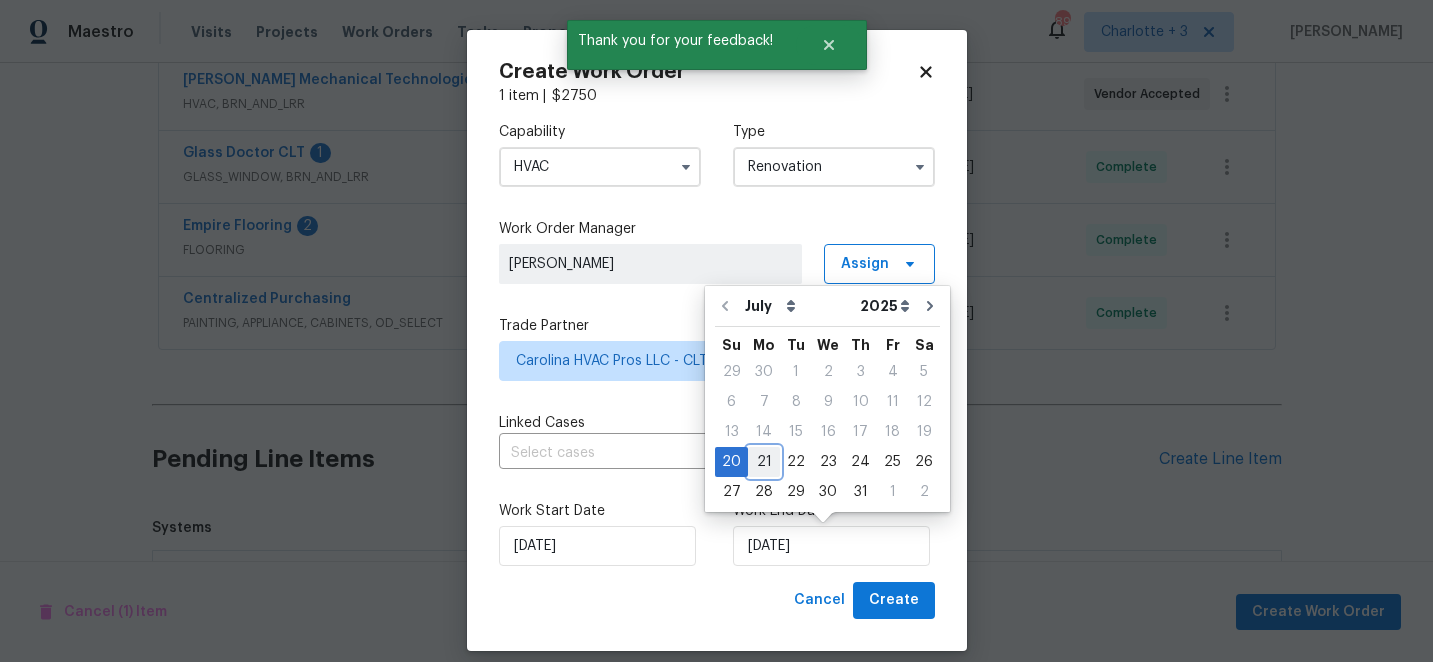 click on "21" at bounding box center [764, 462] 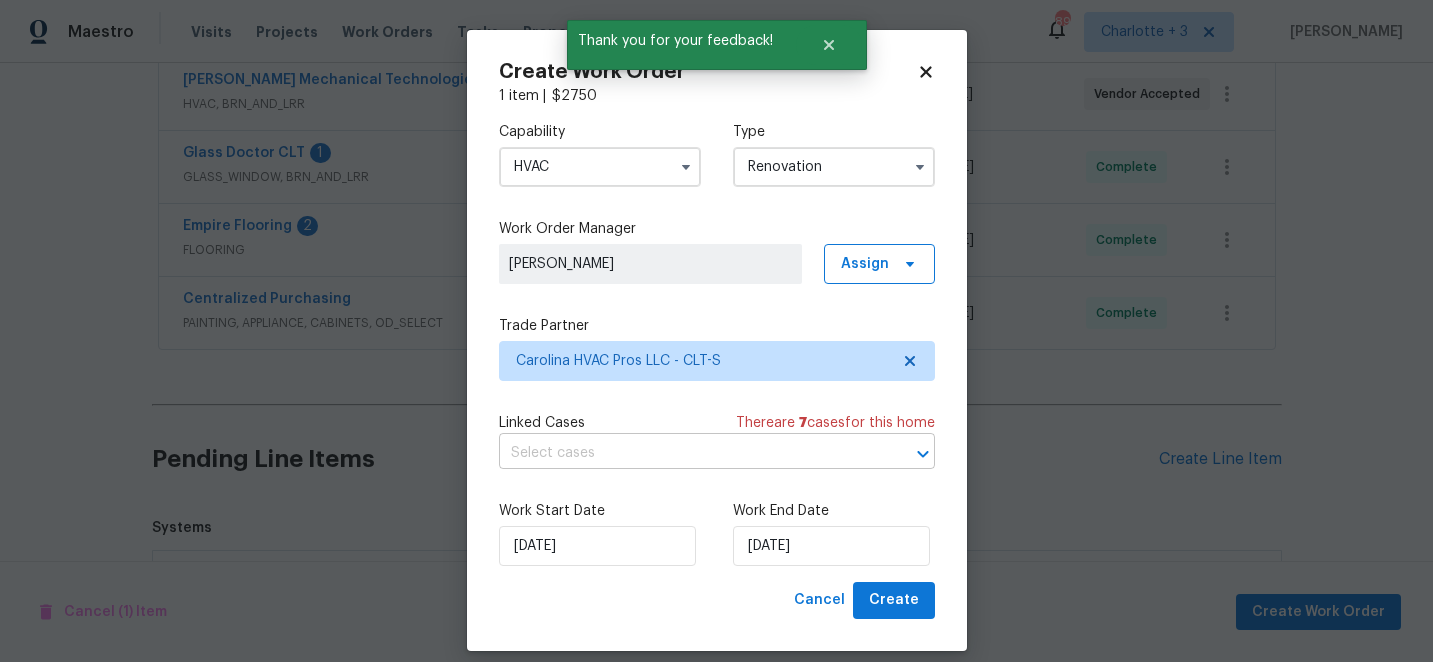 scroll, scrollTop: 19, scrollLeft: 0, axis: vertical 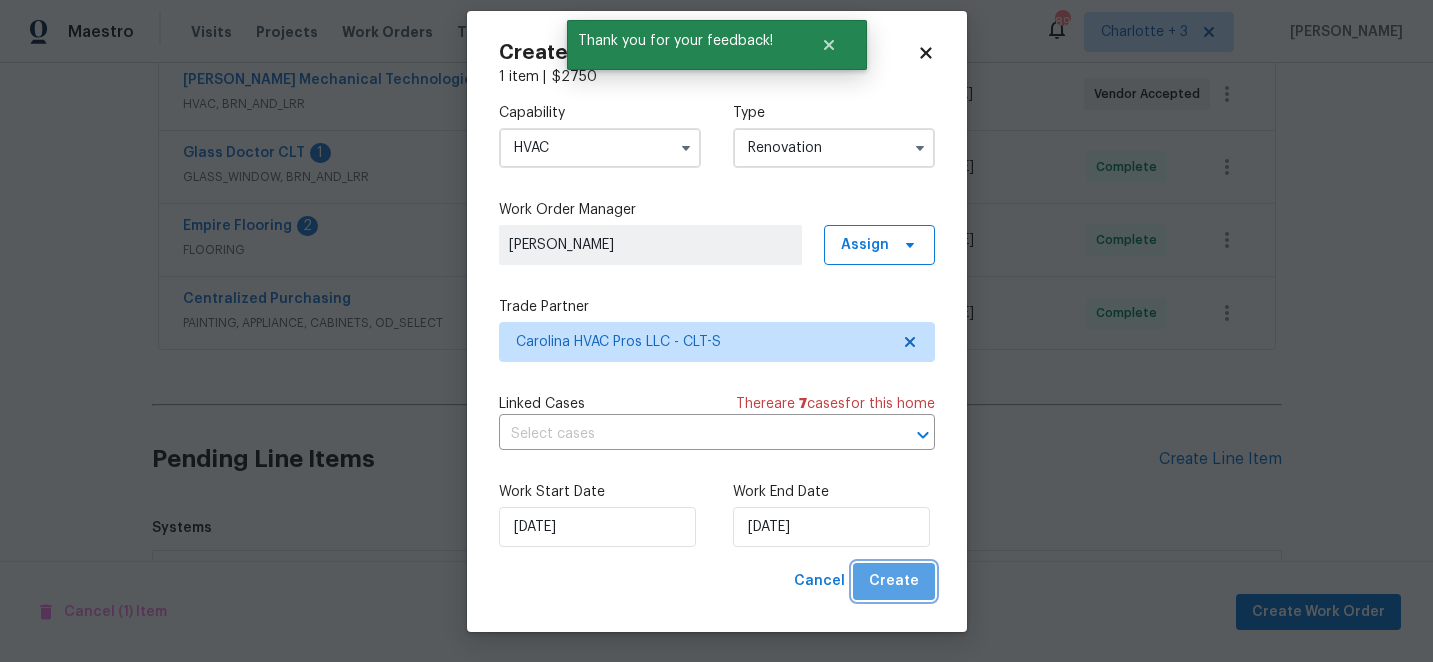 click on "Create" at bounding box center (894, 581) 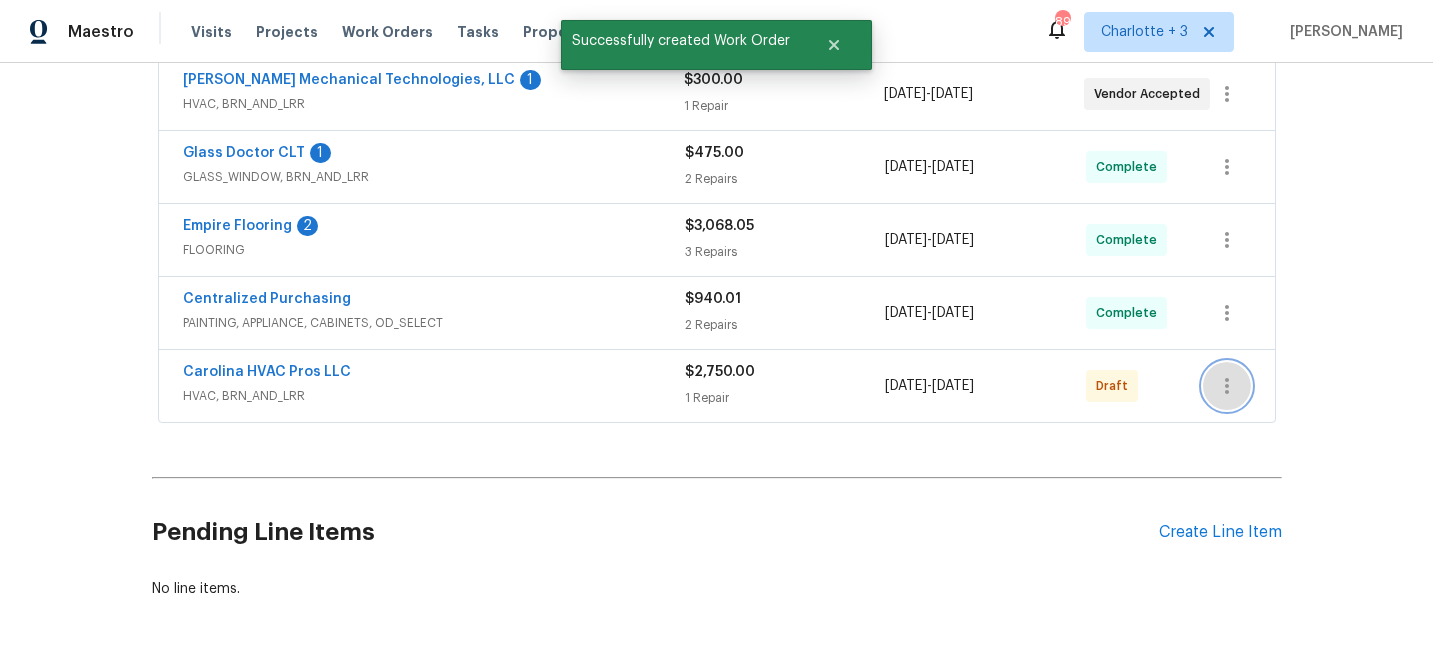 click at bounding box center [1227, 386] 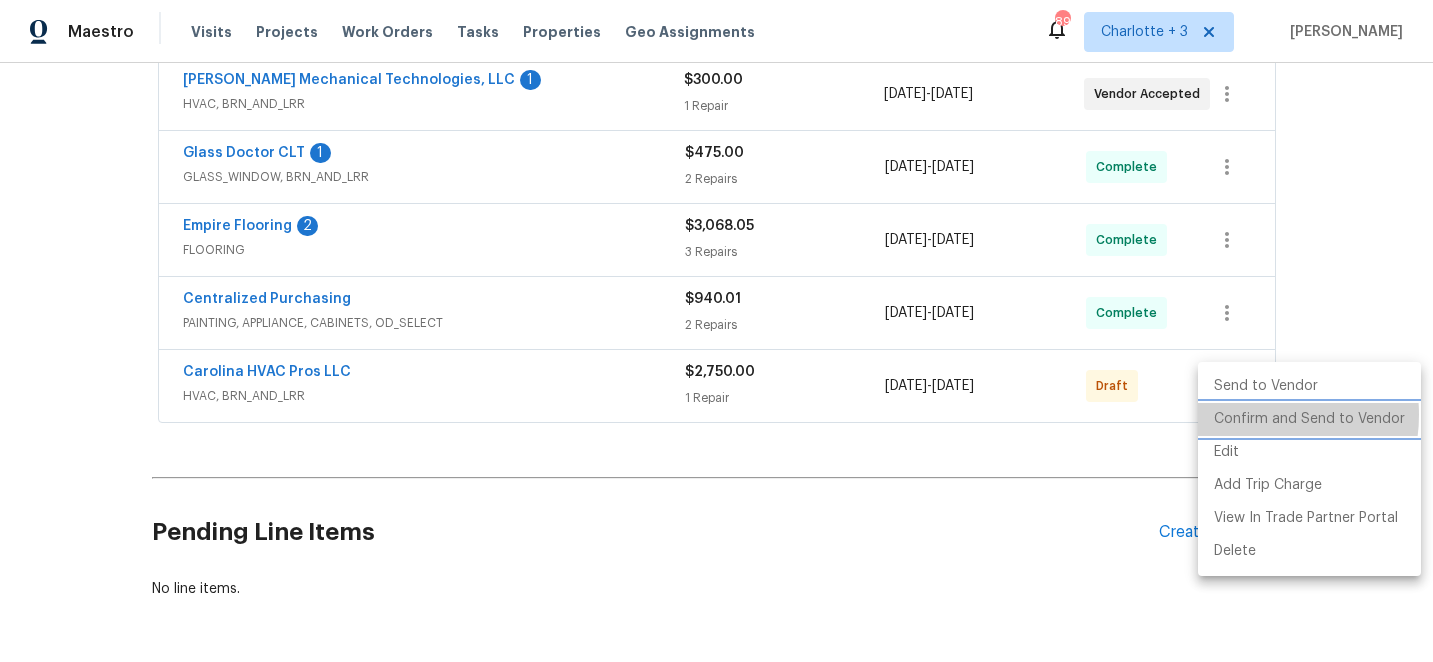click on "Confirm and Send to Vendor" at bounding box center (1309, 419) 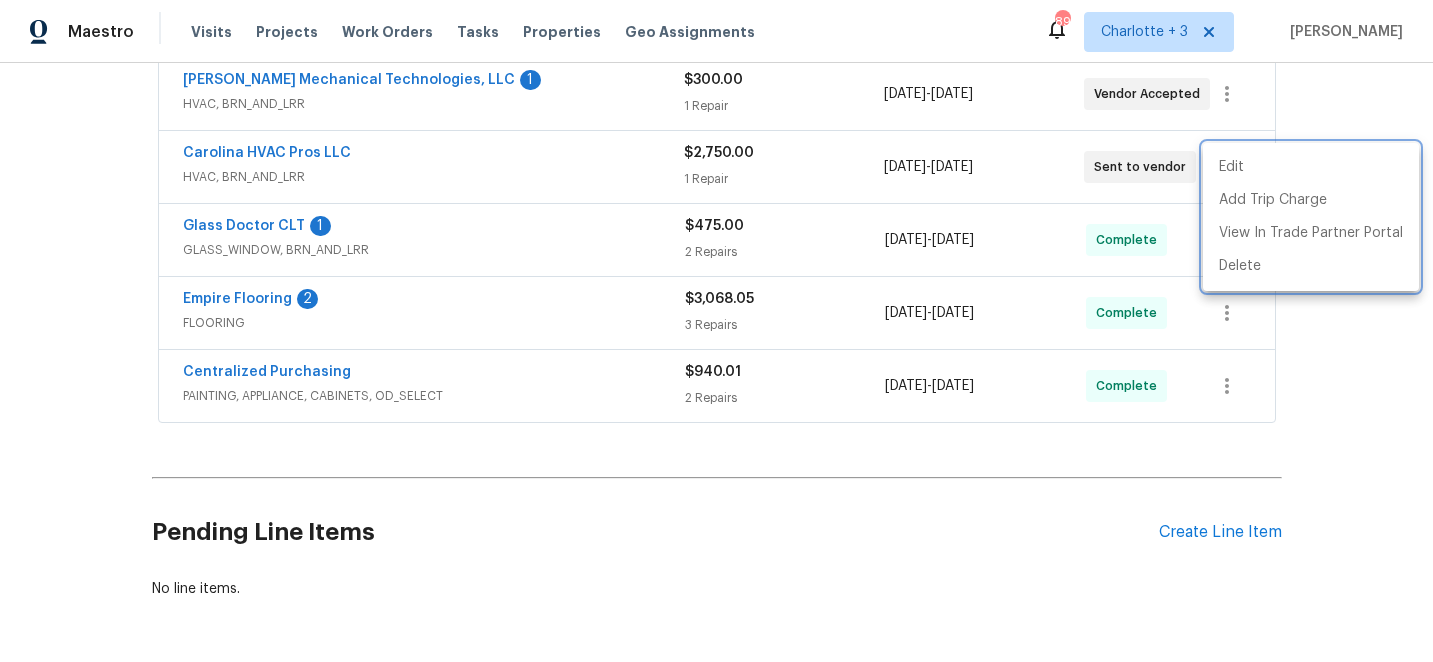 click at bounding box center (716, 331) 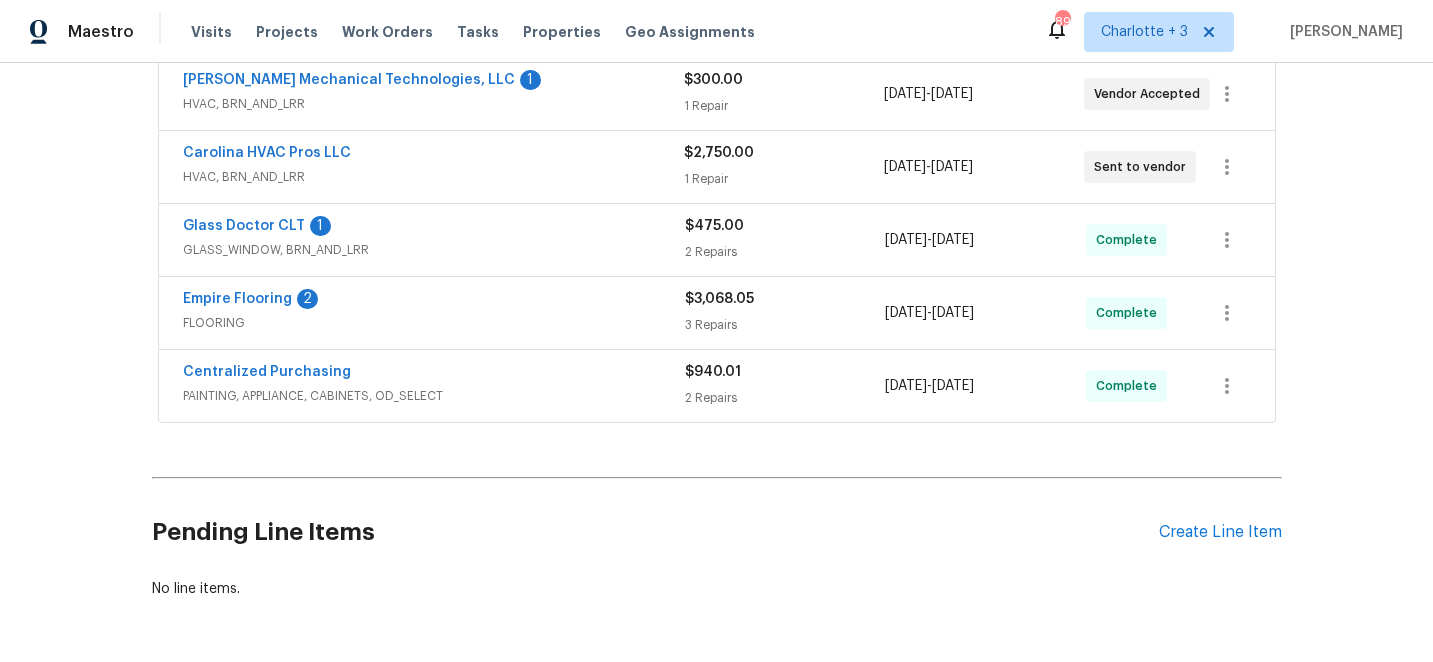 click on "Back to all projects [STREET_ADDRESS] 3 Beds | 1 Baths | Total: 1453 ft² | Above Grade: 1453 ft² | Basement Finished: N/A | 1970 Not seen [DATE] Mark Seen Actions Last Visit Date [DATE]  by  [PERSON_NAME]   Project Renovation   [DATE]  -  [DATE] In Progress Visits Work Orders Maintenance Notes Condition Adjustments Costs Photos Floor Plans Cases RENOVATION   [DATE]  -  [DATE] In Progress SmartSolutions 2 LANDSCAPING_MAINTENANCE, HARDSCAPE_LANDSCAPE $2,775.50 8 Repairs [DATE]  -  [DATE] Needs QC Krypto Contracting LLC 1 CLEANING_MAINTENANCE, CLEANING $250.00 1 Repair [DATE]  -  [DATE] Needs QC SmartSolutions GENERAL_CONTRACTOR, ROOF $18,258.56 27 Repairs | 8 Upgrade [DATE]  -  [DATE] In Progress [PERSON_NAME] Mechanical Technologies, LLC 1 HVAC, BRN_AND_LRR $300.00 1 Repair [DATE]  -  [DATE] Vendor Accepted Carolina HVAC Pros LLC HVAC, BRN_AND_LRR $2,750.00 1 Repair [DATE]  -  [DATE] Sent to vendor Glass Doctor CLT 1 GLASS_WINDOW, BRN_AND_LRR $475.00 2" at bounding box center (716, 362) 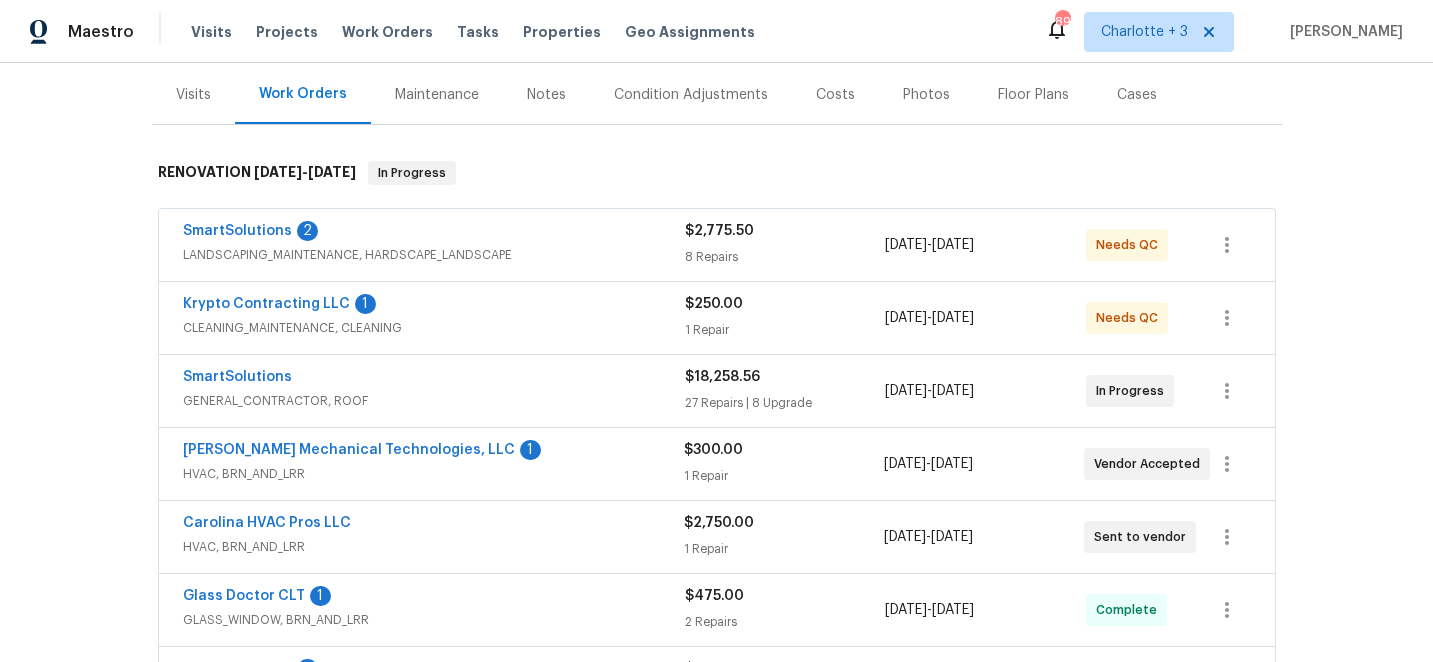 scroll, scrollTop: 172, scrollLeft: 0, axis: vertical 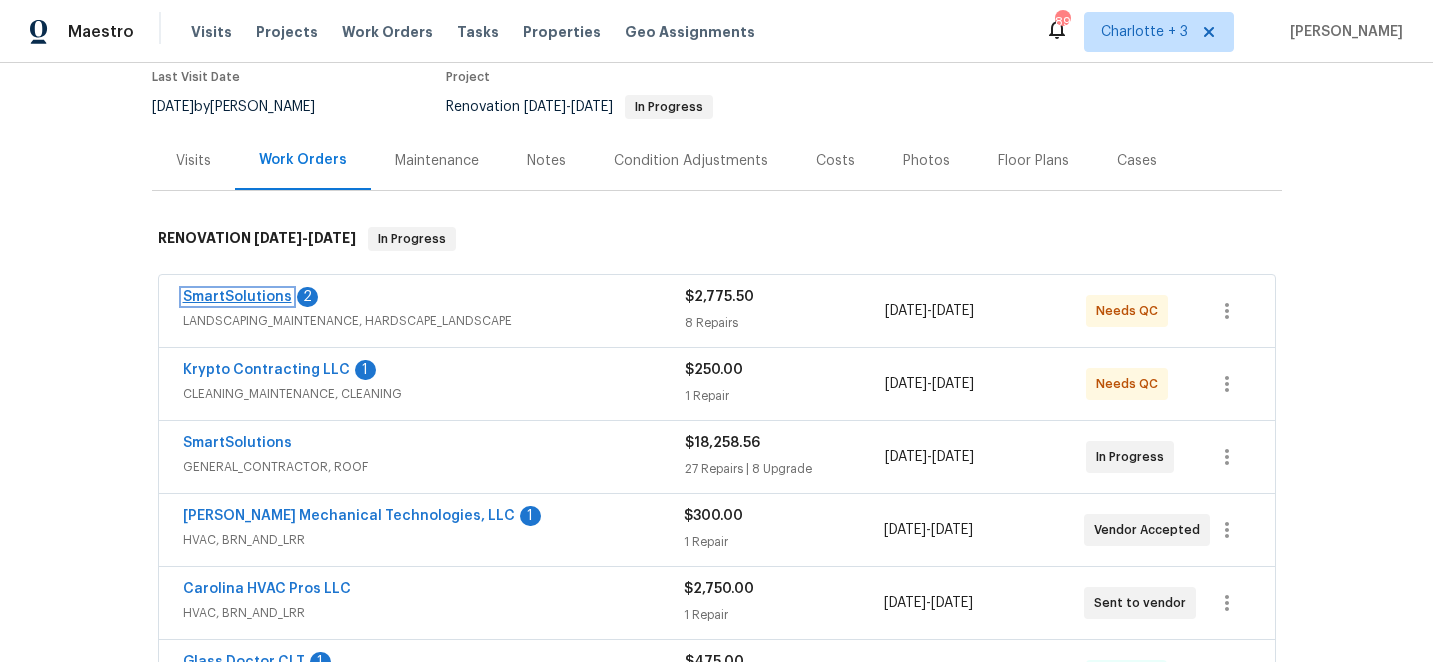 click on "SmartSolutions" at bounding box center [237, 297] 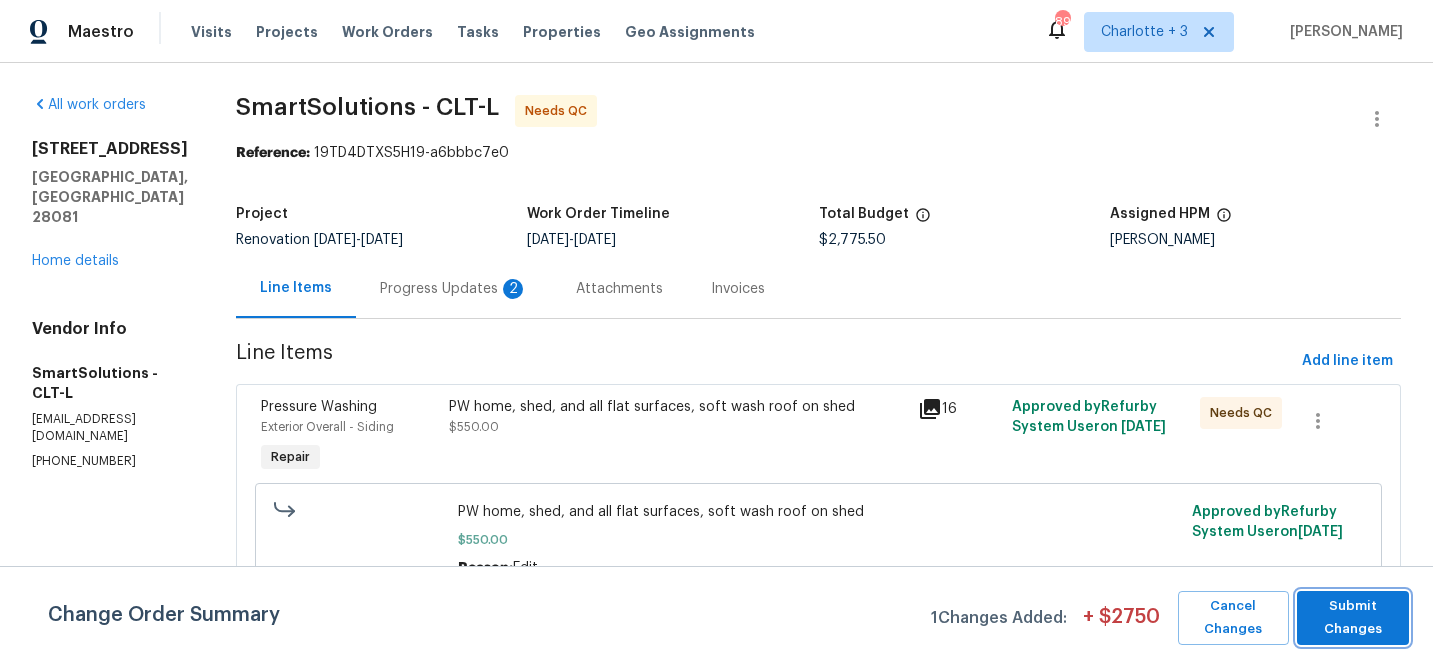 click on "Submit Changes" at bounding box center [1353, 618] 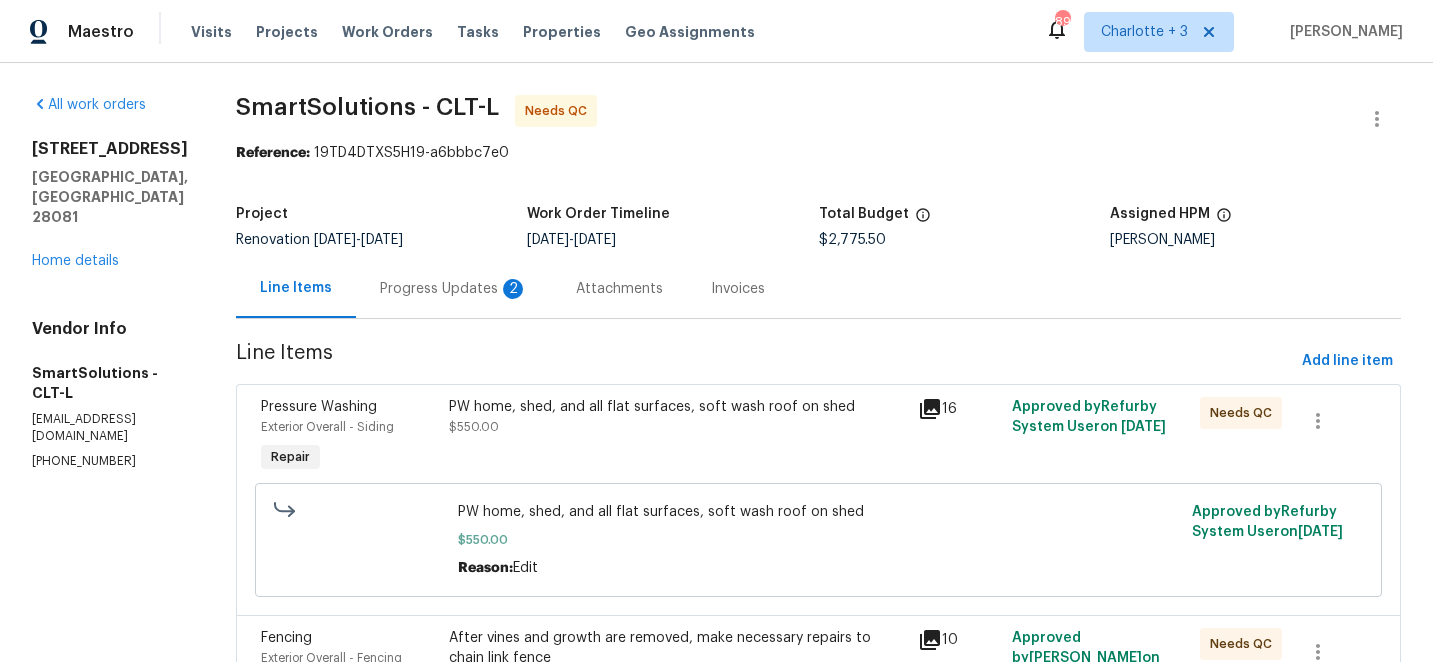 click on "Progress Updates 2" at bounding box center [454, 289] 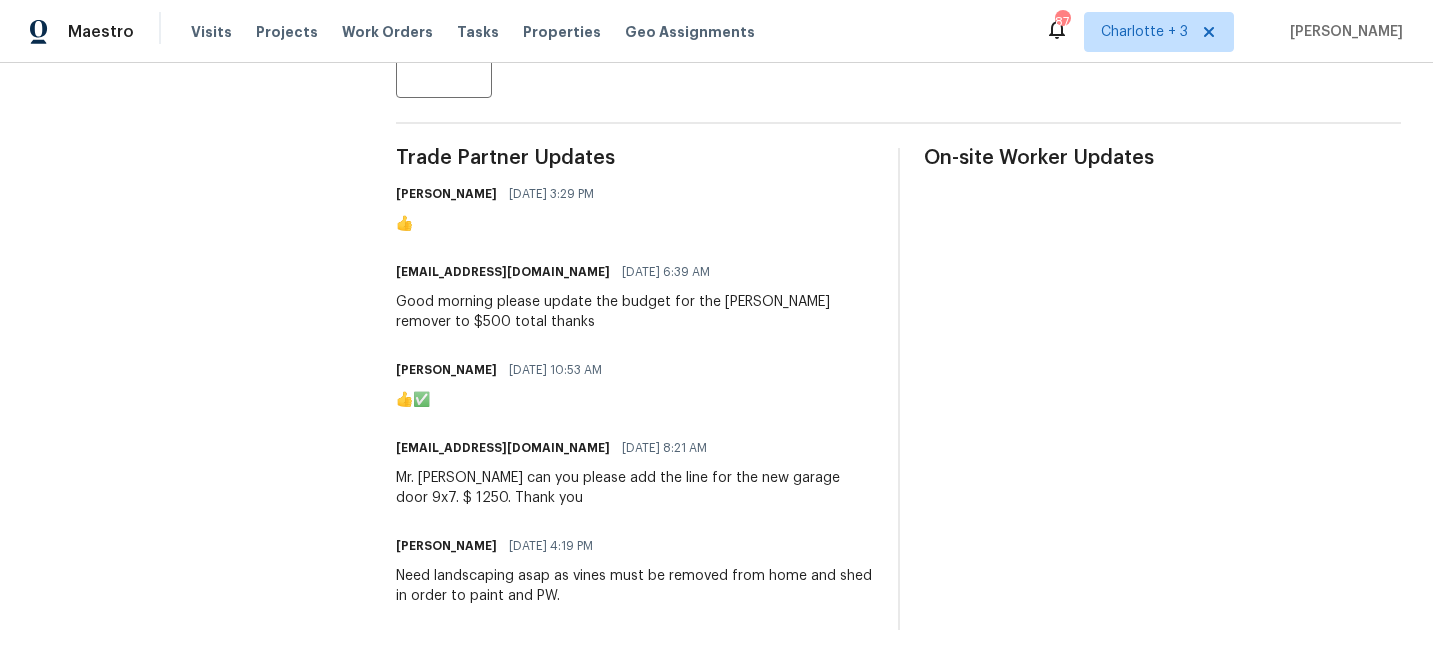 scroll, scrollTop: 0, scrollLeft: 0, axis: both 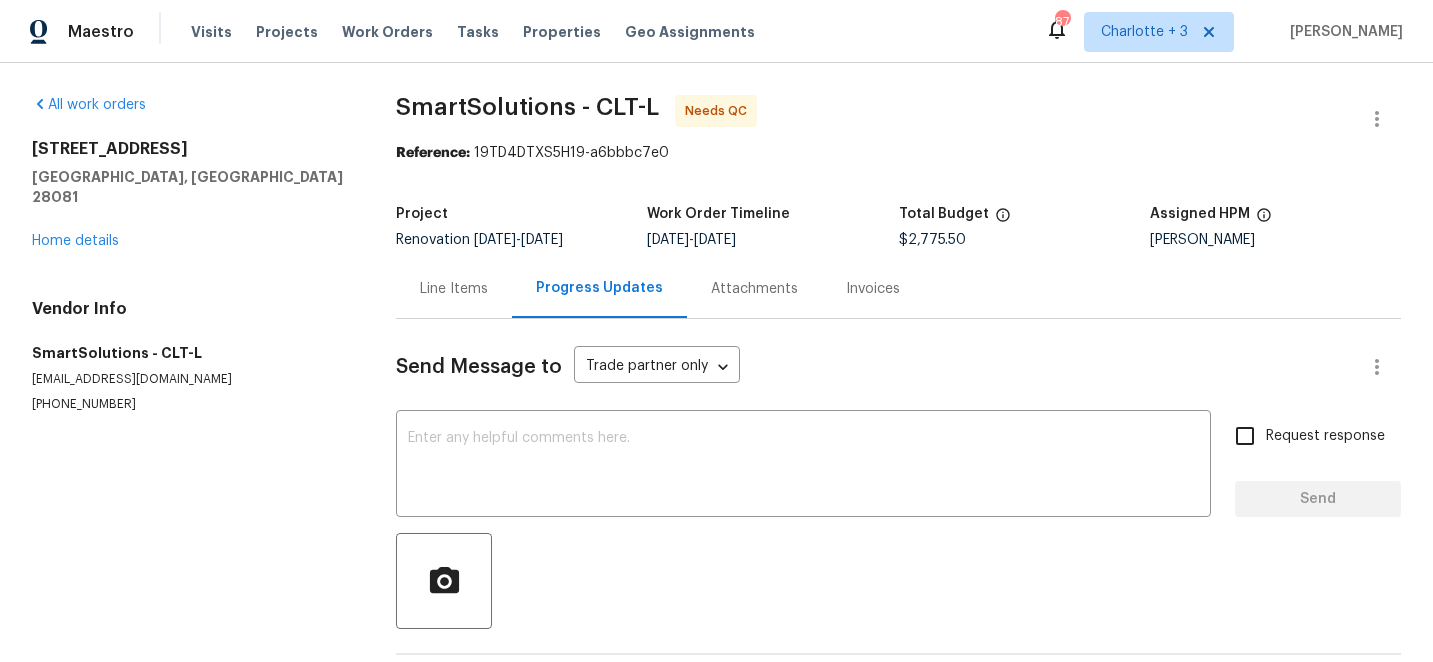 click on "Line Items" at bounding box center (454, 289) 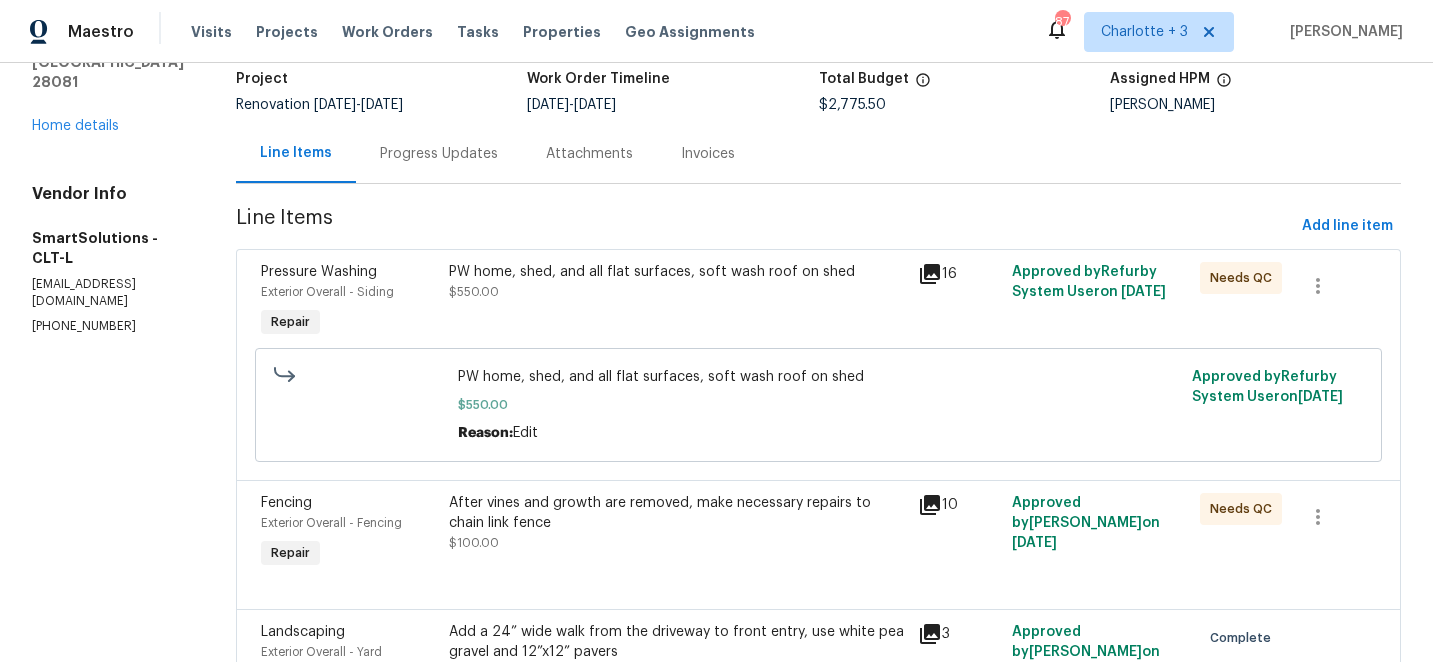scroll, scrollTop: 138, scrollLeft: 0, axis: vertical 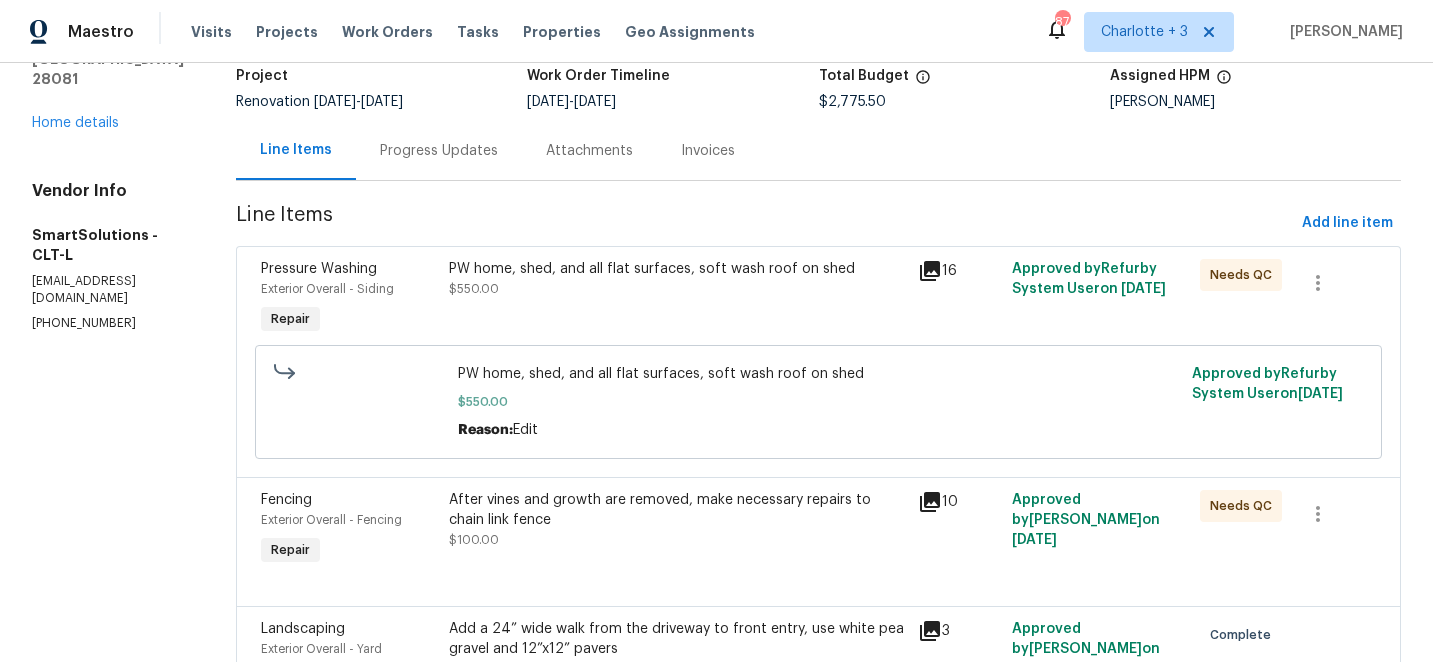 click on "PW home, shed, and all flat surfaces, soft wash roof on shed" at bounding box center [678, 269] 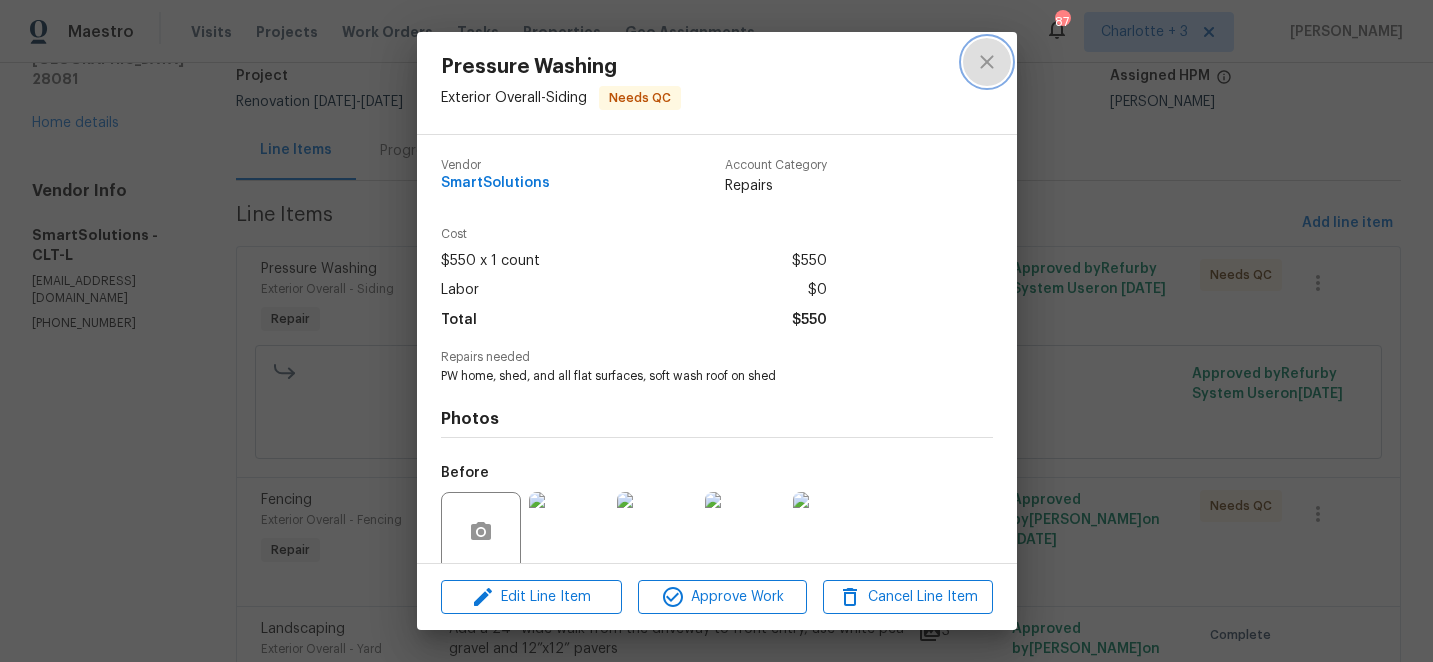 click 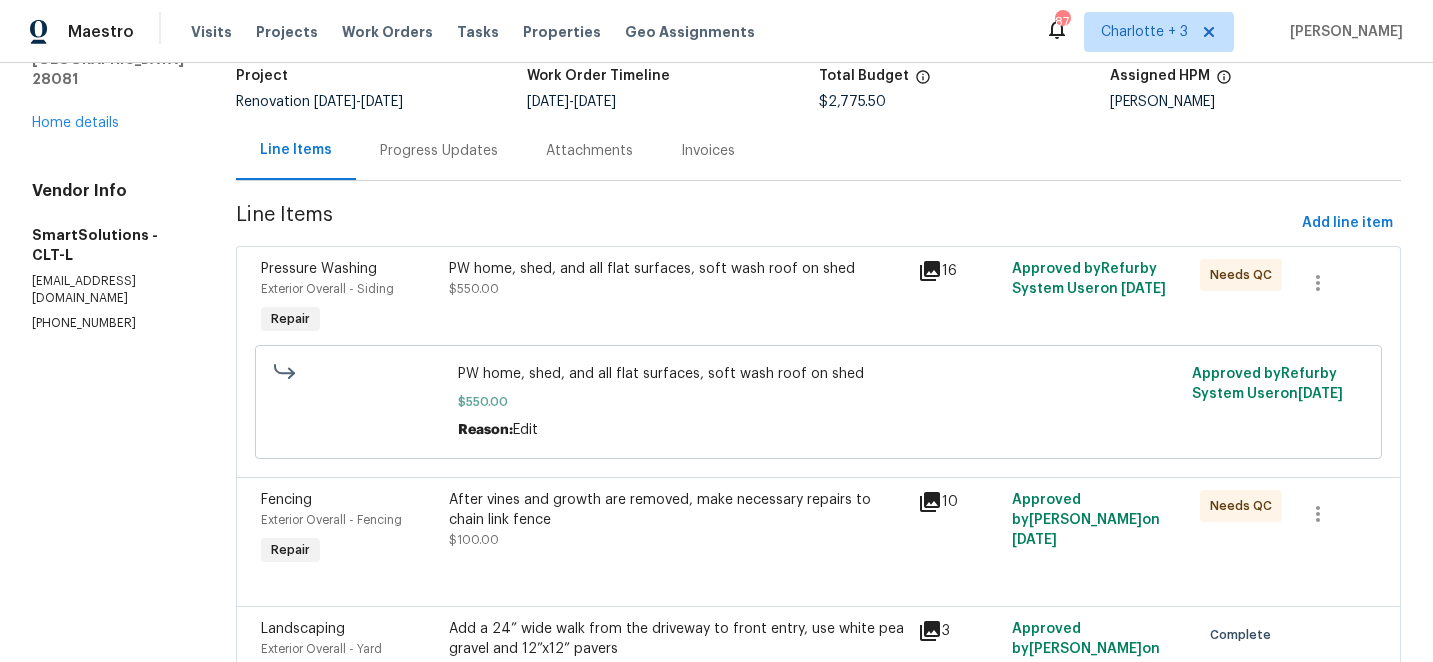 click on "After vines and growth are removed, make necessary repairs to chain link fence" at bounding box center (678, 510) 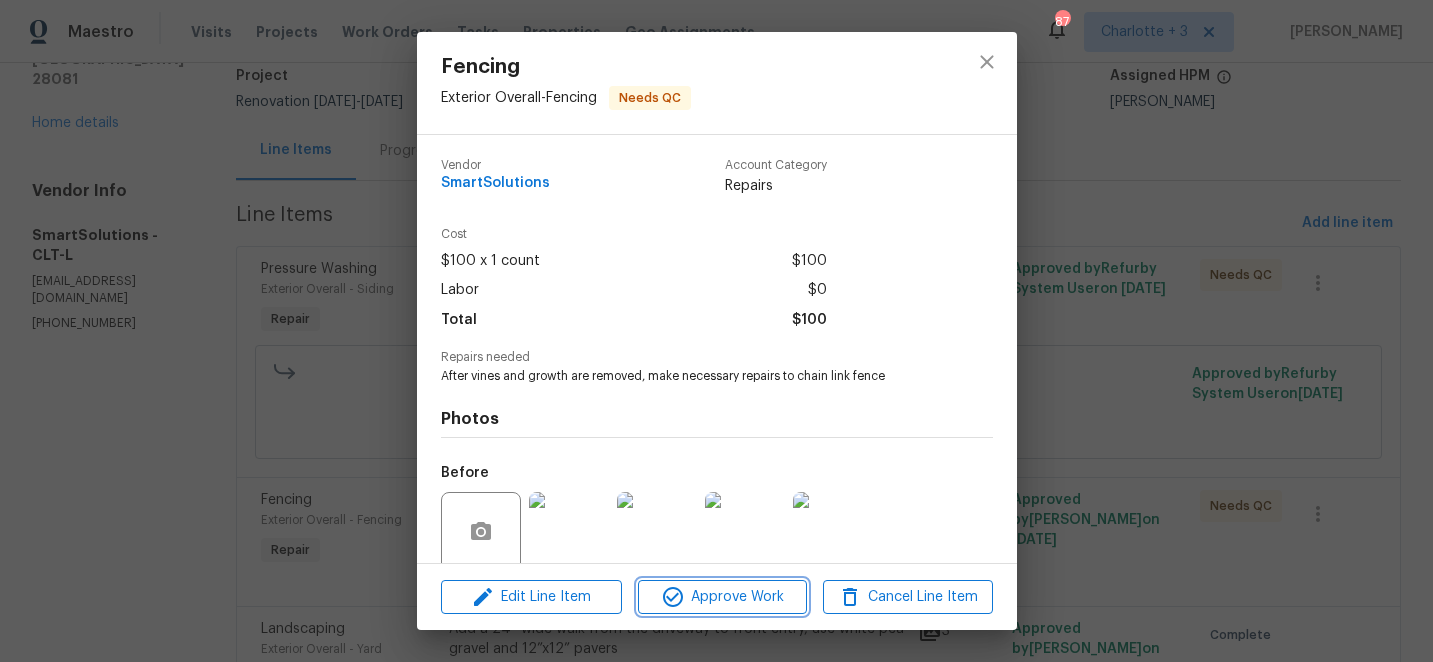 click on "Approve Work" at bounding box center [722, 597] 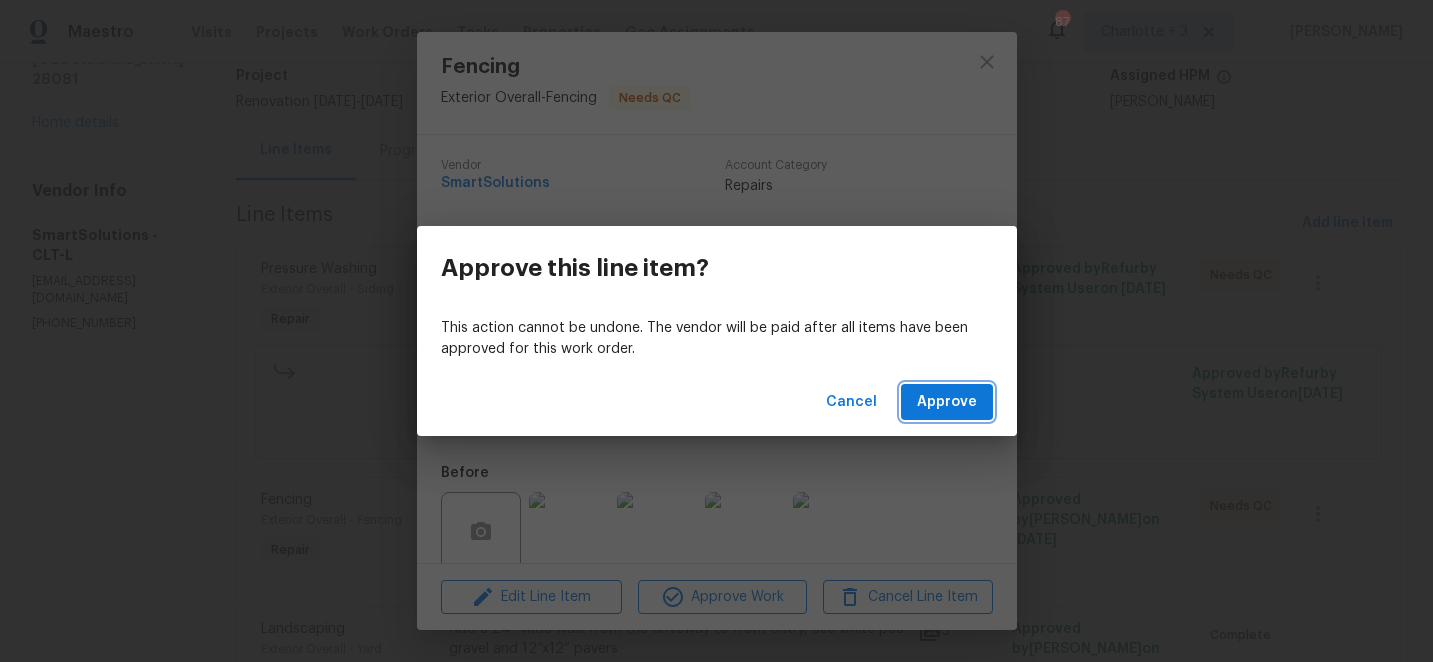 click on "Approve" at bounding box center [947, 402] 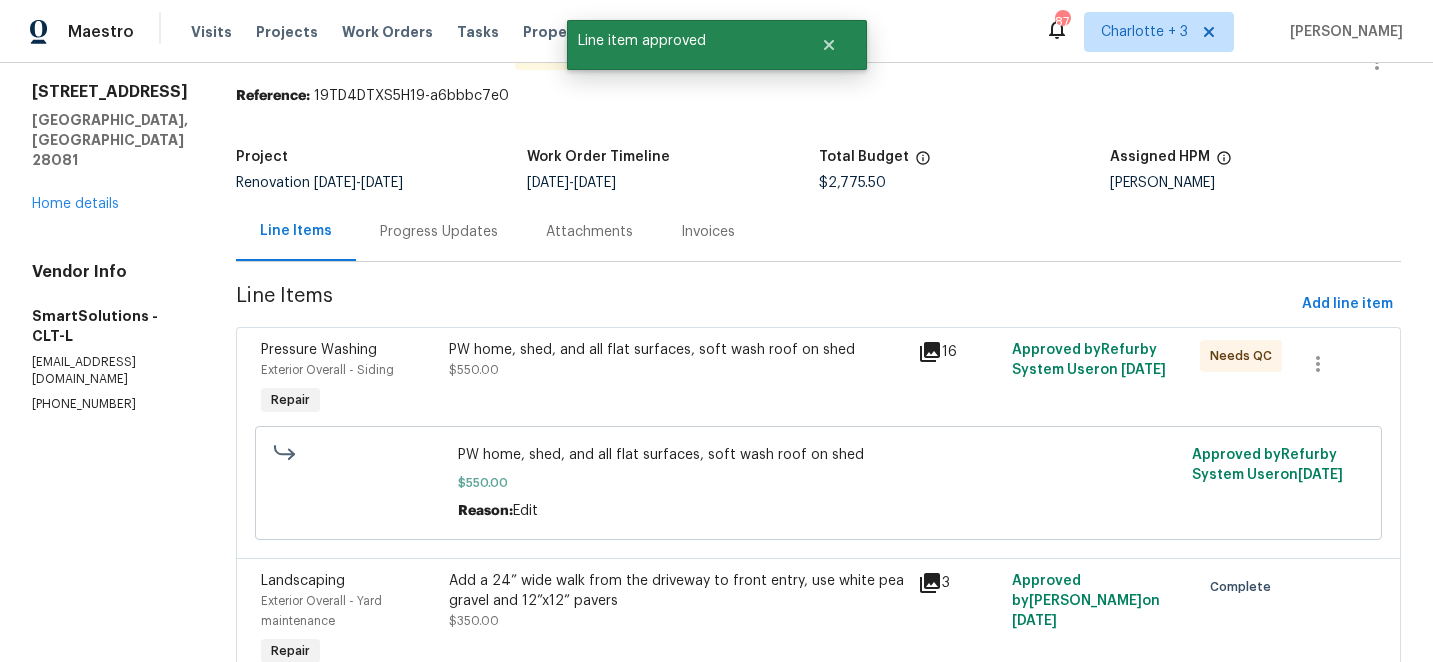 scroll, scrollTop: 0, scrollLeft: 0, axis: both 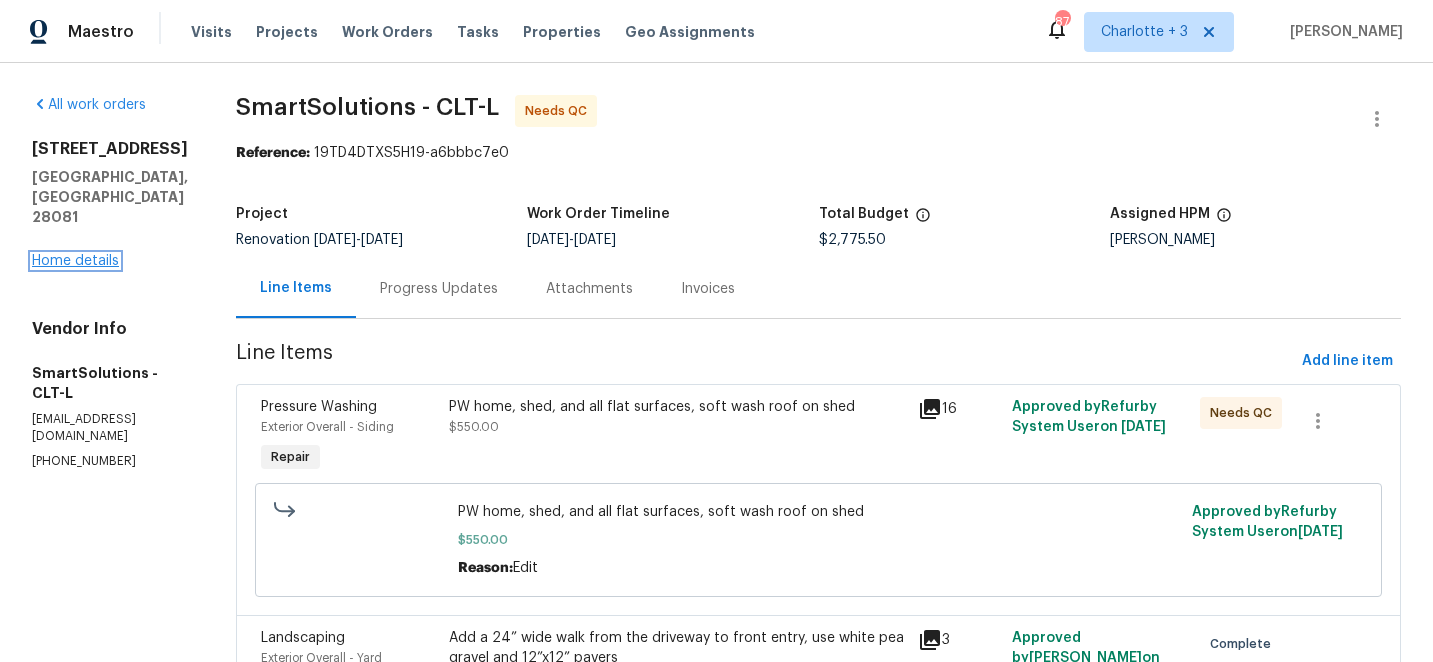 click on "Home details" at bounding box center [75, 261] 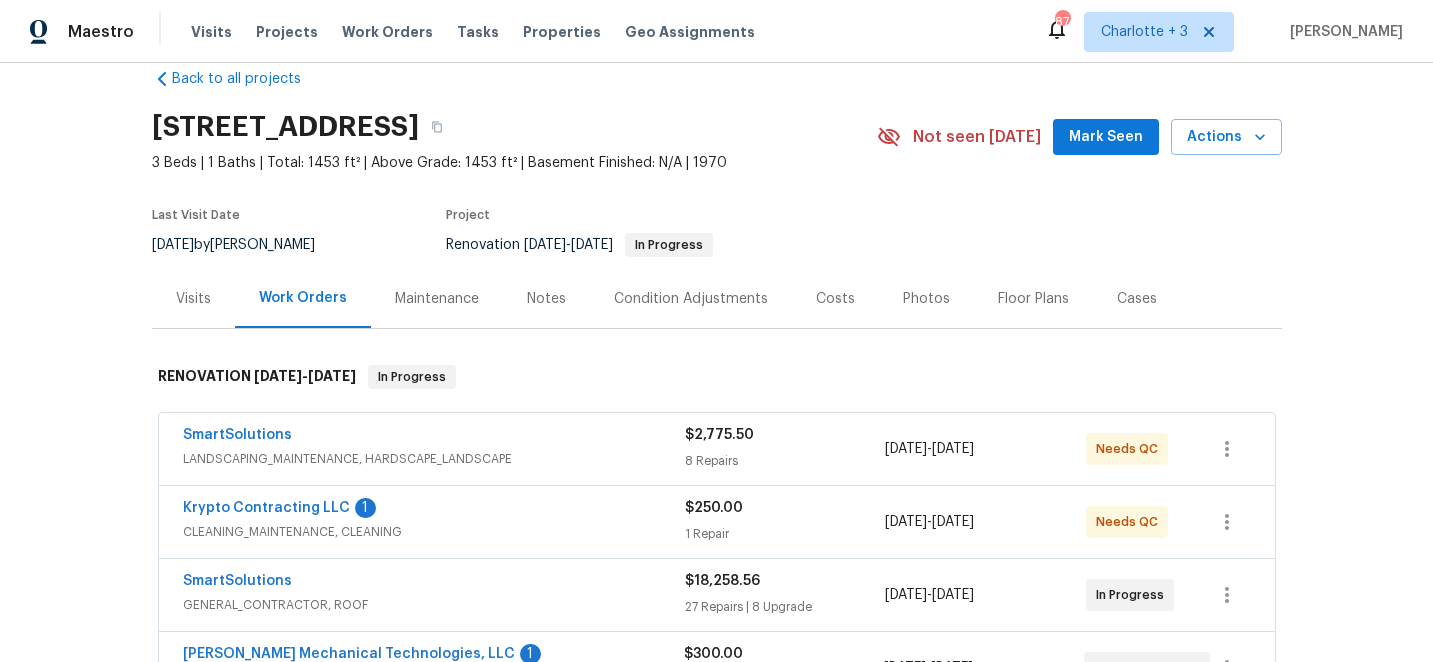 scroll, scrollTop: 39, scrollLeft: 0, axis: vertical 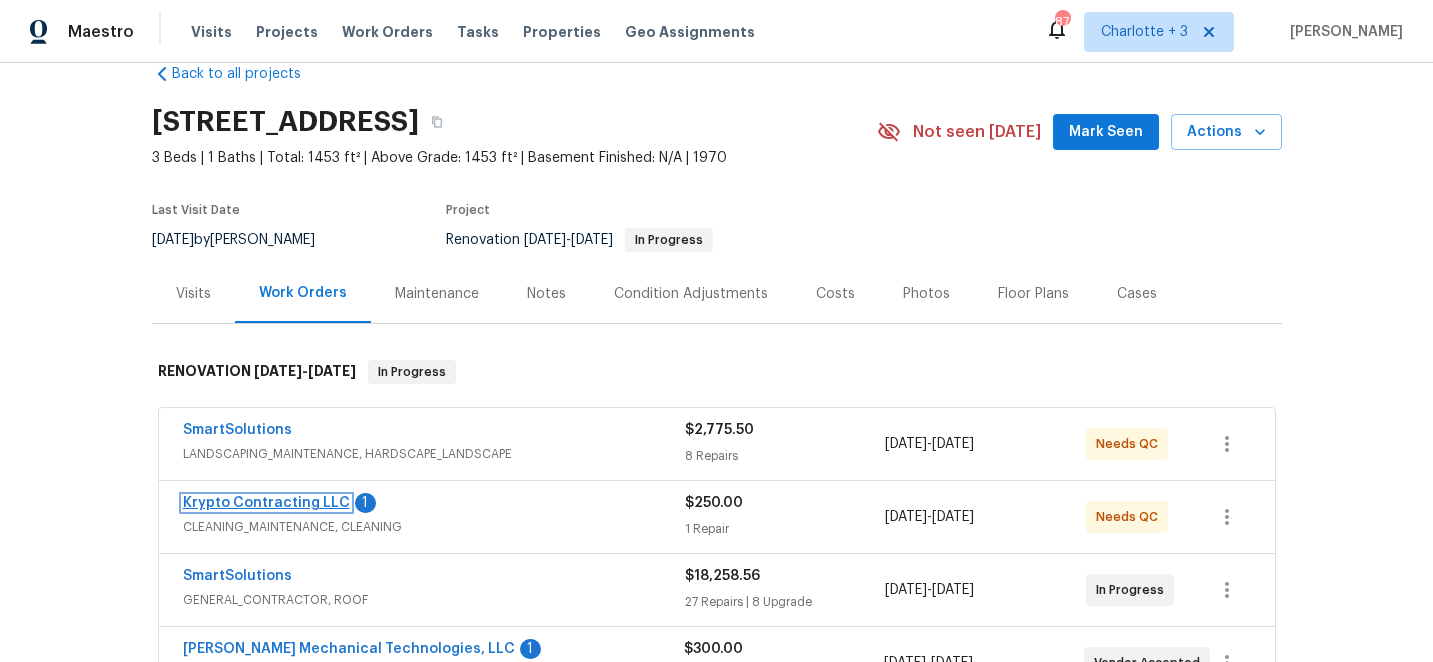 click on "Krypto Contracting LLC" at bounding box center [266, 503] 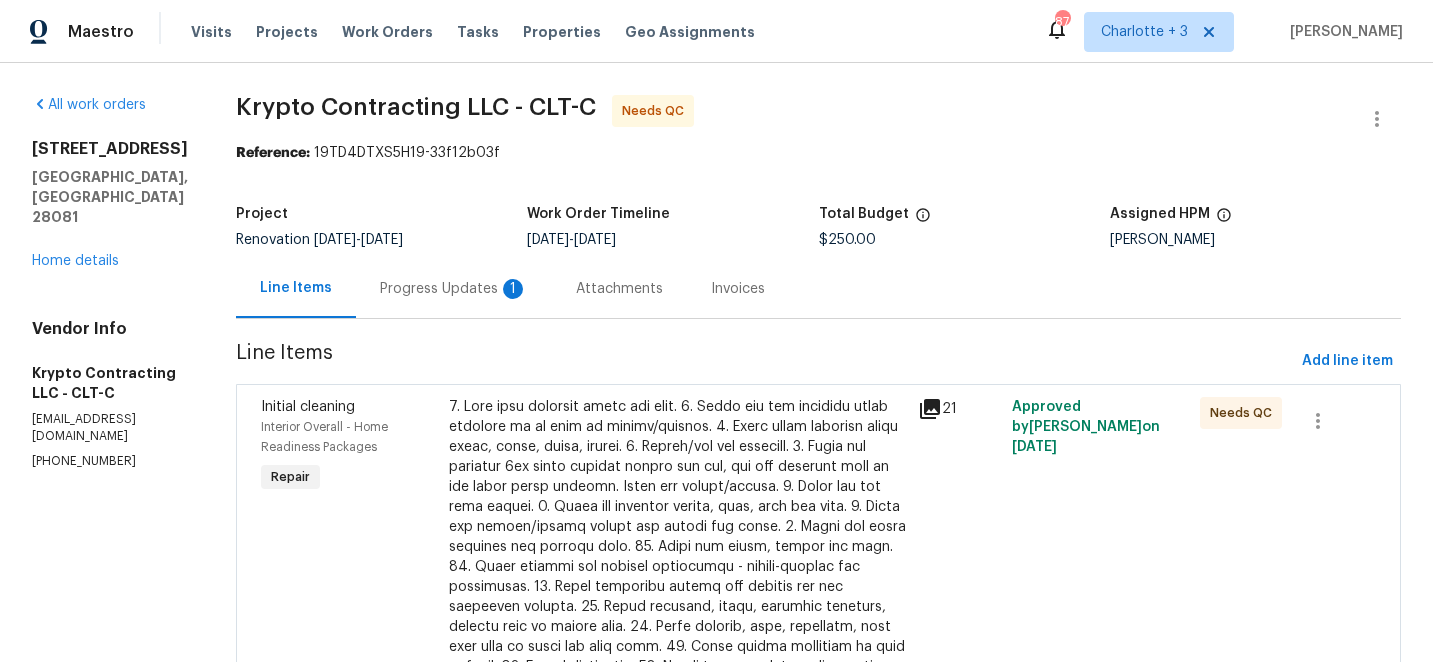 click on "Progress Updates 1" at bounding box center [454, 289] 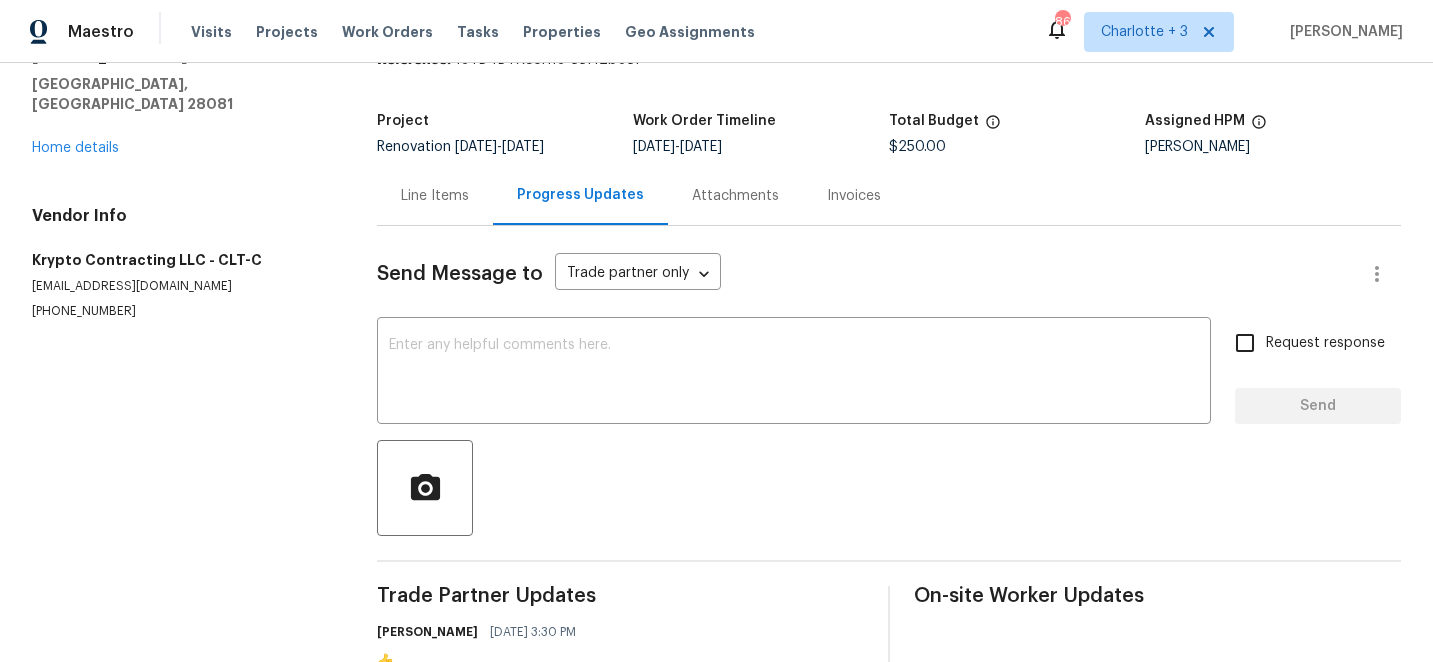 scroll, scrollTop: 76, scrollLeft: 0, axis: vertical 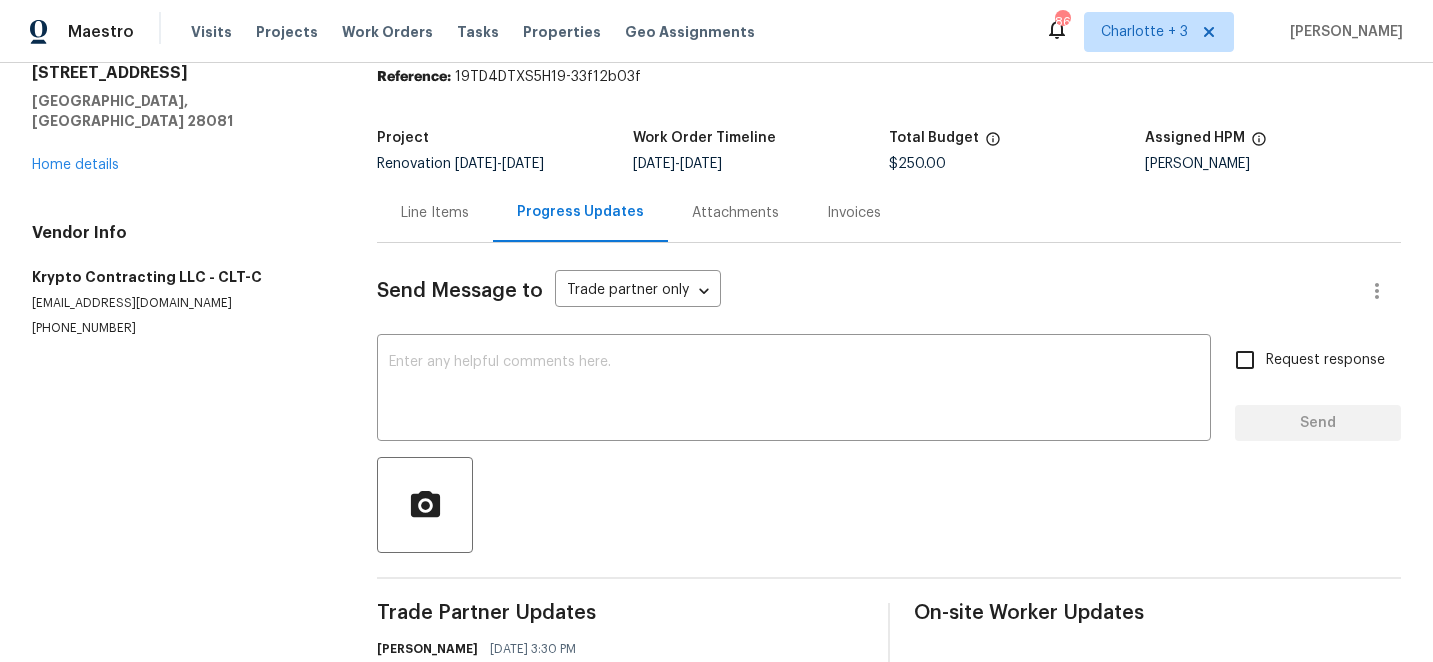 click on "Line Items" at bounding box center (435, 213) 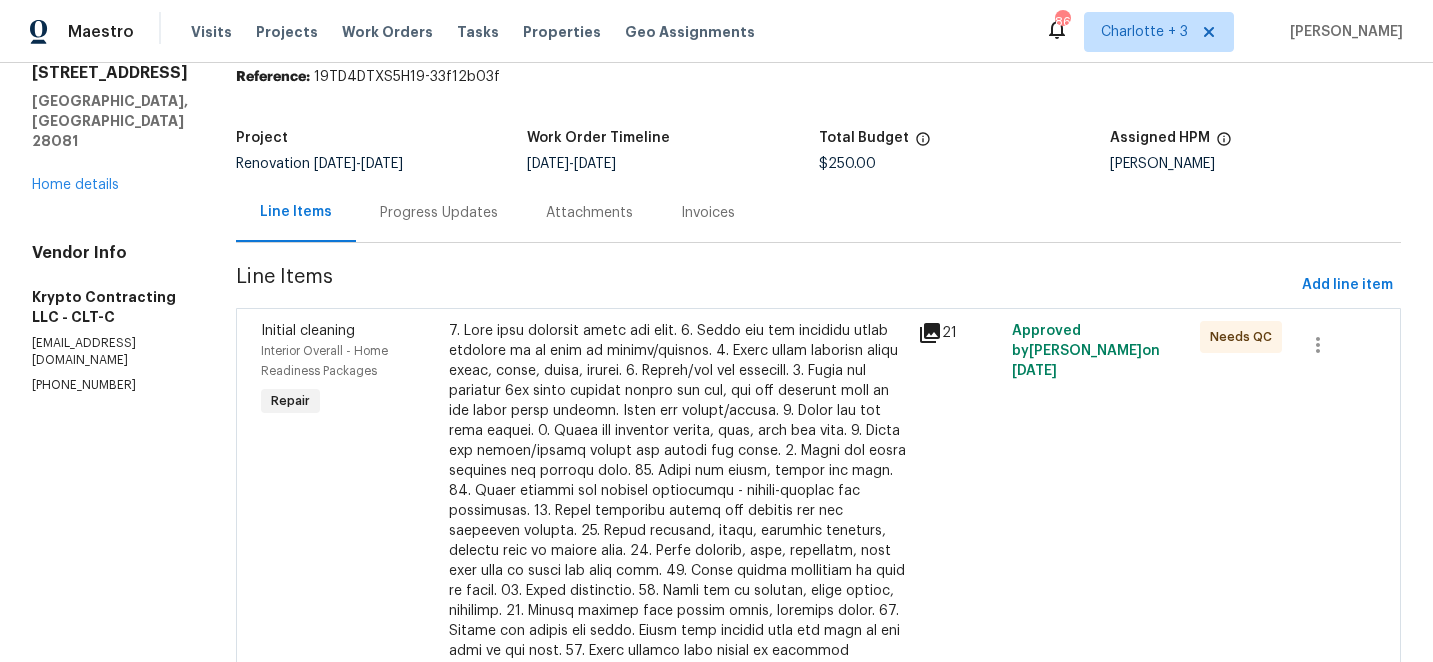 click at bounding box center (678, 531) 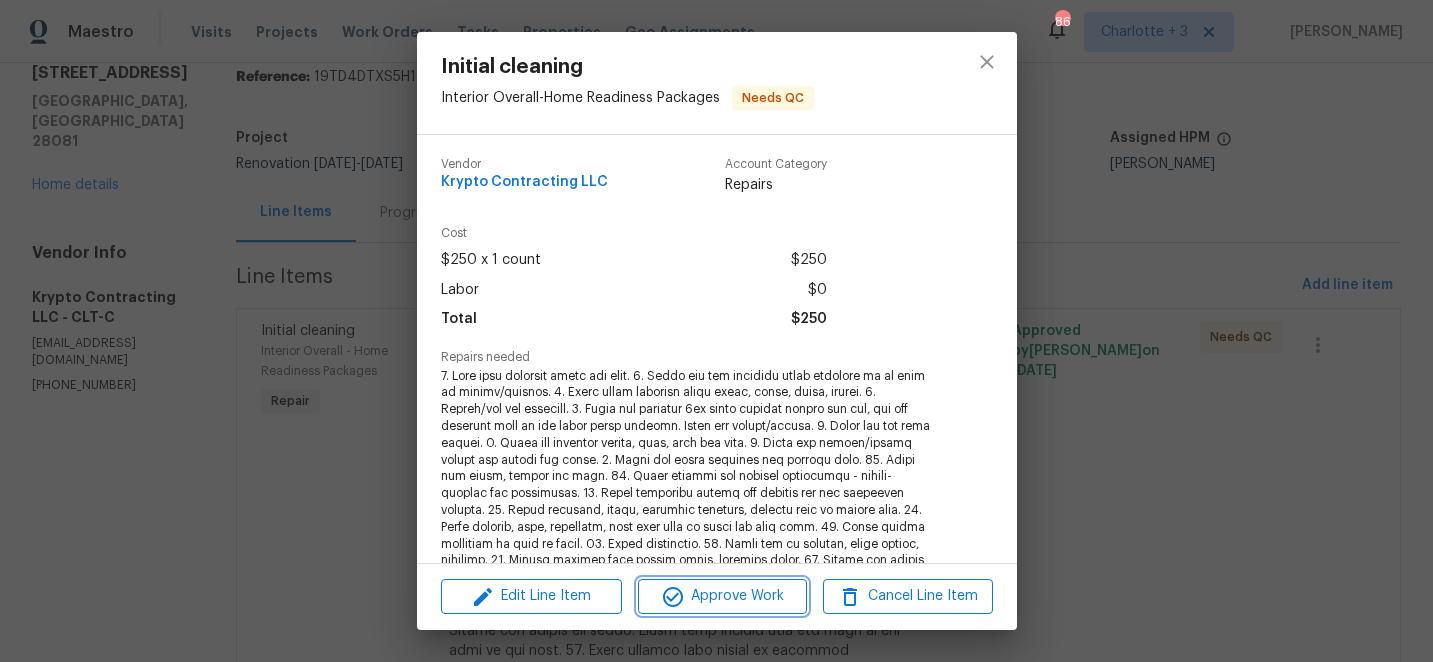 click on "Approve Work" at bounding box center (722, 596) 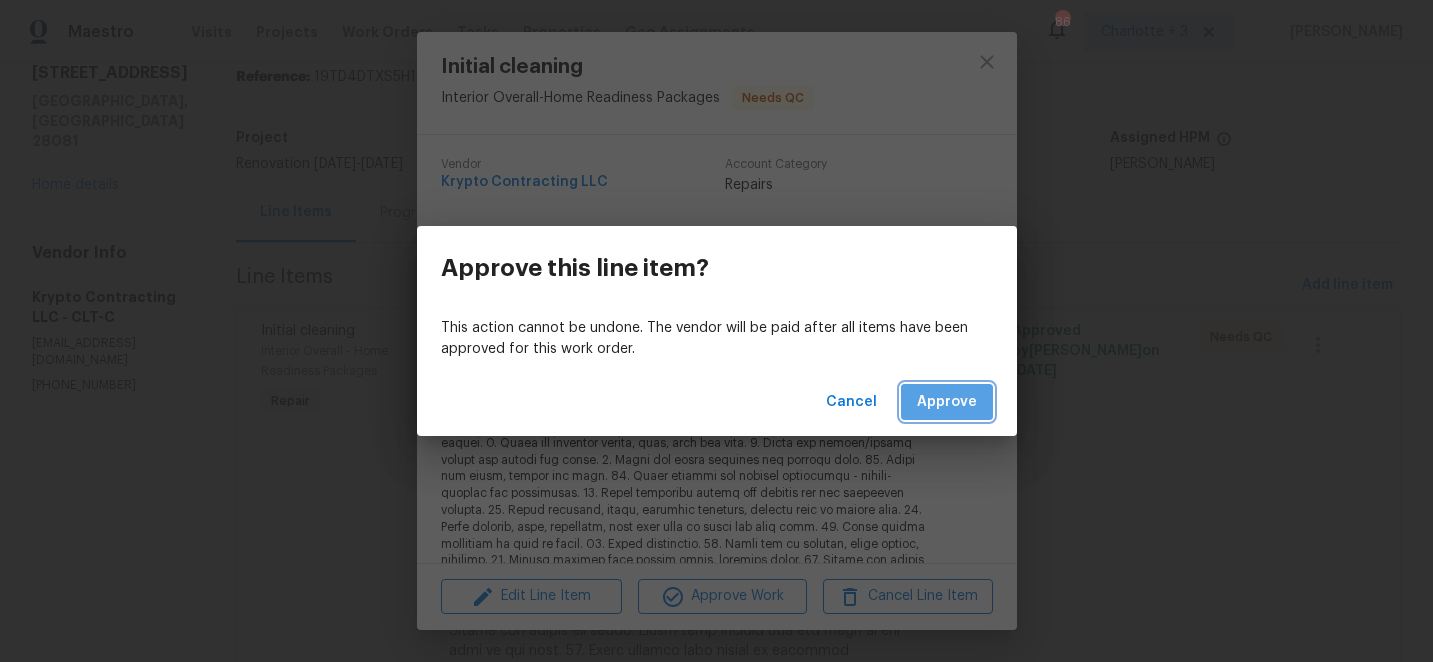 click on "Approve" at bounding box center [947, 402] 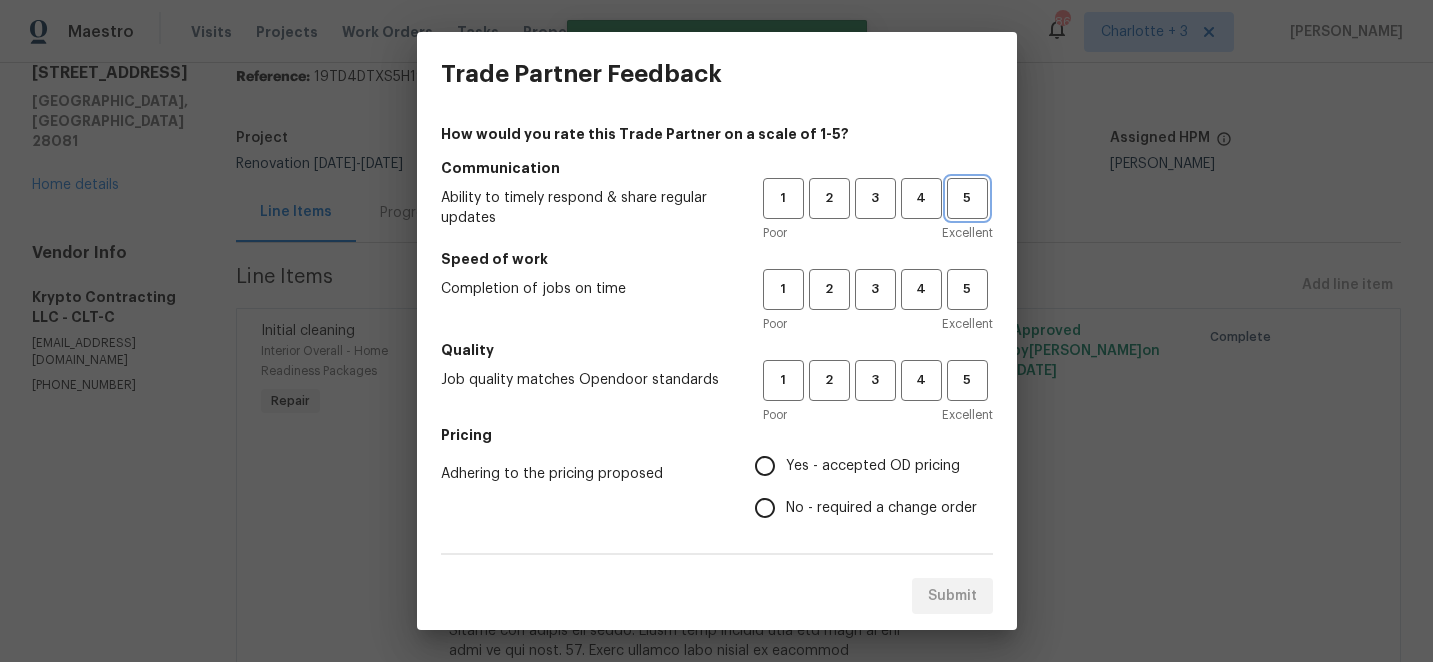 click on "5" at bounding box center [967, 198] 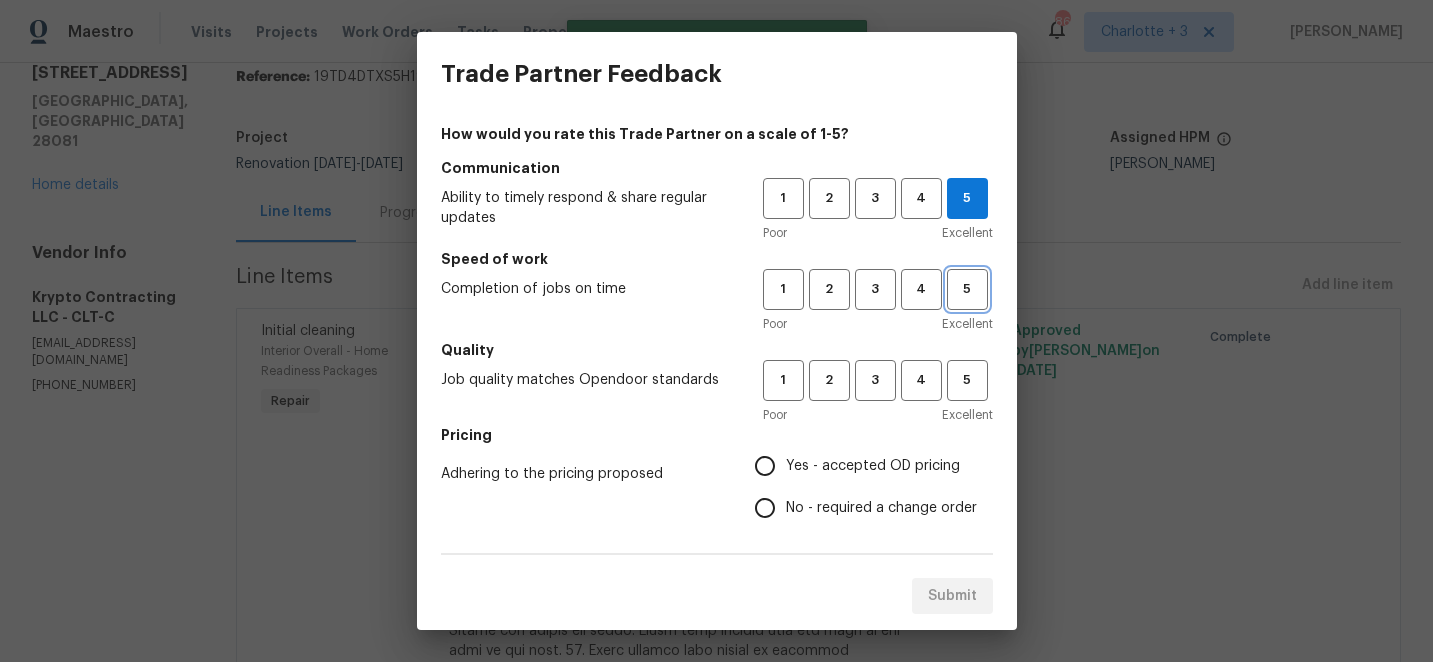 drag, startPoint x: 969, startPoint y: 277, endPoint x: 969, endPoint y: 310, distance: 33 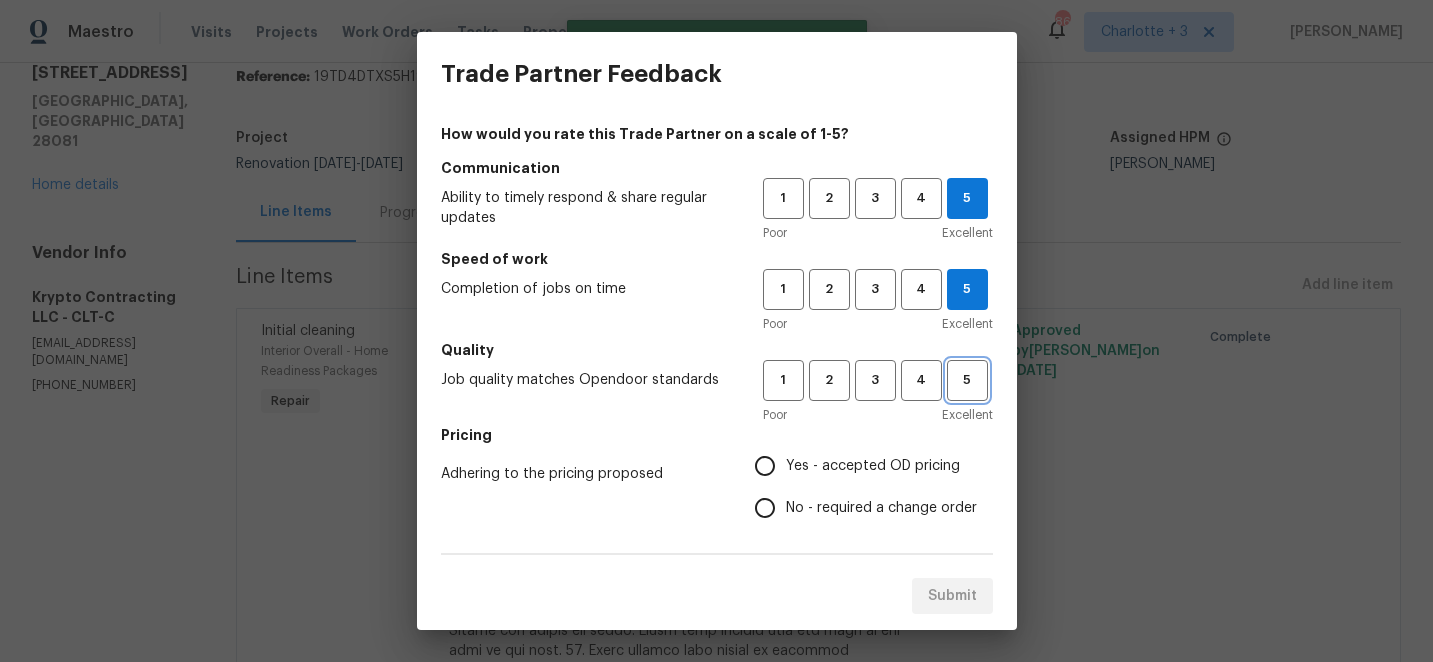 click on "5" at bounding box center [967, 380] 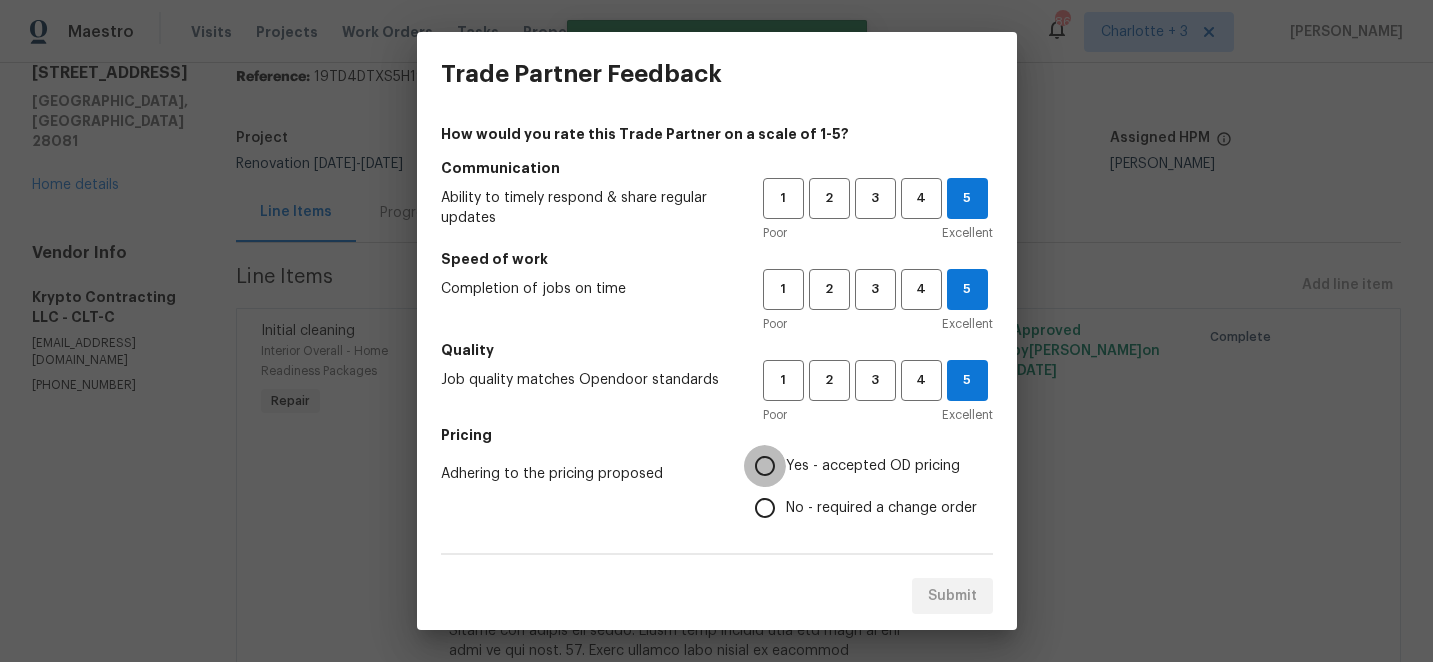 click on "Yes - accepted OD pricing" at bounding box center (765, 466) 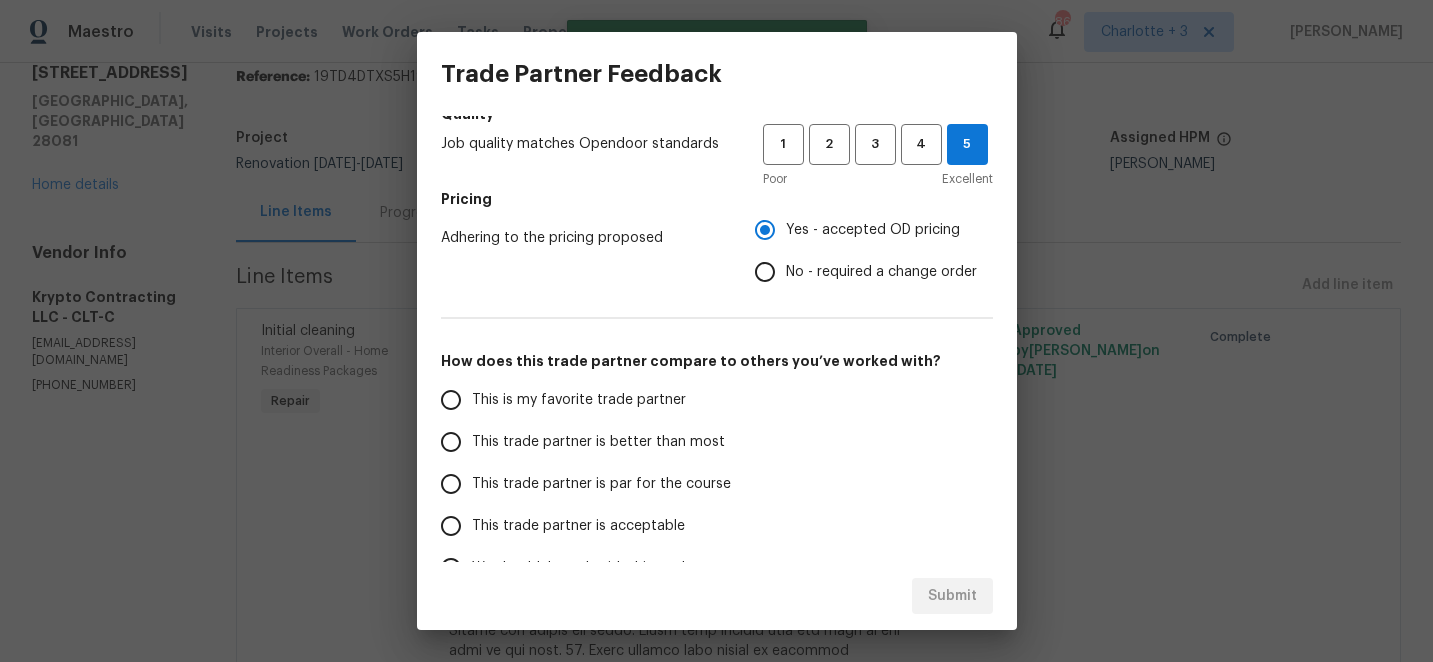 scroll, scrollTop: 240, scrollLeft: 0, axis: vertical 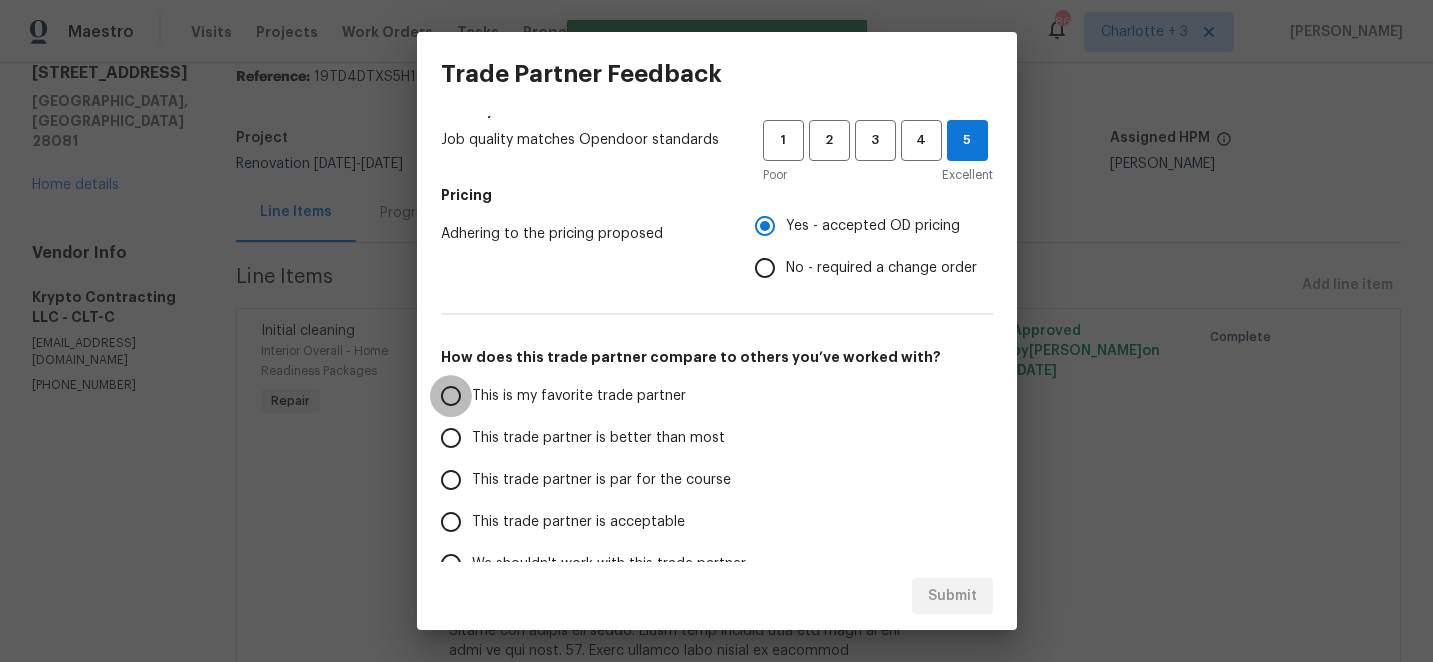 click on "This is my favorite trade partner" at bounding box center (451, 396) 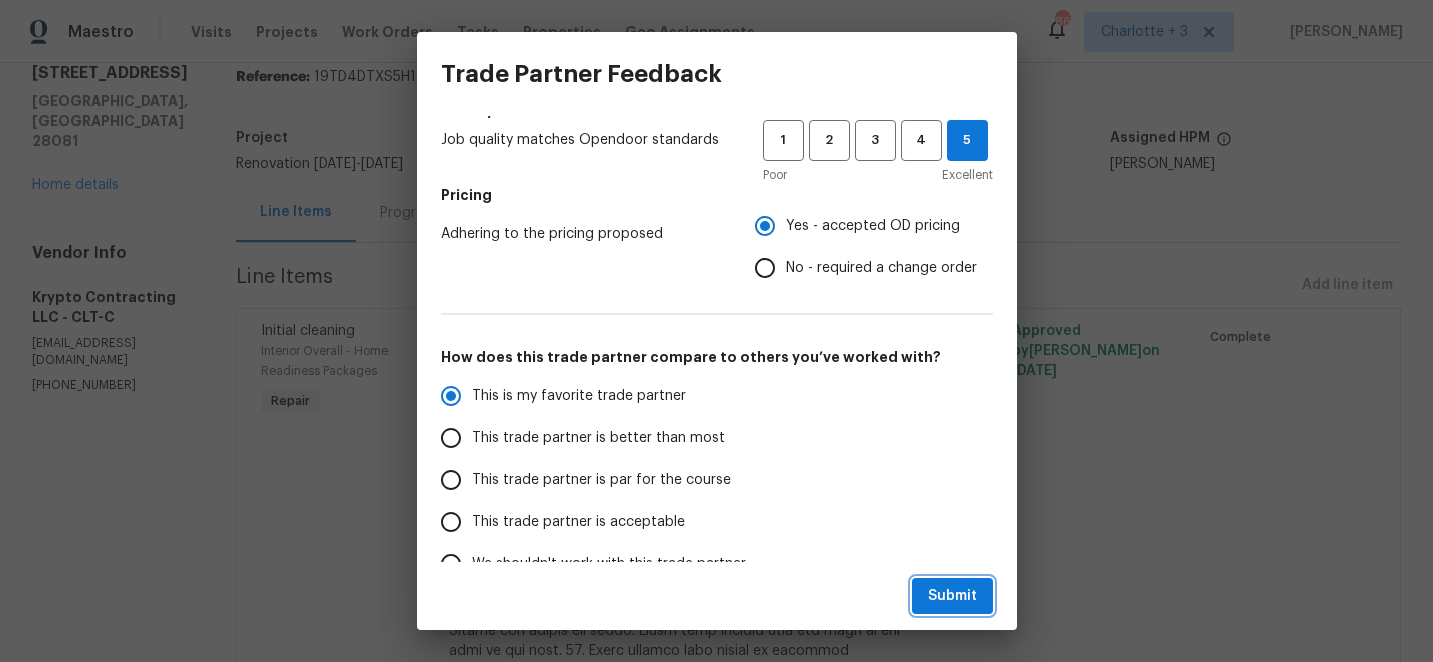 click on "Submit" at bounding box center (952, 596) 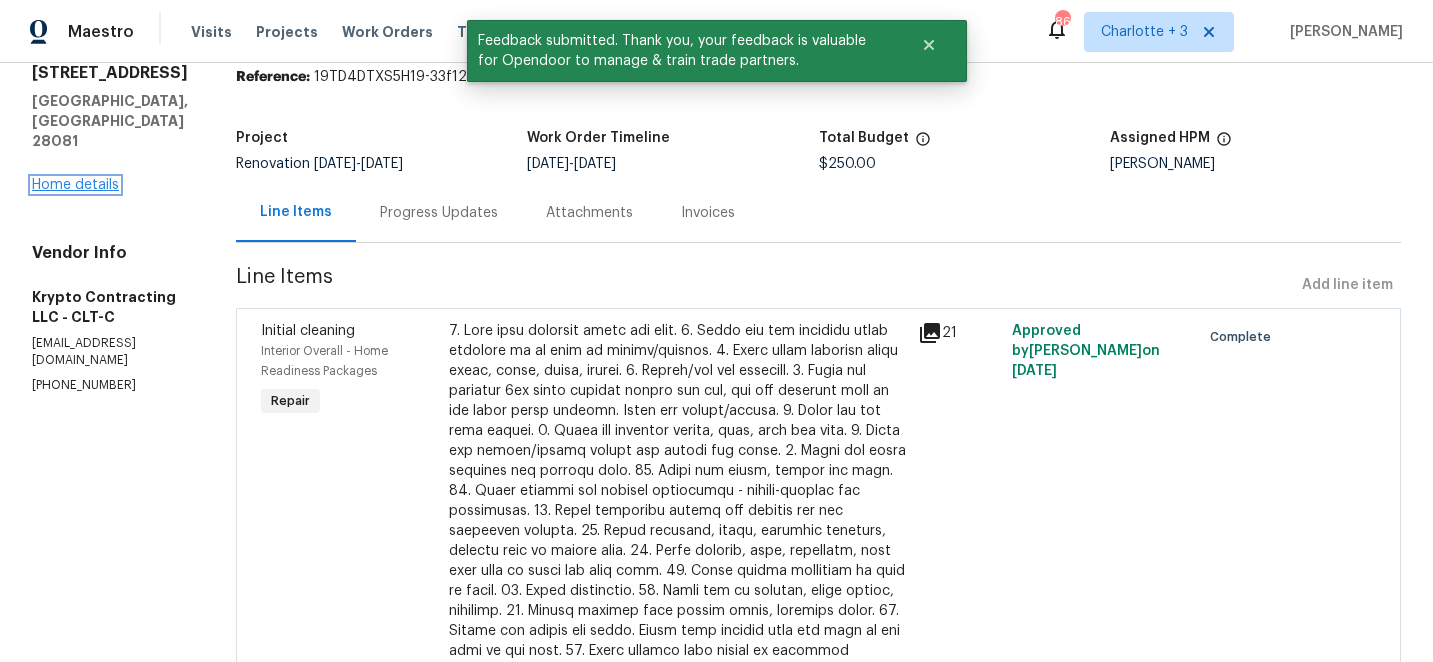 click on "Home details" at bounding box center (75, 185) 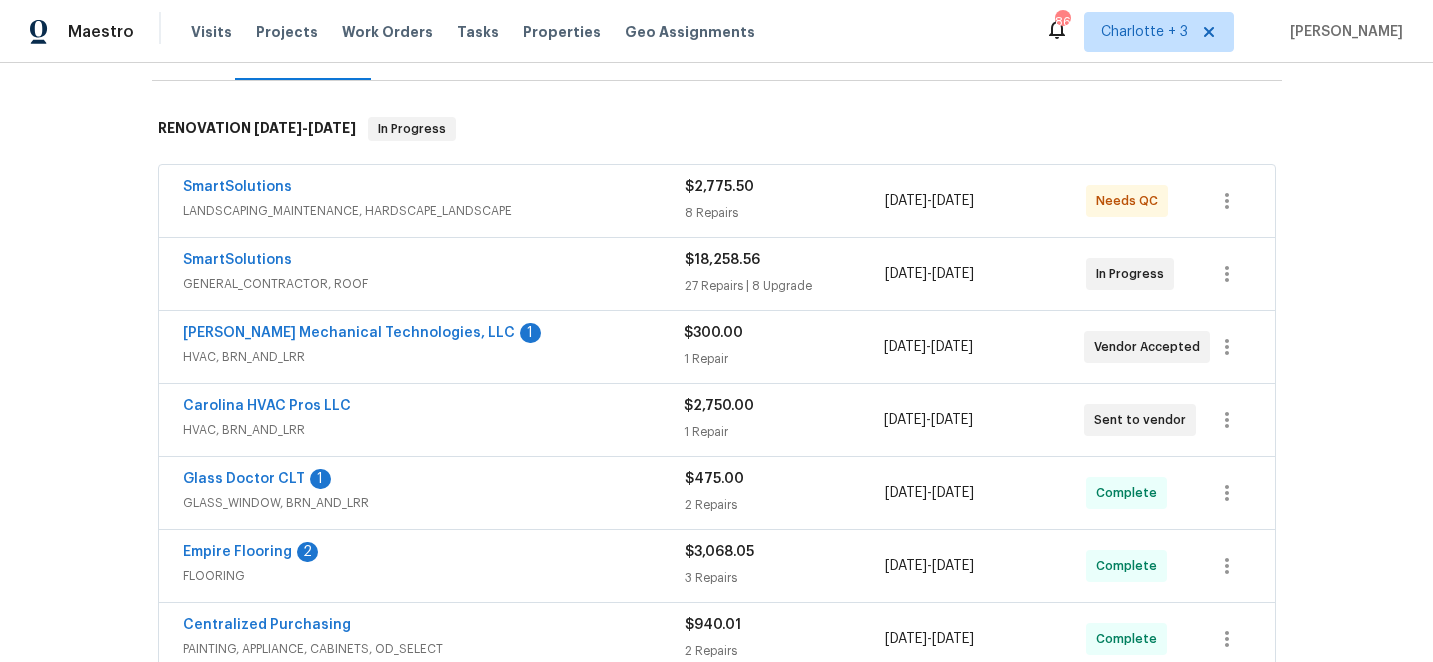 scroll, scrollTop: 281, scrollLeft: 0, axis: vertical 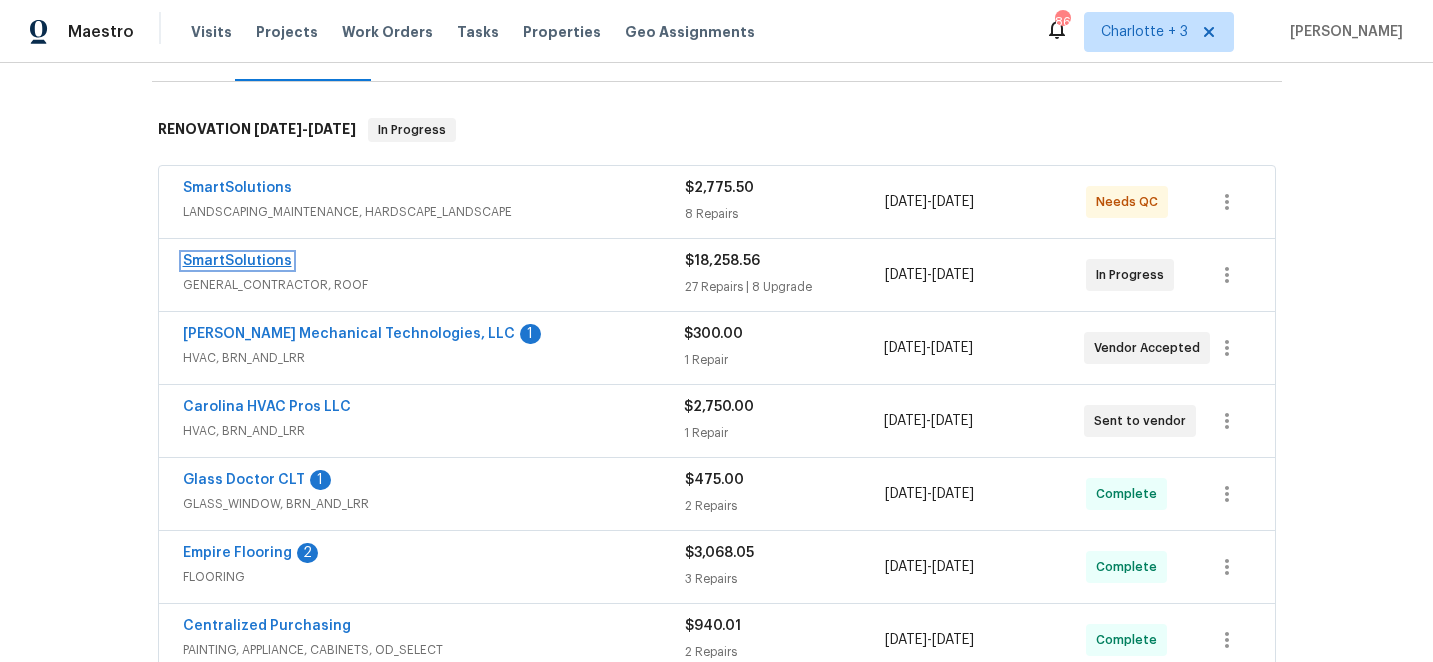 click on "SmartSolutions" at bounding box center (237, 261) 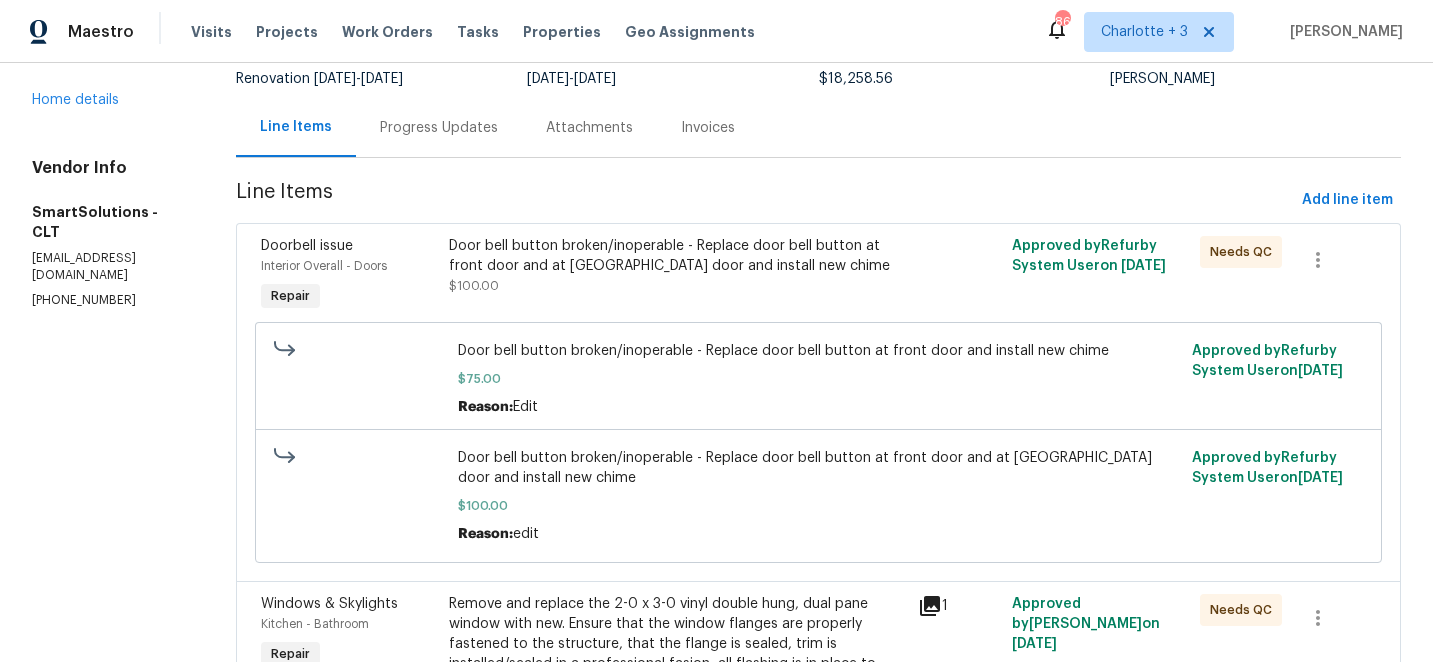 scroll, scrollTop: 205, scrollLeft: 0, axis: vertical 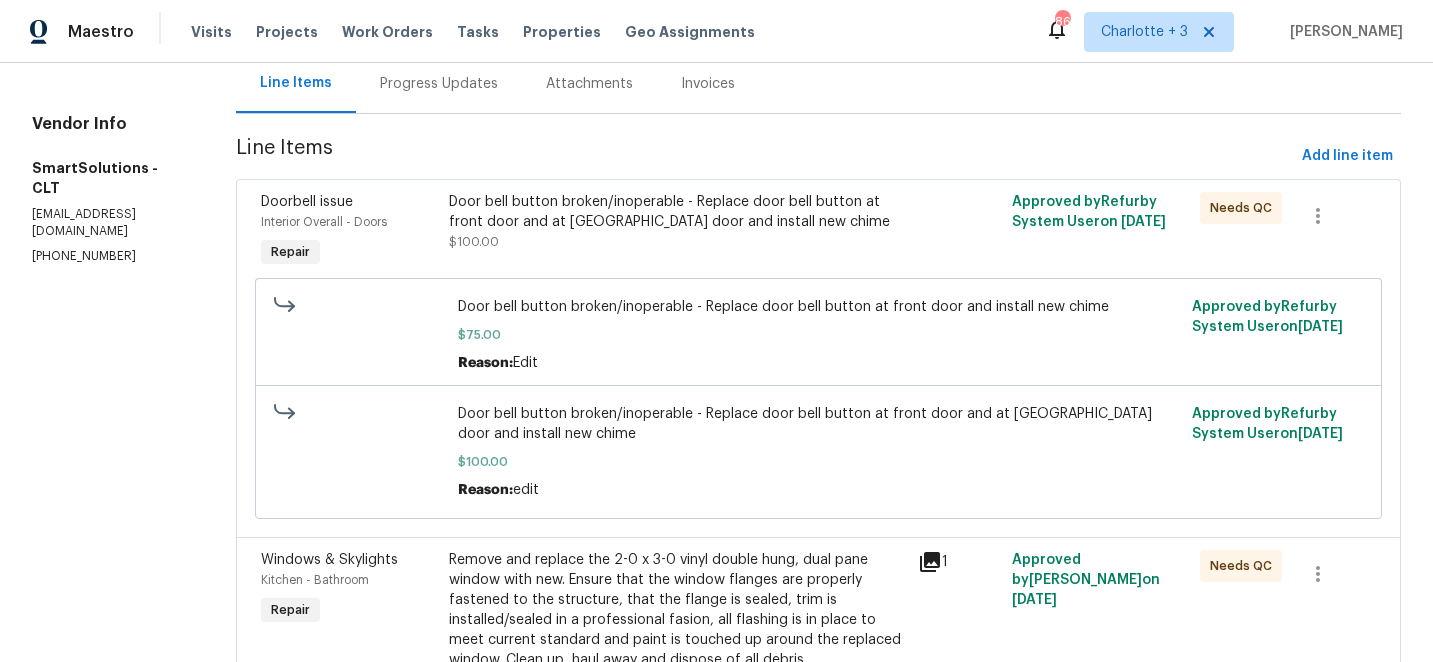 click on "Door bell button broken/inoperable - Replace door bell button at front door and at [GEOGRAPHIC_DATA] door and install new chime" at bounding box center (678, 212) 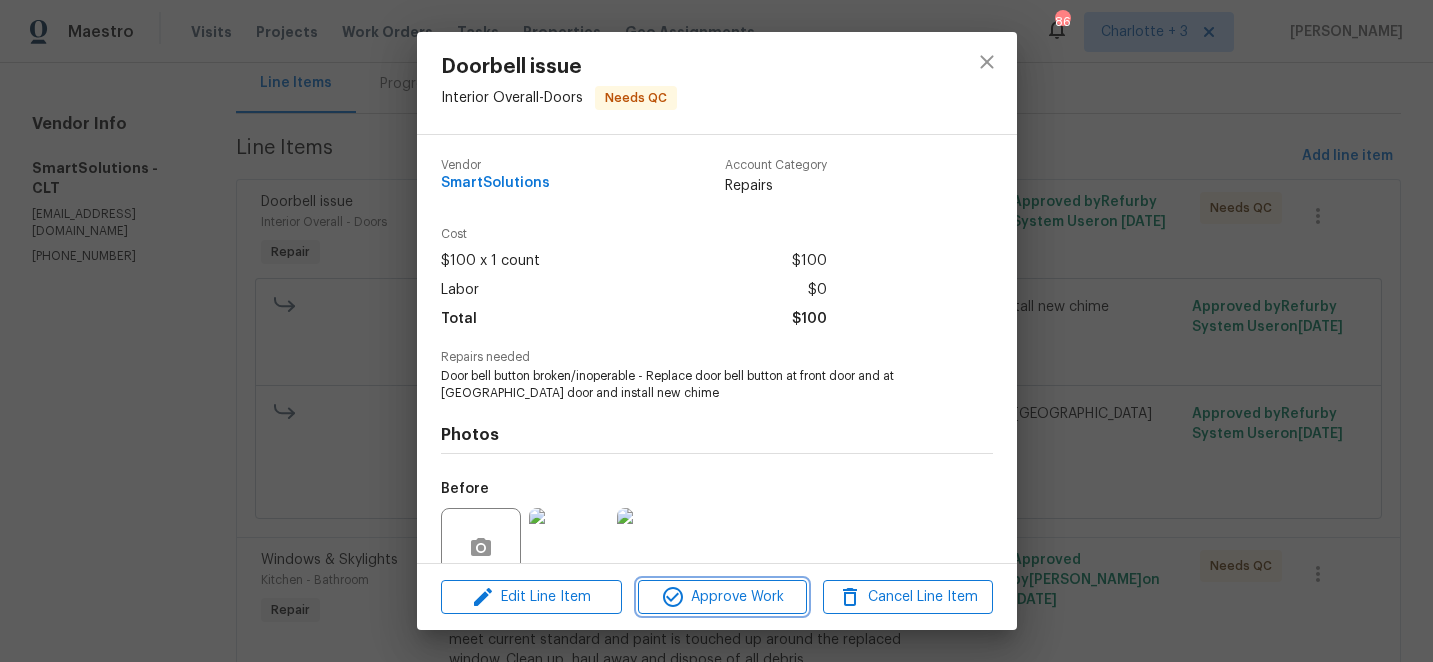 click on "Approve Work" at bounding box center [722, 597] 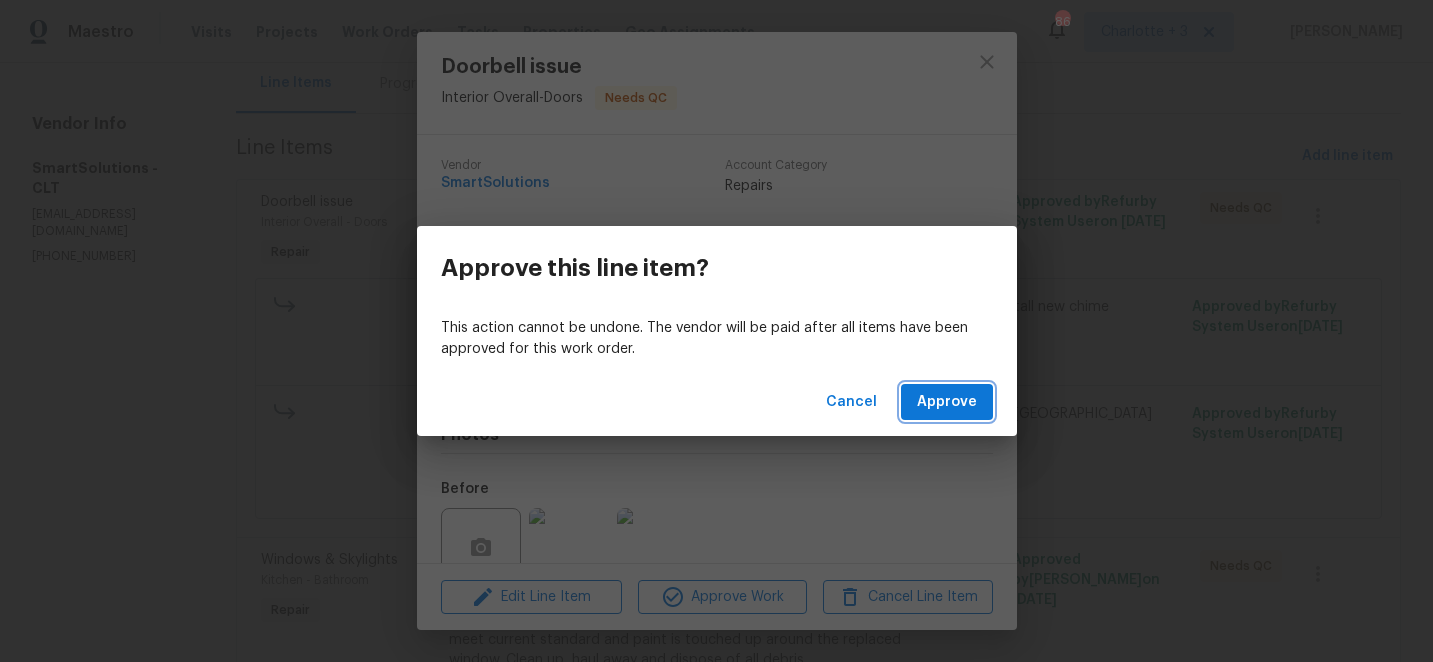 click on "Approve" at bounding box center [947, 402] 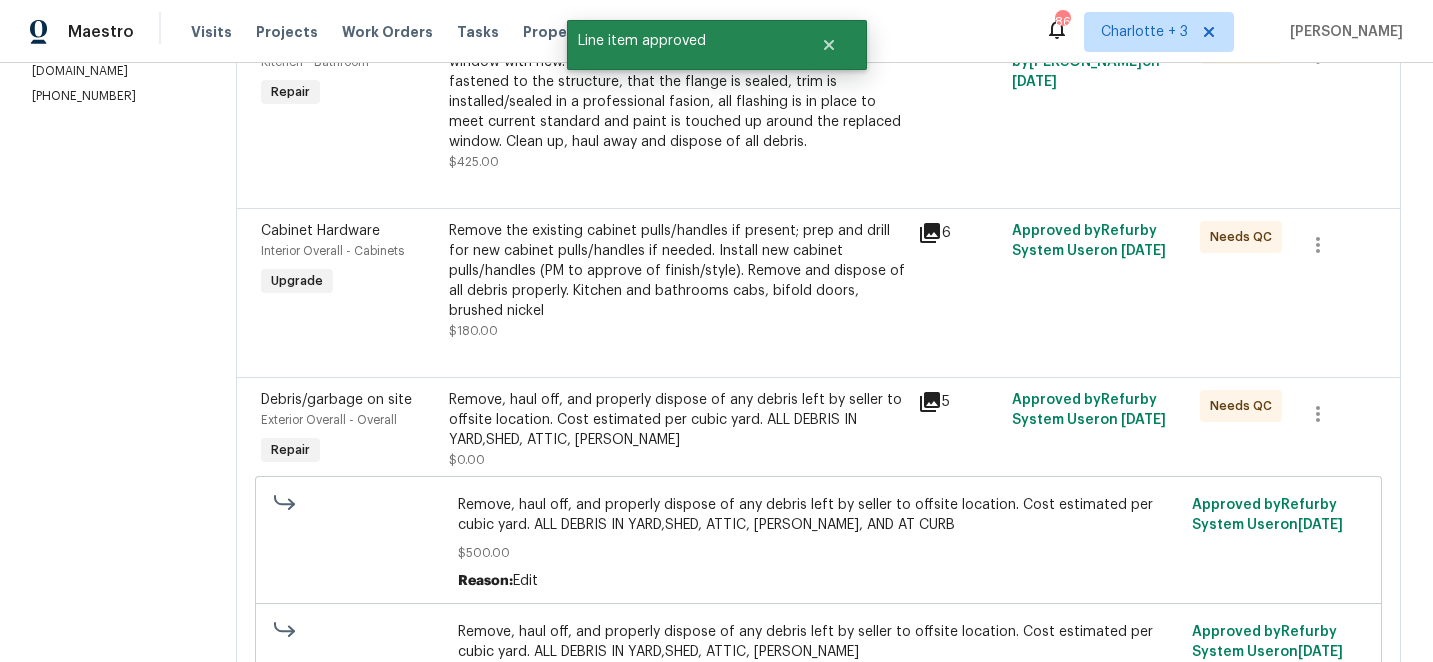scroll, scrollTop: 387, scrollLeft: 0, axis: vertical 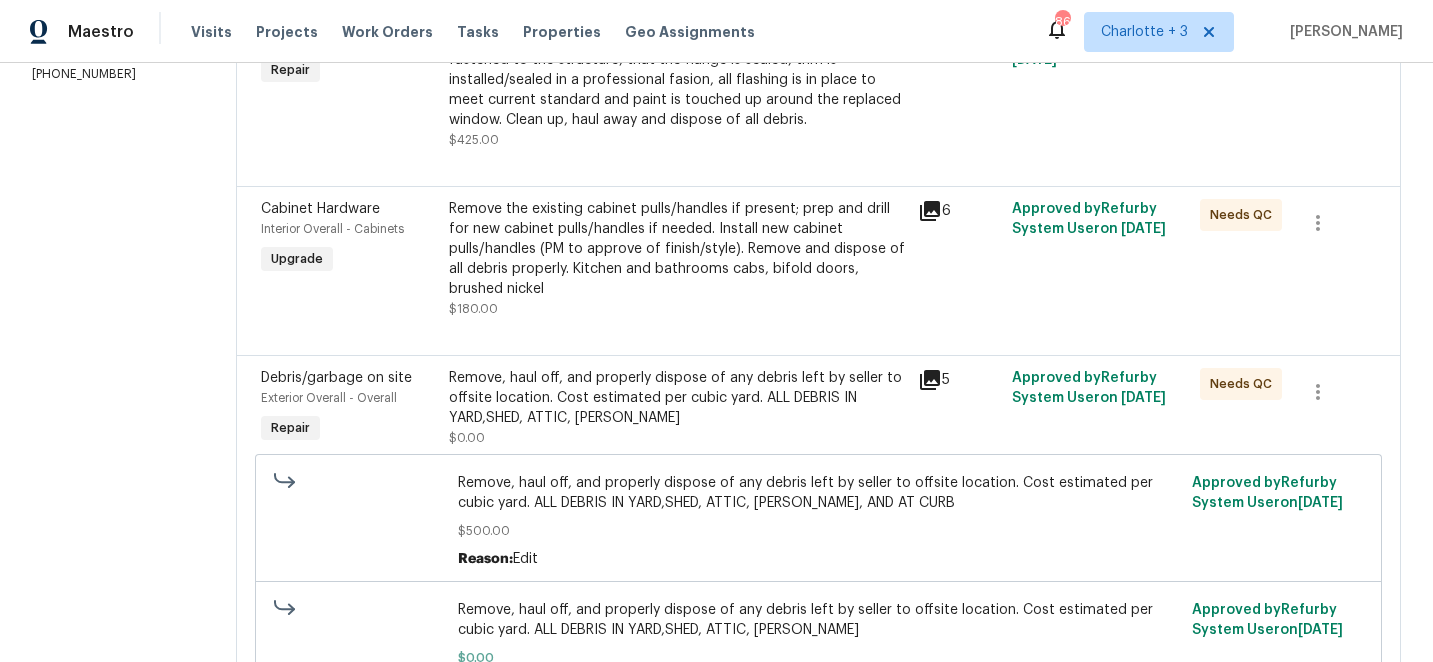 click on "Remove, haul off, and properly dispose of any debris left by seller to offsite location. Cost estimated per cubic yard.
ALL DEBRIS IN YARD,SHED, ATTIC, [PERSON_NAME]" at bounding box center [678, 398] 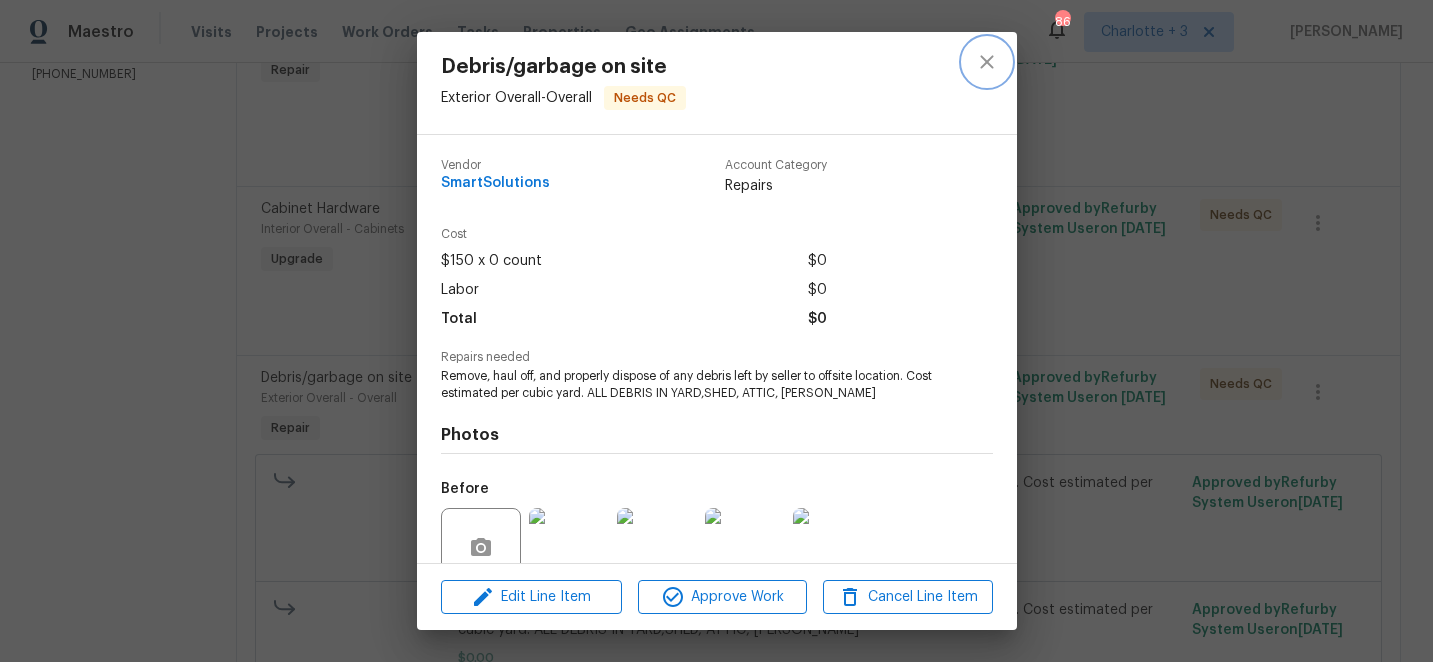 click 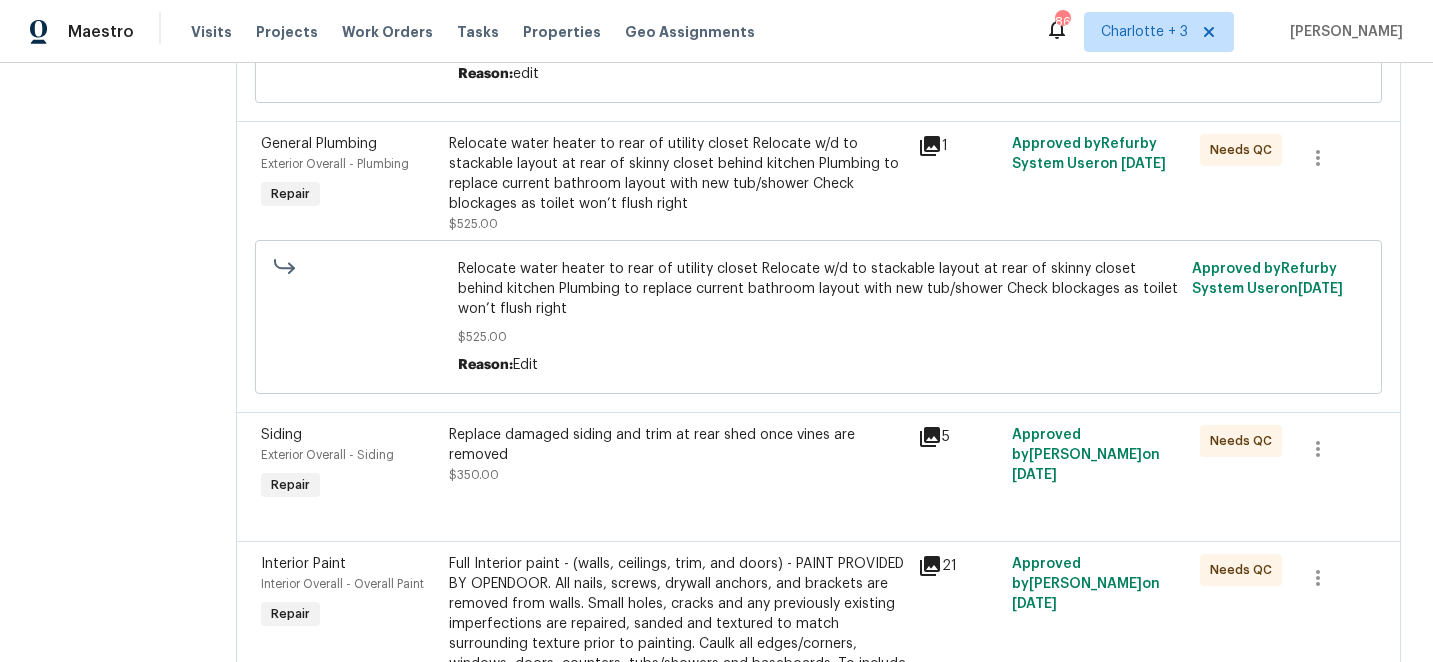 scroll, scrollTop: 934, scrollLeft: 0, axis: vertical 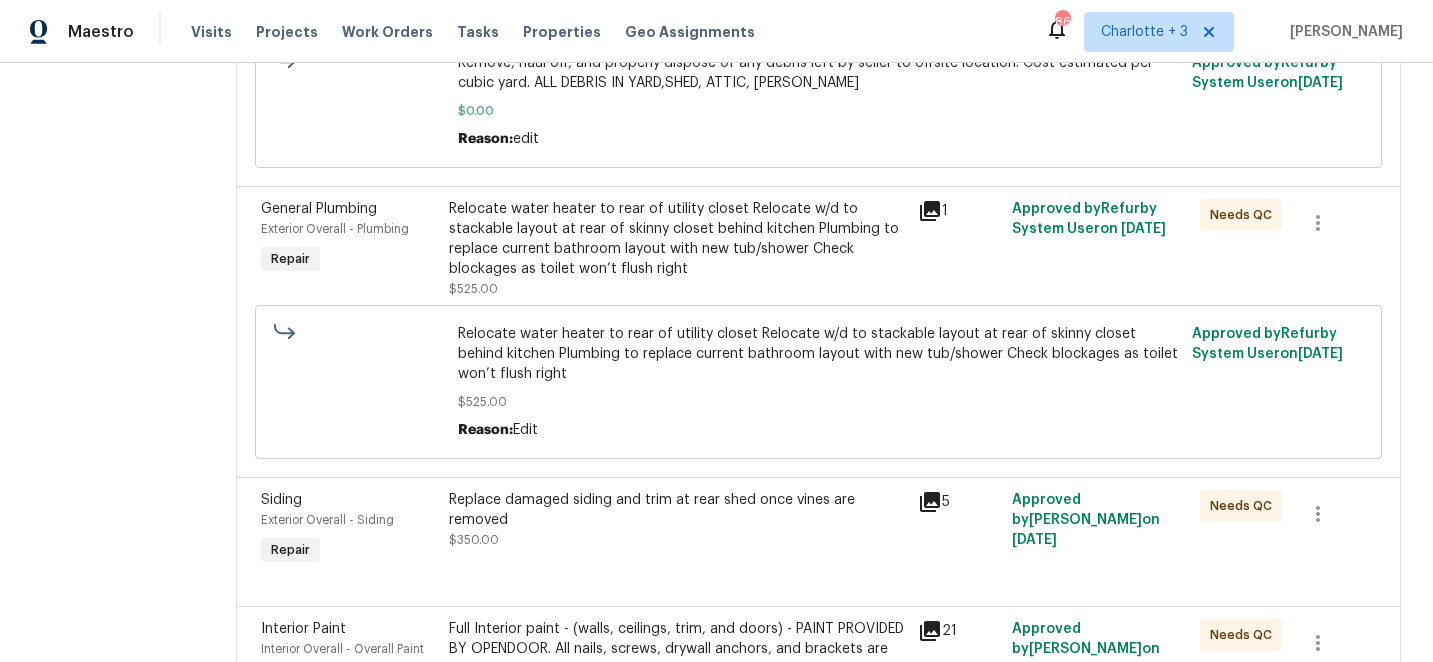 click on "Relocate water heater  to rear of utility closet
Relocate w/d to stackable layout at rear of skinny closet behind kitchen
Plumbing to replace current bathroom layout with new tub/shower
Check blockages as toilet won’t flush right" at bounding box center (678, 239) 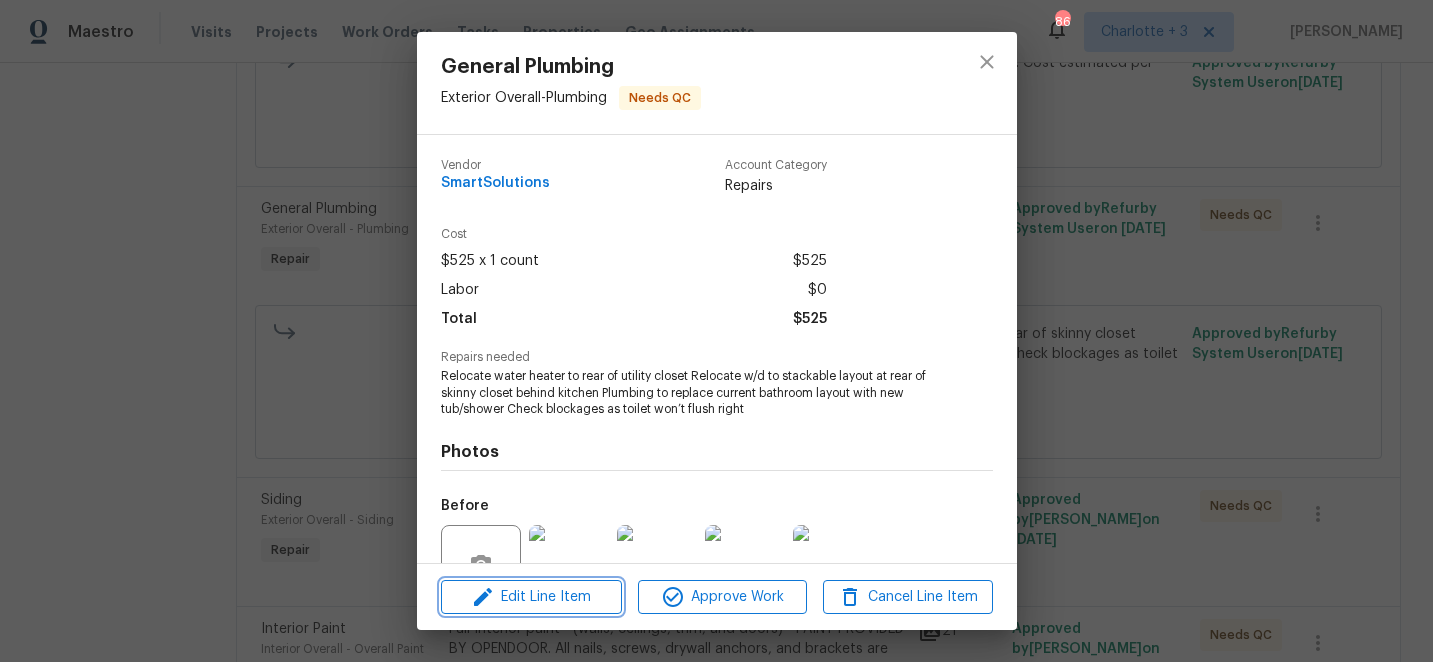 click on "Edit Line Item" at bounding box center [531, 597] 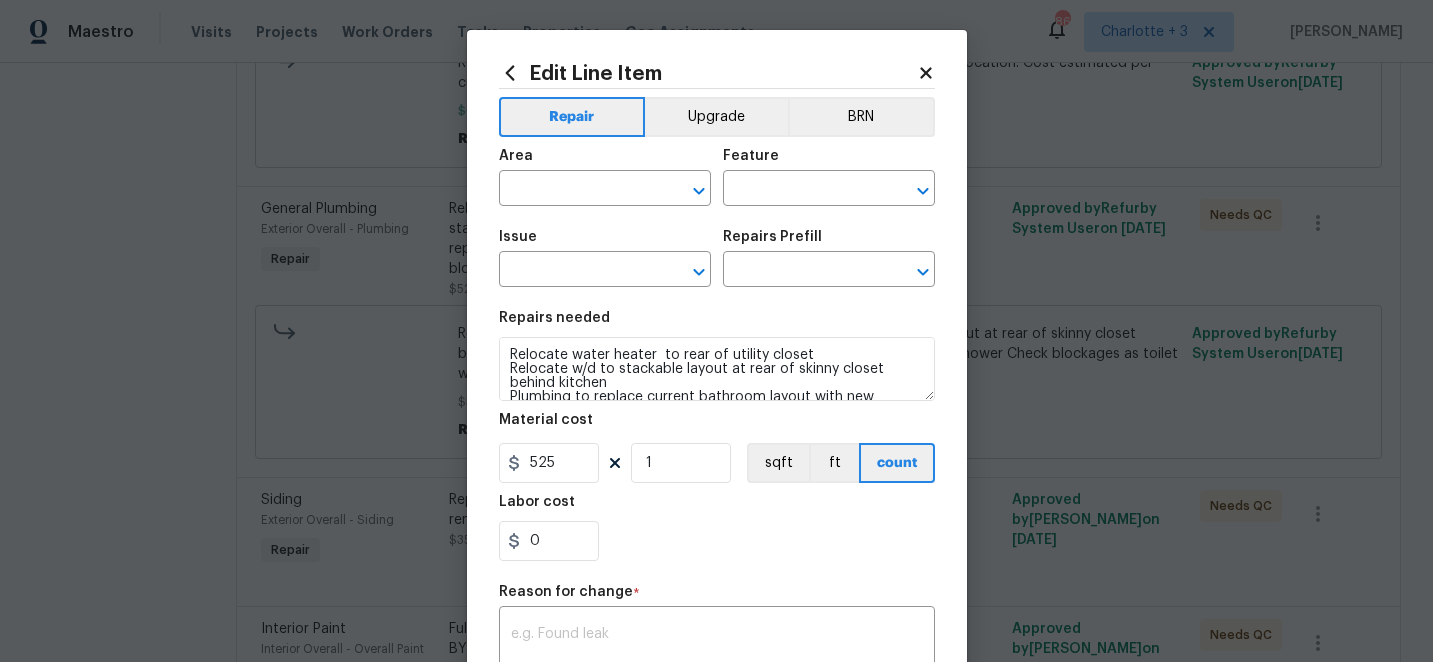 type on "Exterior Overall" 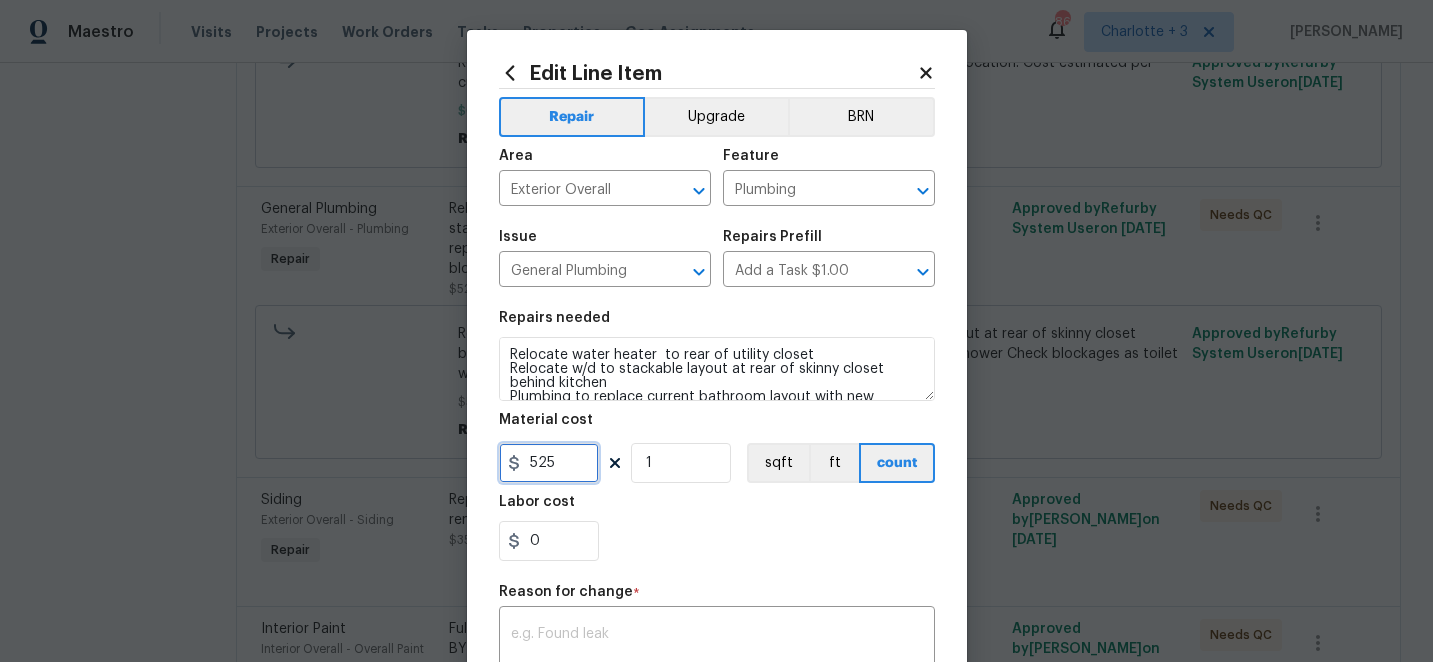 click on "525" at bounding box center (549, 463) 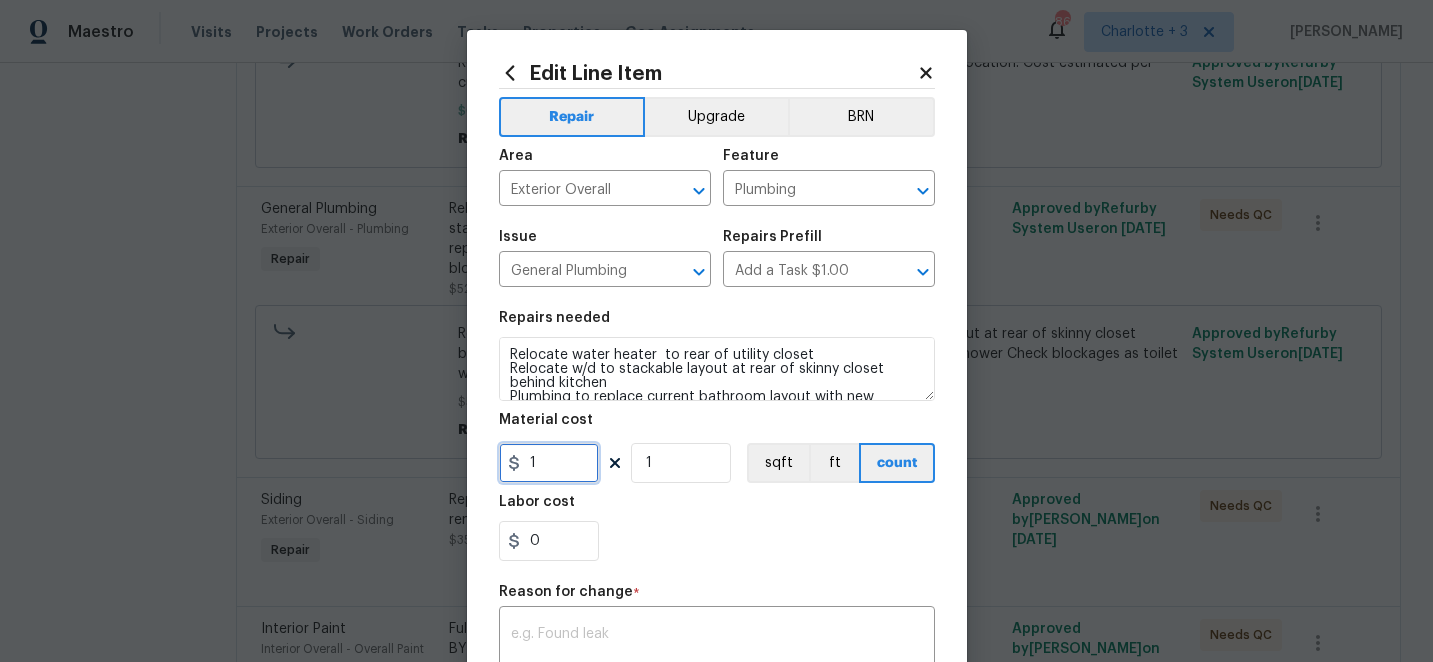 scroll, scrollTop: 42, scrollLeft: 0, axis: vertical 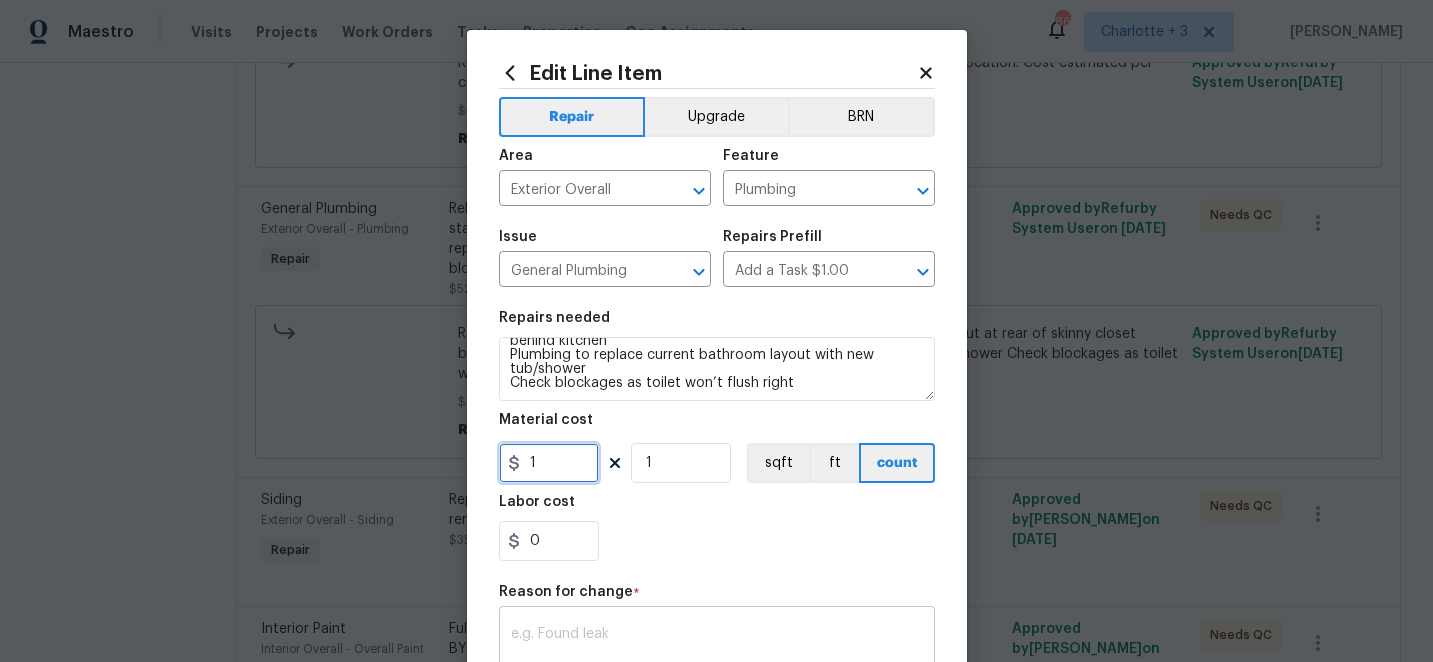 type on "1" 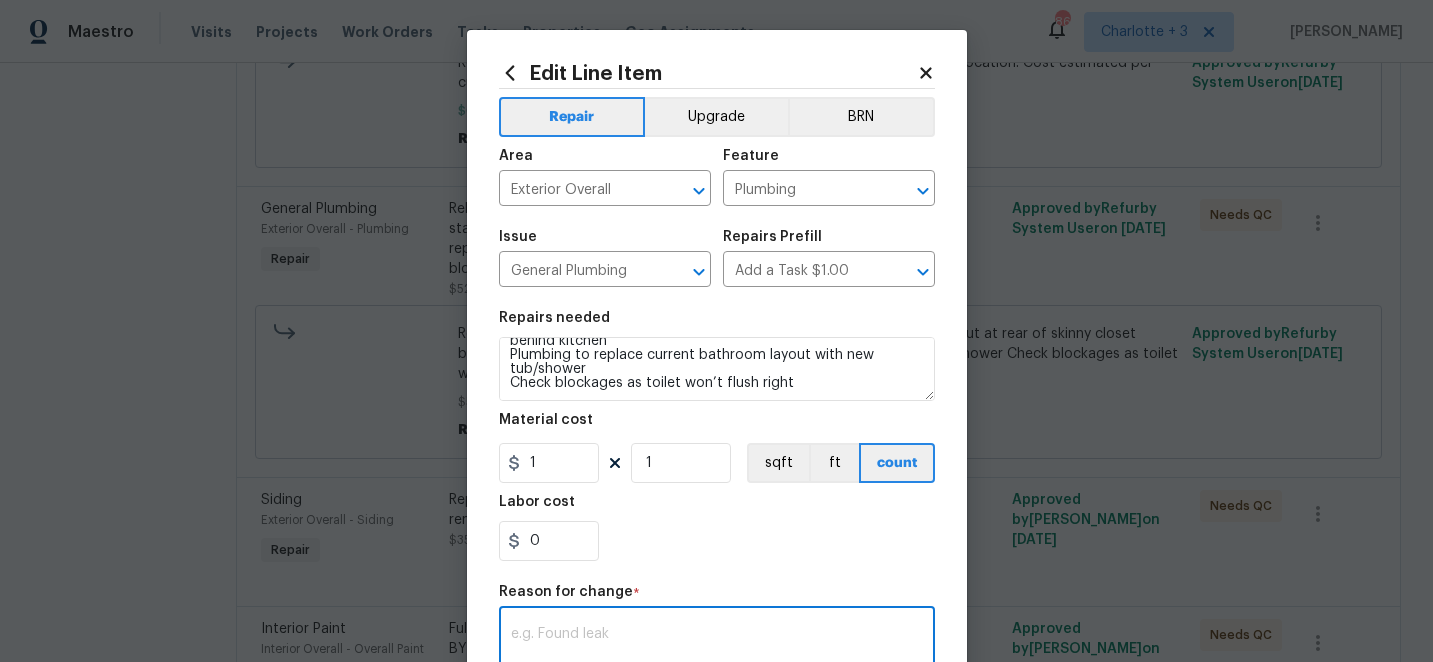 click at bounding box center [717, 648] 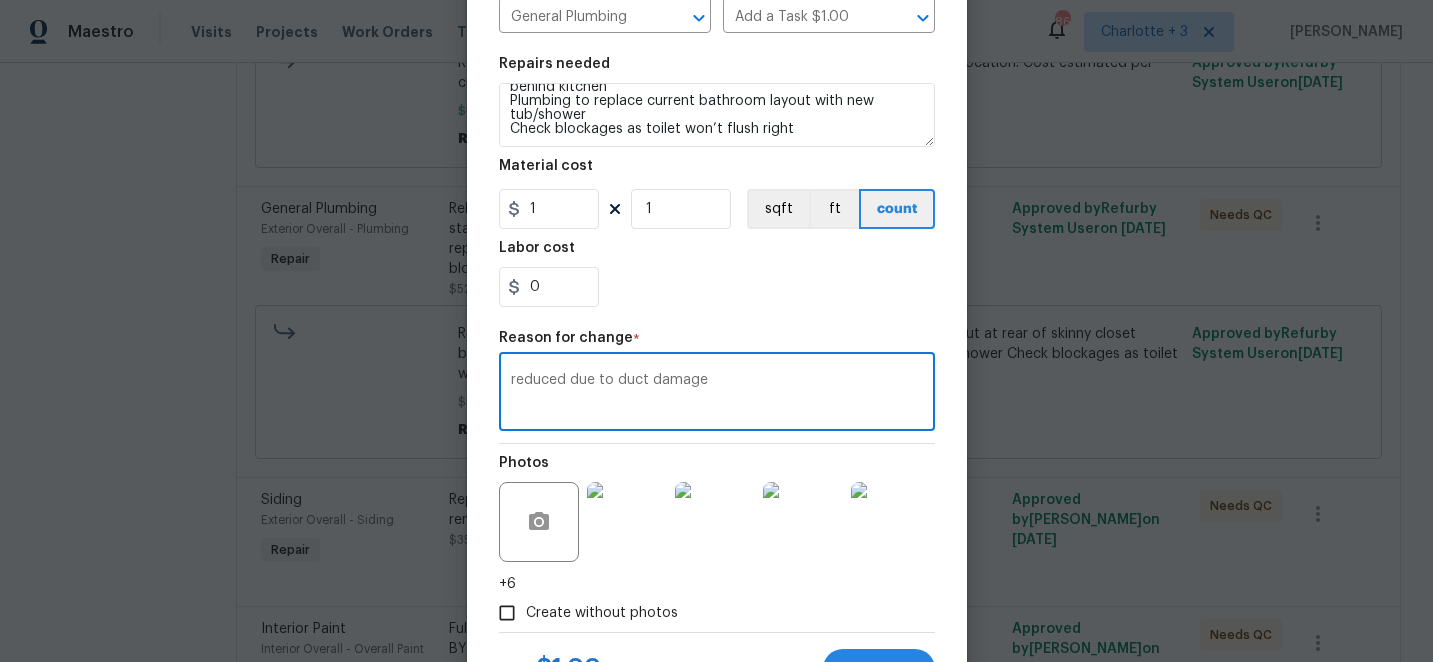 scroll, scrollTop: 344, scrollLeft: 0, axis: vertical 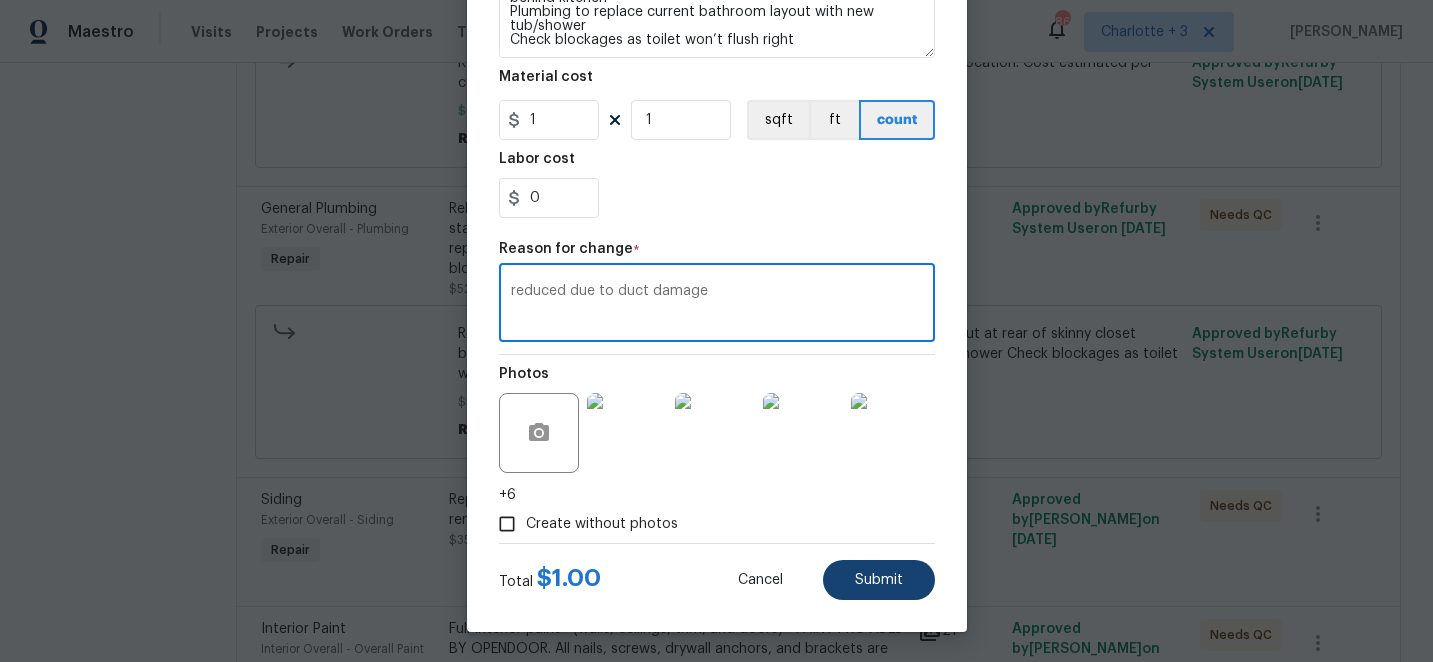 type on "reduced due to duct damage" 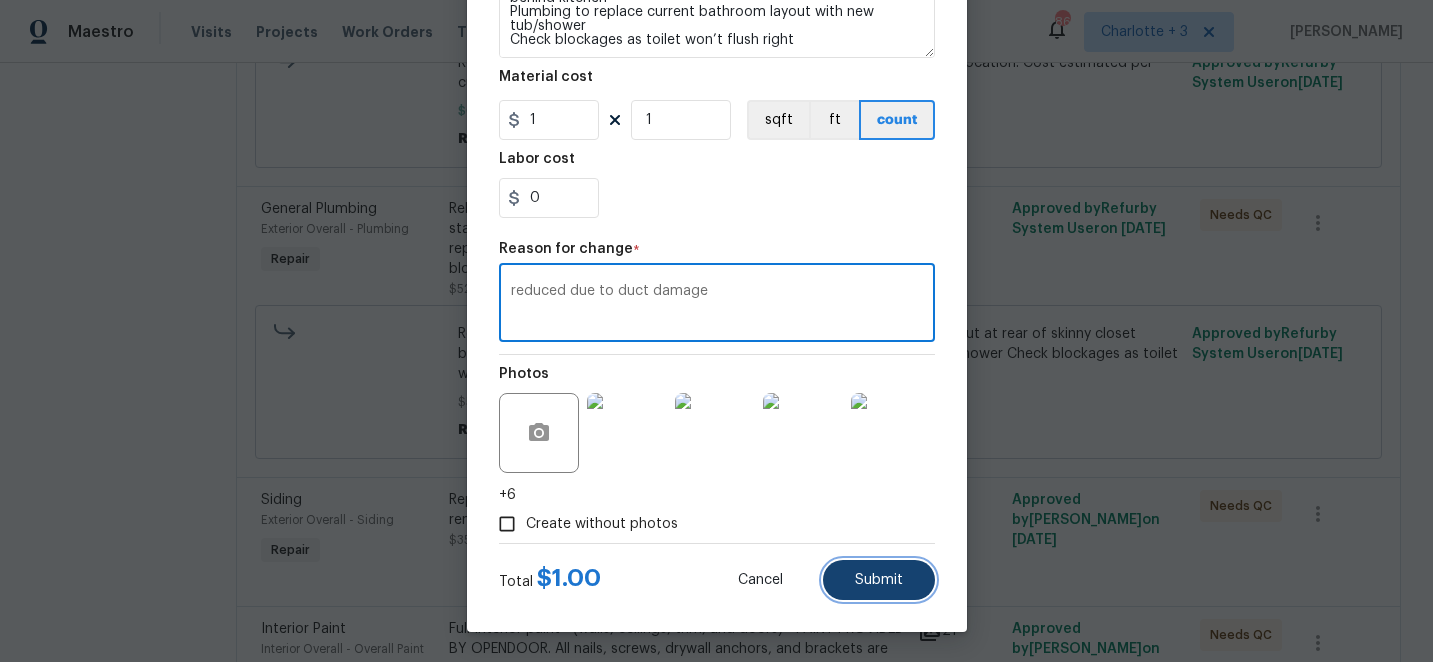 click on "Submit" at bounding box center [879, 580] 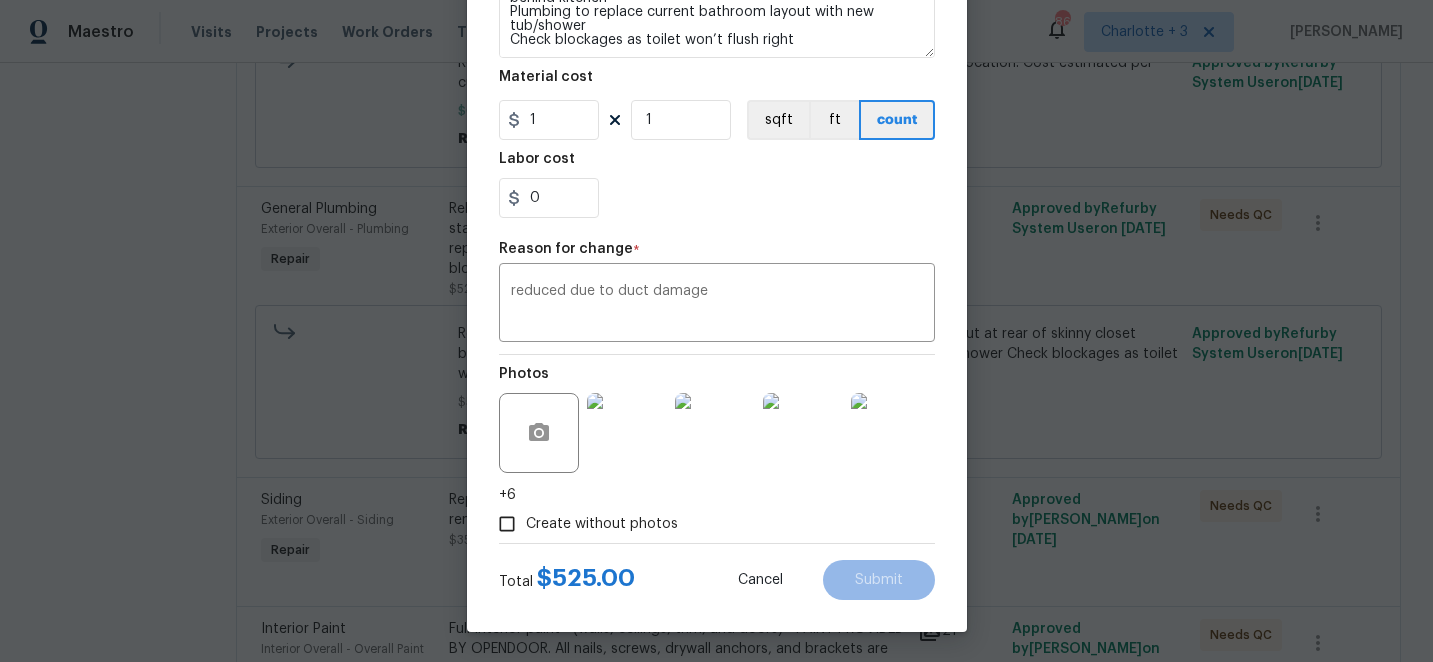 type on "525" 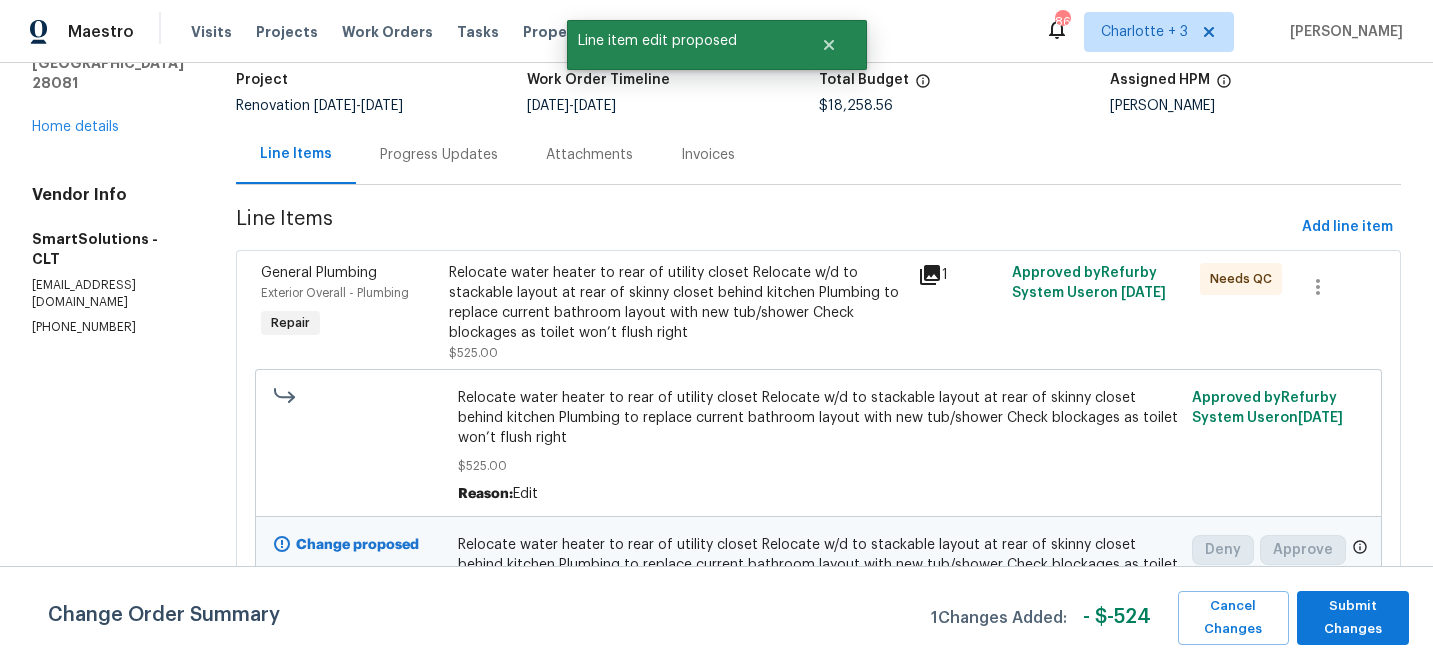 scroll, scrollTop: 216, scrollLeft: 0, axis: vertical 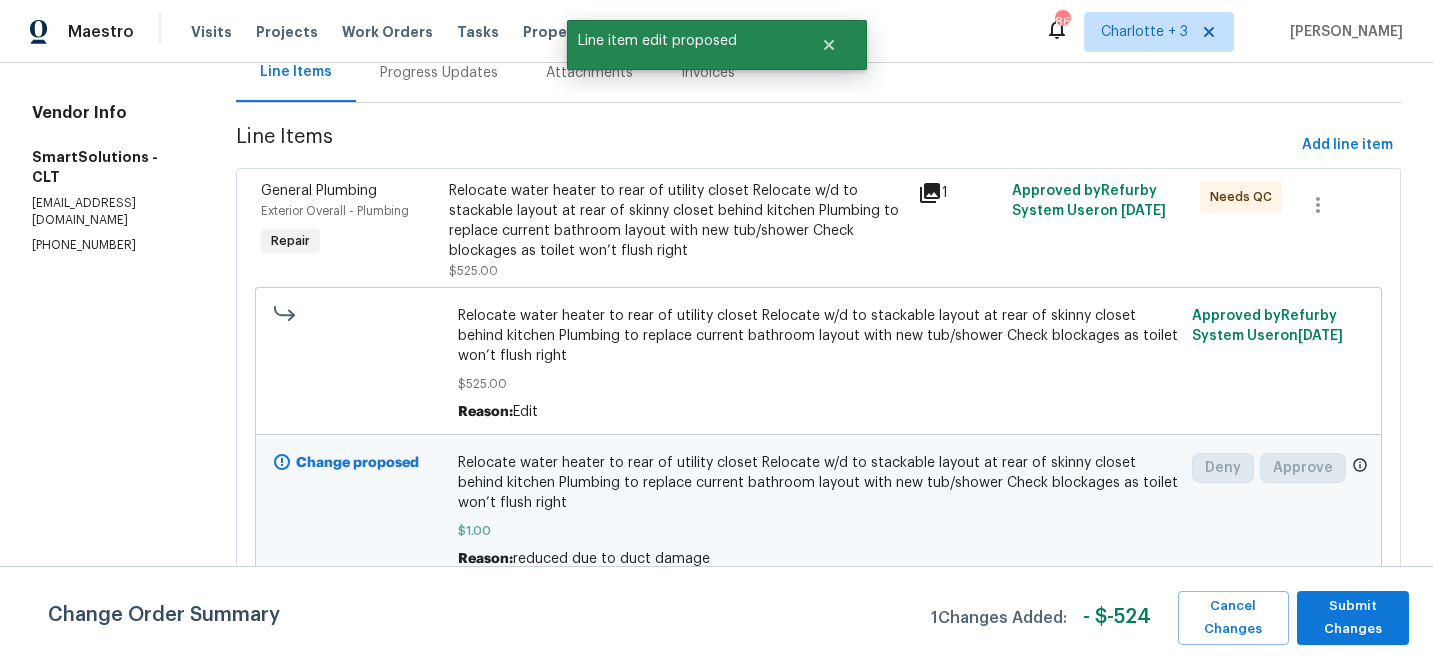 click on "Relocate water heater  to rear of utility closet
Relocate w/d to stackable layout at rear of skinny closet behind kitchen
Plumbing to replace current bathroom layout with new tub/shower
Check blockages as toilet won’t flush right" at bounding box center (678, 221) 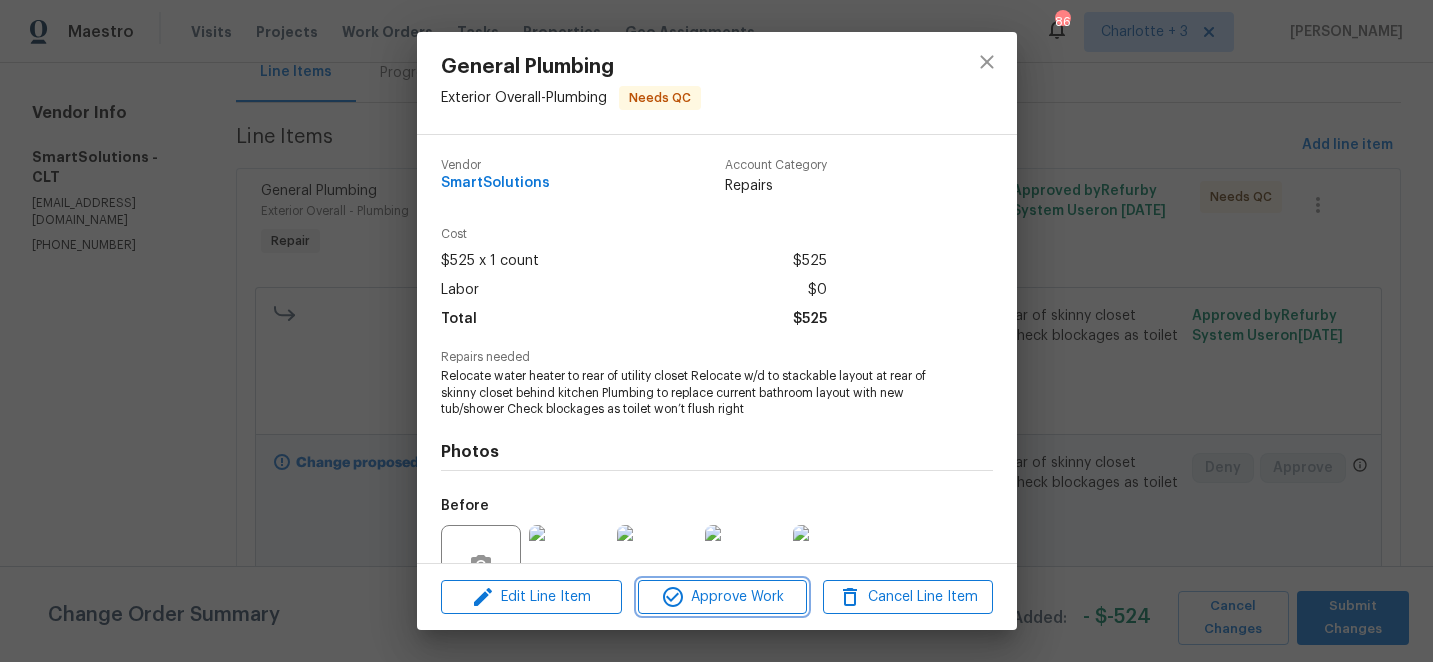 click on "Approve Work" at bounding box center [722, 597] 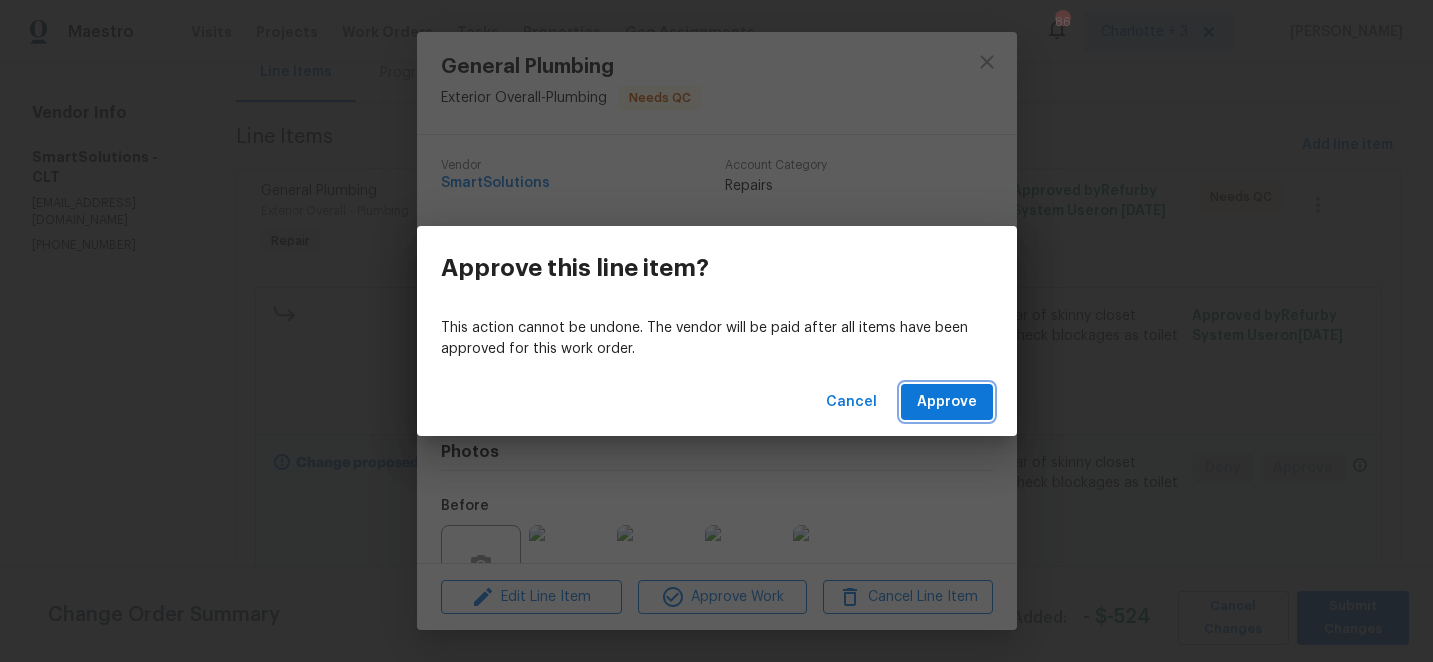 click on "Approve" at bounding box center [947, 402] 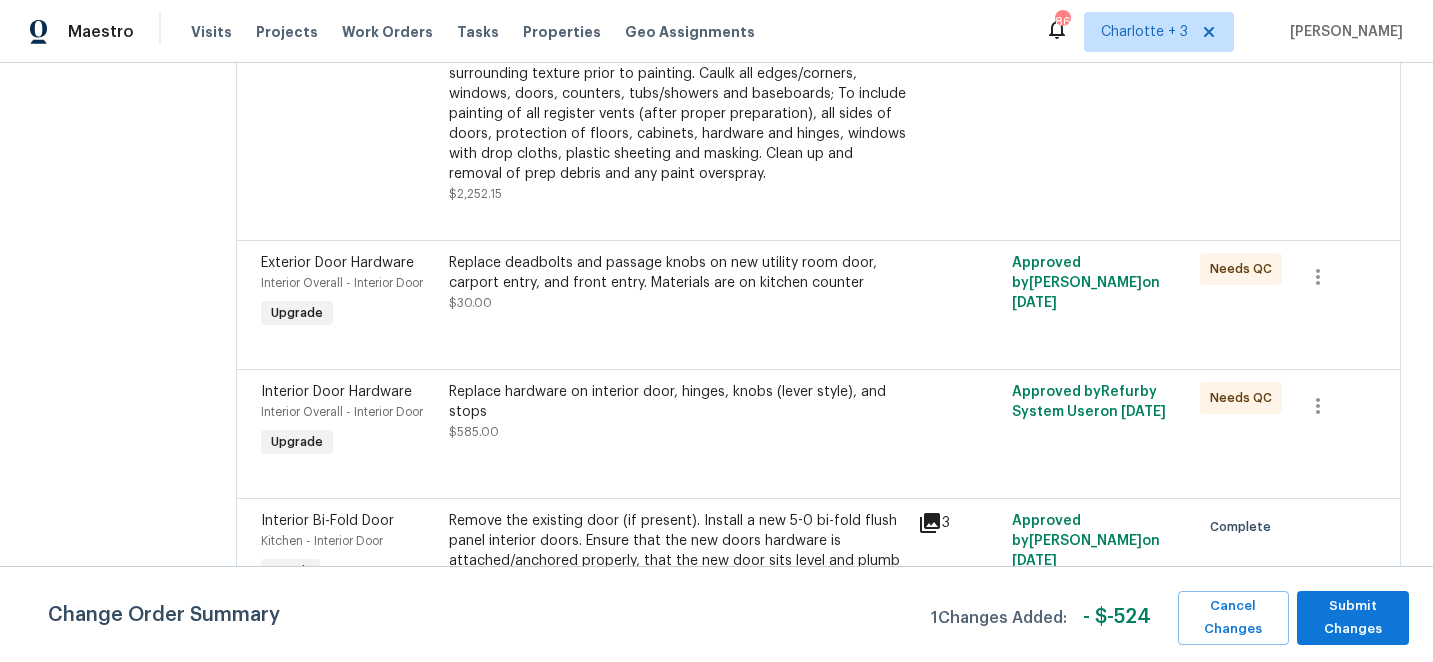 scroll, scrollTop: 1715, scrollLeft: 0, axis: vertical 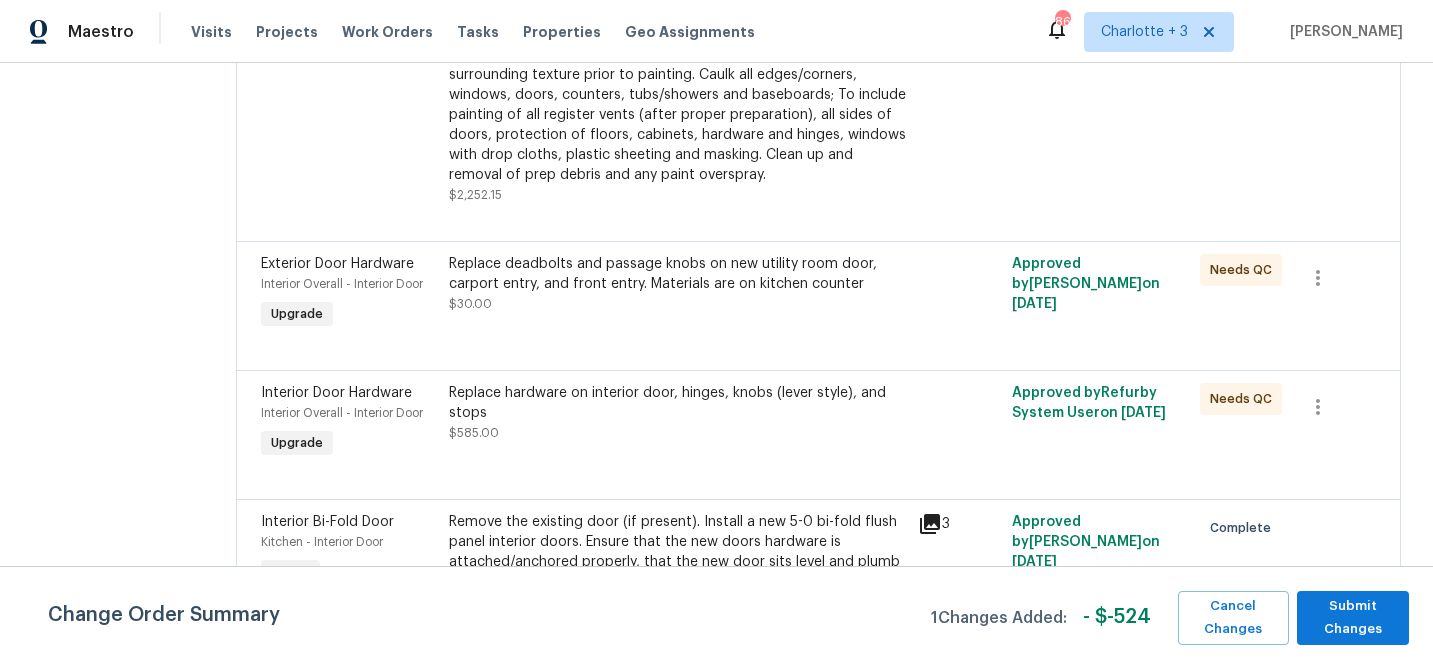 click on "Replace deadbolts and passage knobs on new utility room door, carport entry, and front entry. Materials are on kitchen counter" at bounding box center (678, 274) 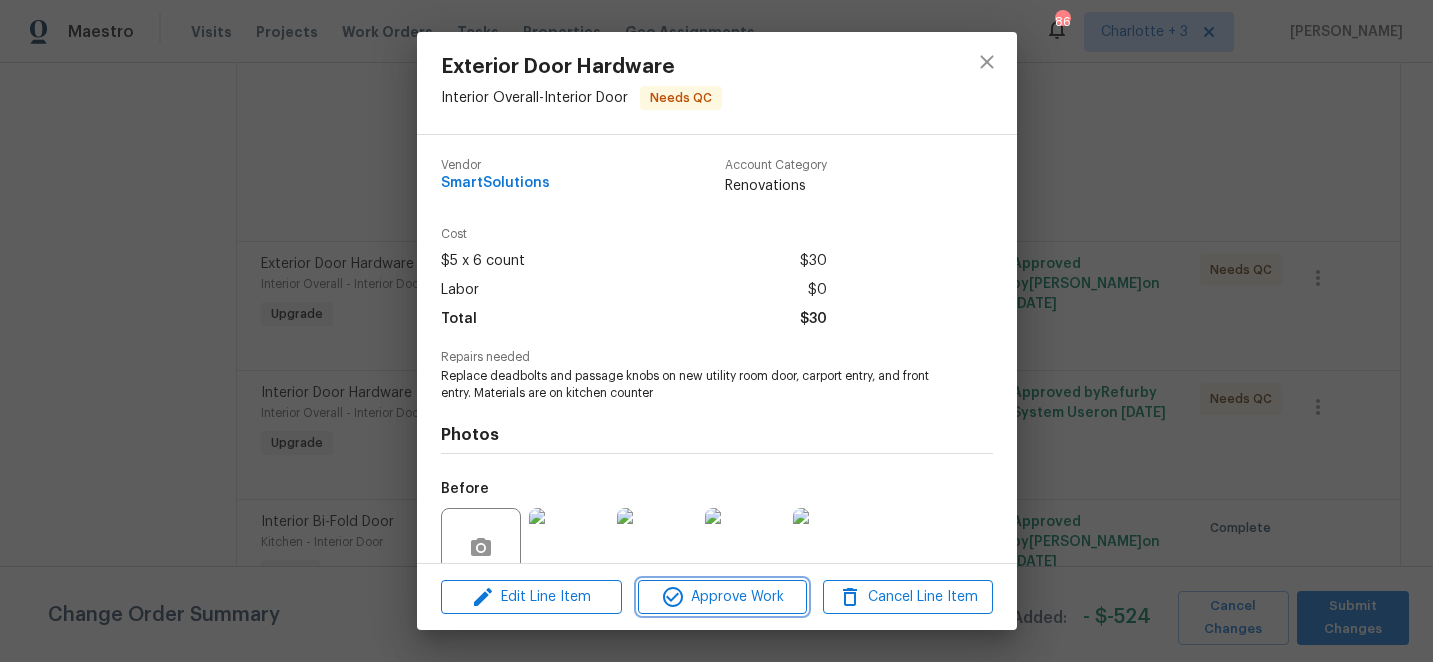 click on "Approve Work" at bounding box center [722, 597] 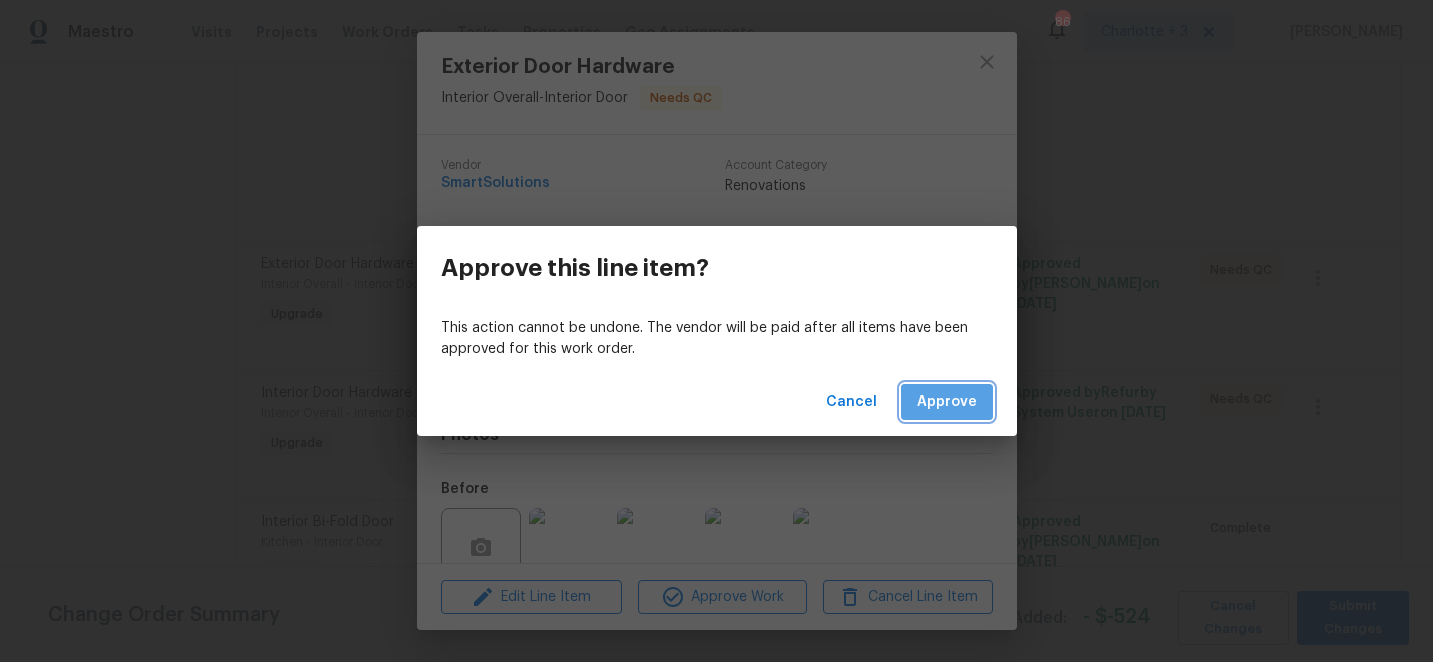 click on "Approve" at bounding box center (947, 402) 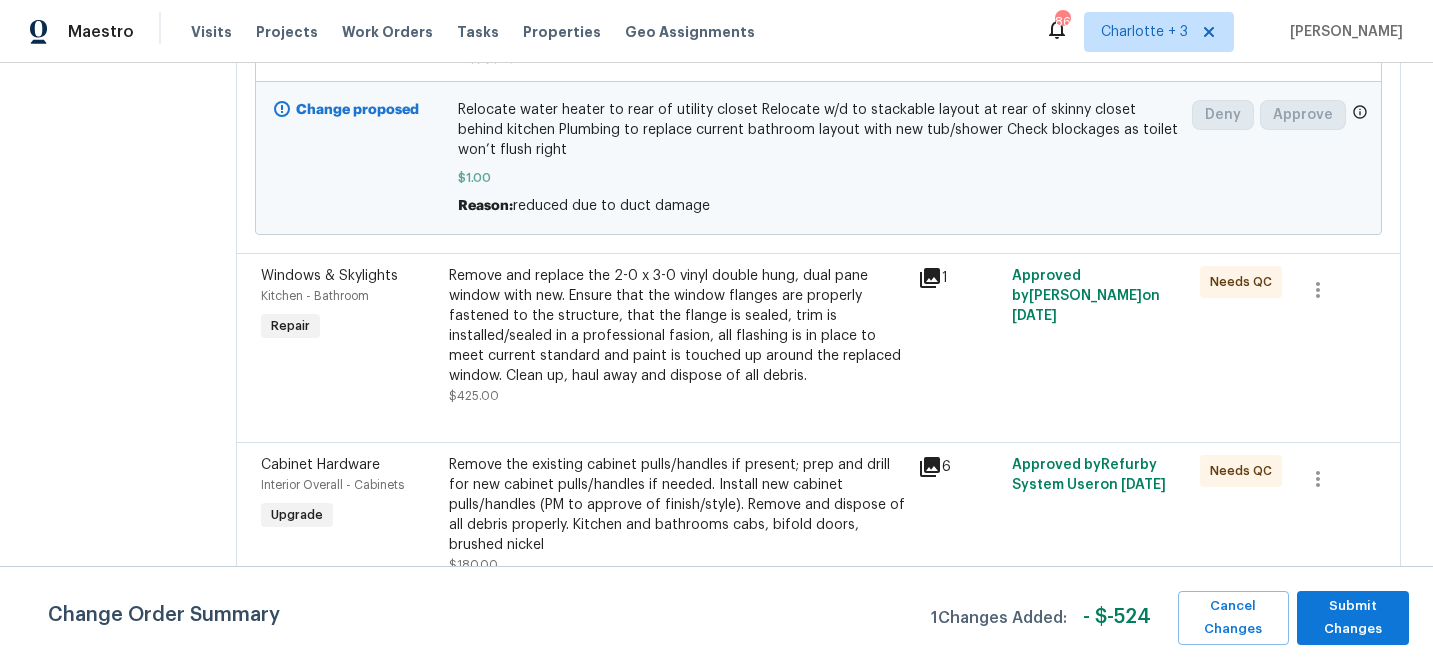 scroll, scrollTop: 590, scrollLeft: 0, axis: vertical 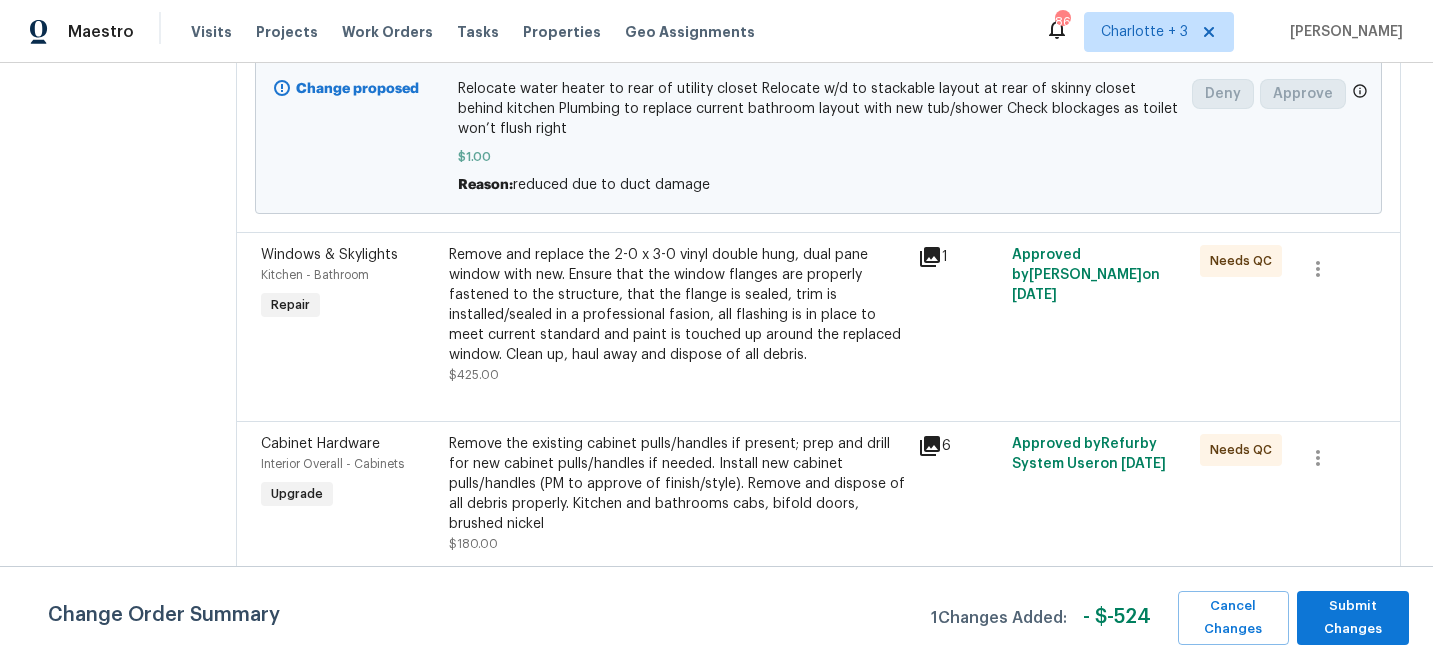 click on "Remove and replace the 2-0 x 3-0 vinyl double hung, dual pane window with new. Ensure that the window flanges are properly fastened to the structure, that the flange is sealed, trim is installed/sealed in a professional fasion, all flashing is in place to meet current standard and paint is touched up around the replaced window. Clean up, haul away and dispose of all debris." at bounding box center (678, 305) 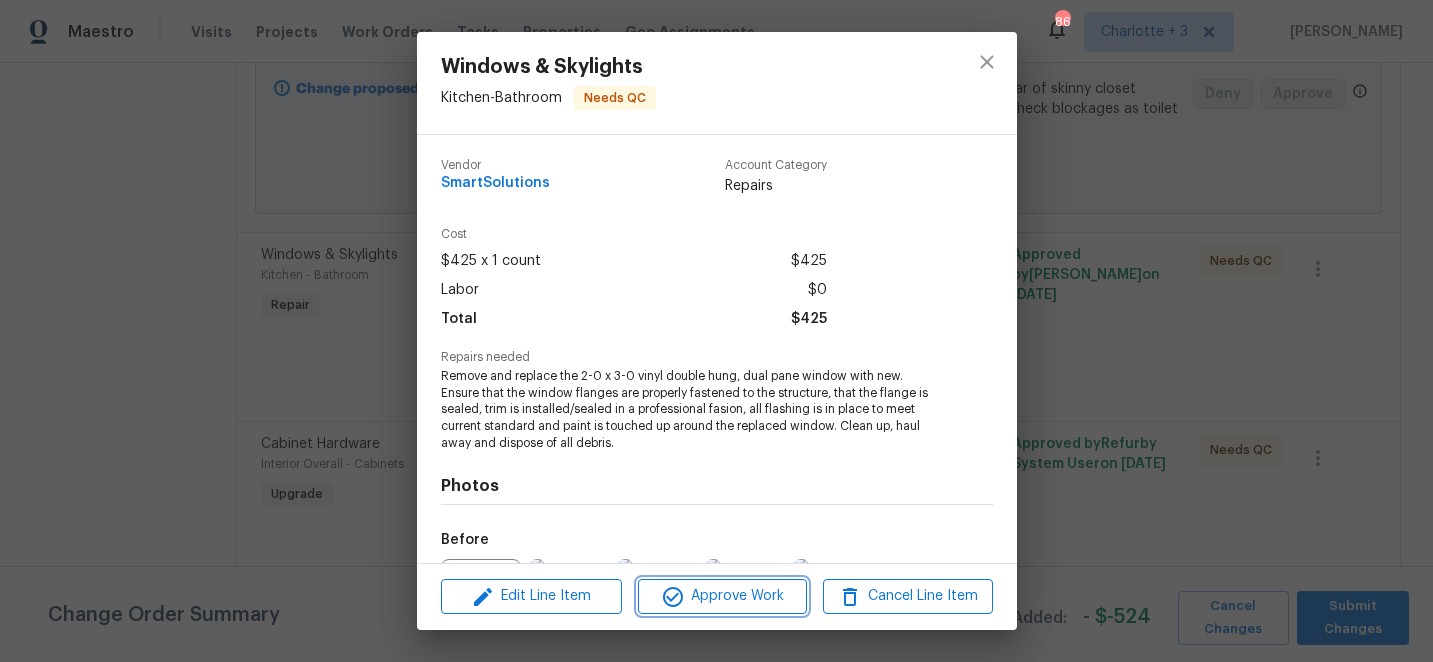 click on "Approve Work" at bounding box center (722, 596) 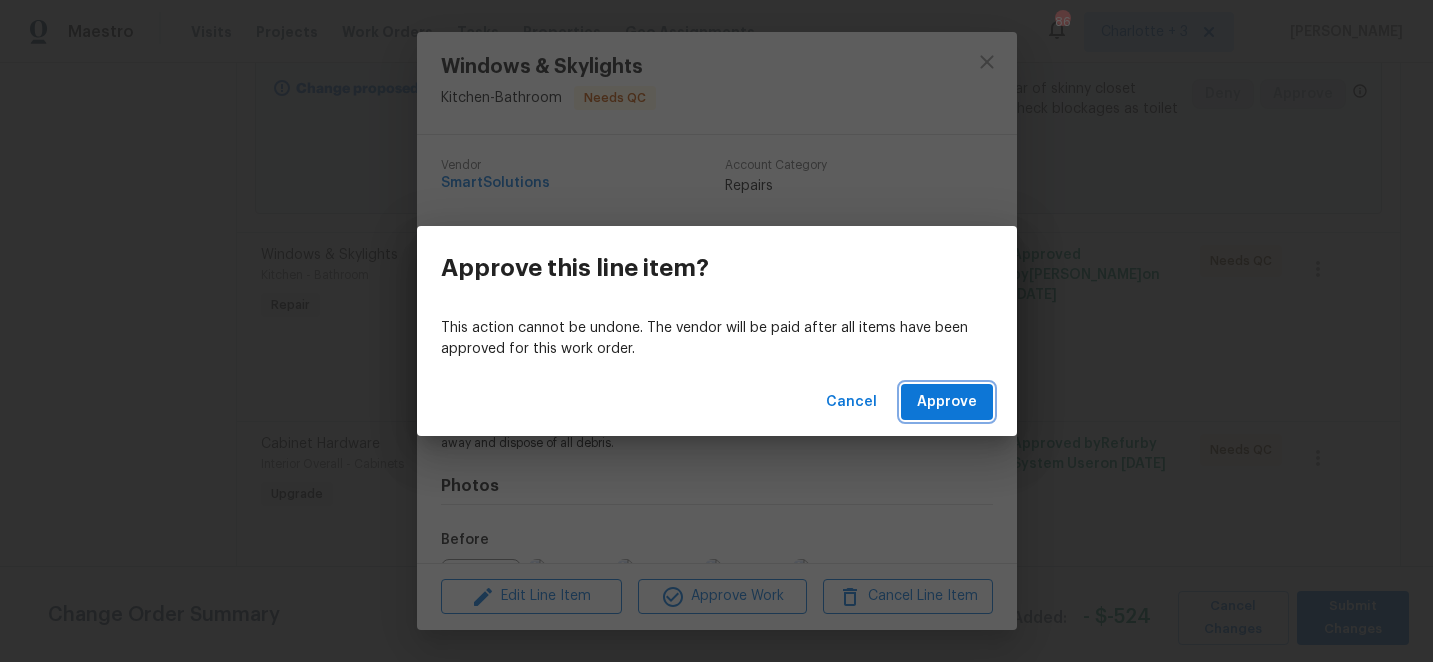 click on "Approve" at bounding box center [947, 402] 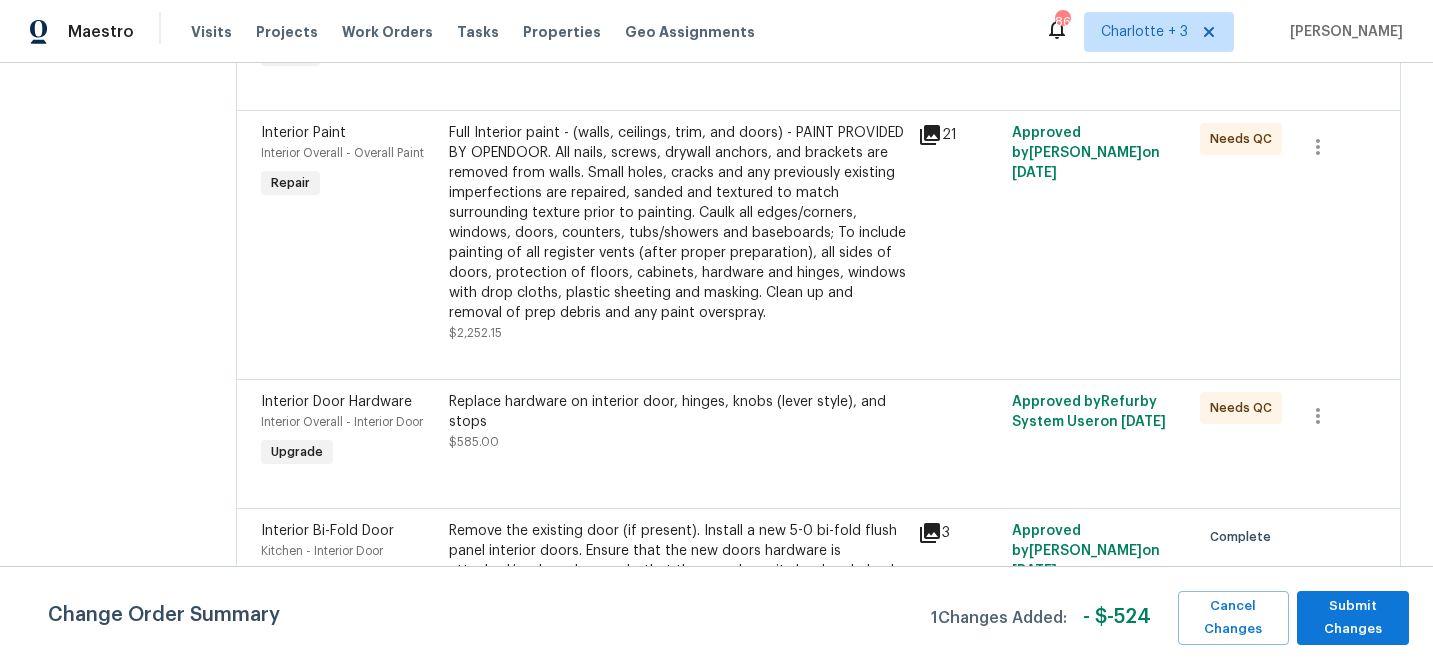scroll, scrollTop: 1414, scrollLeft: 0, axis: vertical 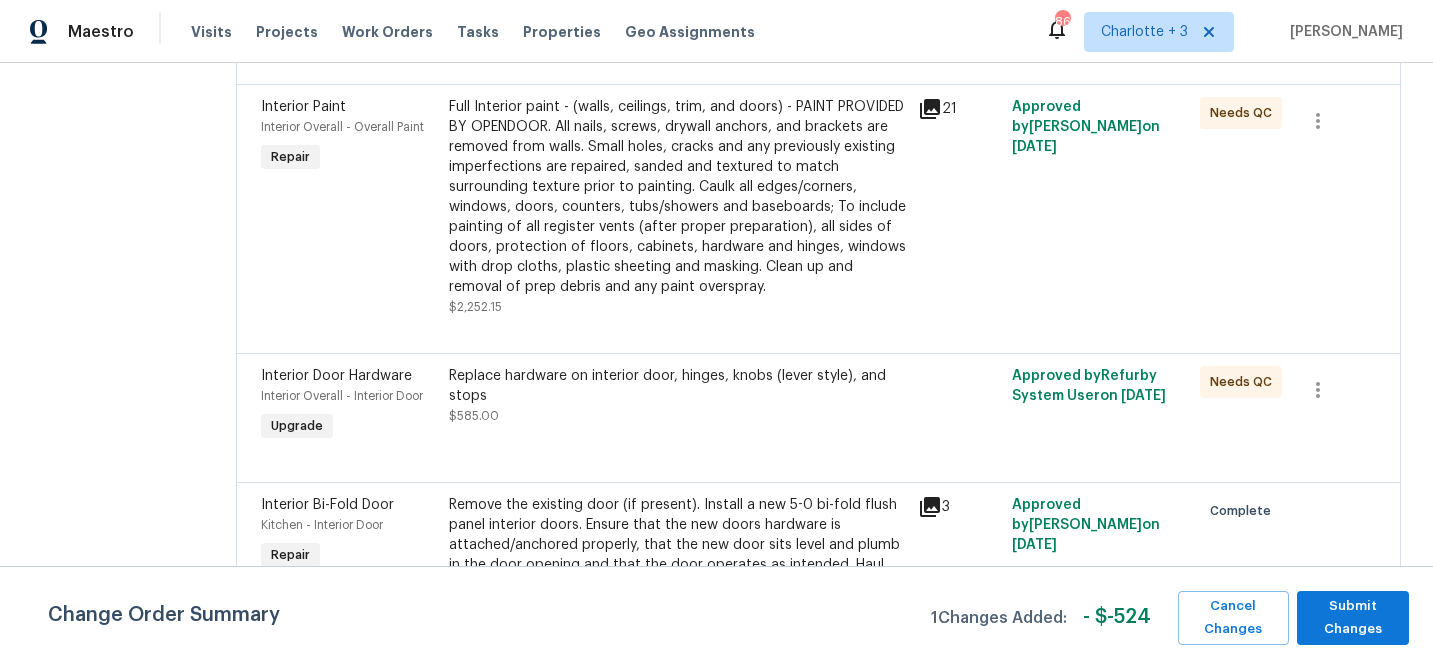 click on "Full Interior paint - (walls, ceilings, trim, and doors) - PAINT PROVIDED BY OPENDOOR. All nails, screws, drywall anchors, and brackets are removed from walls. Small holes, cracks and any previously existing imperfections are repaired, sanded and textured to match surrounding texture prior to painting. Caulk all edges/corners, windows, doors, counters, tubs/showers and baseboards; To include painting of all register vents (after proper preparation), all sides of doors, protection of floors, cabinets, hardware and hinges, windows with drop cloths, plastic sheeting and masking. Clean up and removal of prep debris and any paint overspray." at bounding box center (678, 197) 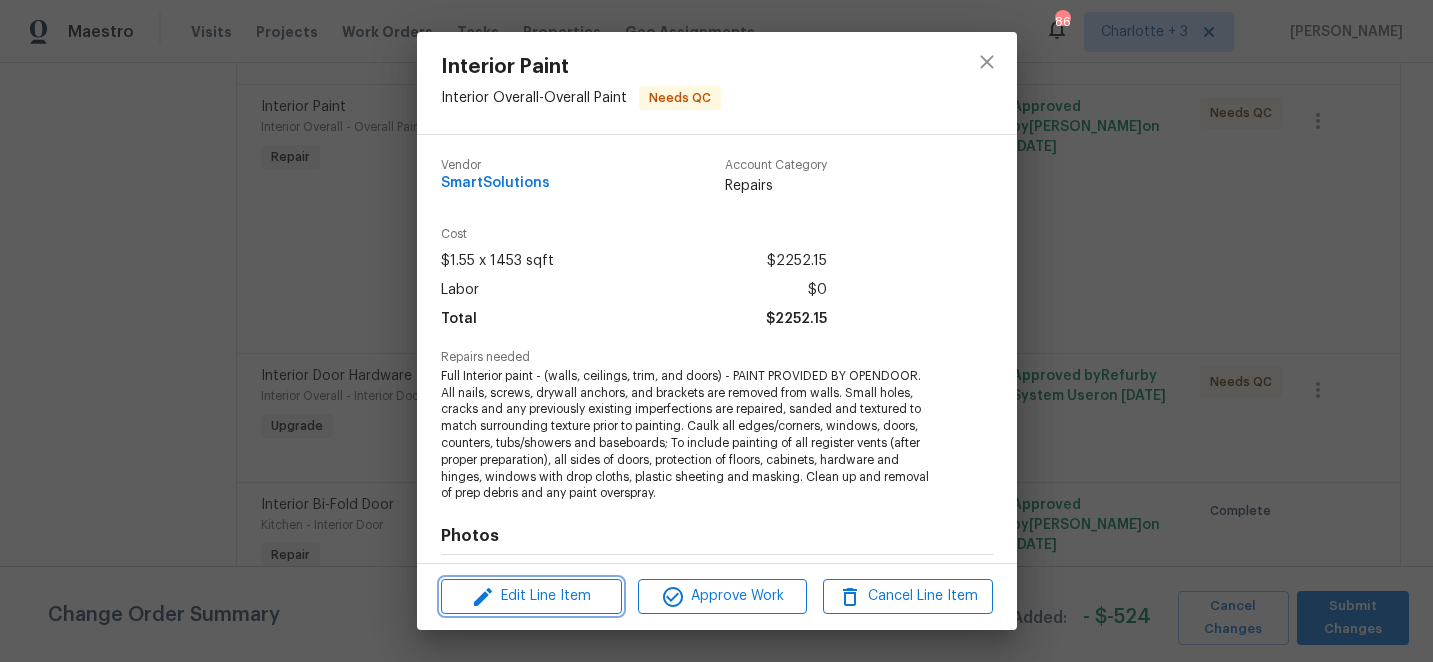 click on "Edit Line Item" at bounding box center (531, 596) 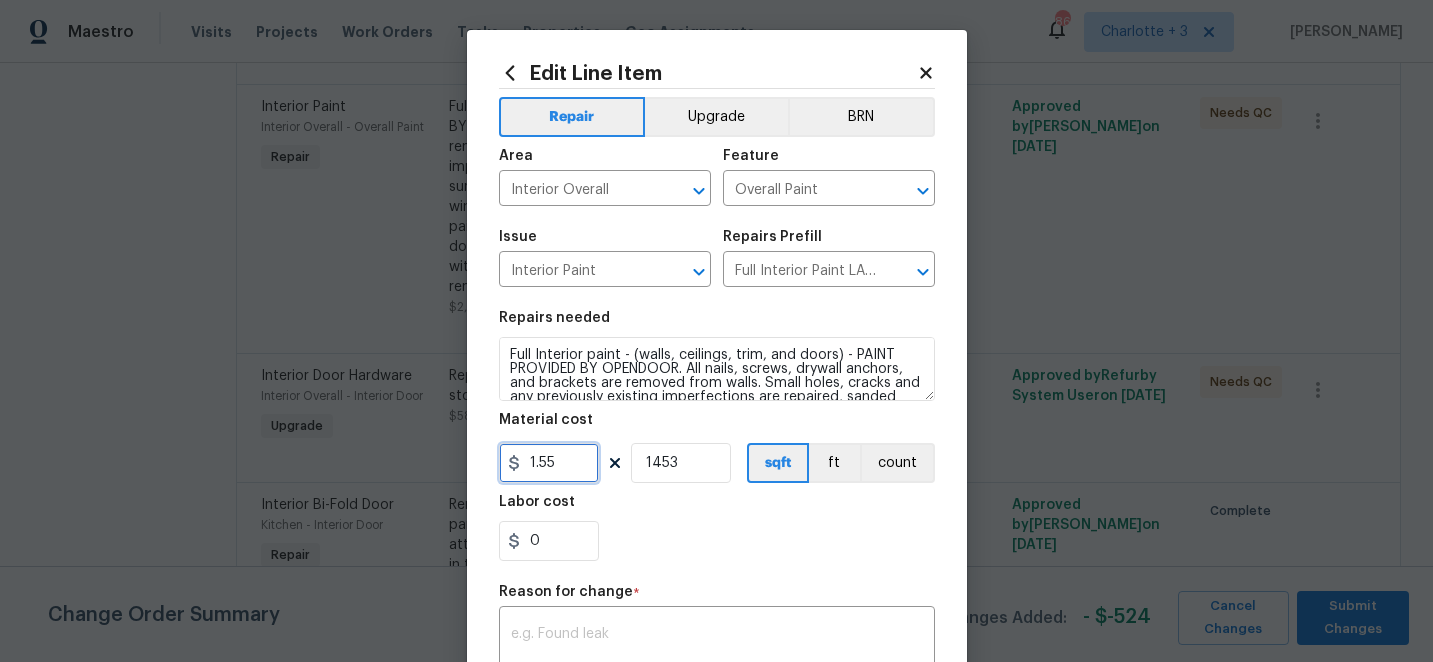 click on "1.55" at bounding box center (549, 463) 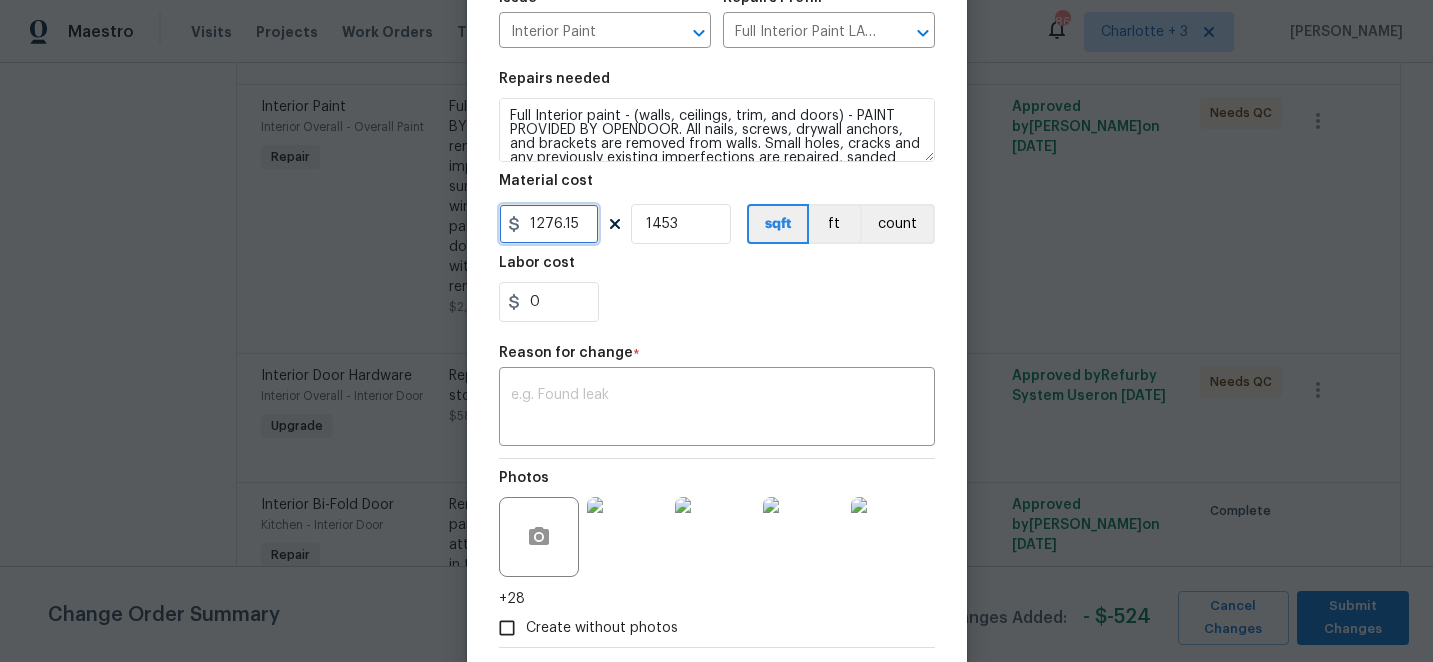 scroll, scrollTop: 240, scrollLeft: 0, axis: vertical 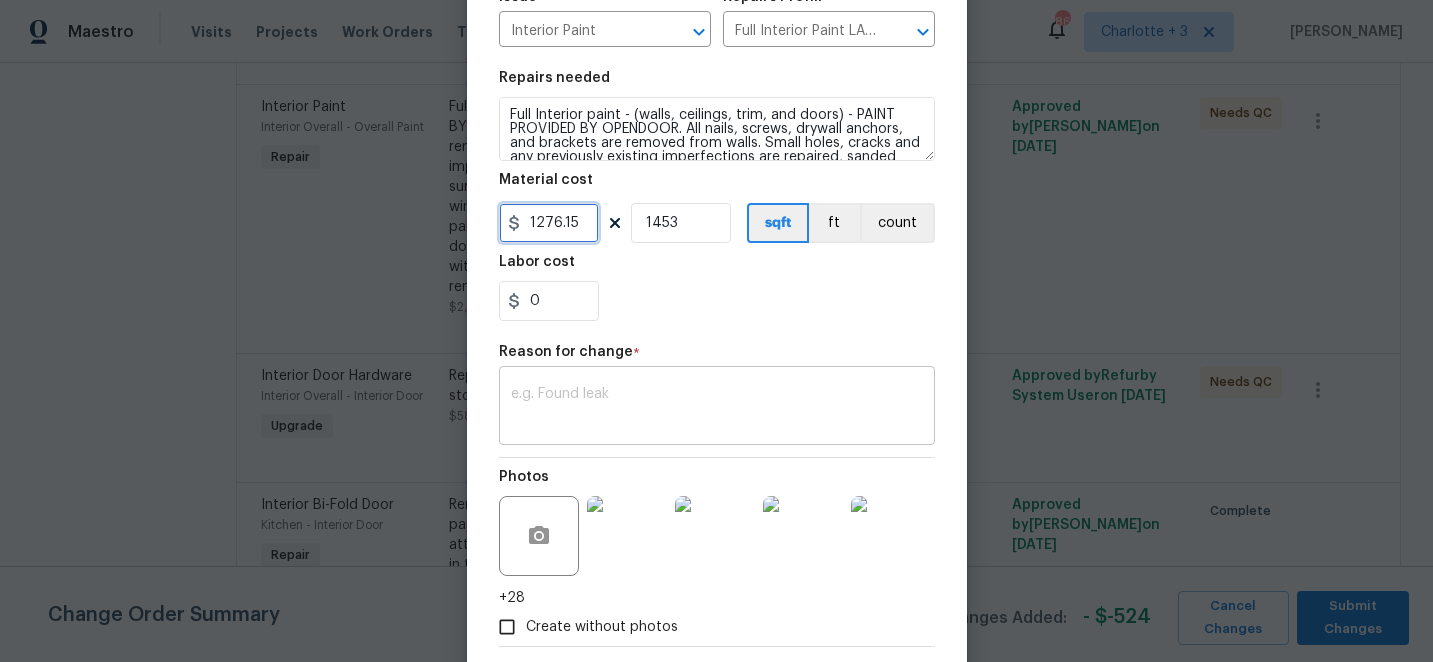 type on "1276.15" 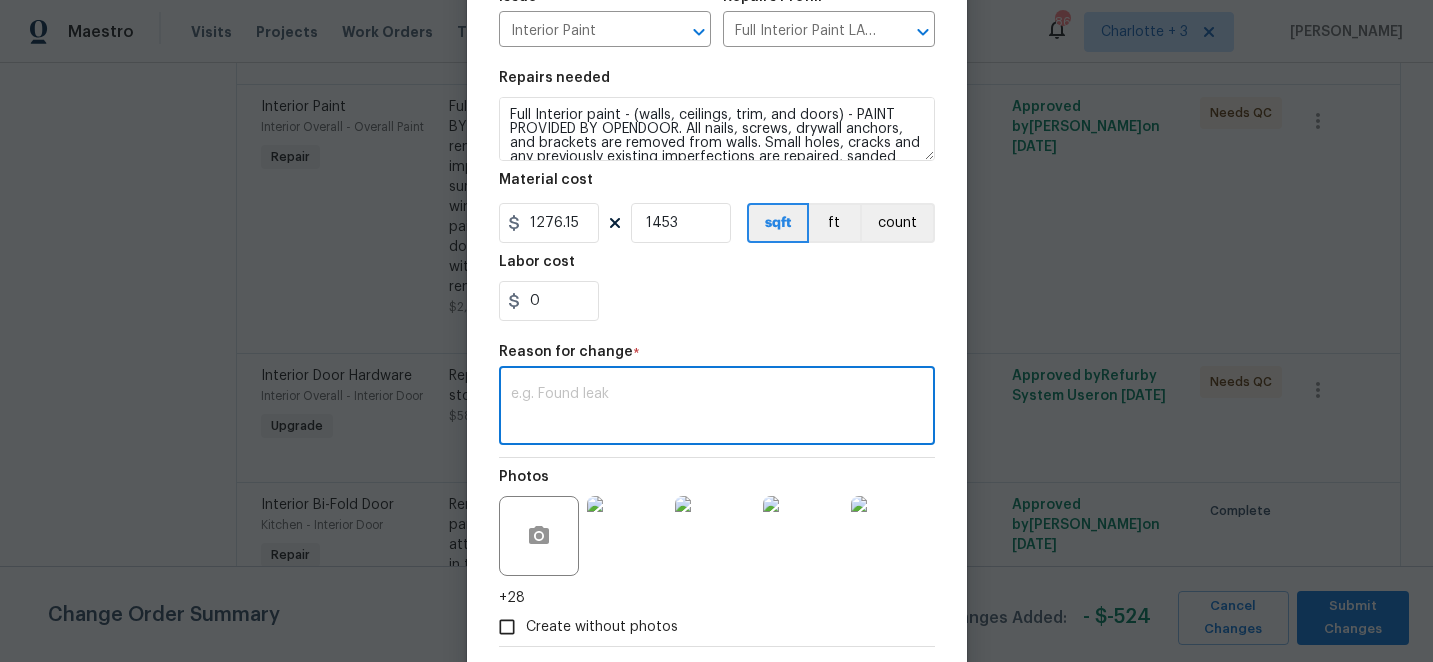 click at bounding box center (717, 408) 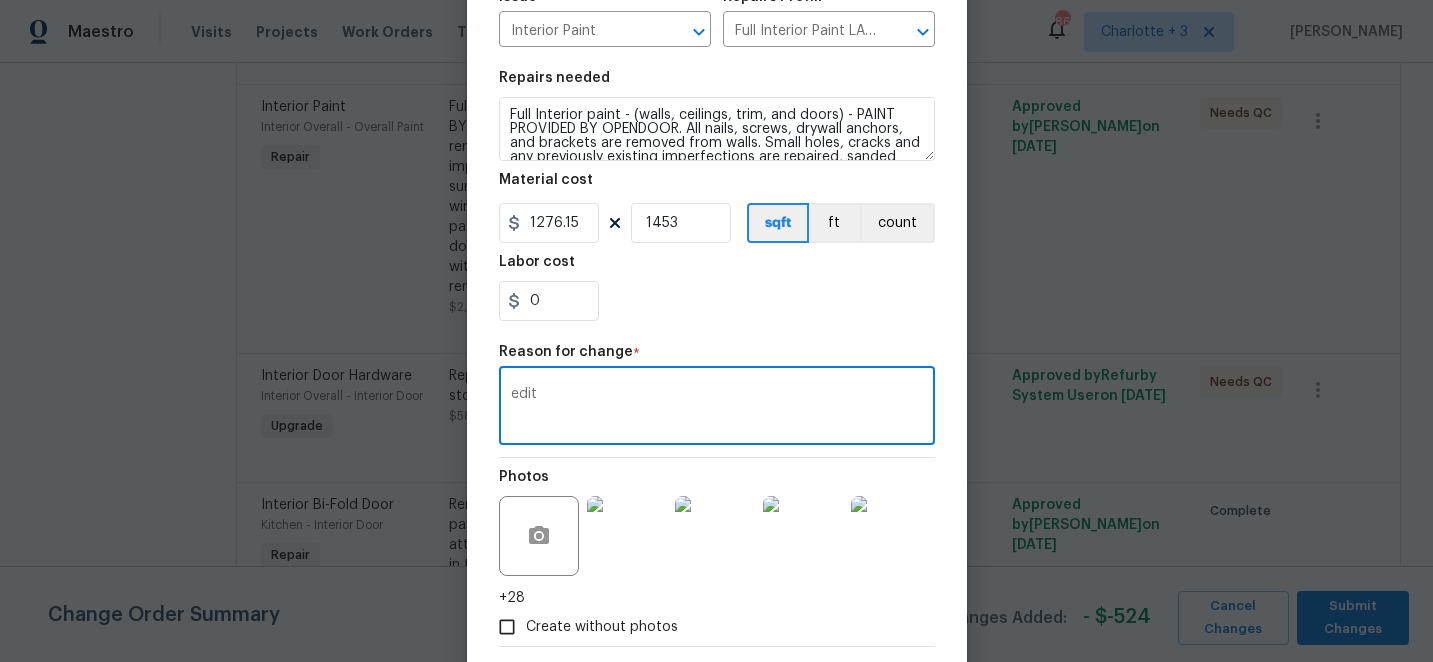 scroll, scrollTop: 344, scrollLeft: 0, axis: vertical 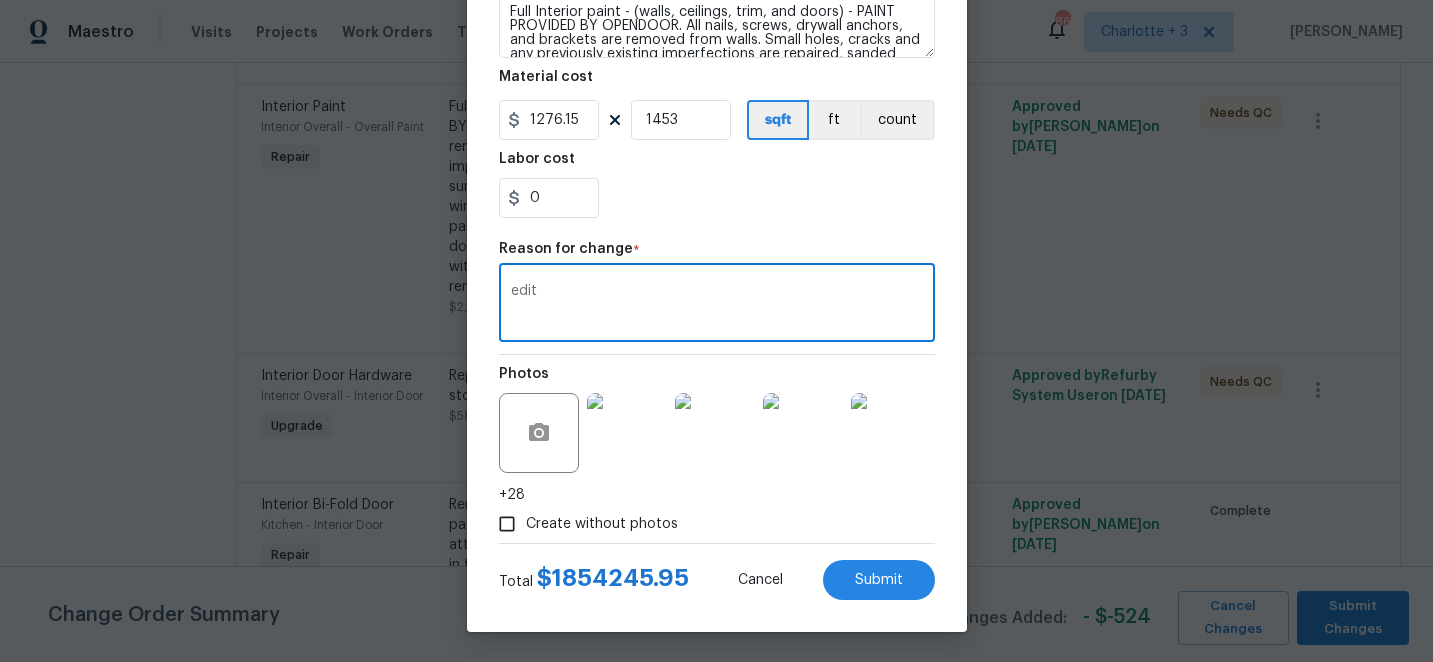 type on "edit" 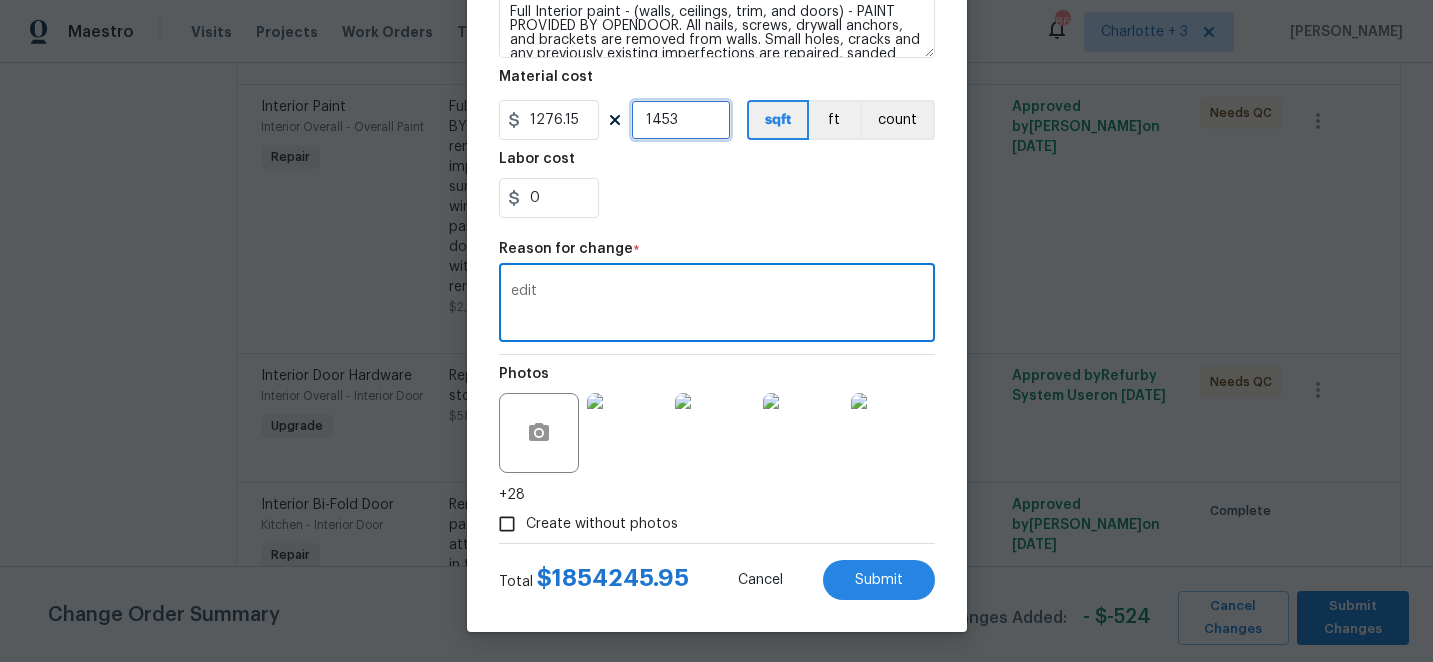 click on "1453" at bounding box center [681, 120] 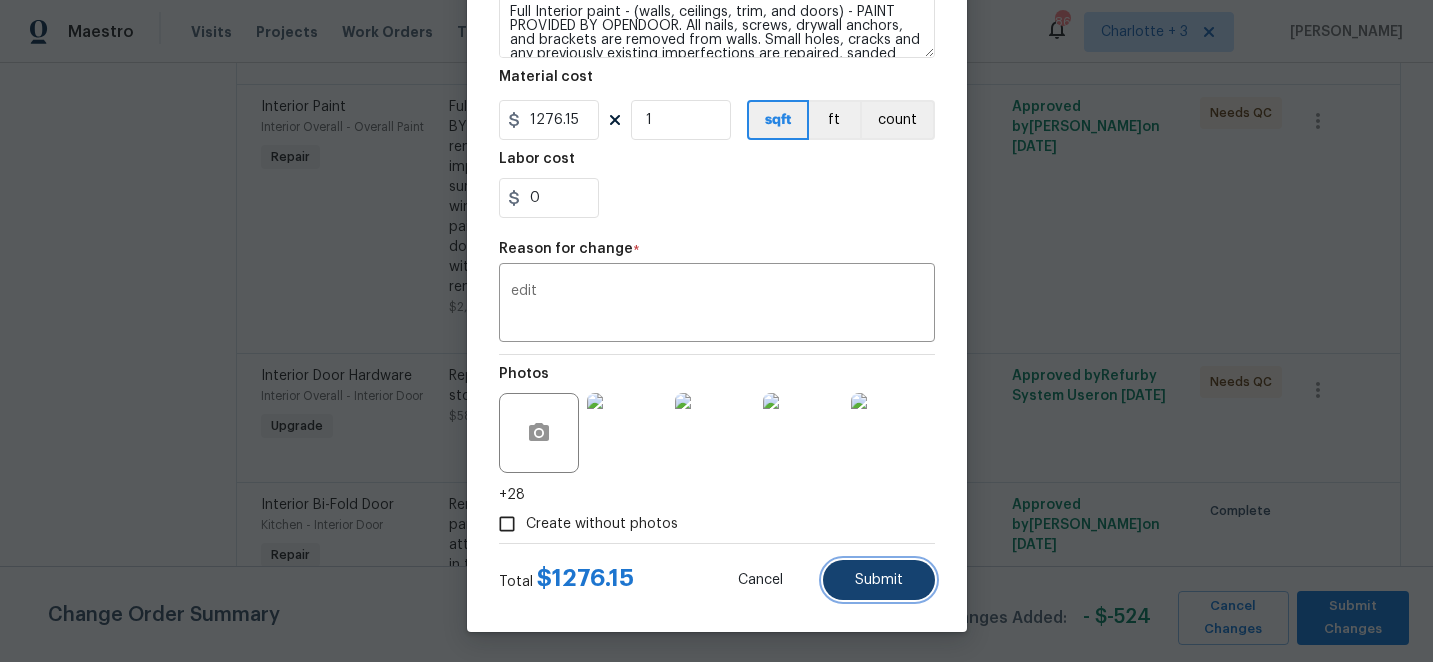 click on "Submit" at bounding box center [879, 580] 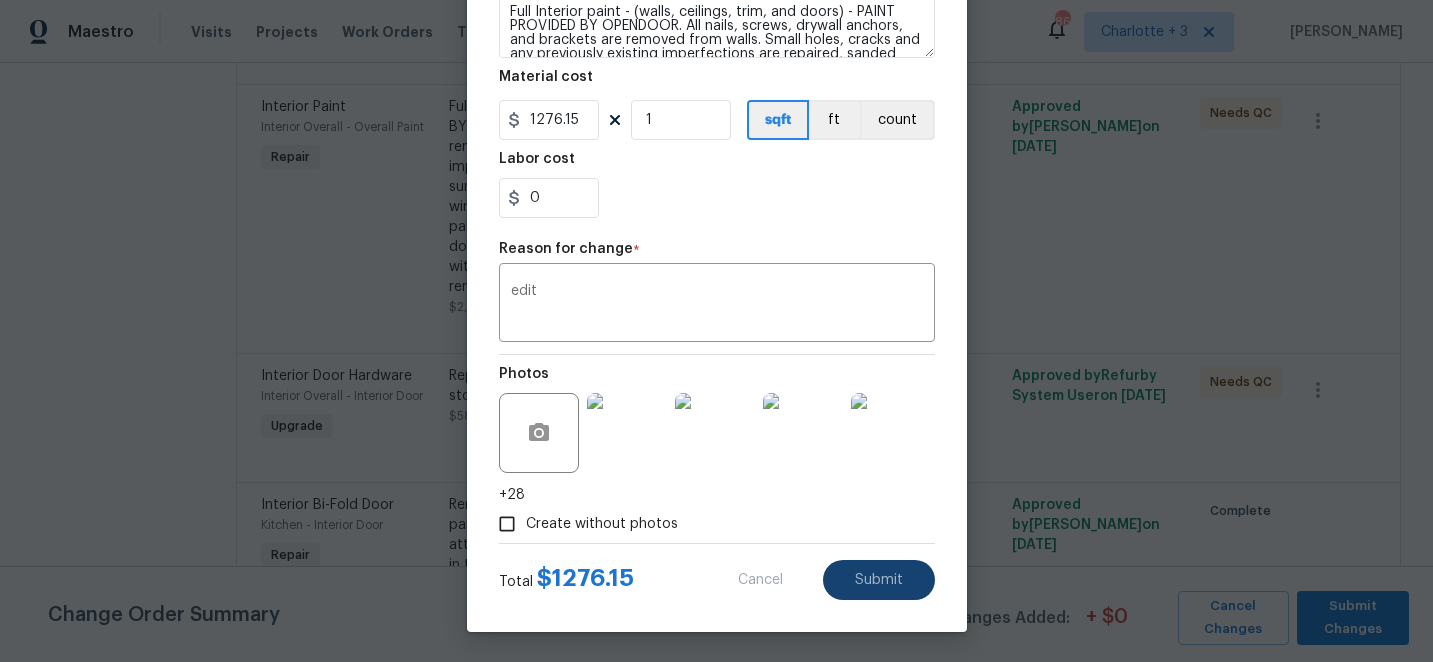 type on "1453" 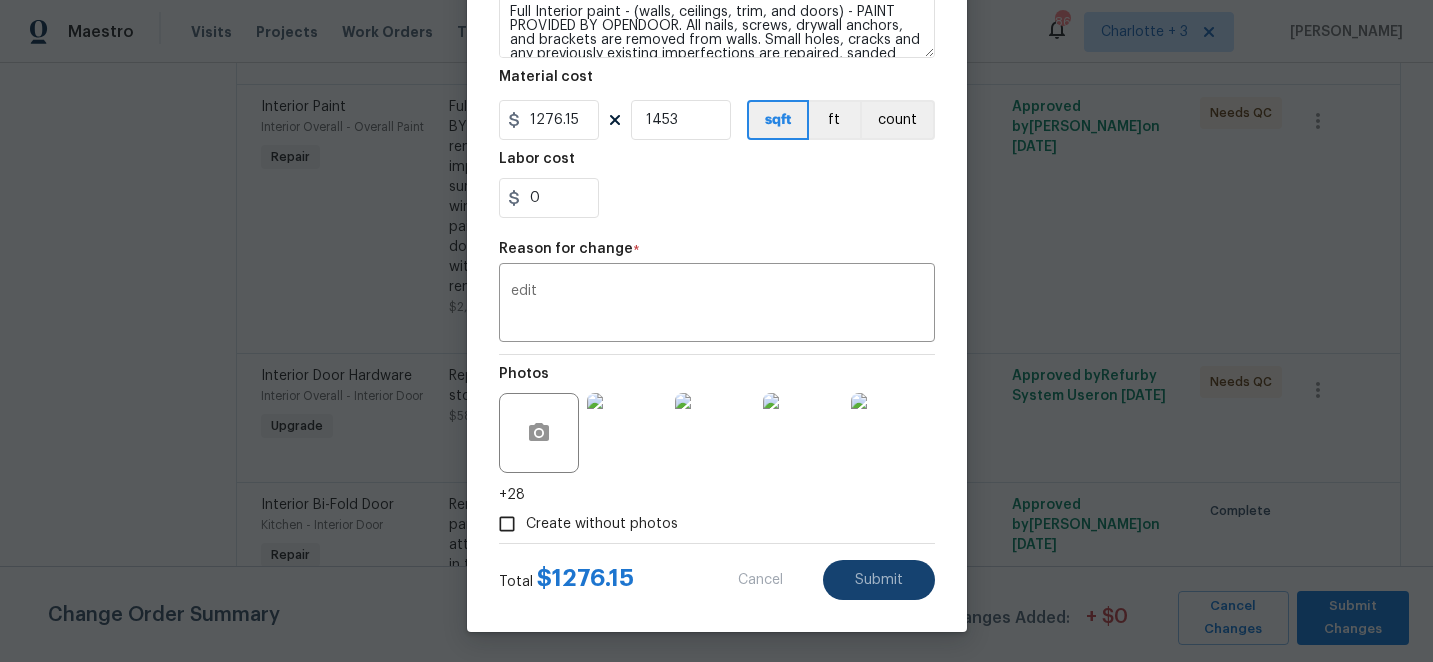 type on "1.55" 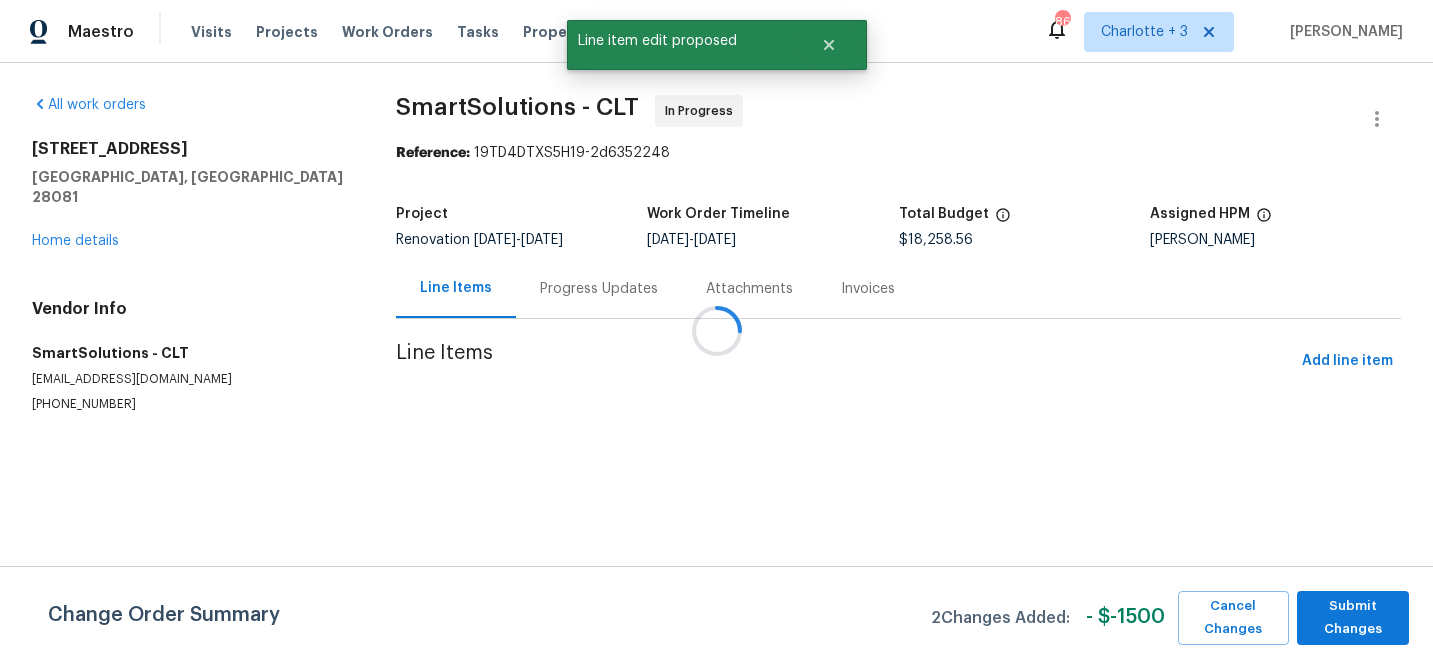 scroll, scrollTop: 0, scrollLeft: 0, axis: both 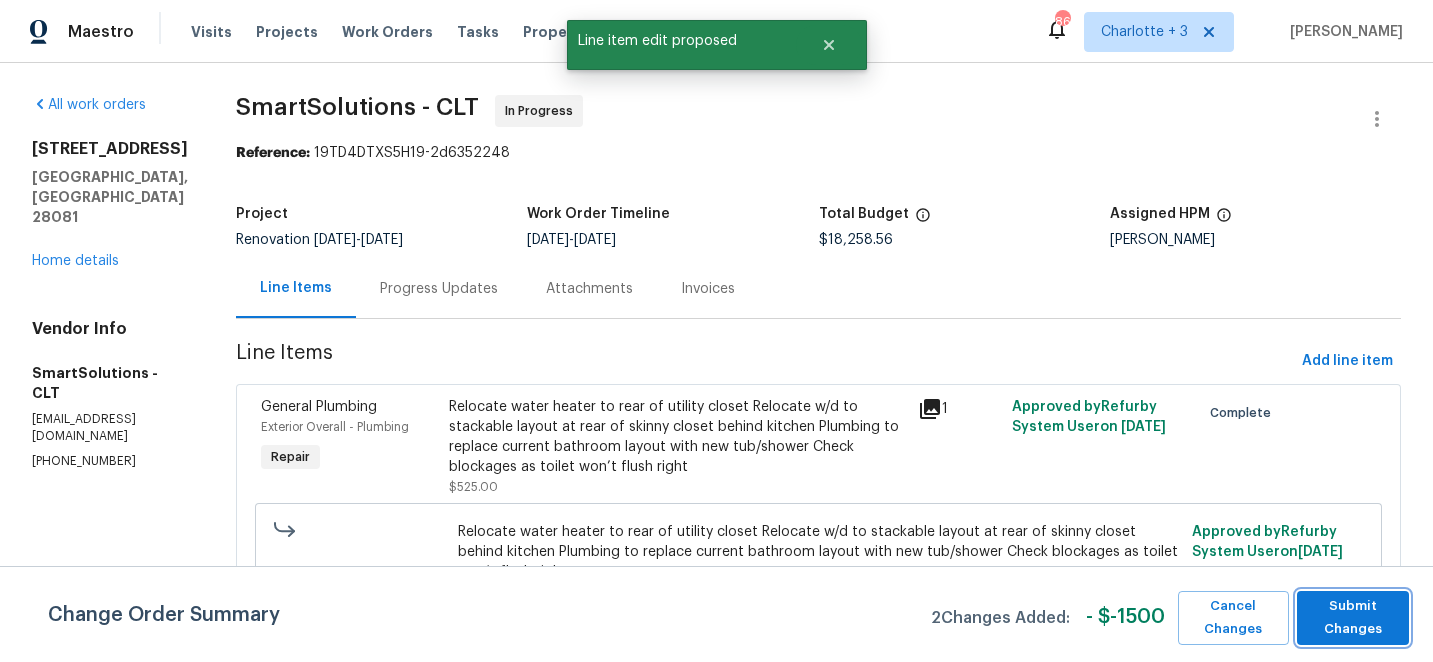 click on "Submit Changes" at bounding box center [1353, 618] 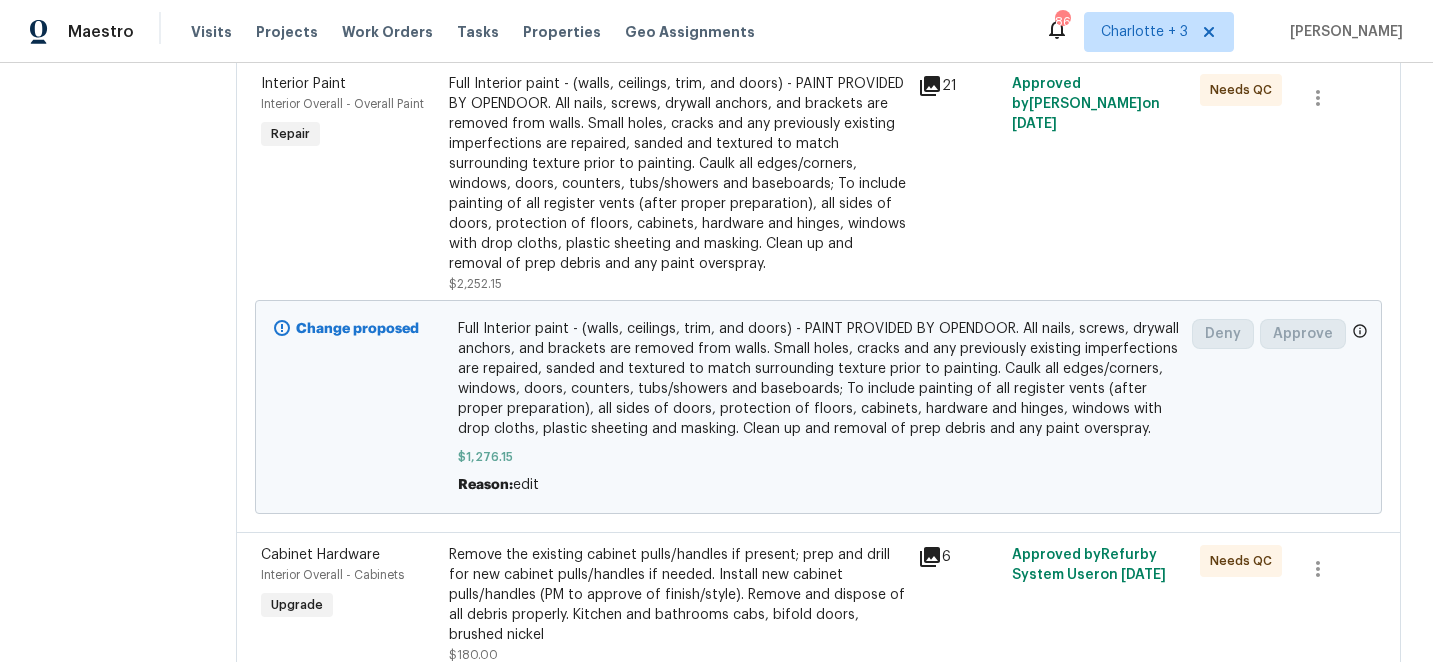 scroll, scrollTop: 763, scrollLeft: 0, axis: vertical 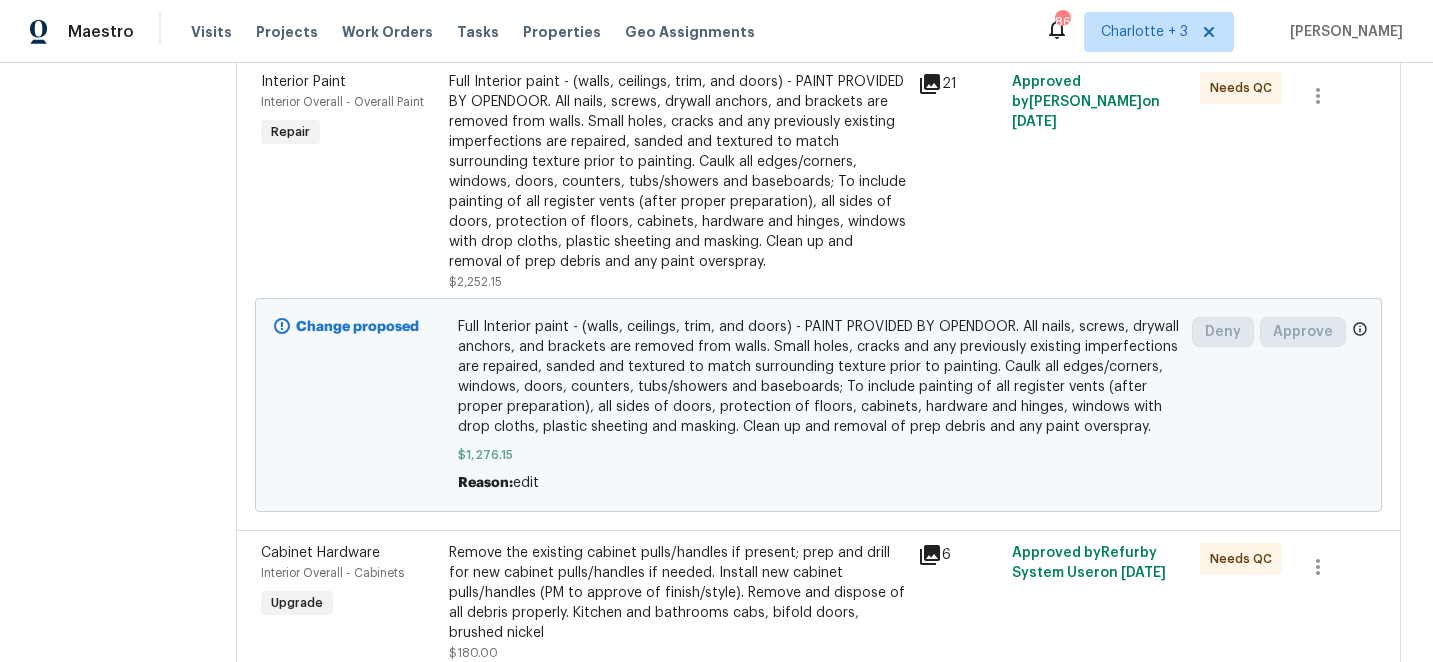 click on "Full Interior paint - (walls, ceilings, trim, and doors) - PAINT PROVIDED BY OPENDOOR. All nails, screws, drywall anchors, and brackets are removed from walls. Small holes, cracks and any previously existing imperfections are repaired, sanded and textured to match surrounding texture prior to painting. Caulk all edges/corners, windows, doors, counters, tubs/showers and baseboards; To include painting of all register vents (after proper preparation), all sides of doors, protection of floors, cabinets, hardware and hinges, windows with drop cloths, plastic sheeting and masking. Clean up and removal of prep debris and any paint overspray." at bounding box center (678, 172) 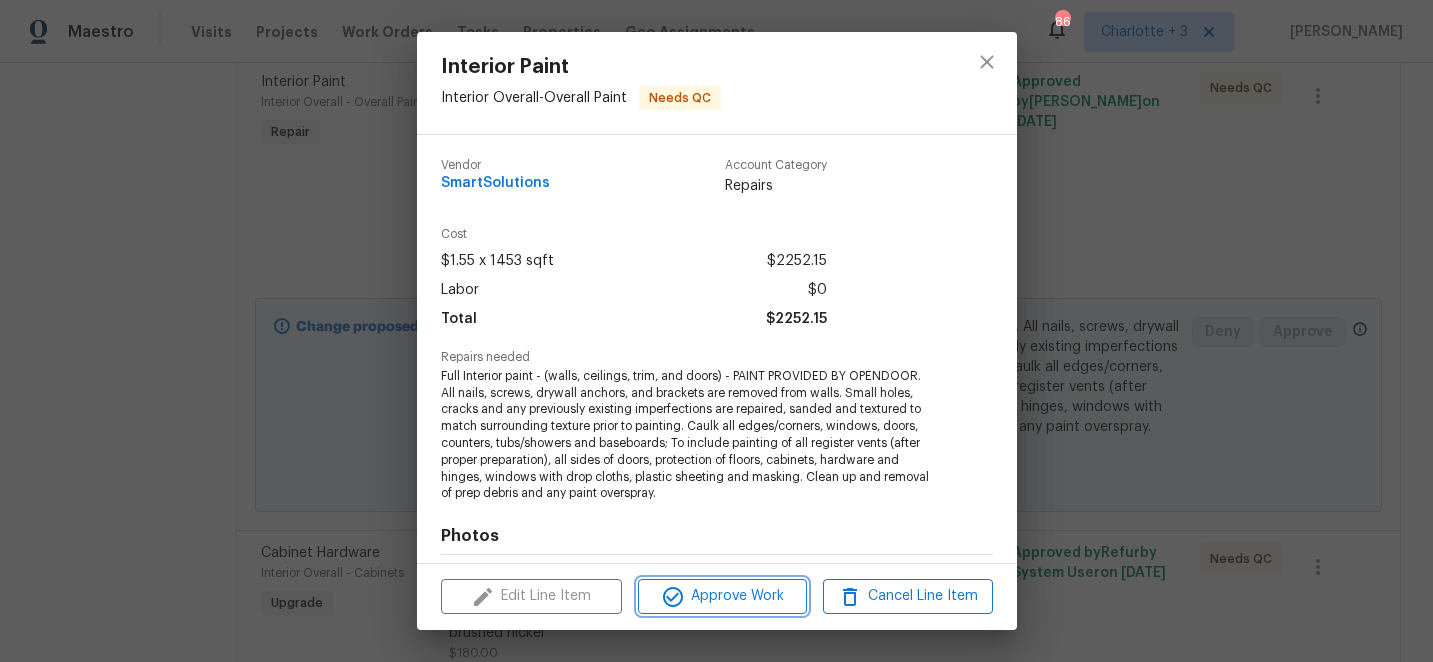click on "Approve Work" at bounding box center [722, 596] 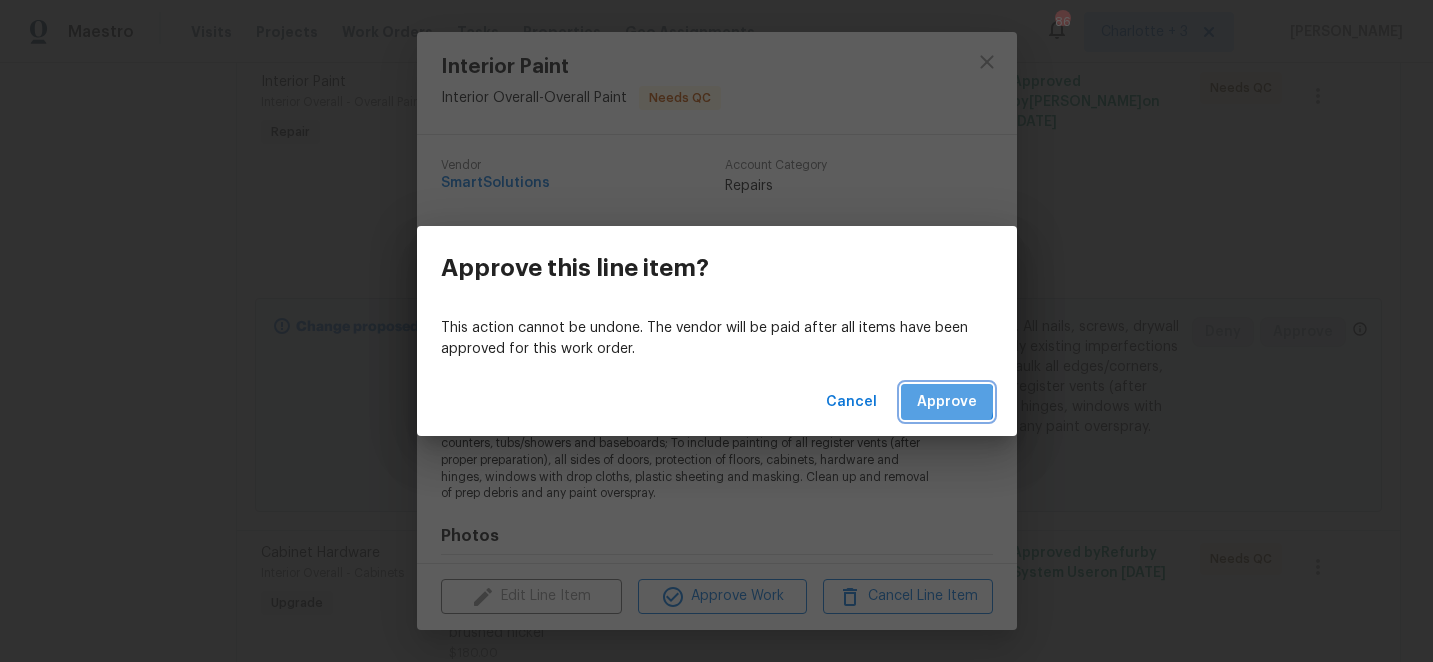 click on "Approve" at bounding box center [947, 402] 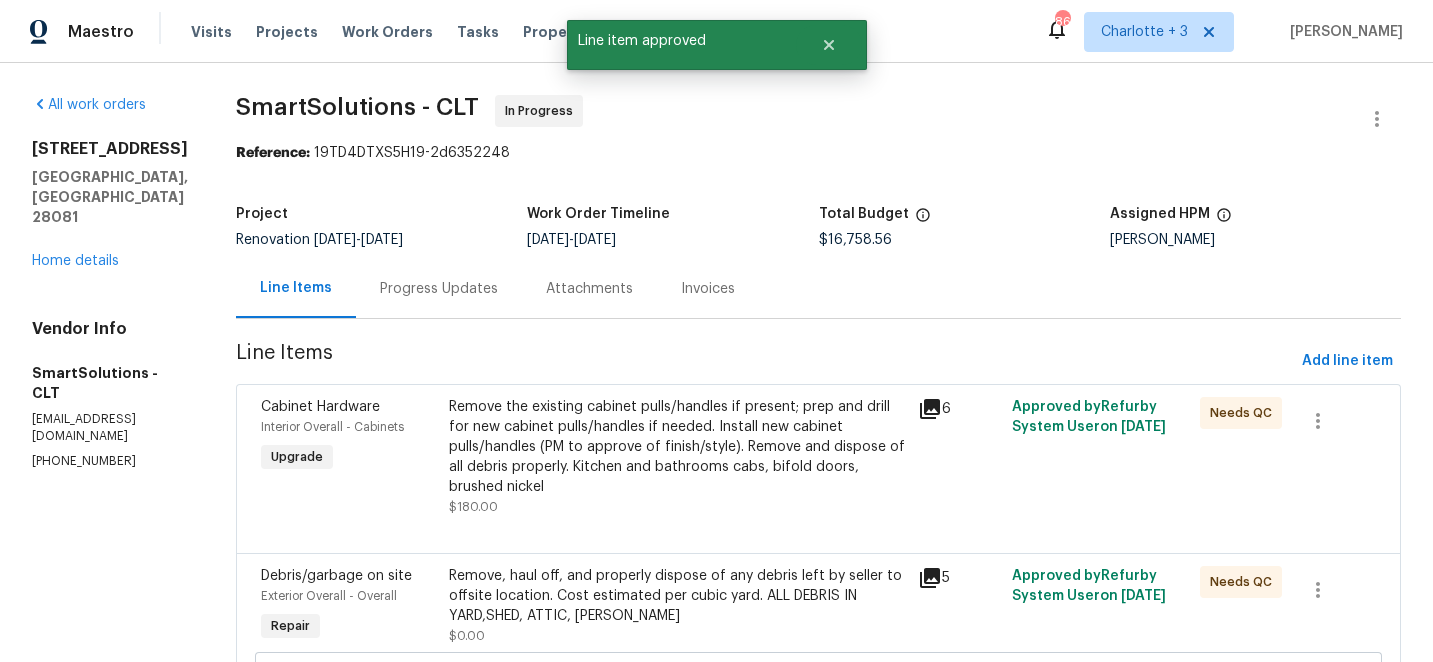 scroll, scrollTop: 3, scrollLeft: 0, axis: vertical 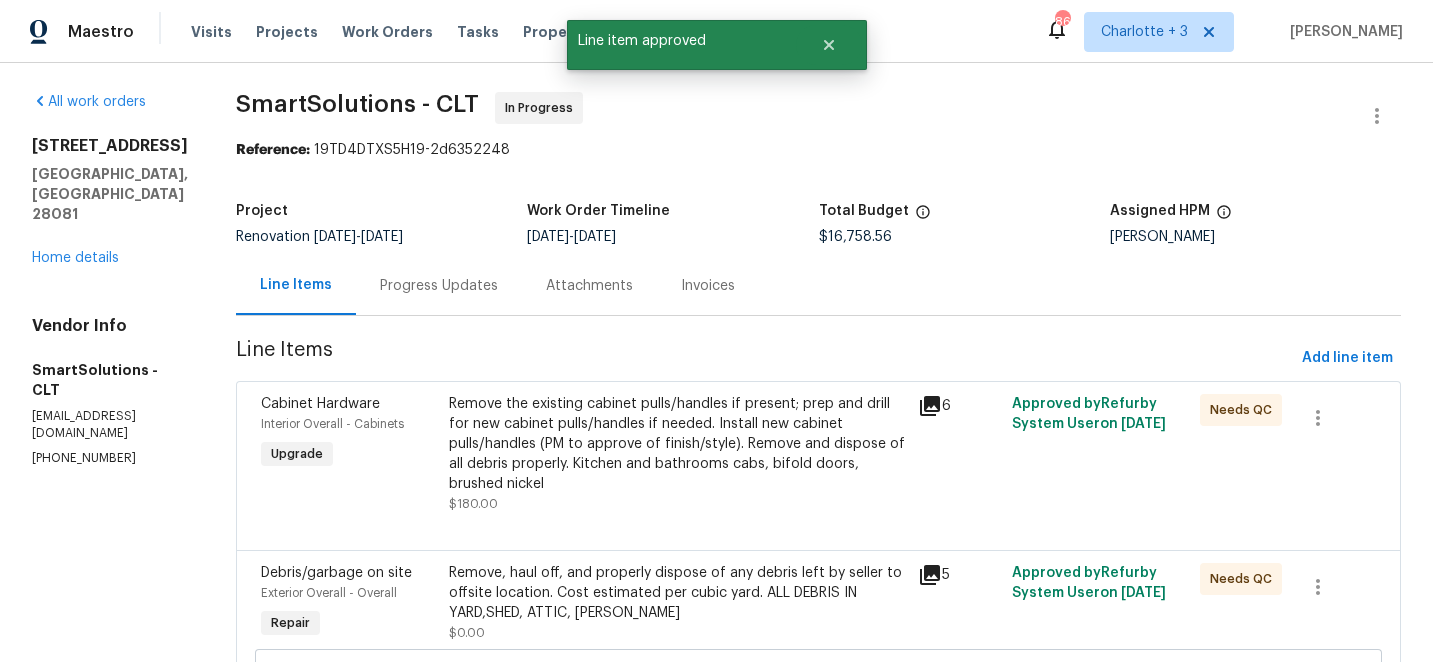click on "Remove the existing cabinet pulls/handles if present; prep and drill for new cabinet pulls/handles if needed. Install new cabinet pulls/handles (PM to approve of finish/style). Remove and dispose of all debris properly.
Kitchen and bathrooms cabs, bifold doors, brushed nickel" at bounding box center [678, 444] 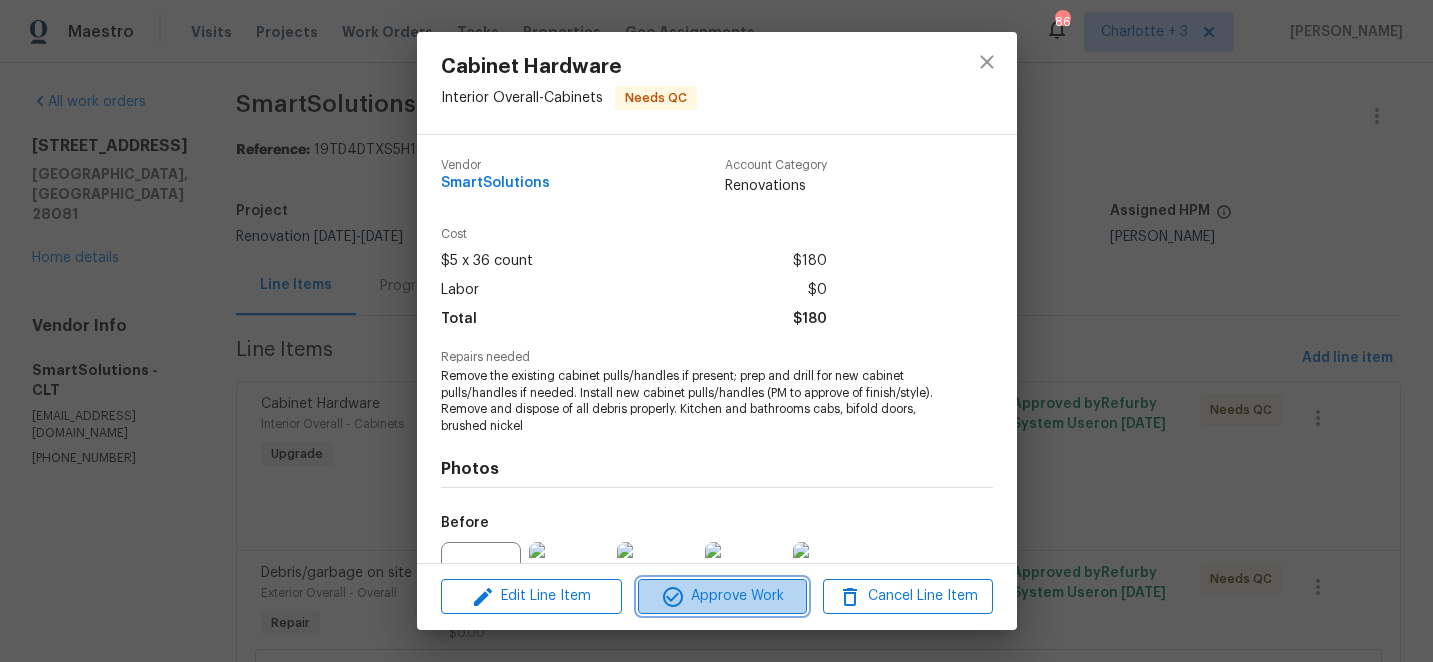 click on "Approve Work" at bounding box center (722, 596) 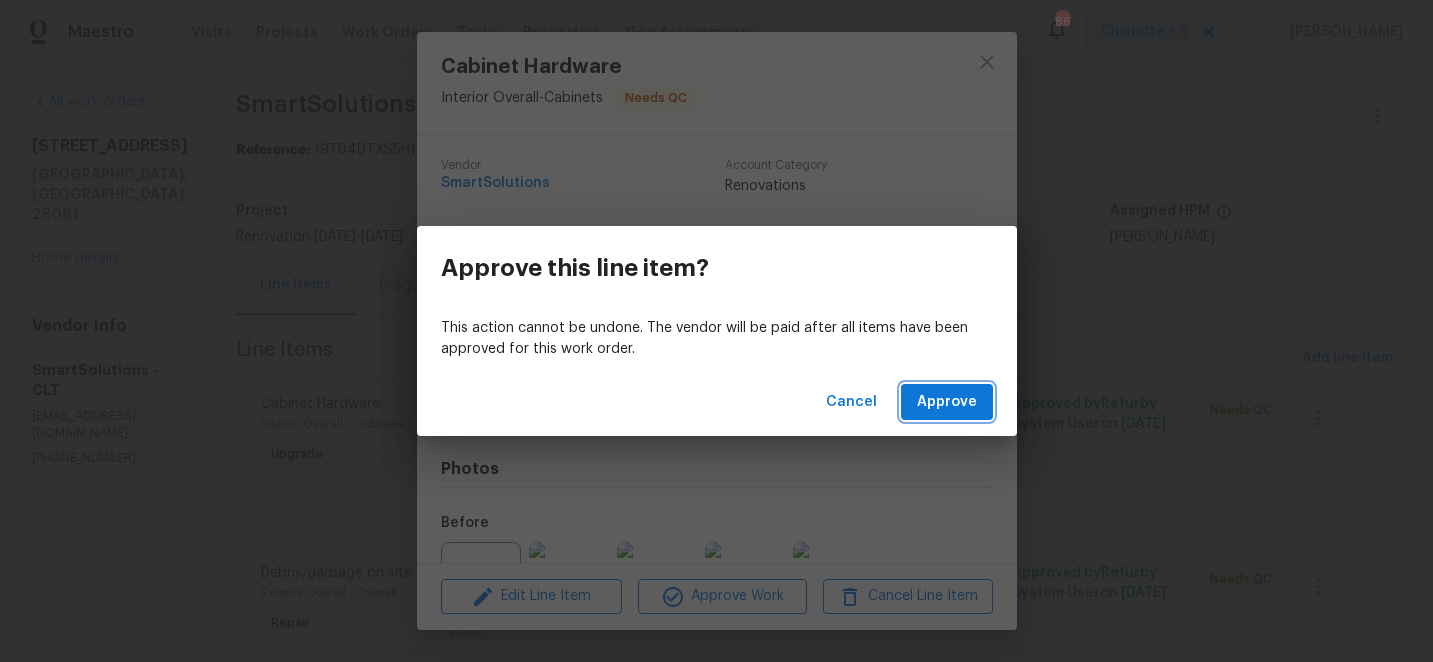 click on "Approve" at bounding box center [947, 402] 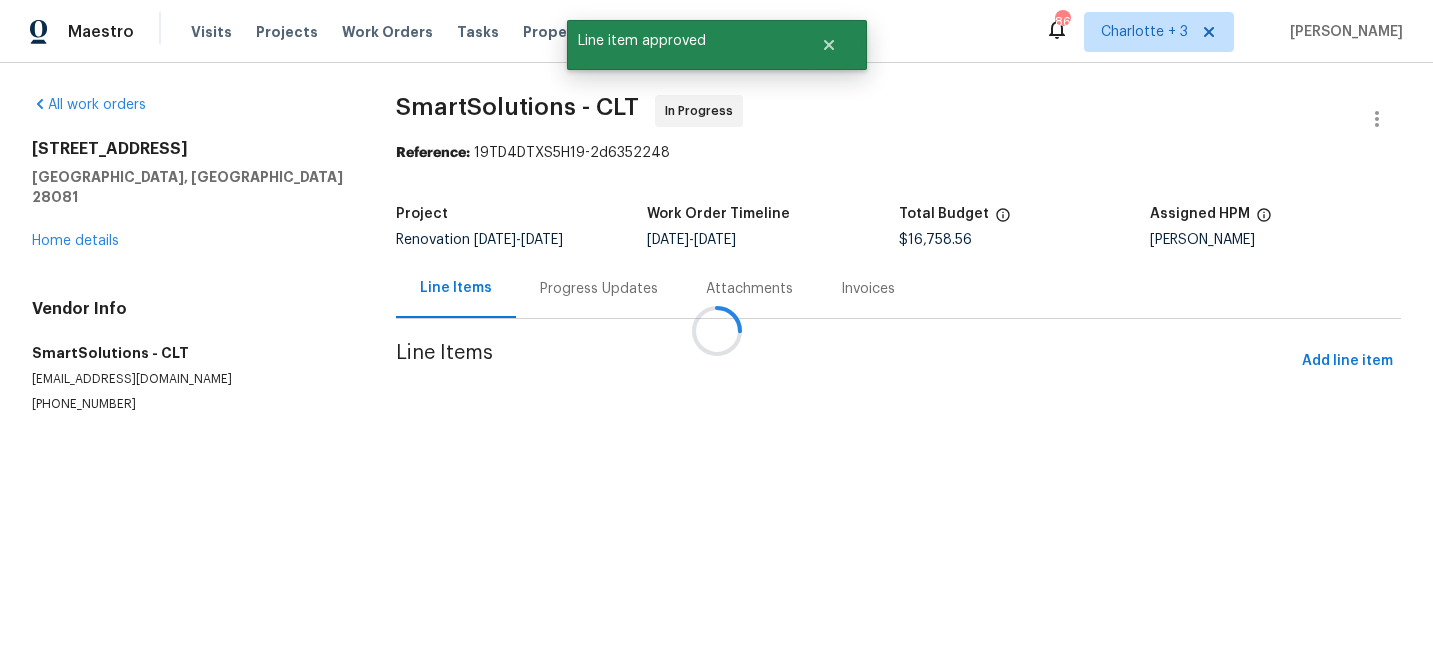 scroll, scrollTop: 0, scrollLeft: 0, axis: both 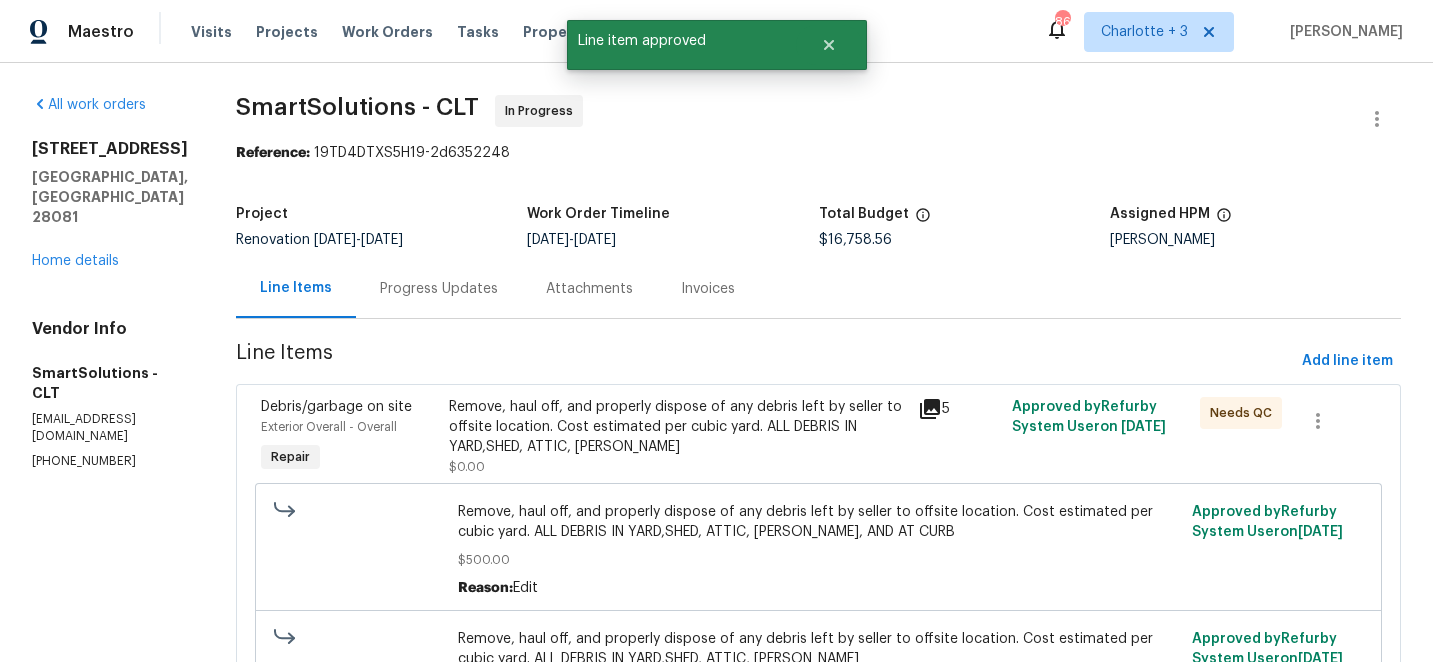 click on "Remove, haul off, and properly dispose of any debris left by seller to offsite location. Cost estimated per cubic yard.
ALL DEBRIS IN YARD,SHED, ATTIC, [PERSON_NAME]" at bounding box center (678, 427) 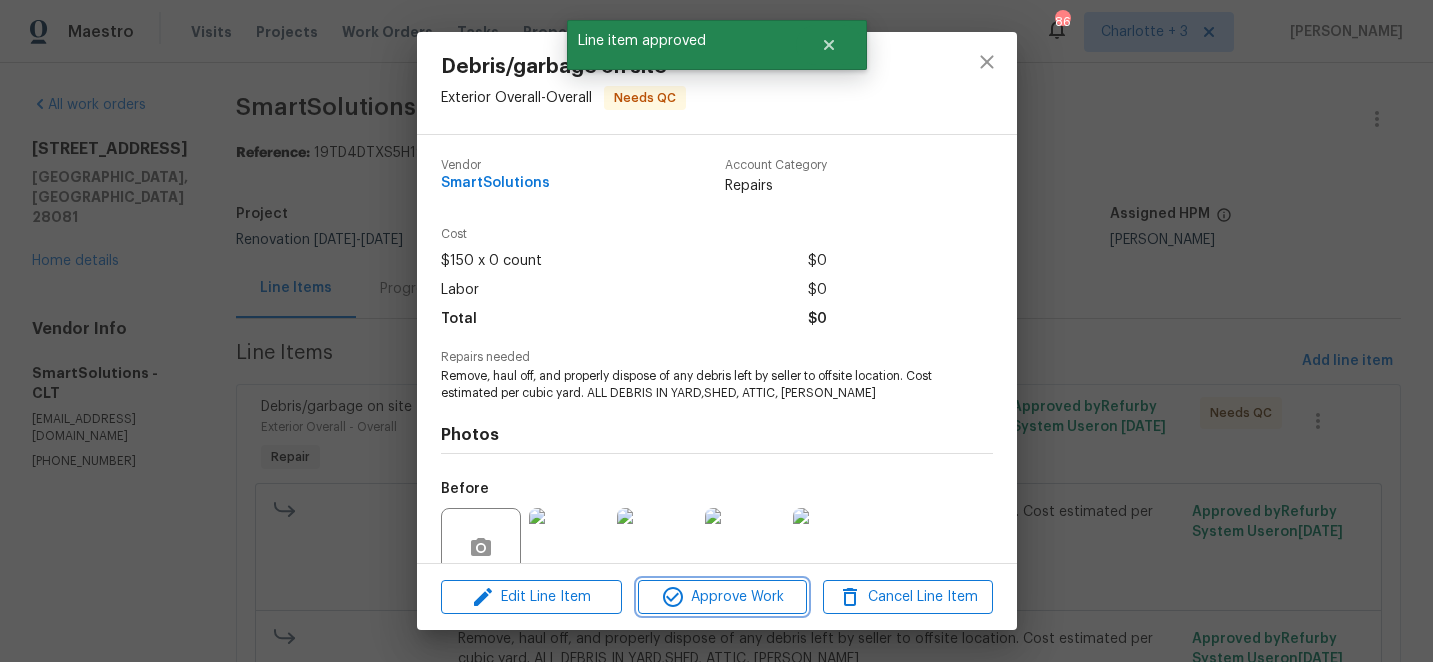 click on "Approve Work" at bounding box center [722, 597] 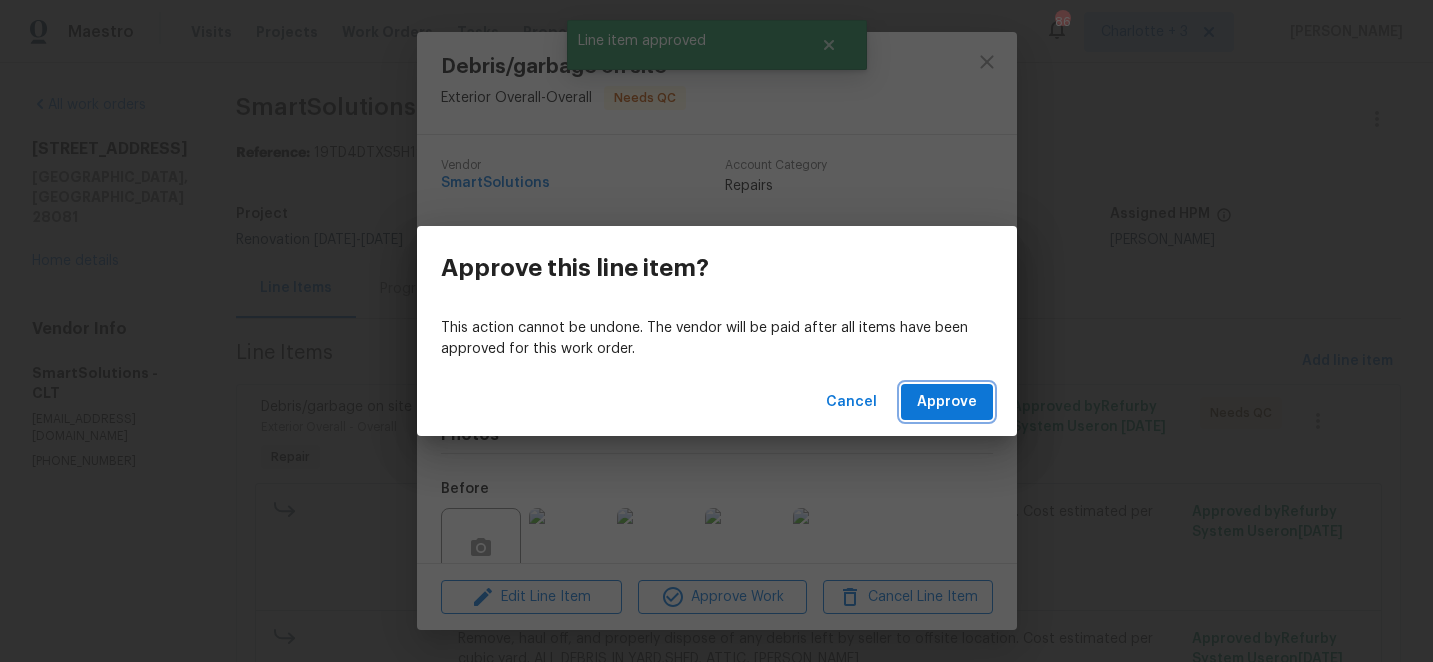 click on "Approve" at bounding box center (947, 402) 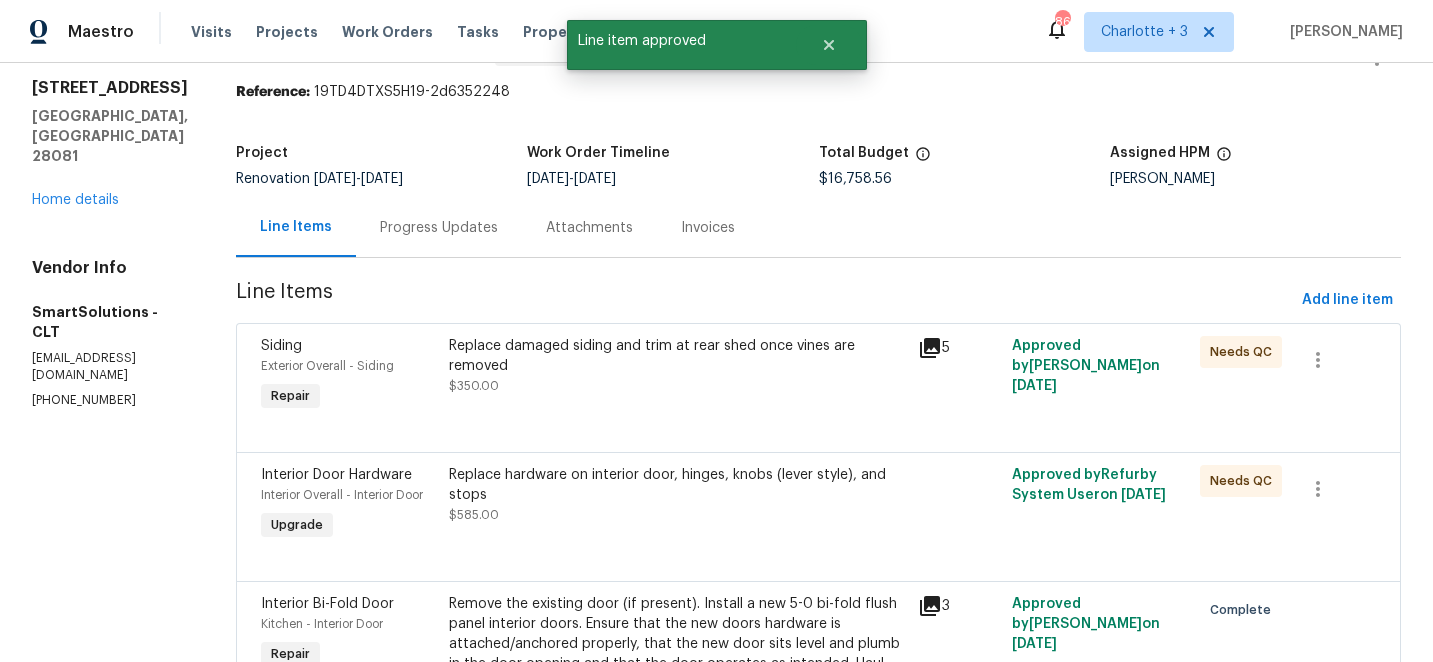scroll, scrollTop: 171, scrollLeft: 0, axis: vertical 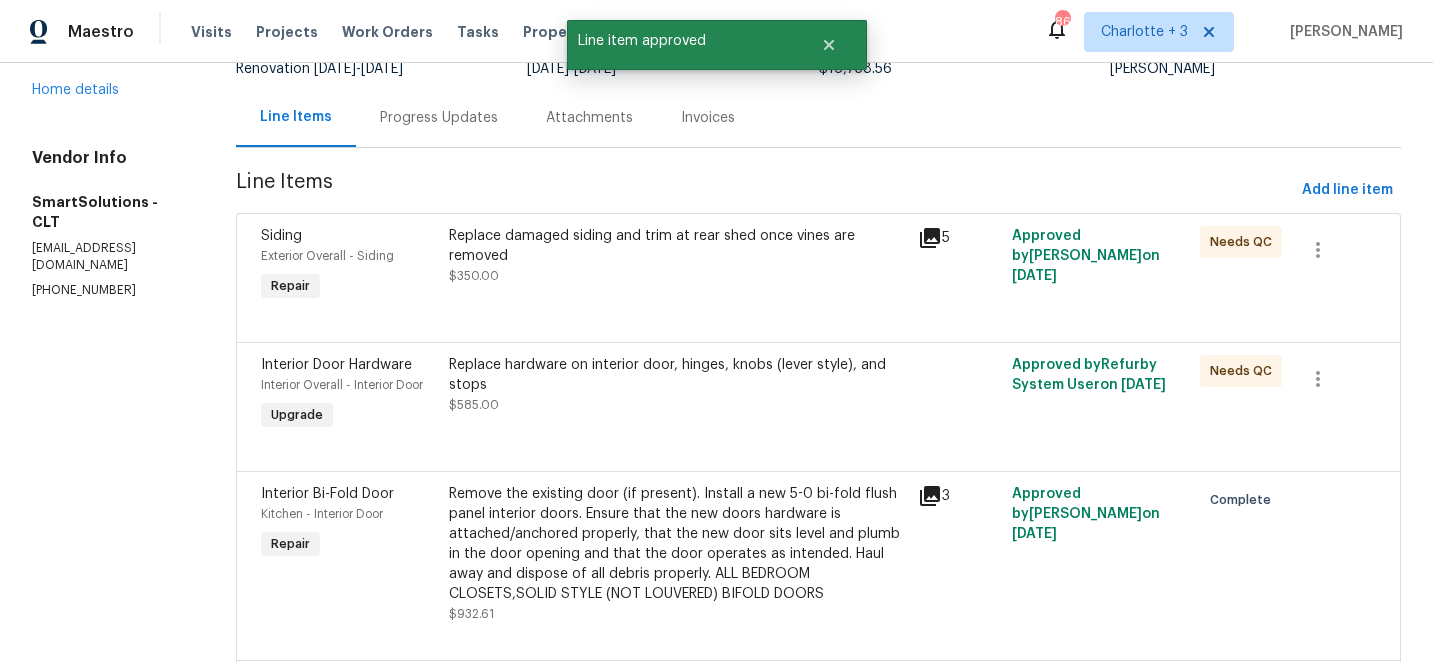 click on "Replace damaged siding and trim at rear shed once vines are removed" at bounding box center (678, 246) 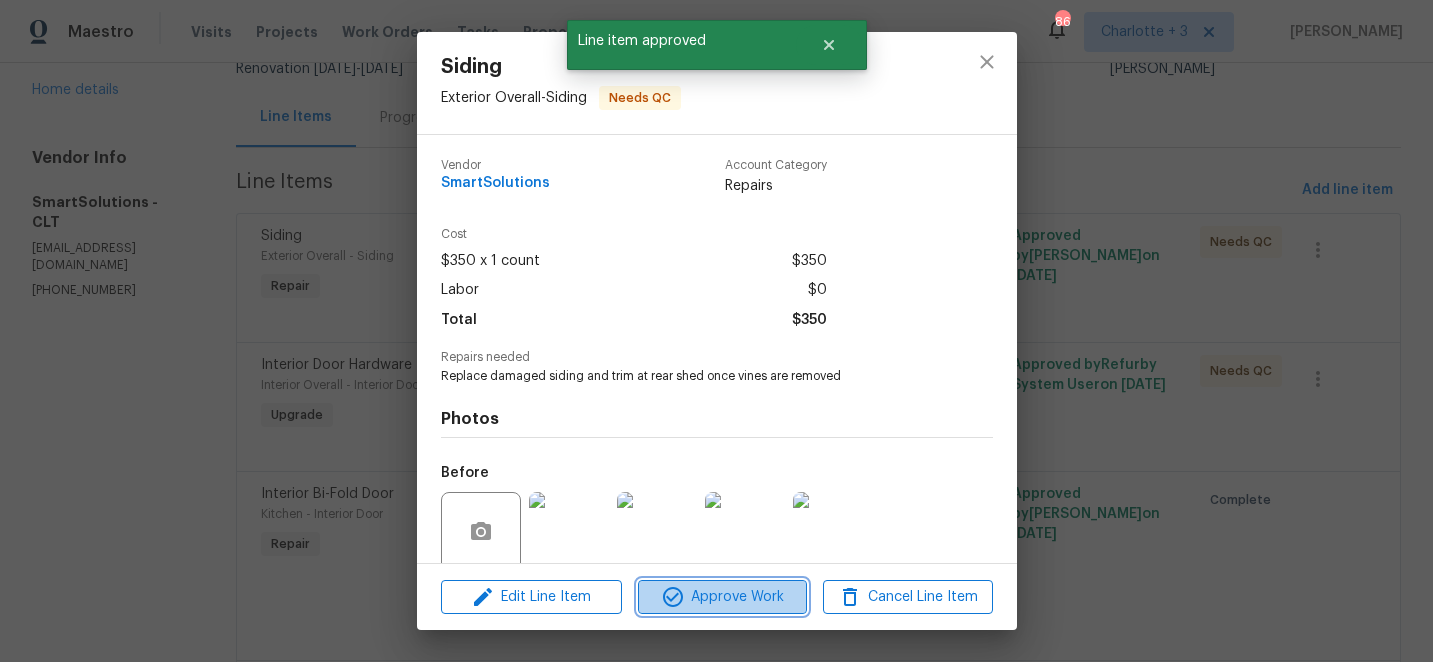 click on "Approve Work" at bounding box center (722, 597) 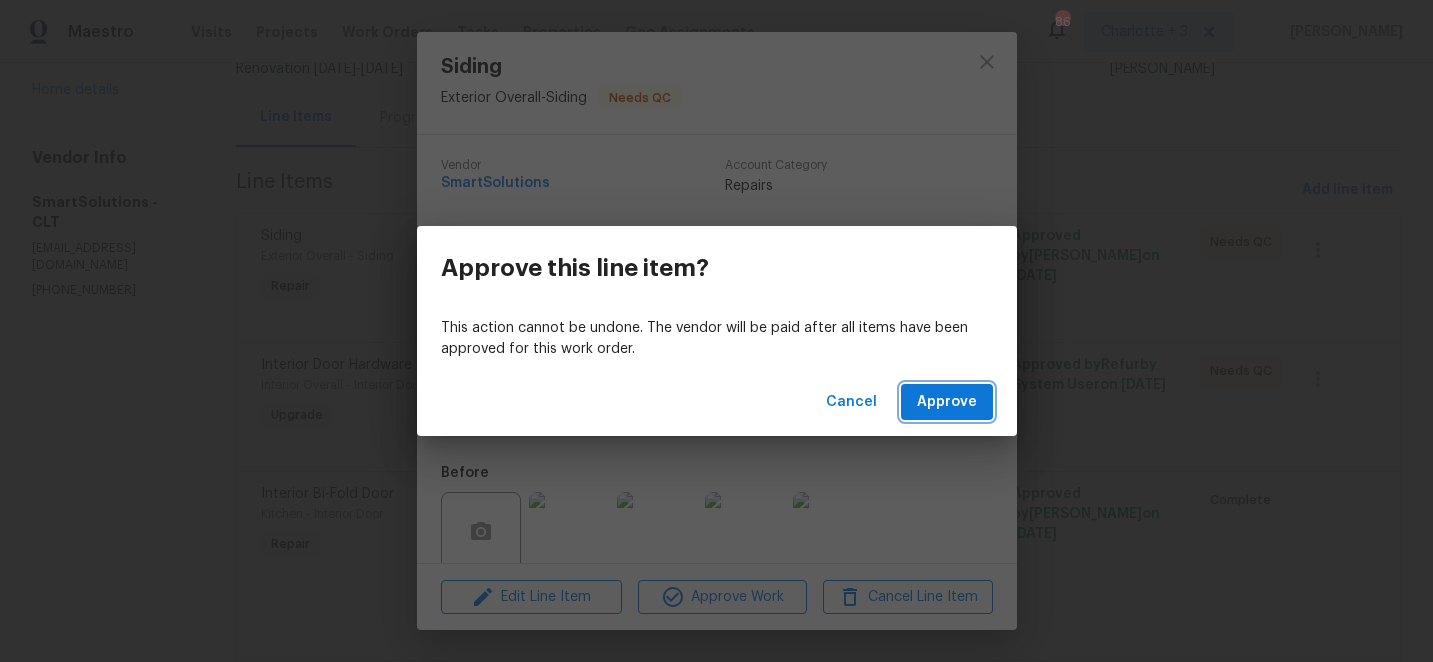 click on "Approve" at bounding box center [947, 402] 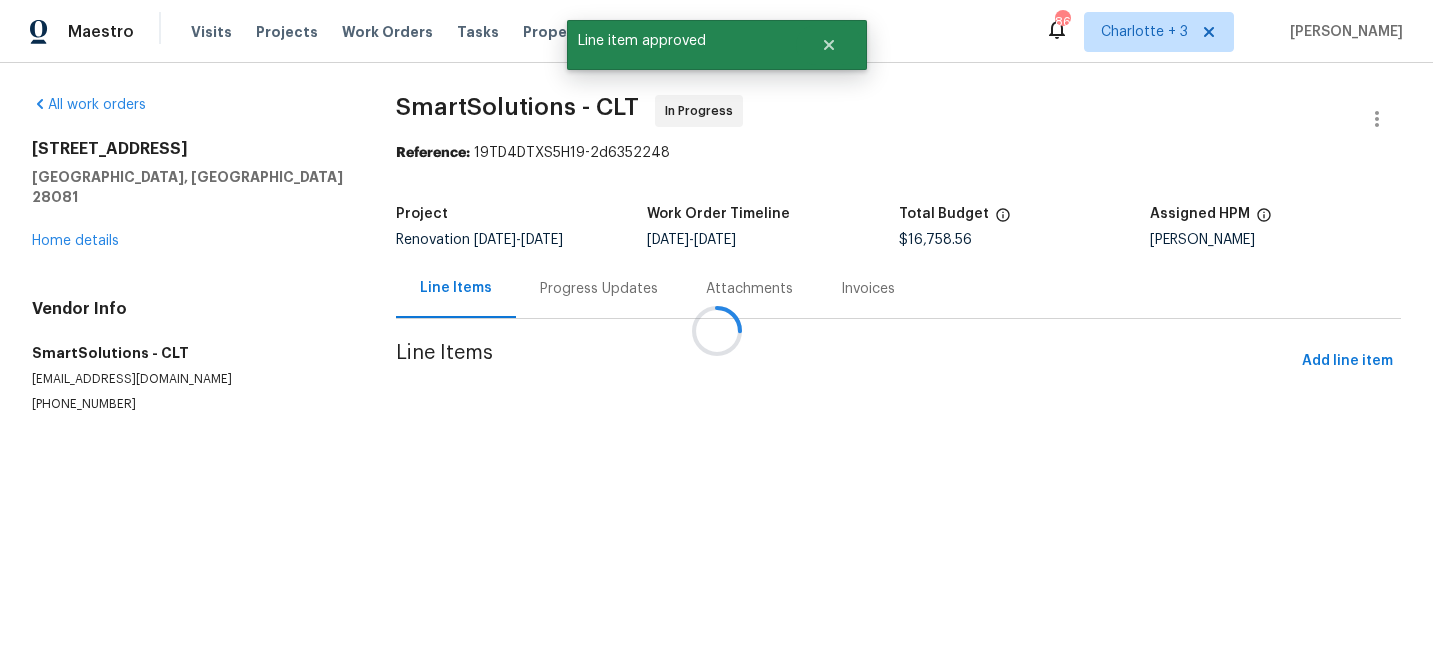 scroll, scrollTop: 0, scrollLeft: 0, axis: both 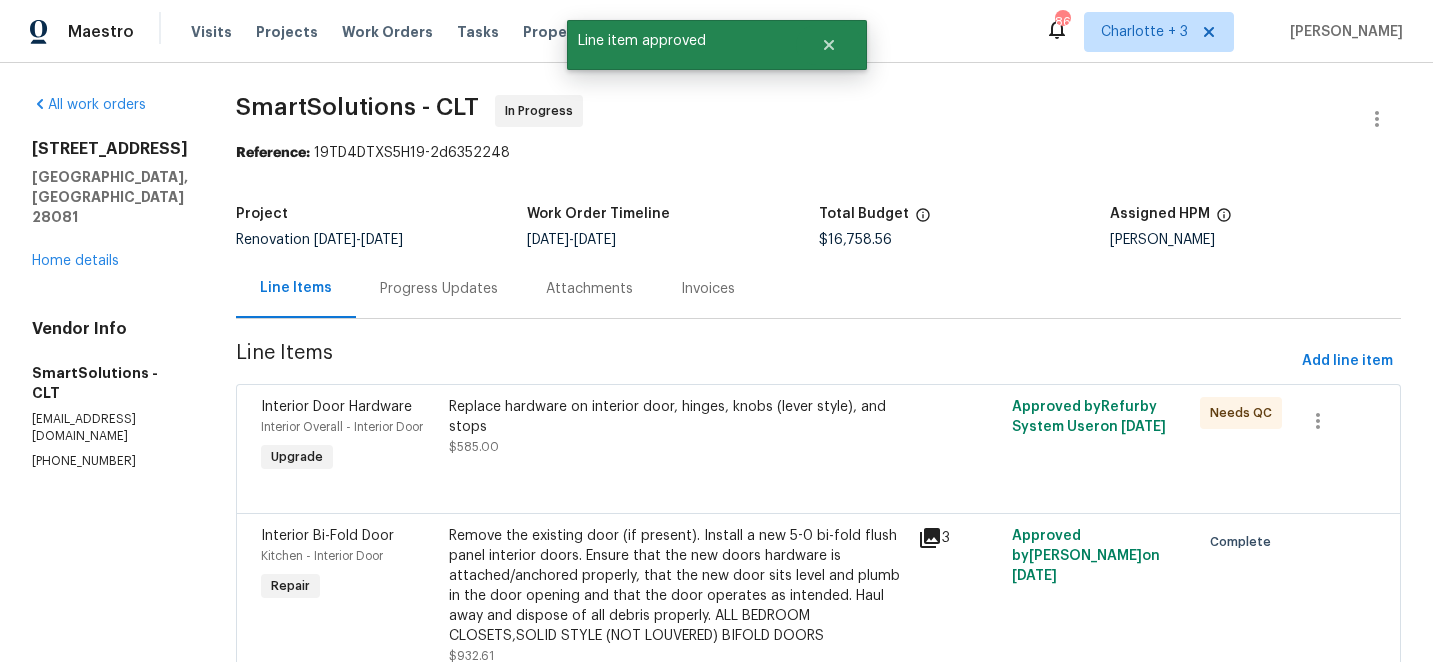 click on "Replace hardware on interior door, hinges, knobs (lever style), and stops" at bounding box center [678, 417] 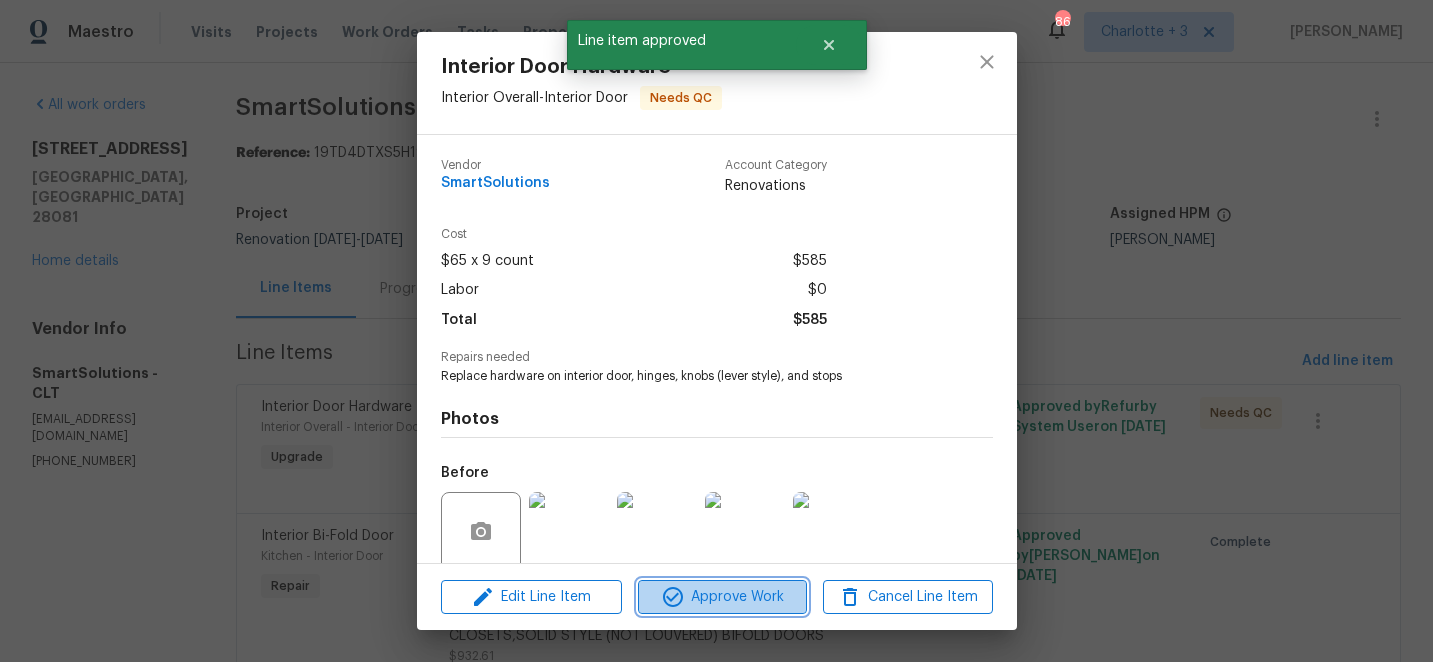 click on "Approve Work" at bounding box center [722, 597] 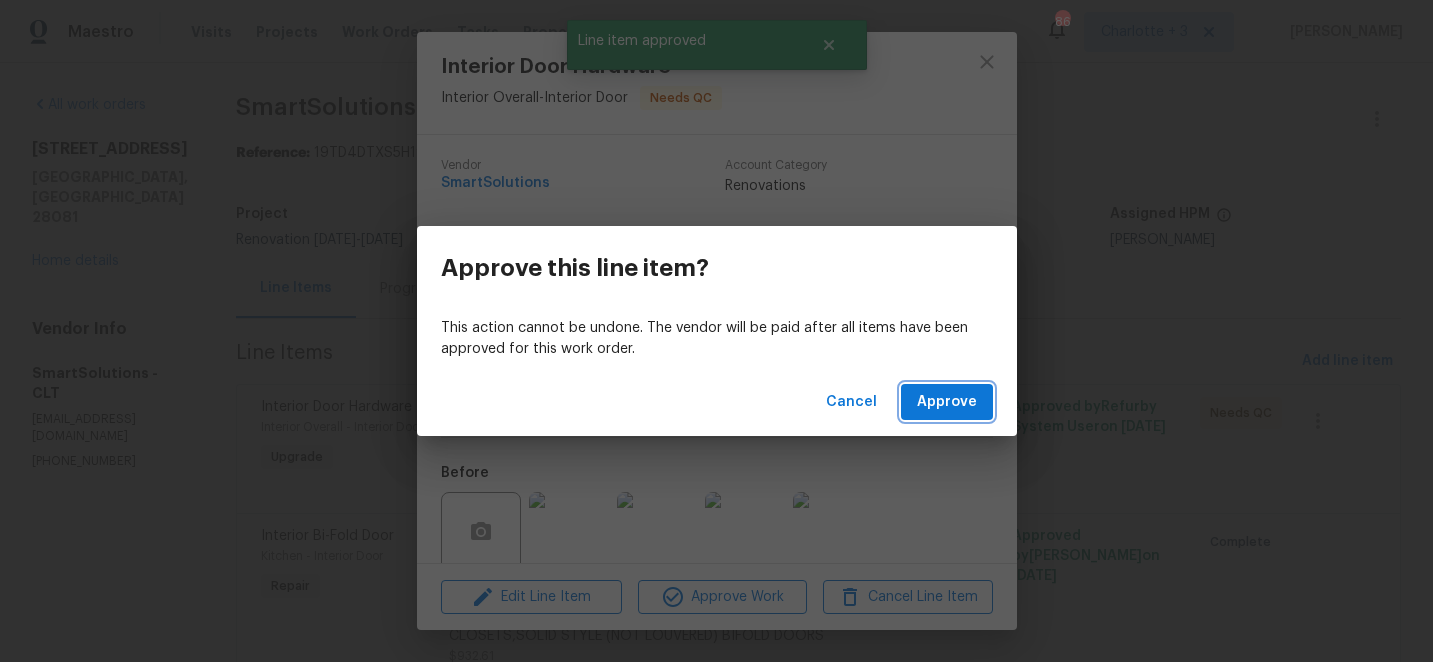 click on "Approve" at bounding box center (947, 402) 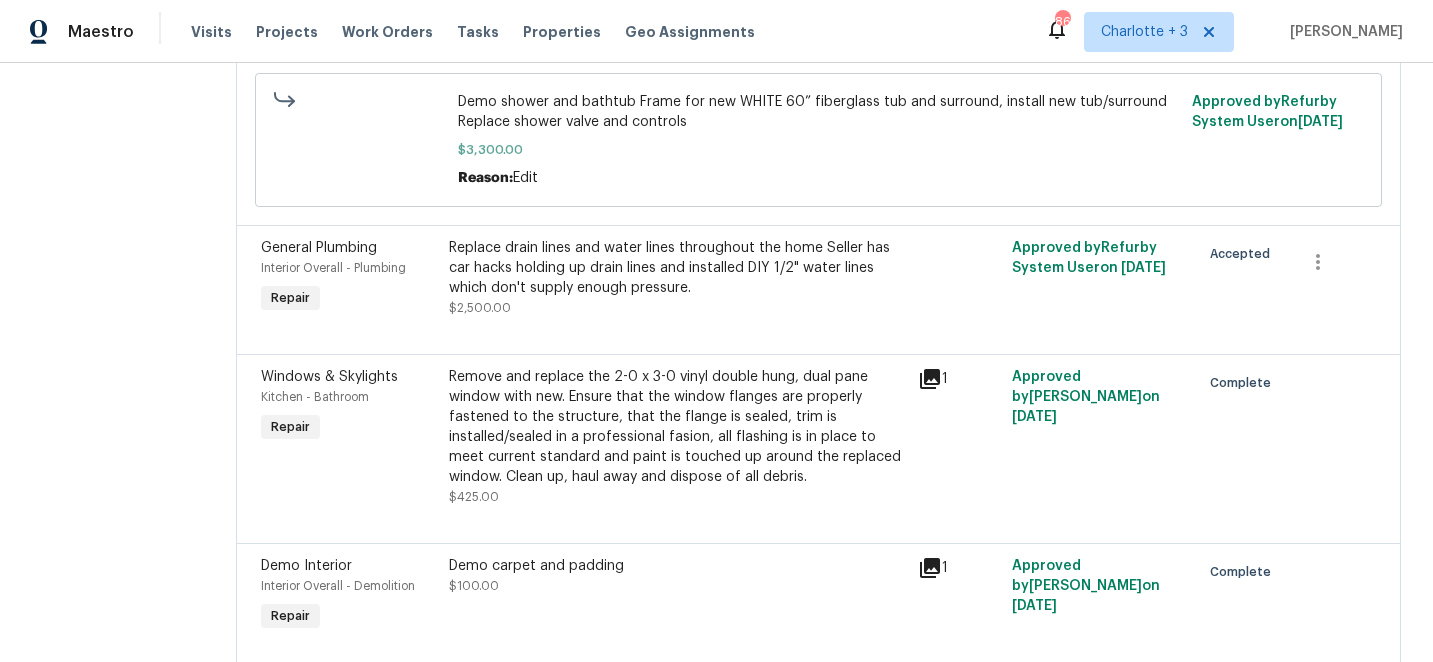scroll, scrollTop: 0, scrollLeft: 0, axis: both 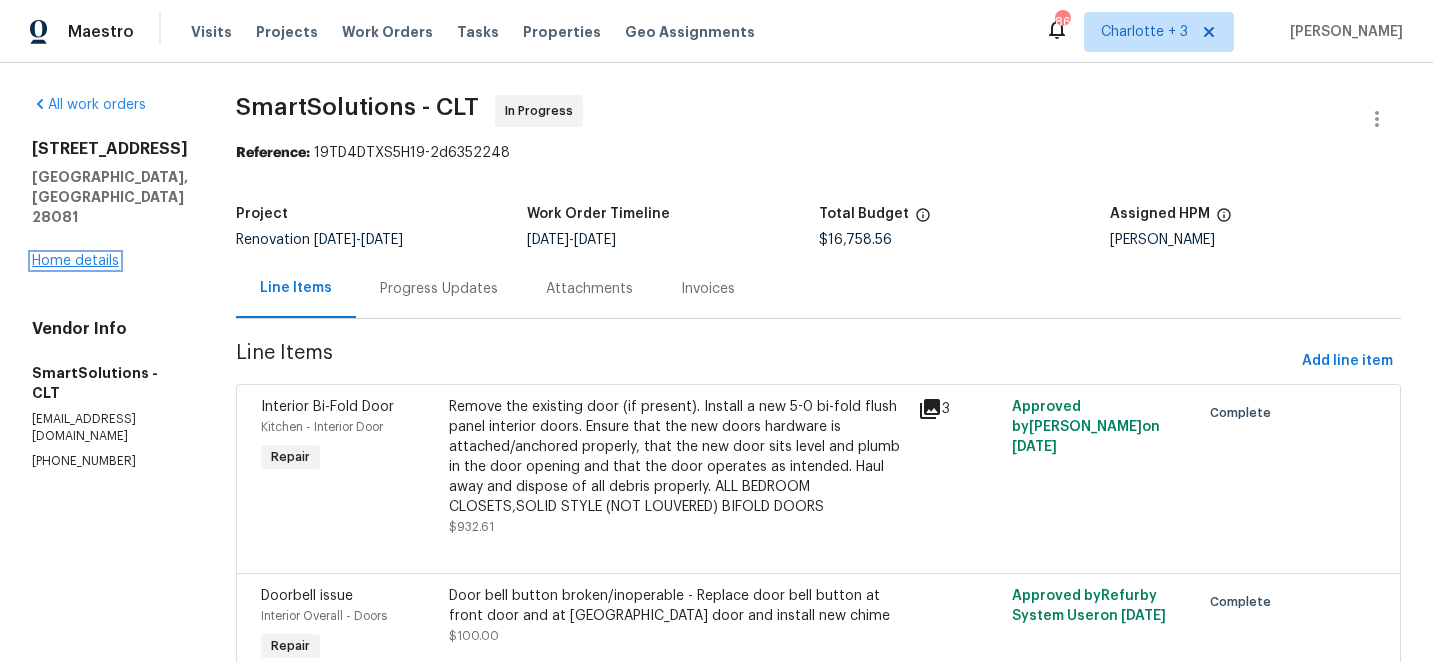 click on "Home details" at bounding box center (75, 261) 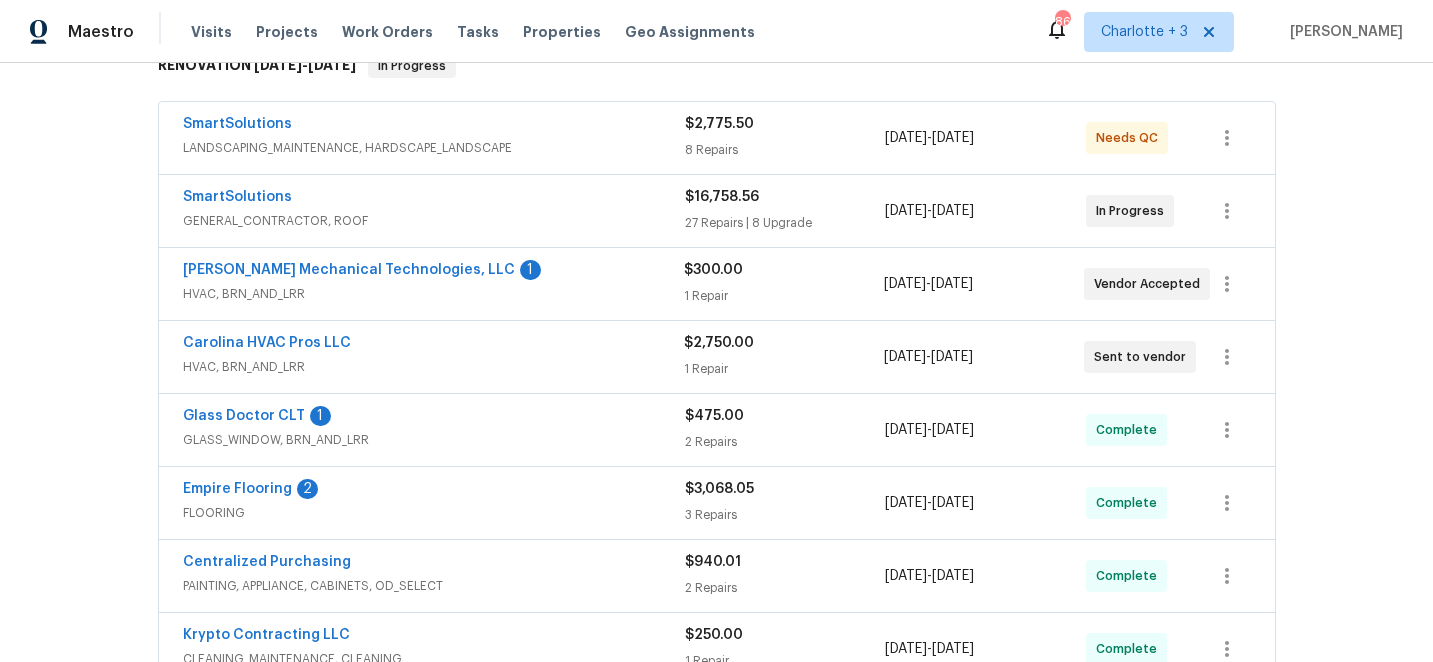 scroll, scrollTop: 367, scrollLeft: 0, axis: vertical 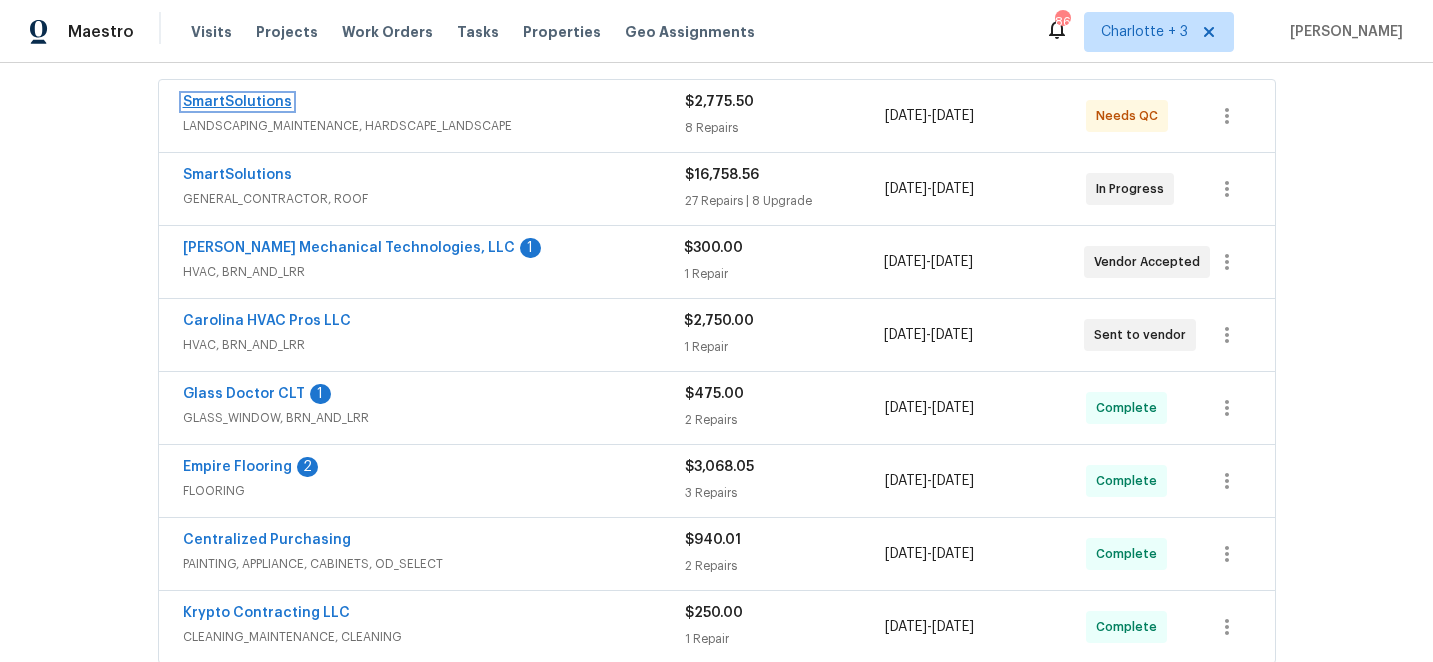 click on "SmartSolutions" at bounding box center (237, 102) 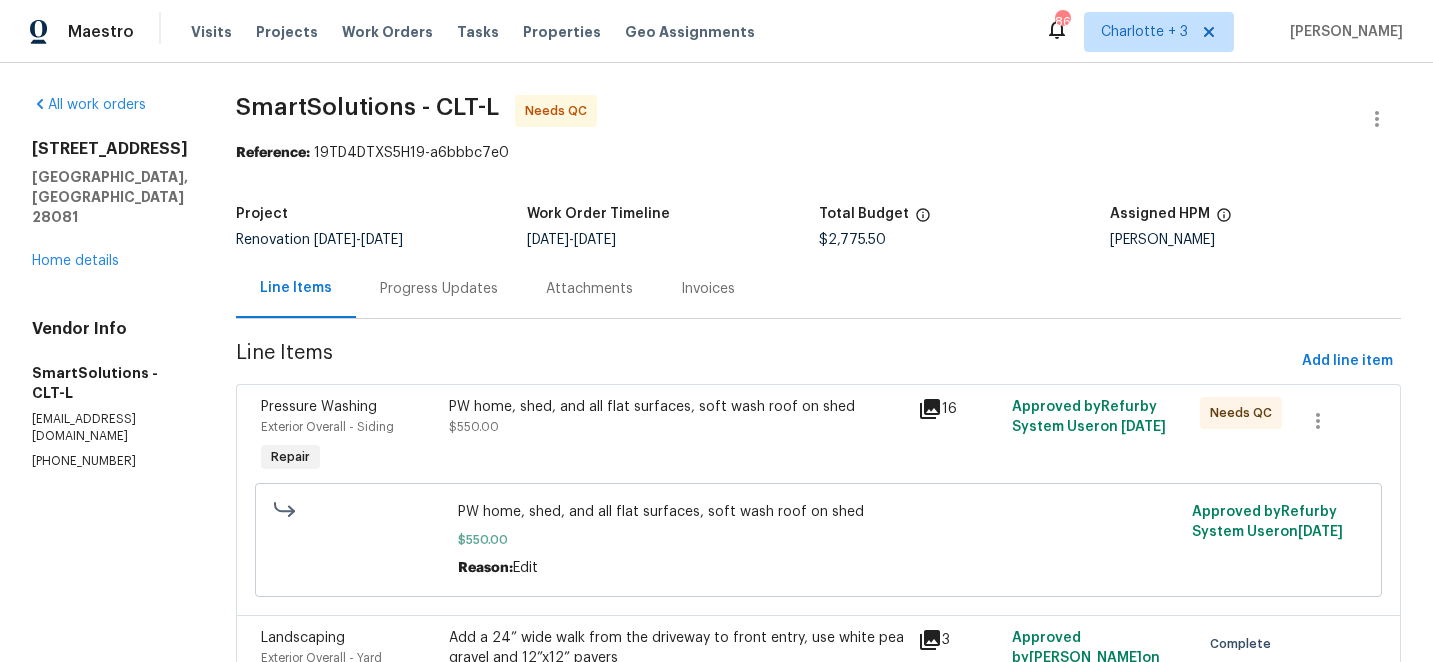 click on "PW home, shed, and all flat surfaces, soft wash roof on shed" at bounding box center (678, 407) 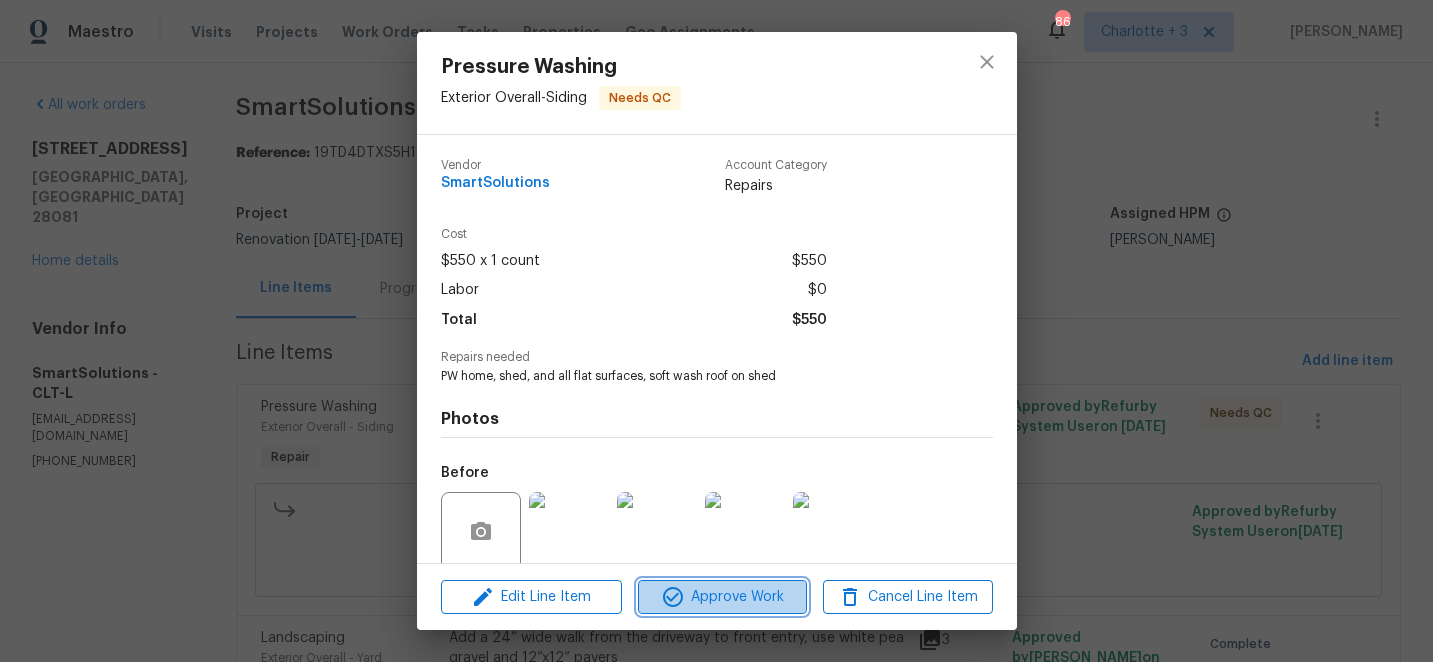 click on "Approve Work" at bounding box center (722, 597) 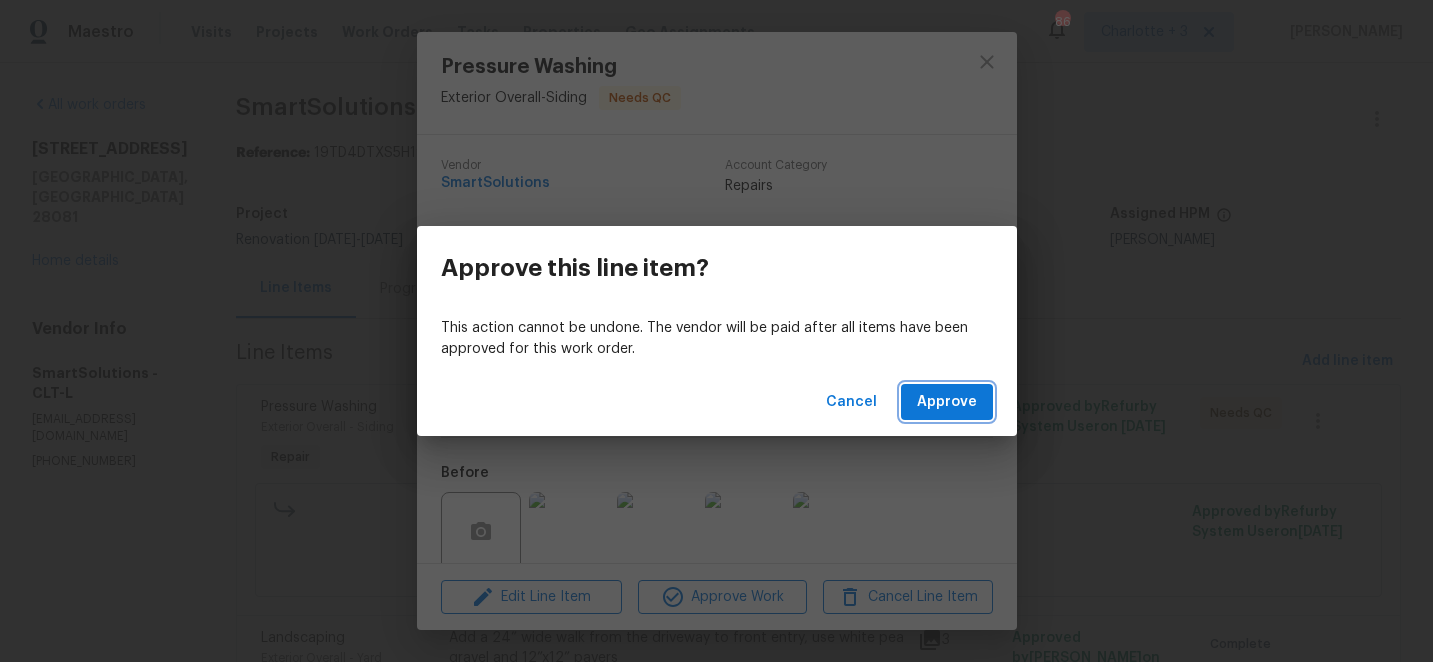 click on "Approve" at bounding box center [947, 402] 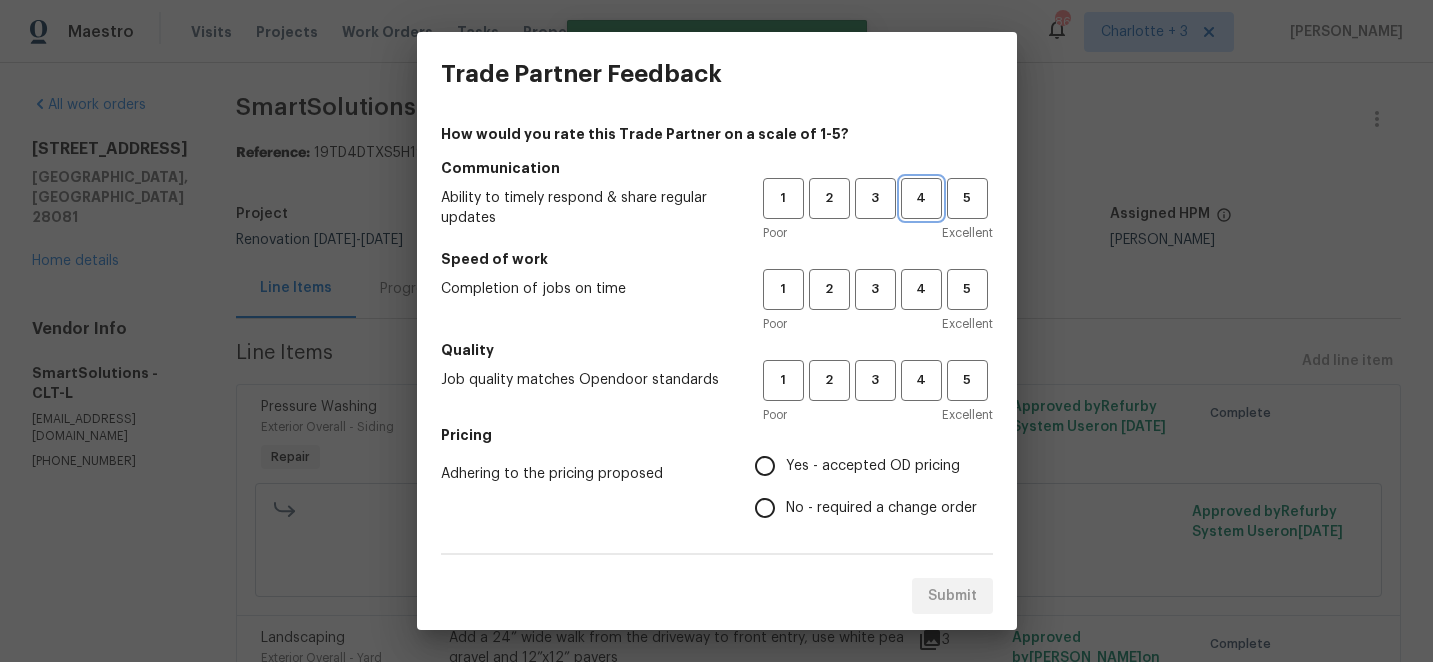 click on "4" at bounding box center (921, 198) 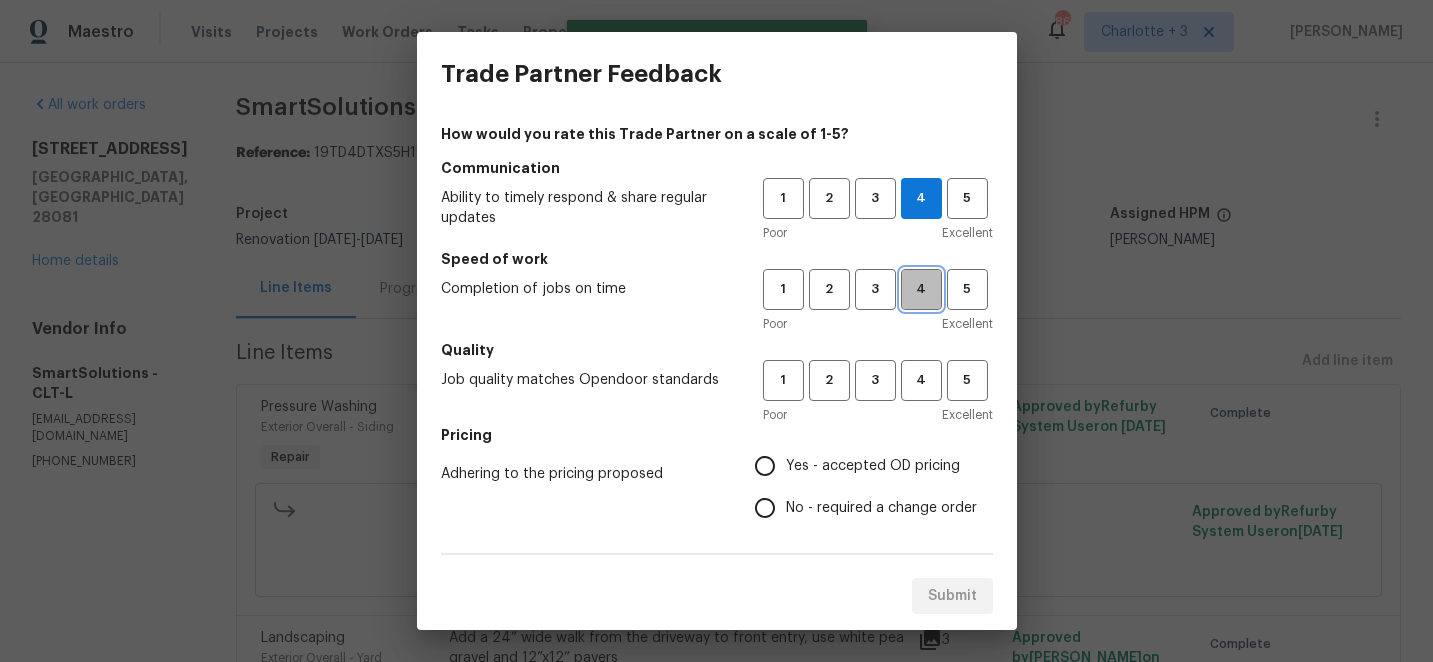 click on "4" at bounding box center [921, 289] 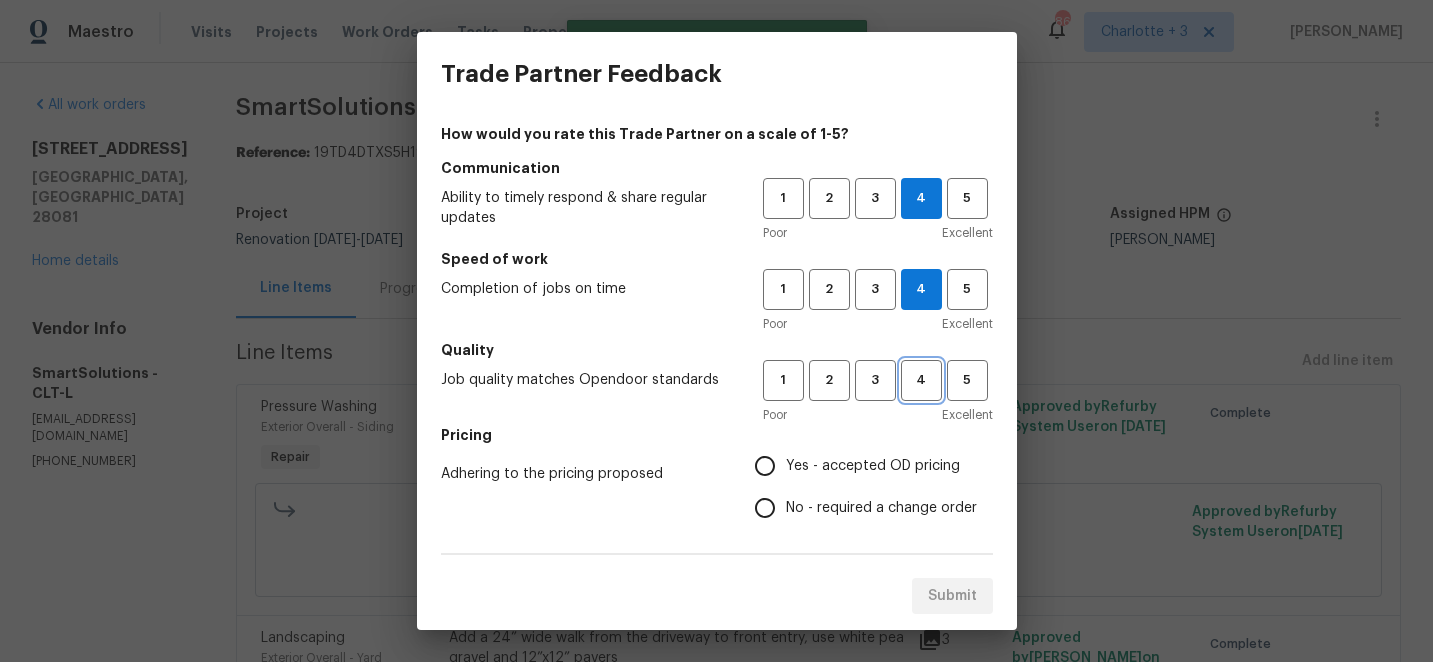 click on "4" at bounding box center (921, 380) 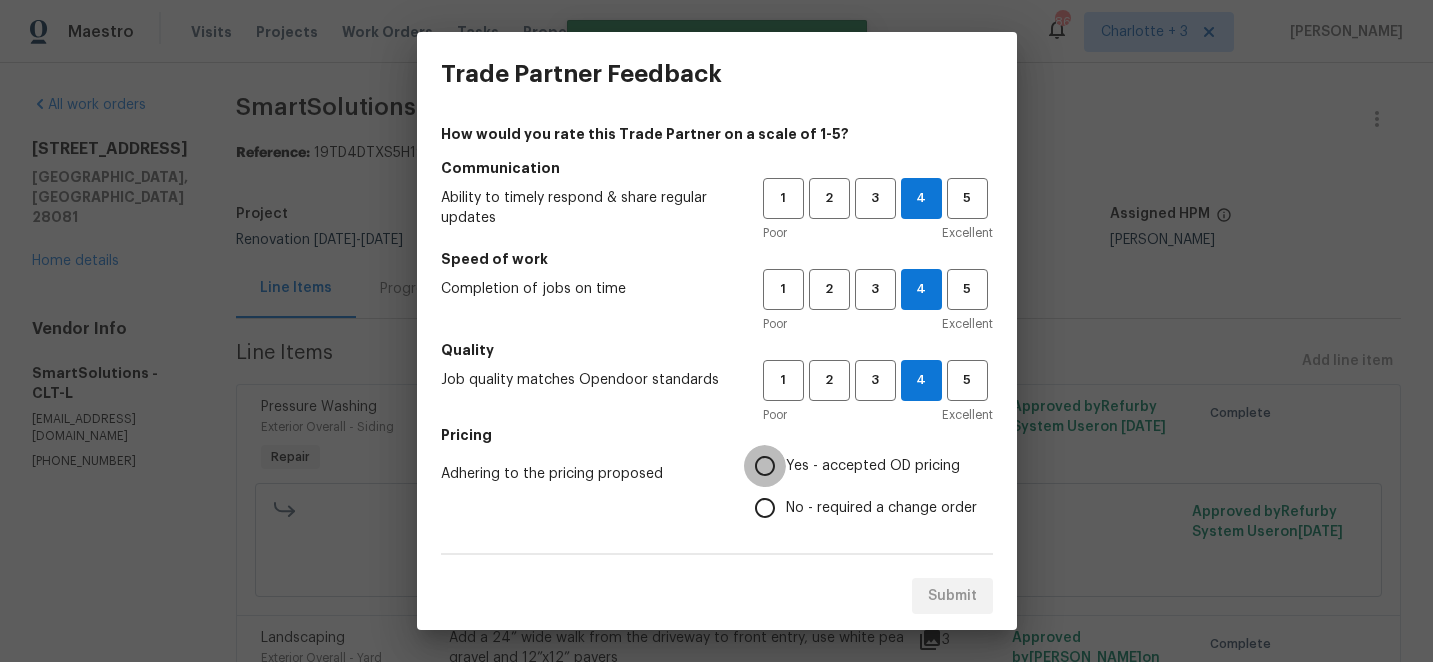 click on "Yes - accepted OD pricing" at bounding box center [765, 466] 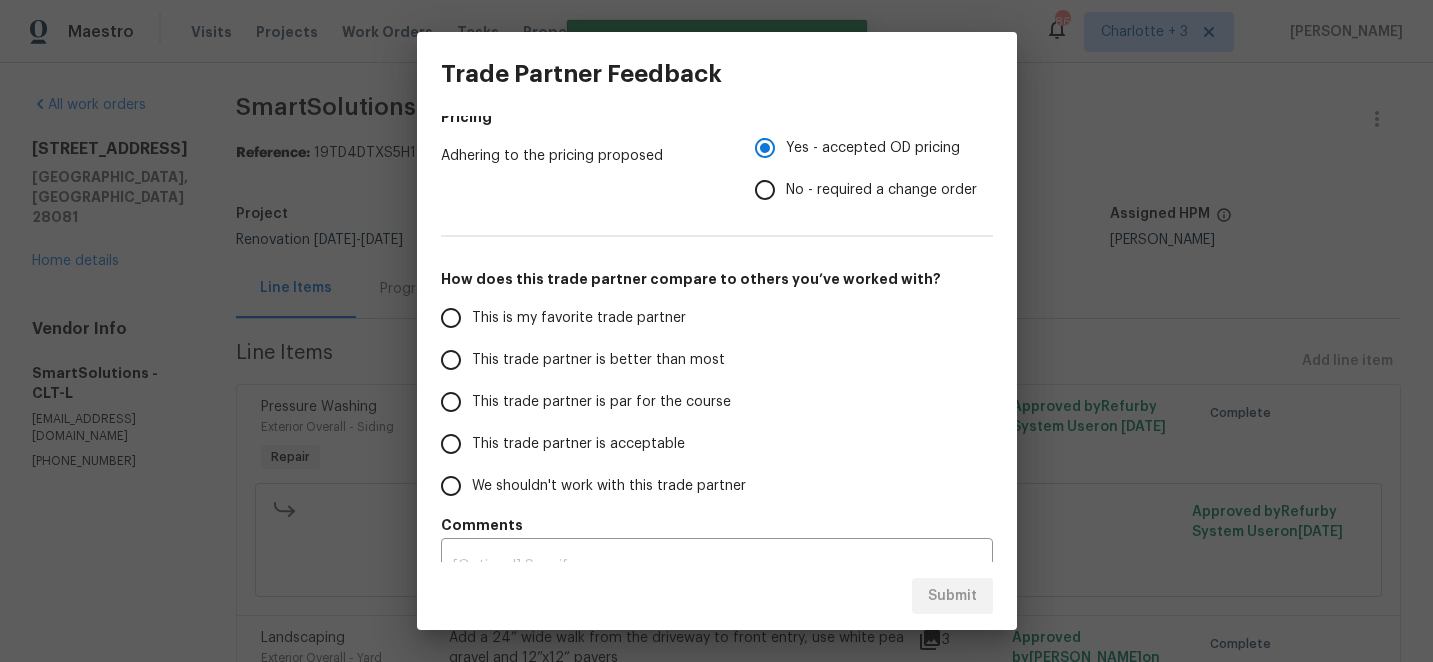 scroll, scrollTop: 328, scrollLeft: 0, axis: vertical 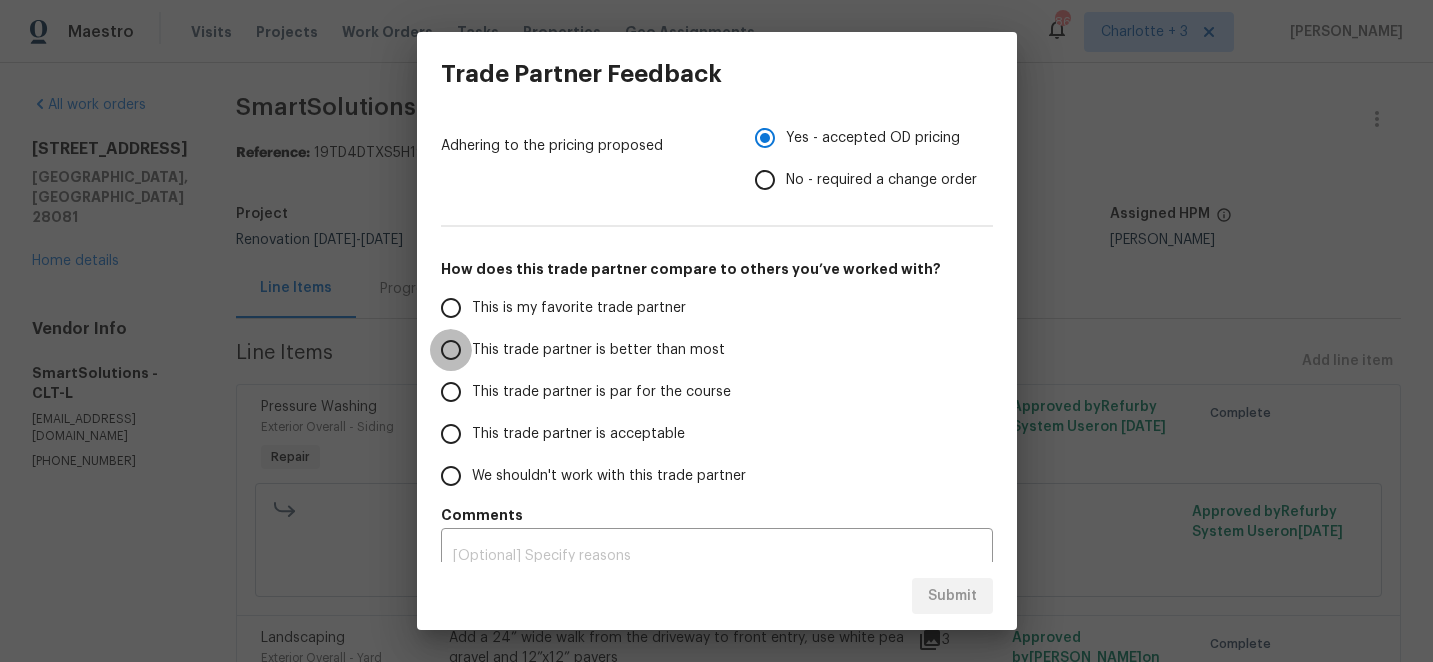 click on "This trade partner is better than most" at bounding box center (451, 350) 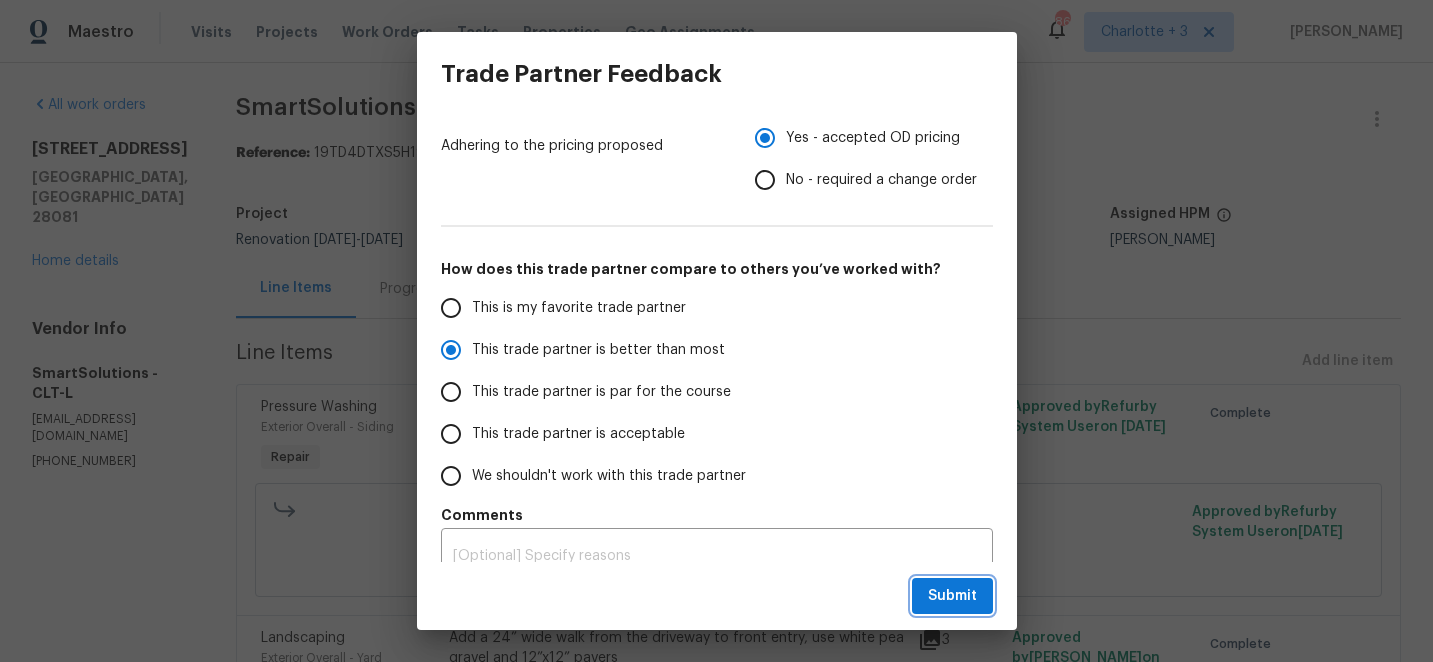 click on "Submit" at bounding box center [952, 596] 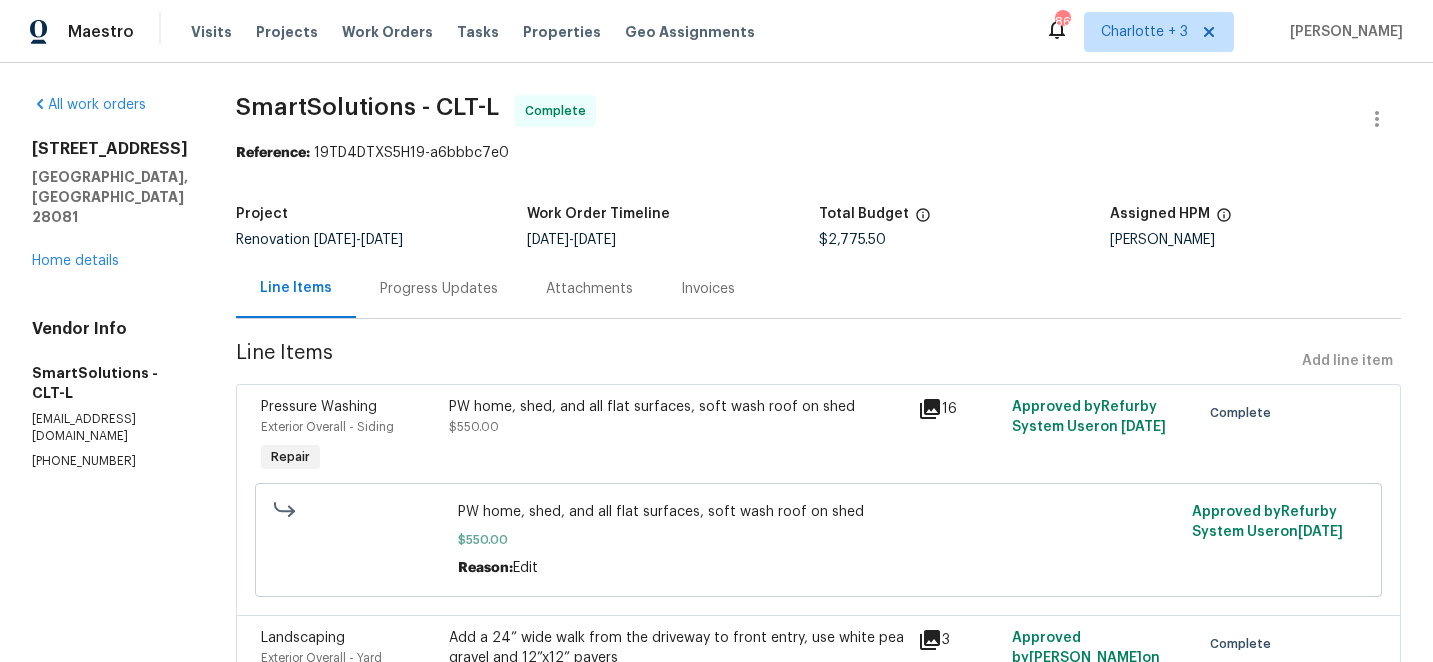 radio on "false" 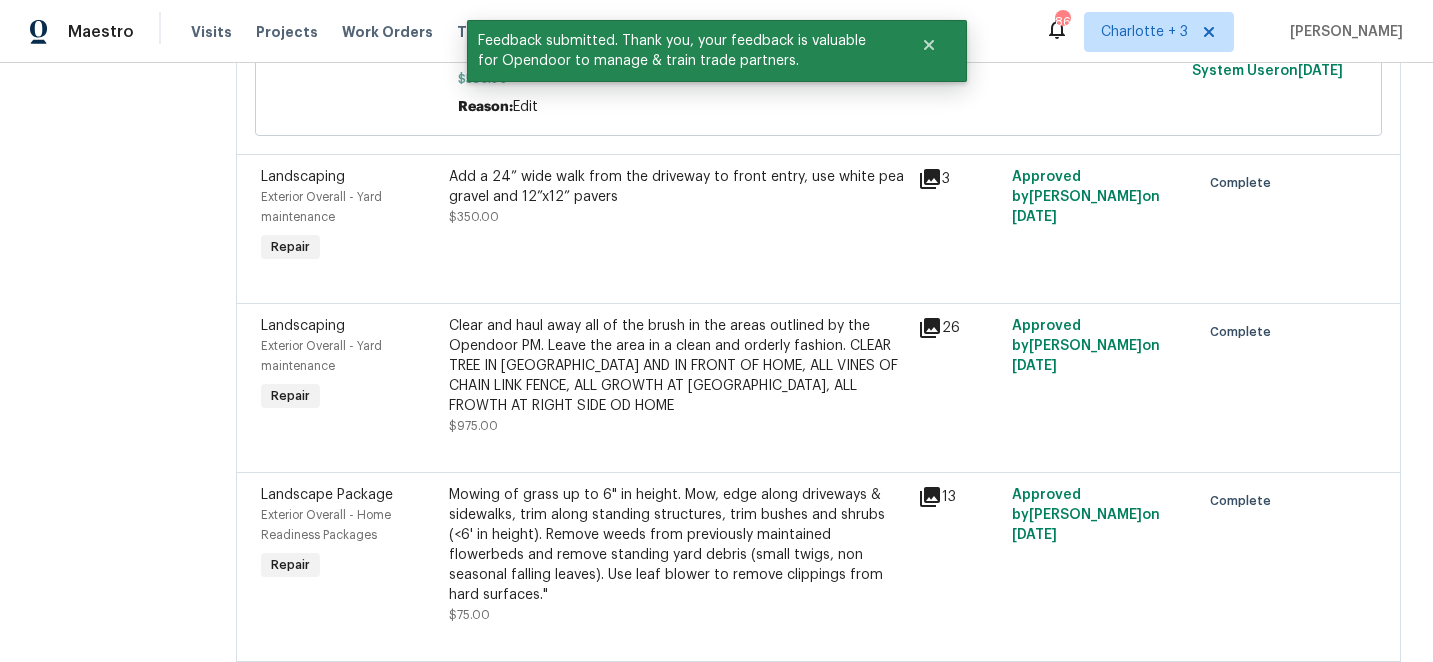 scroll, scrollTop: 0, scrollLeft: 0, axis: both 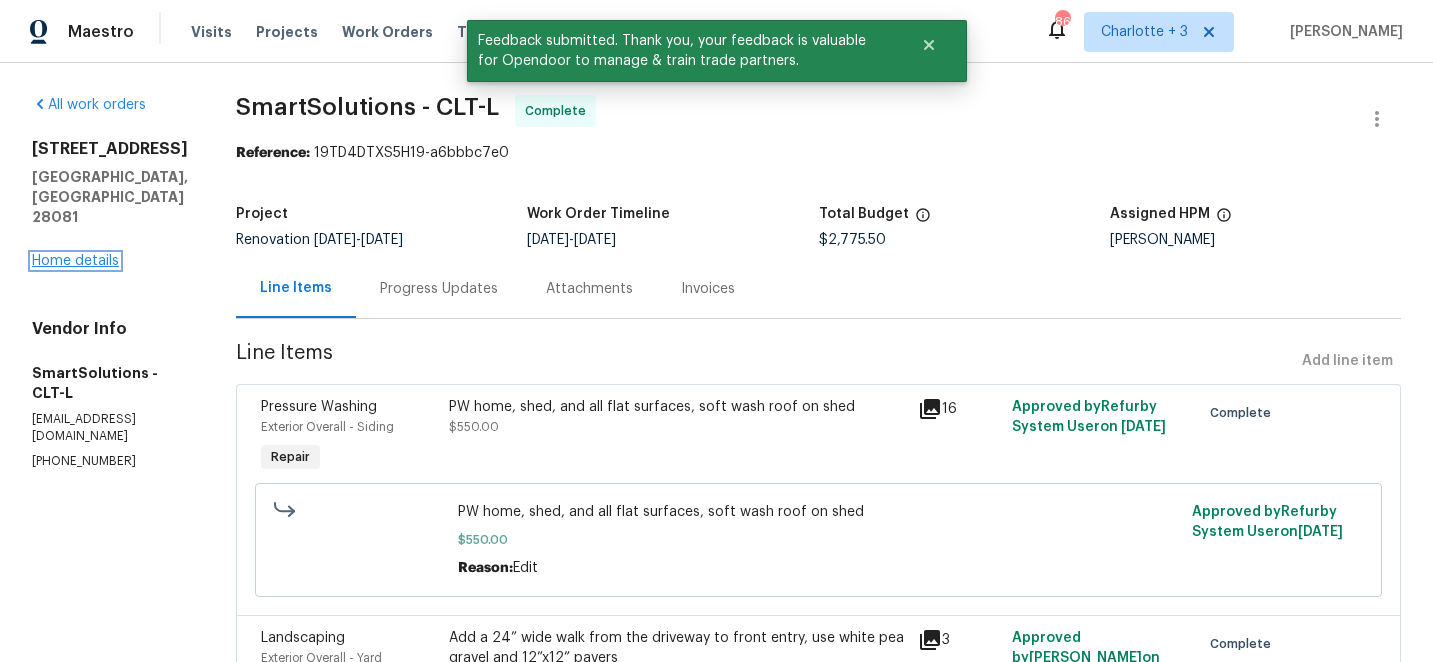 click on "Home details" at bounding box center [75, 261] 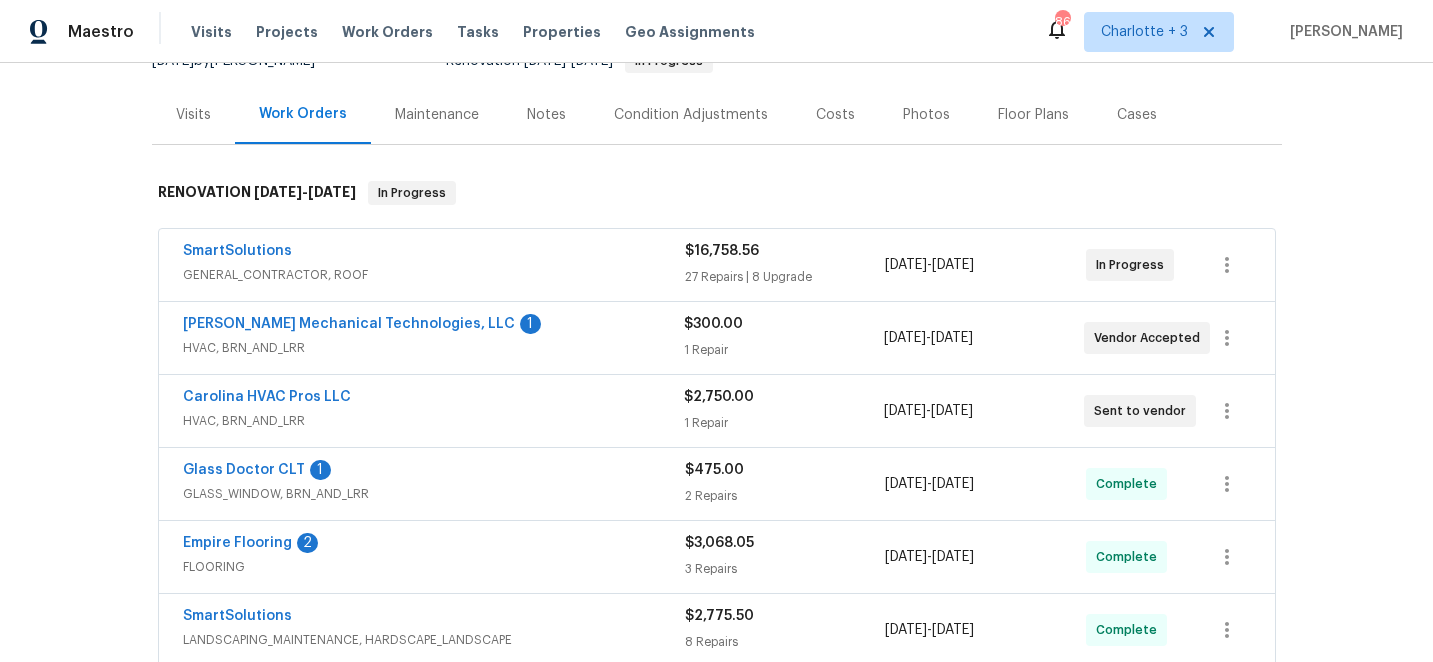 scroll, scrollTop: 341, scrollLeft: 0, axis: vertical 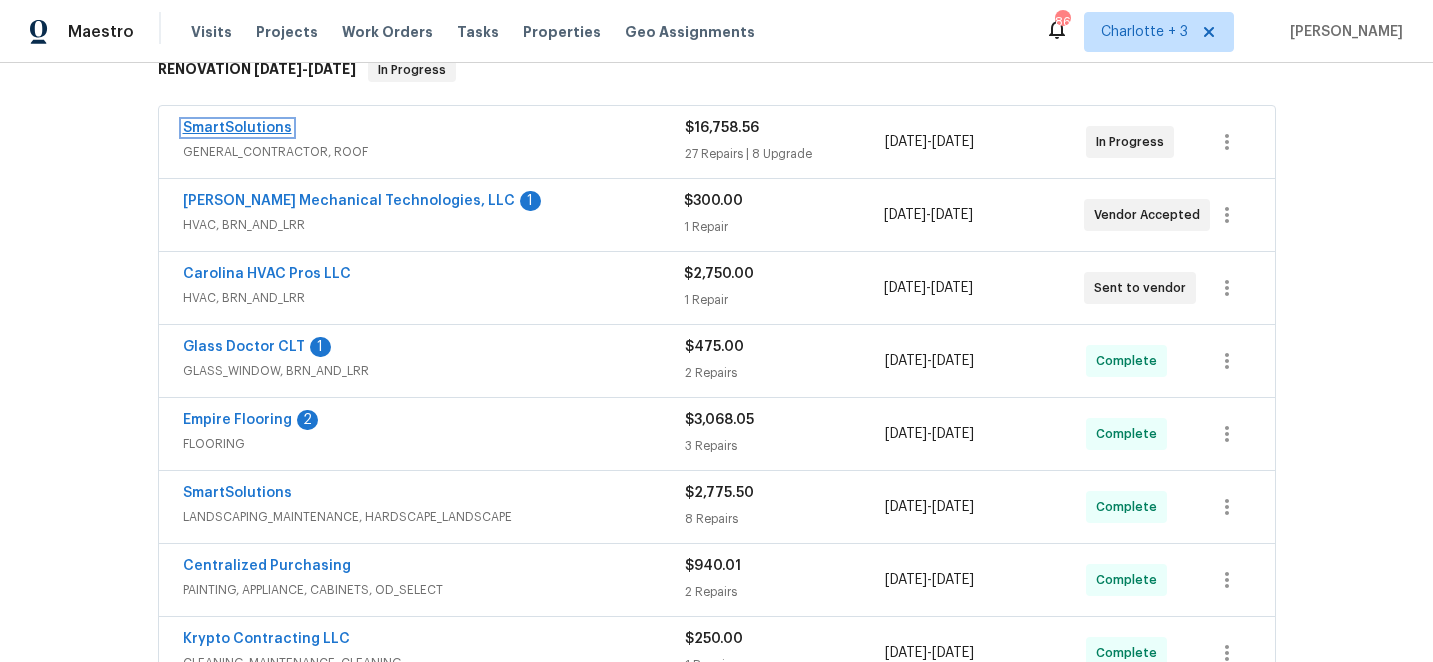 click on "SmartSolutions" at bounding box center [237, 128] 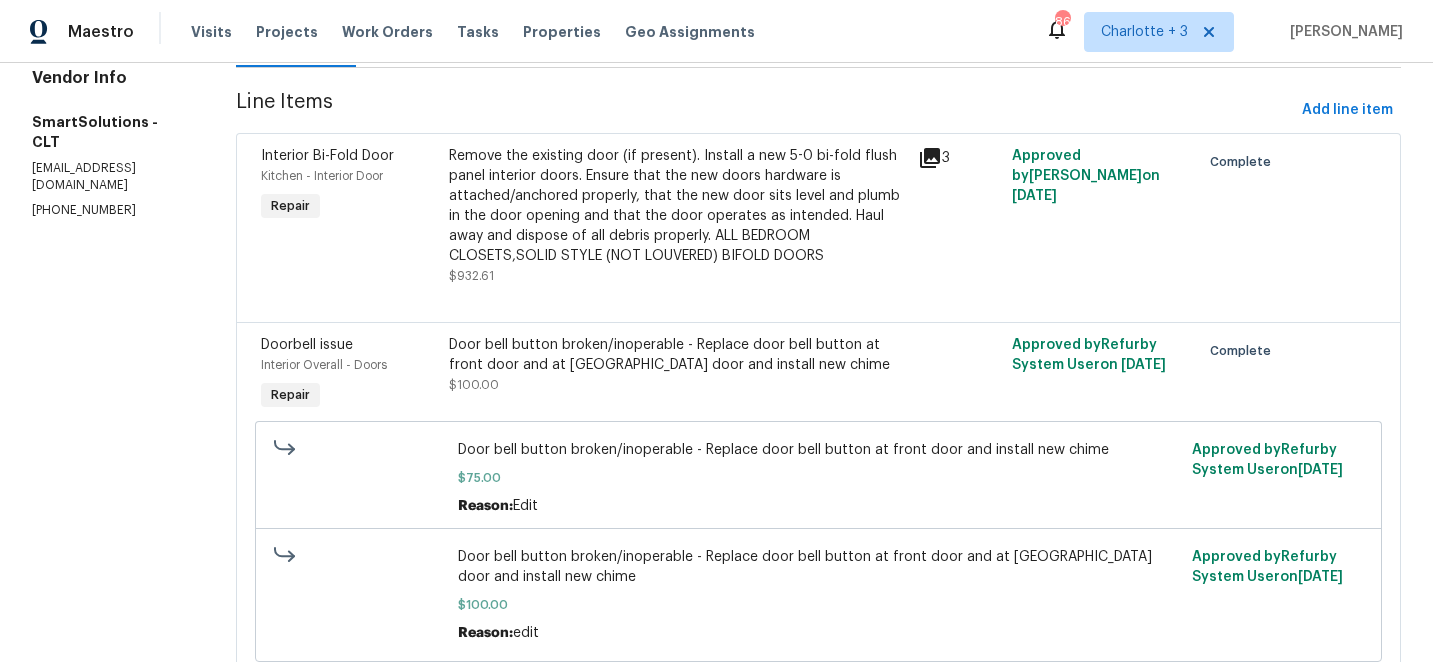 scroll, scrollTop: 0, scrollLeft: 0, axis: both 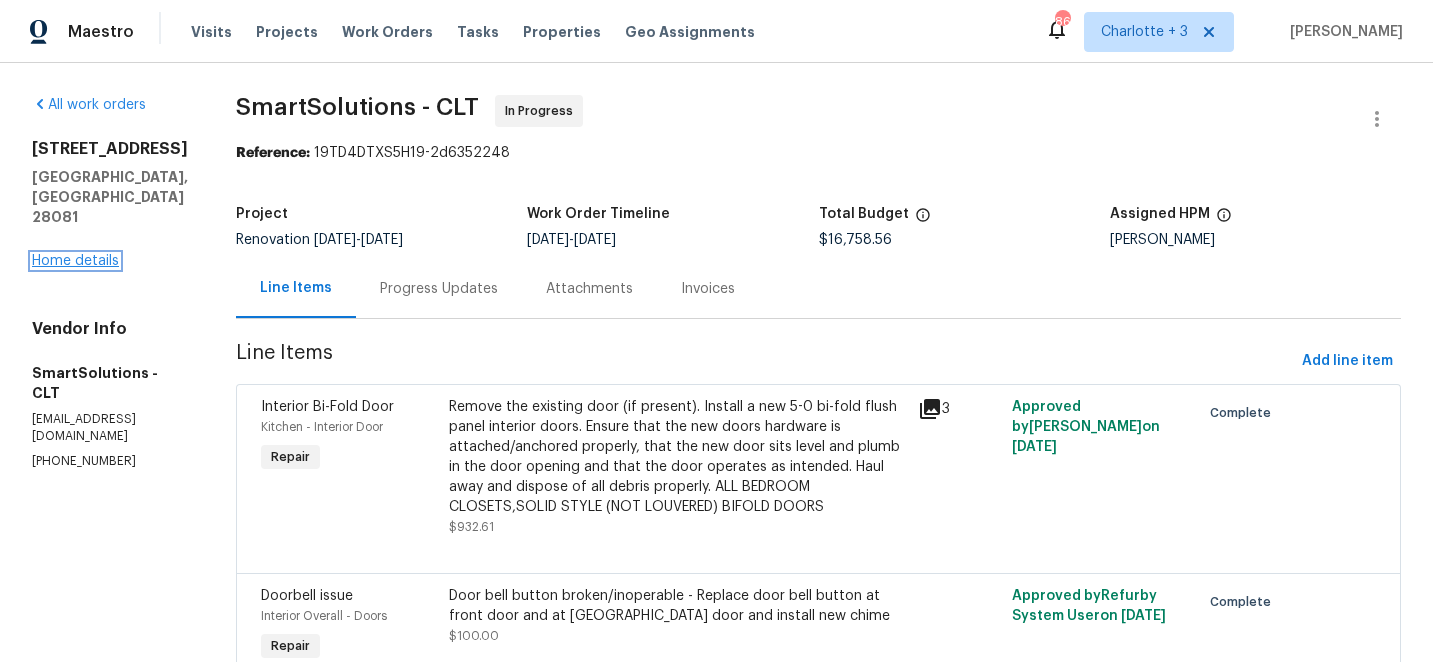 click on "Home details" at bounding box center [75, 261] 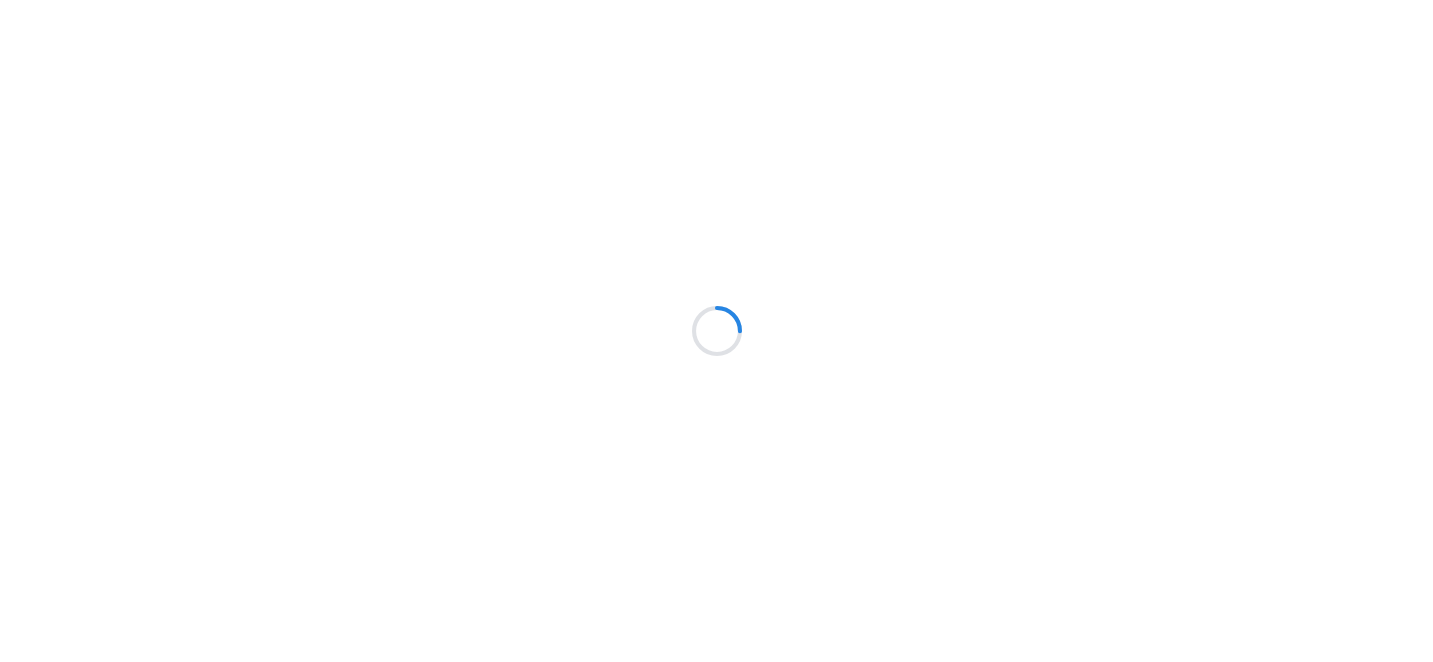 scroll, scrollTop: 0, scrollLeft: 0, axis: both 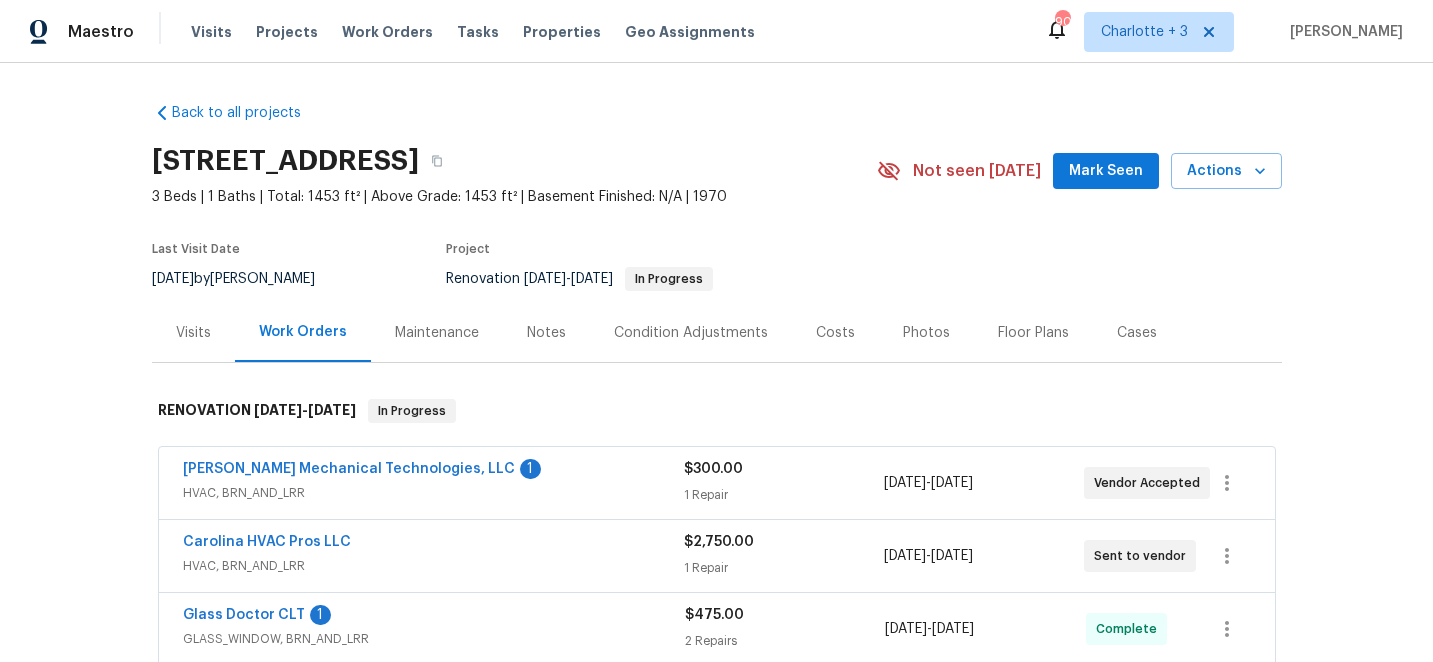 click on "Costs" at bounding box center (835, 333) 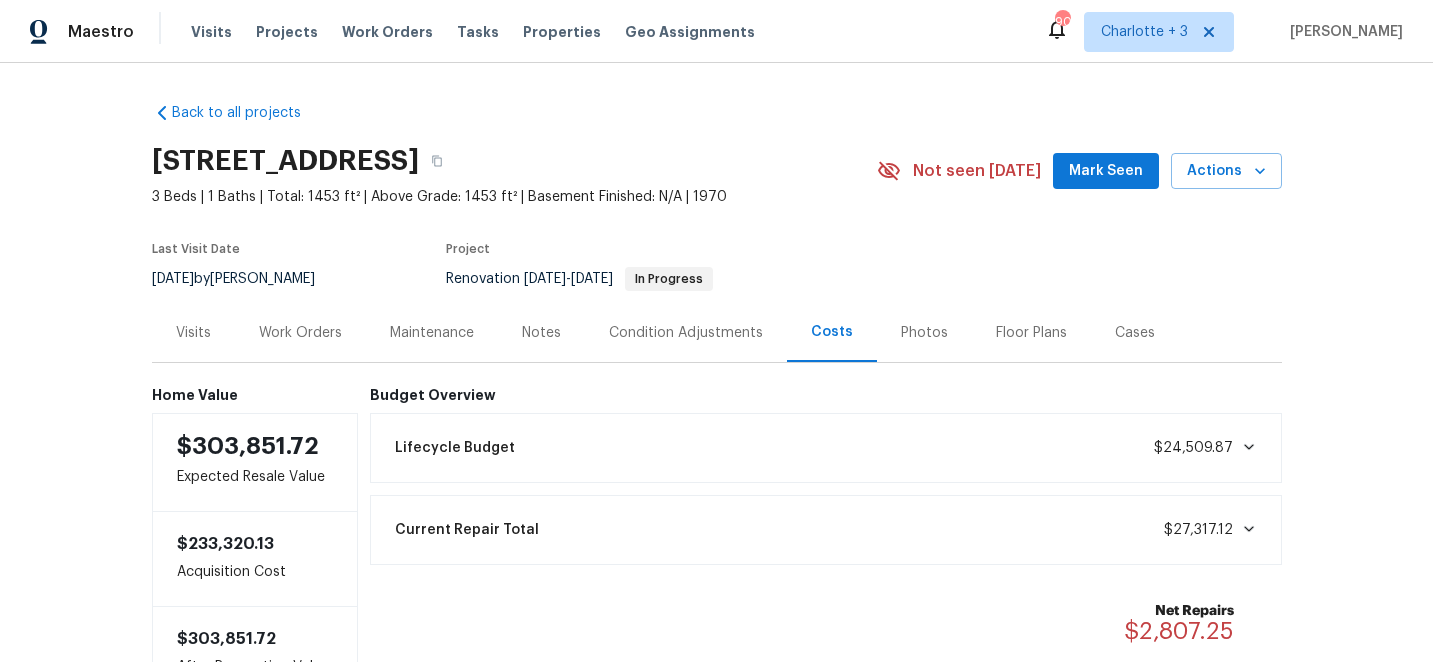 click on "Work Orders" at bounding box center [300, 333] 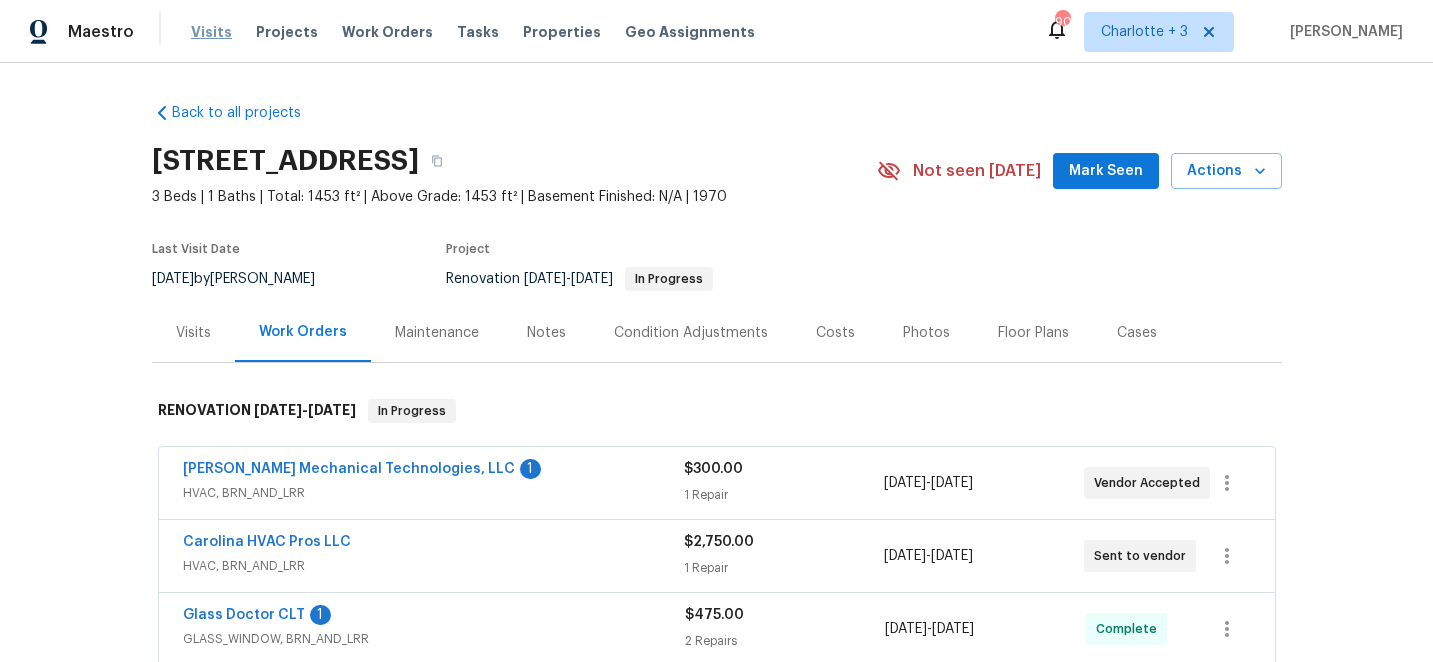 click on "Visits" at bounding box center [211, 32] 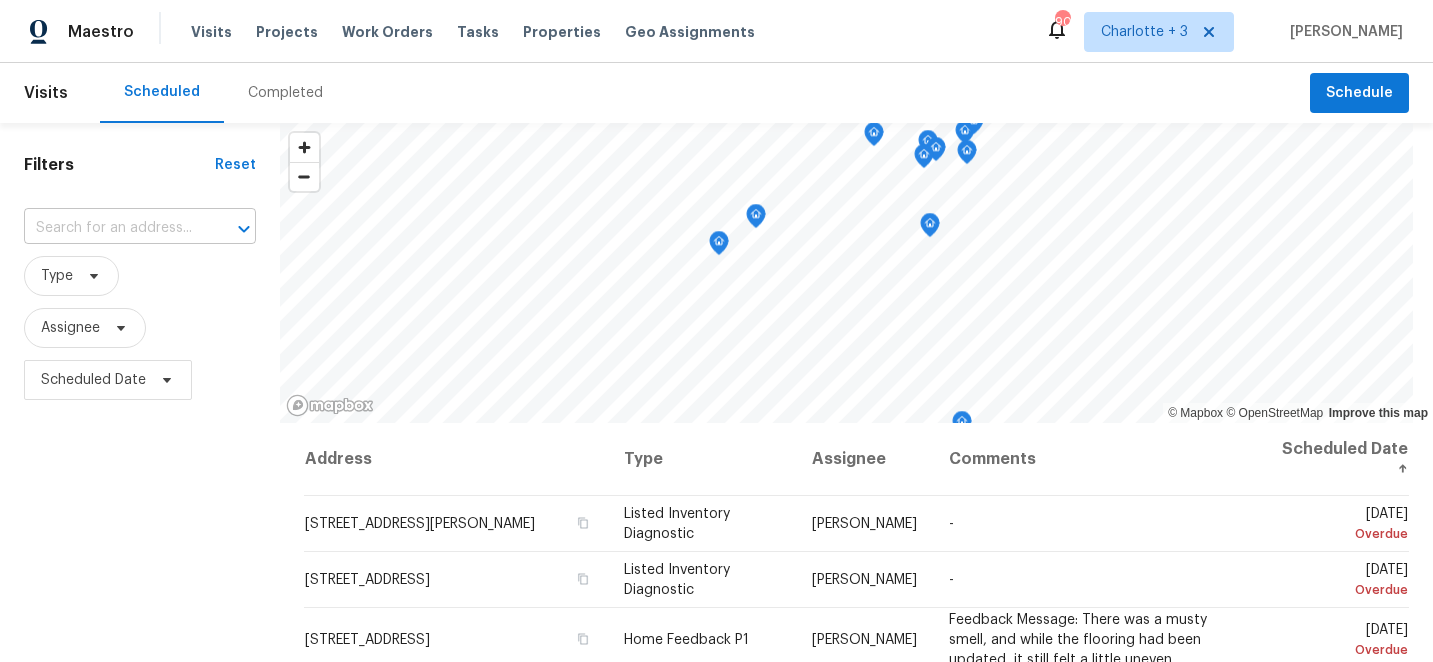 click at bounding box center (112, 228) 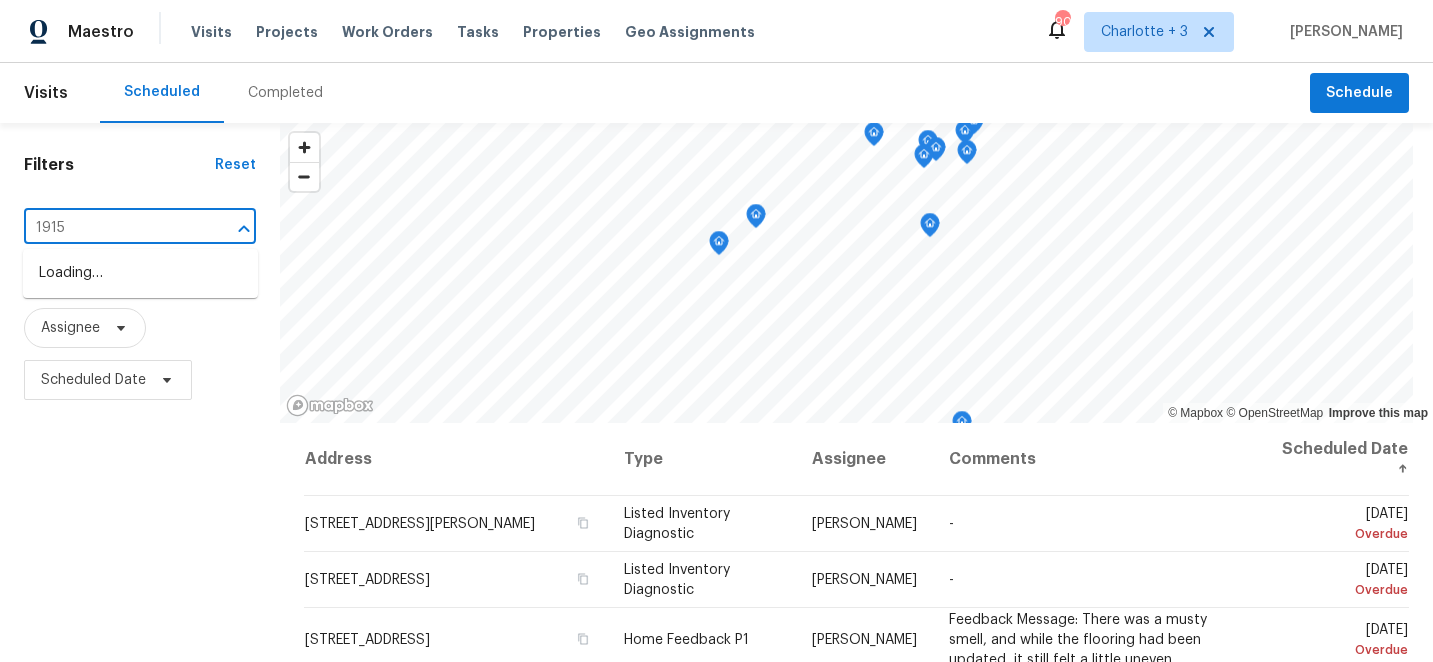 type on "1915 b" 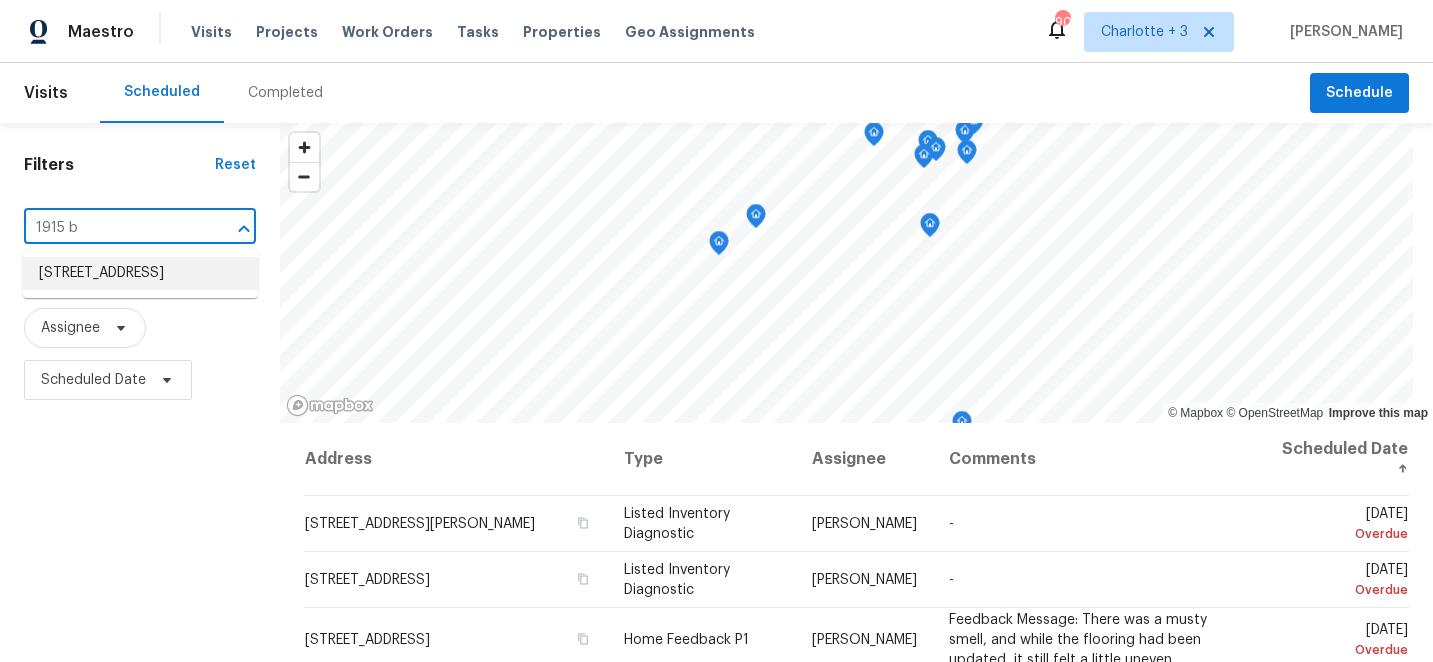 click on "[STREET_ADDRESS]" at bounding box center [140, 273] 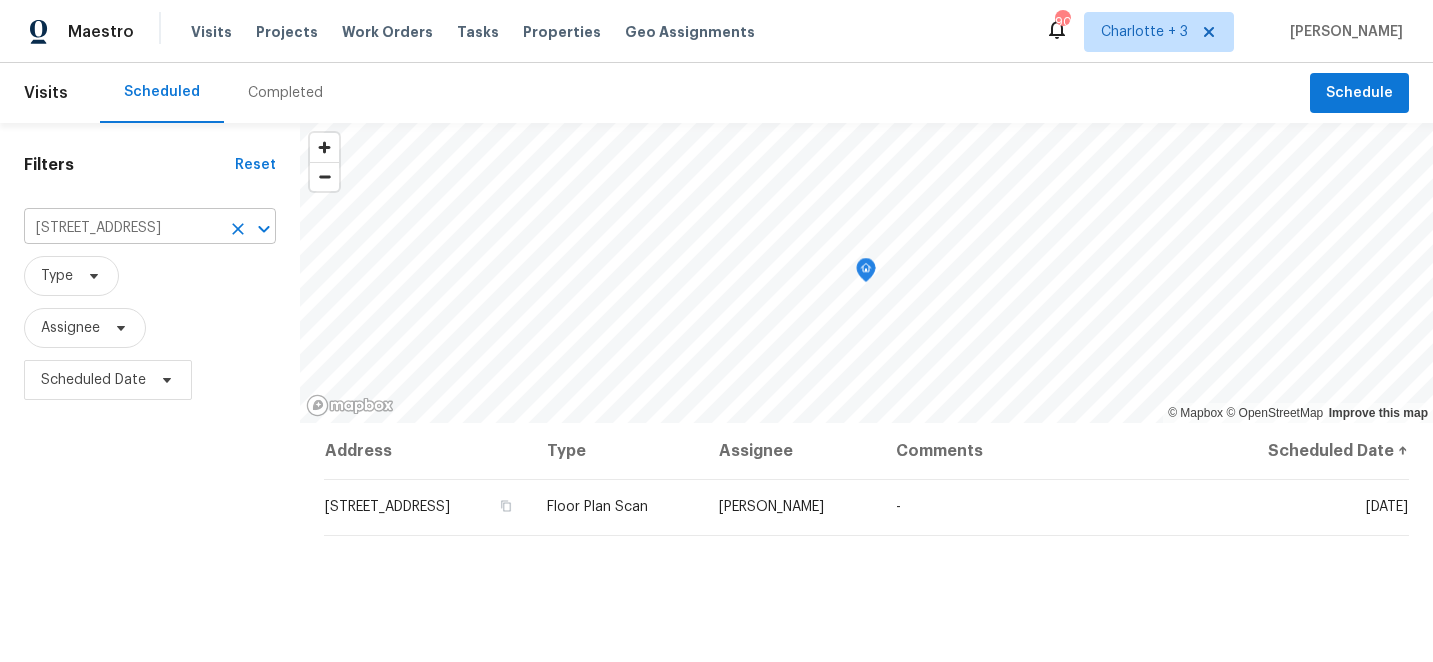 click 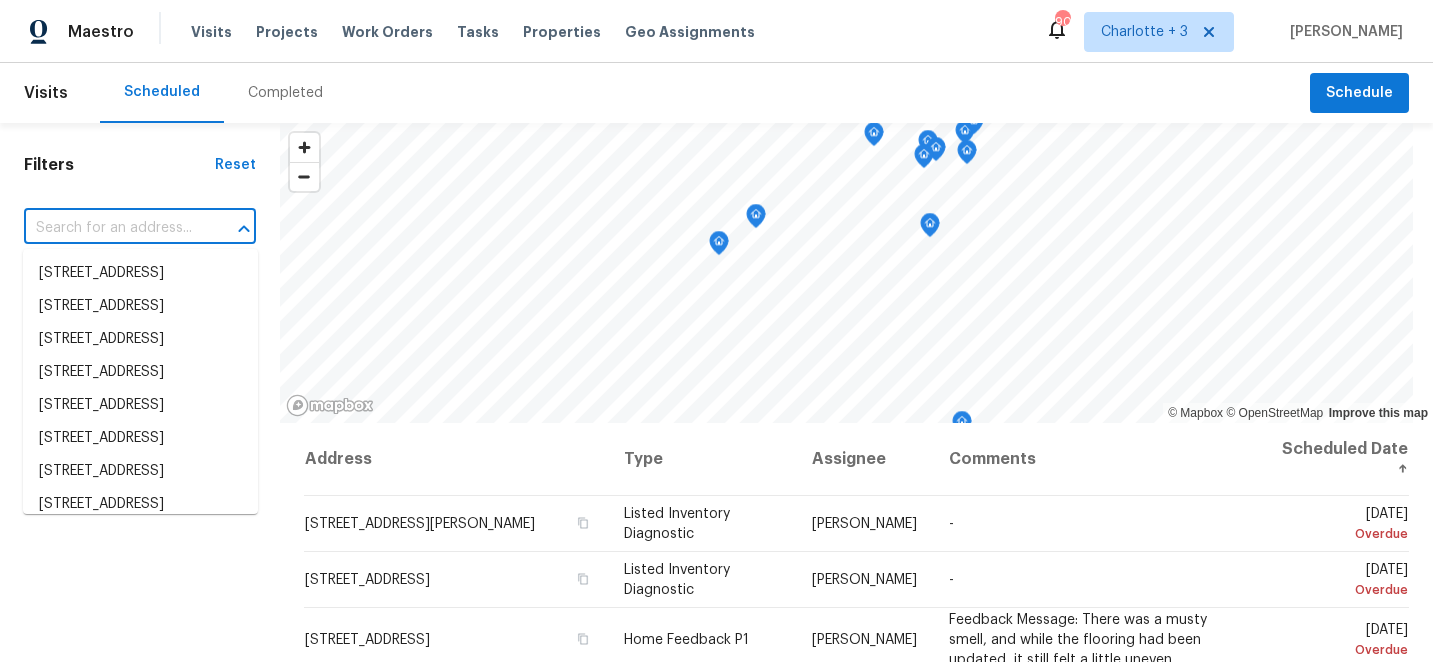 click at bounding box center [112, 228] 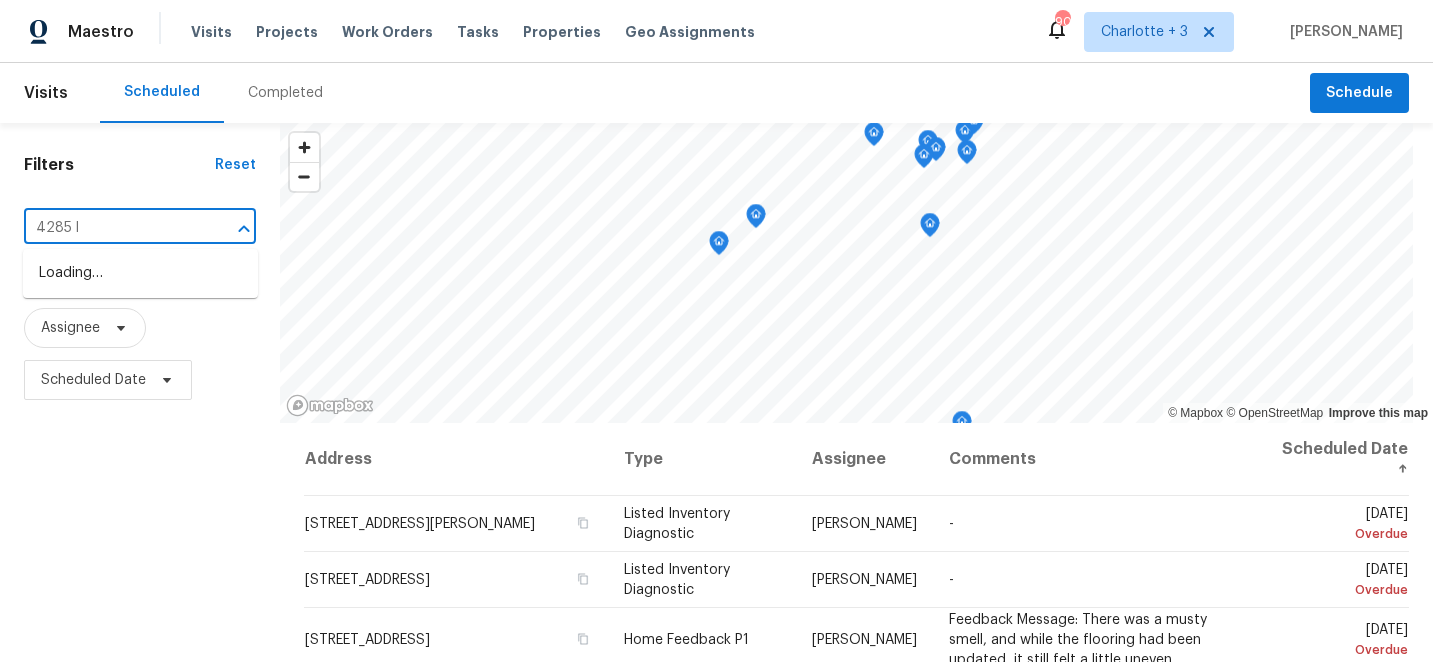 type on "4285 lo" 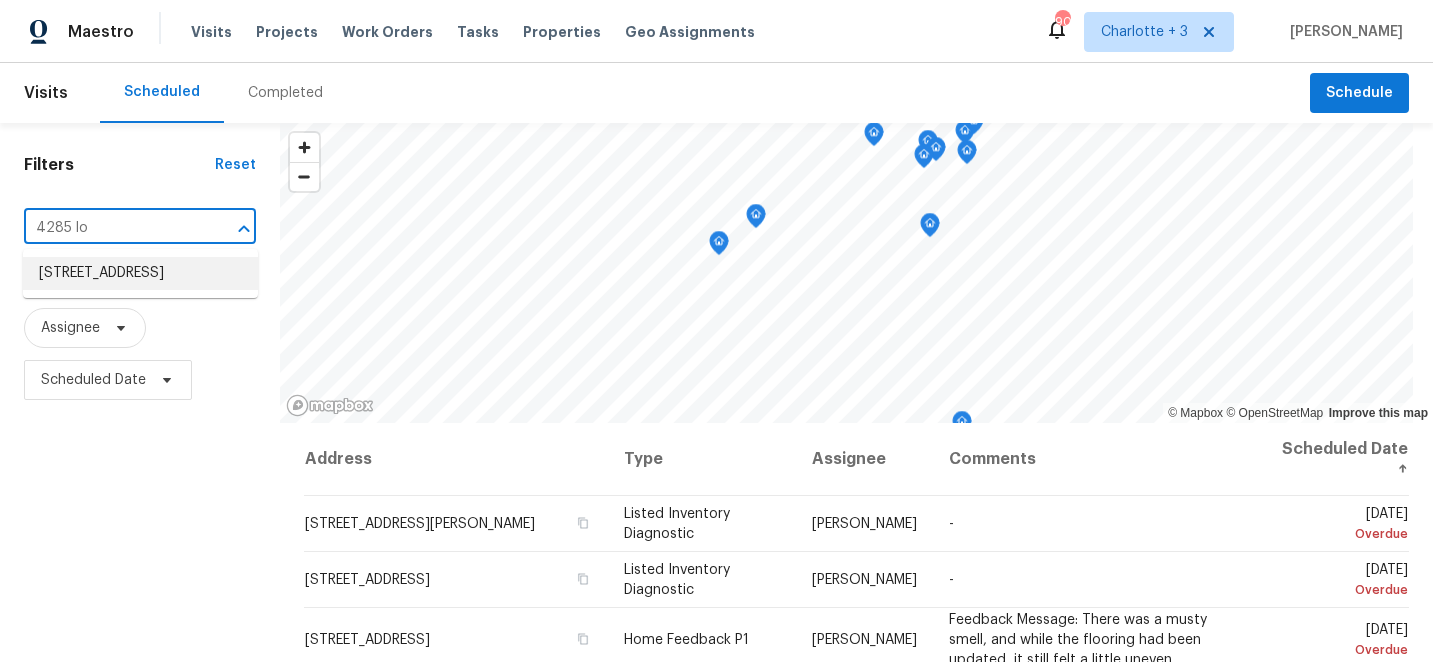 click on "4285 Long Arrow Dr, Concord, NC 28025" at bounding box center [140, 273] 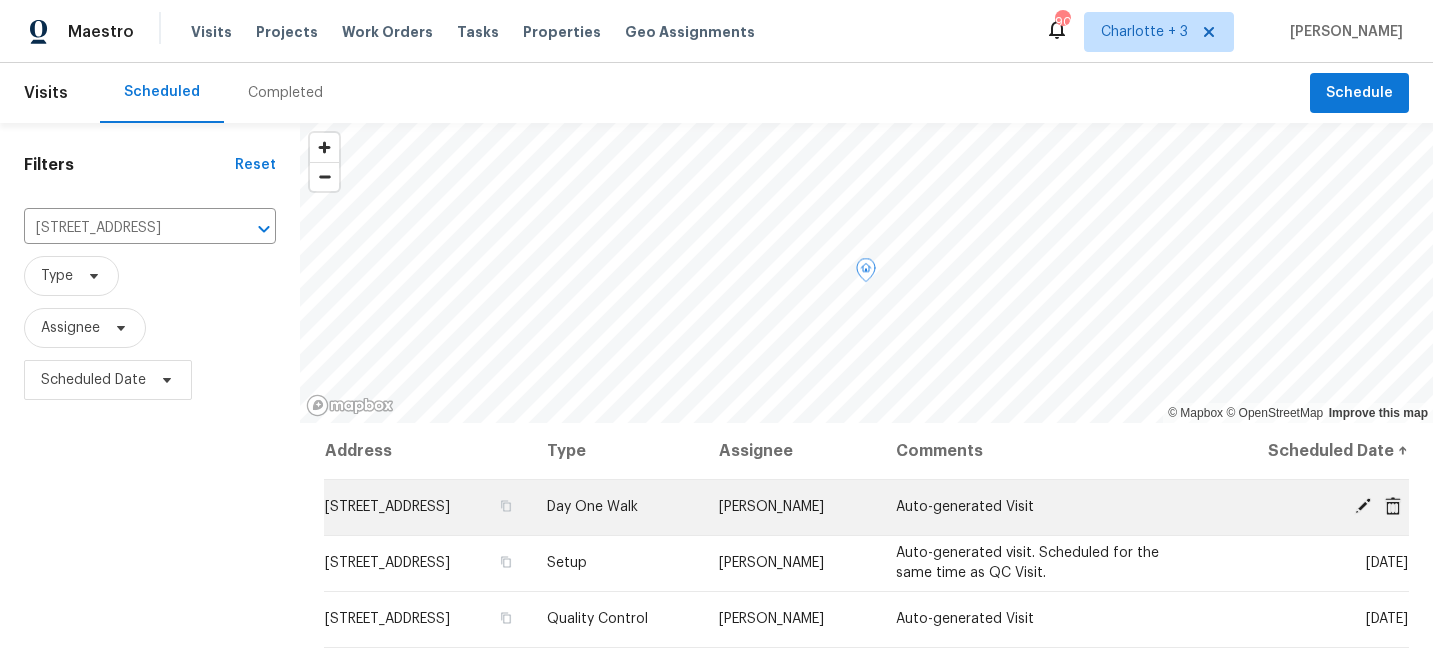 click 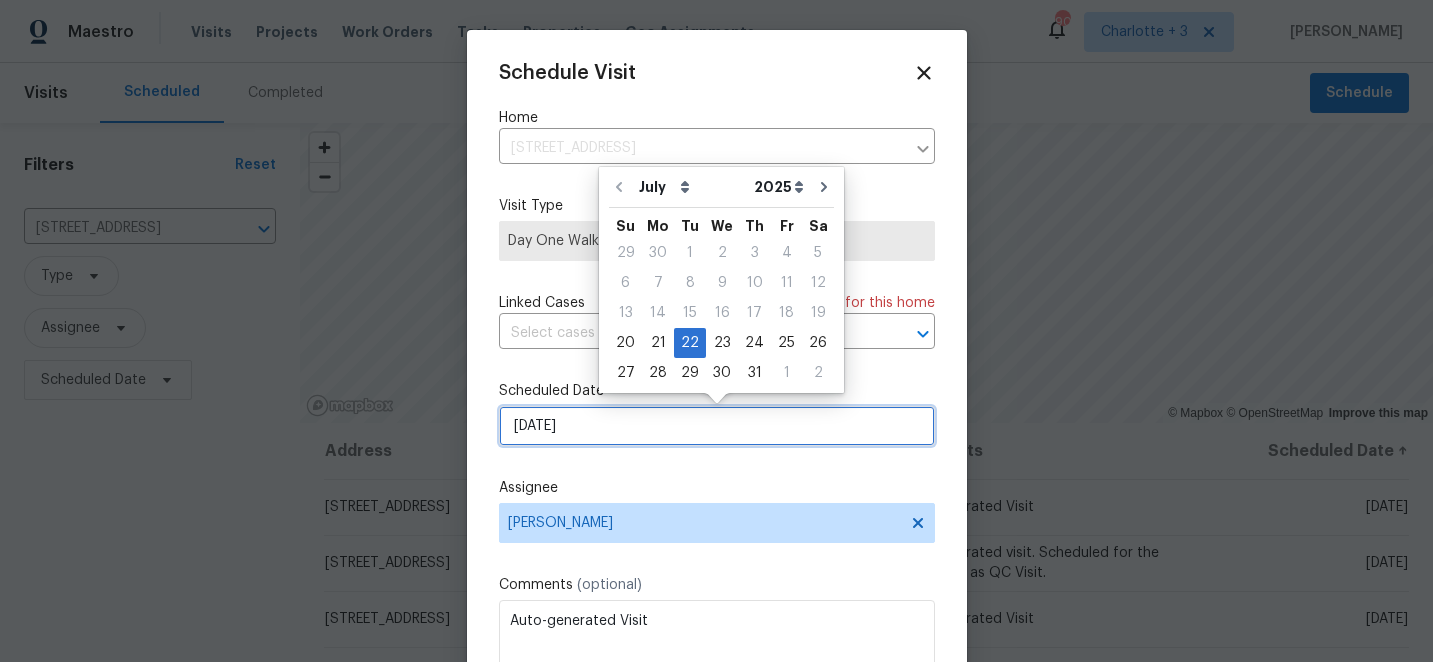click on "7/22/2025" at bounding box center [717, 426] 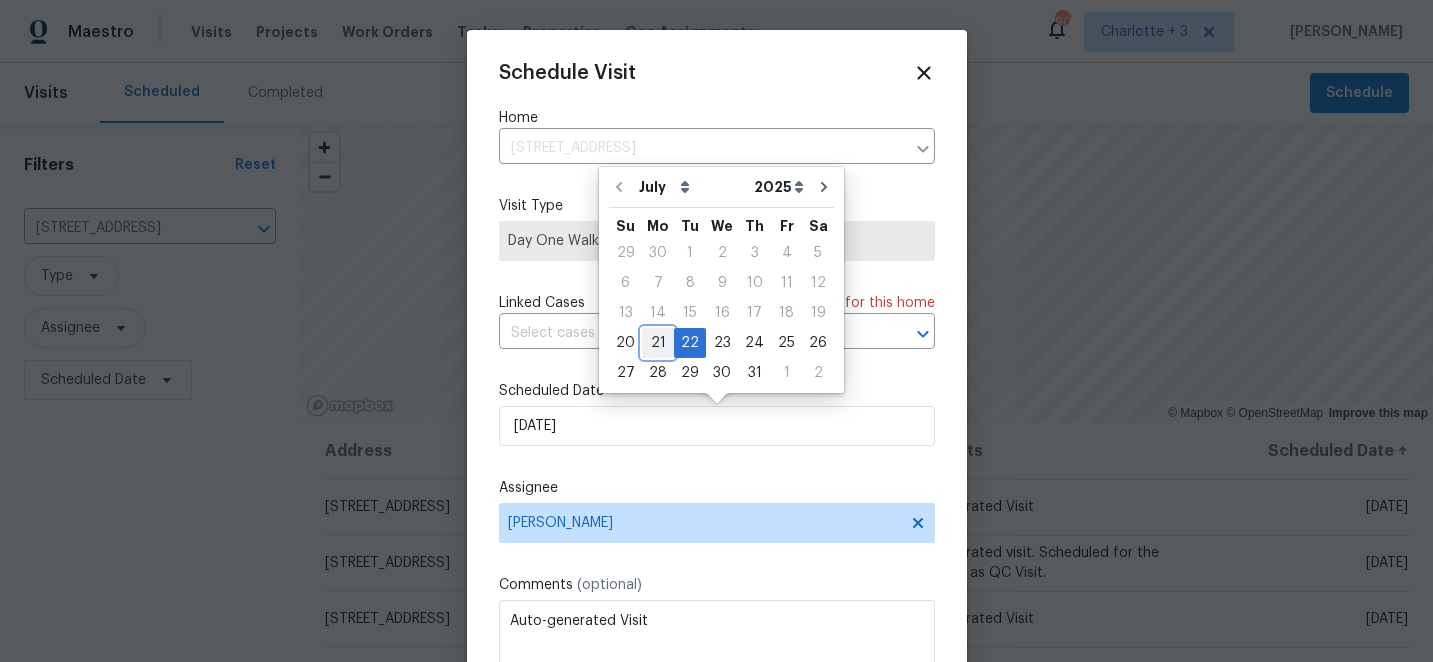 click on "21" at bounding box center [658, 343] 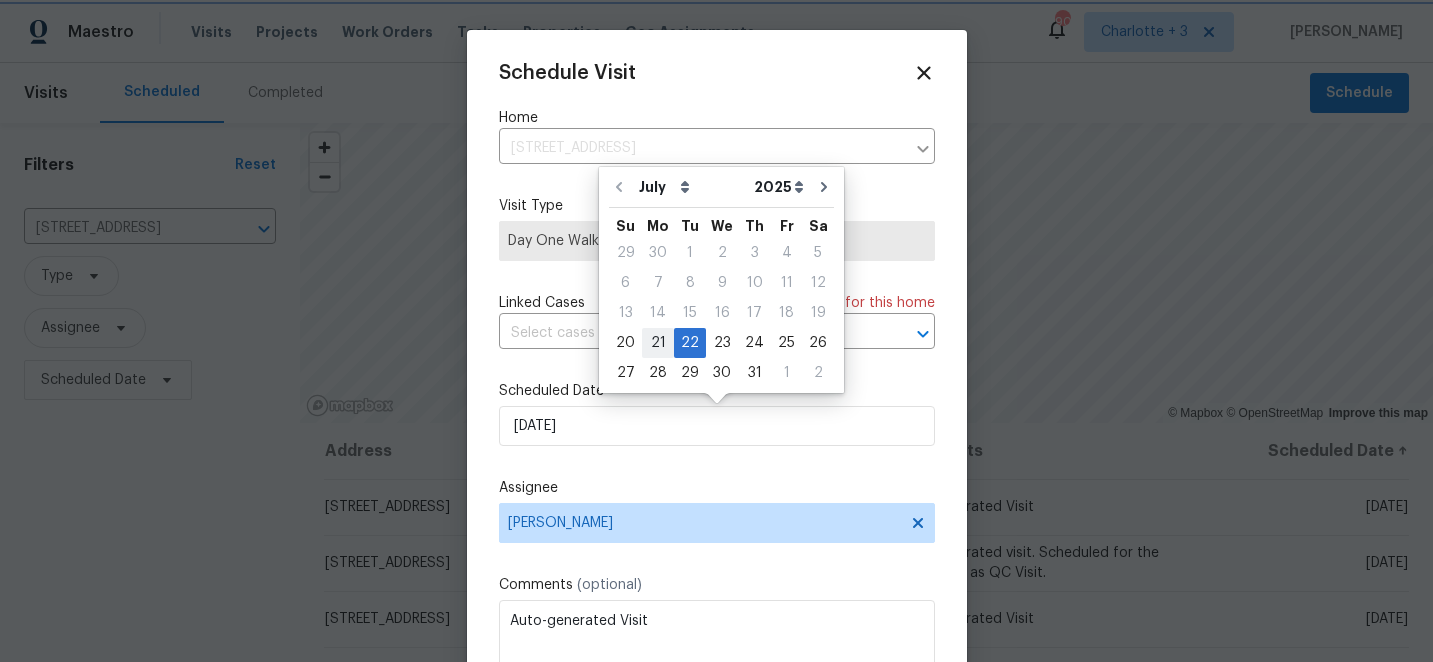 type on "[DATE]" 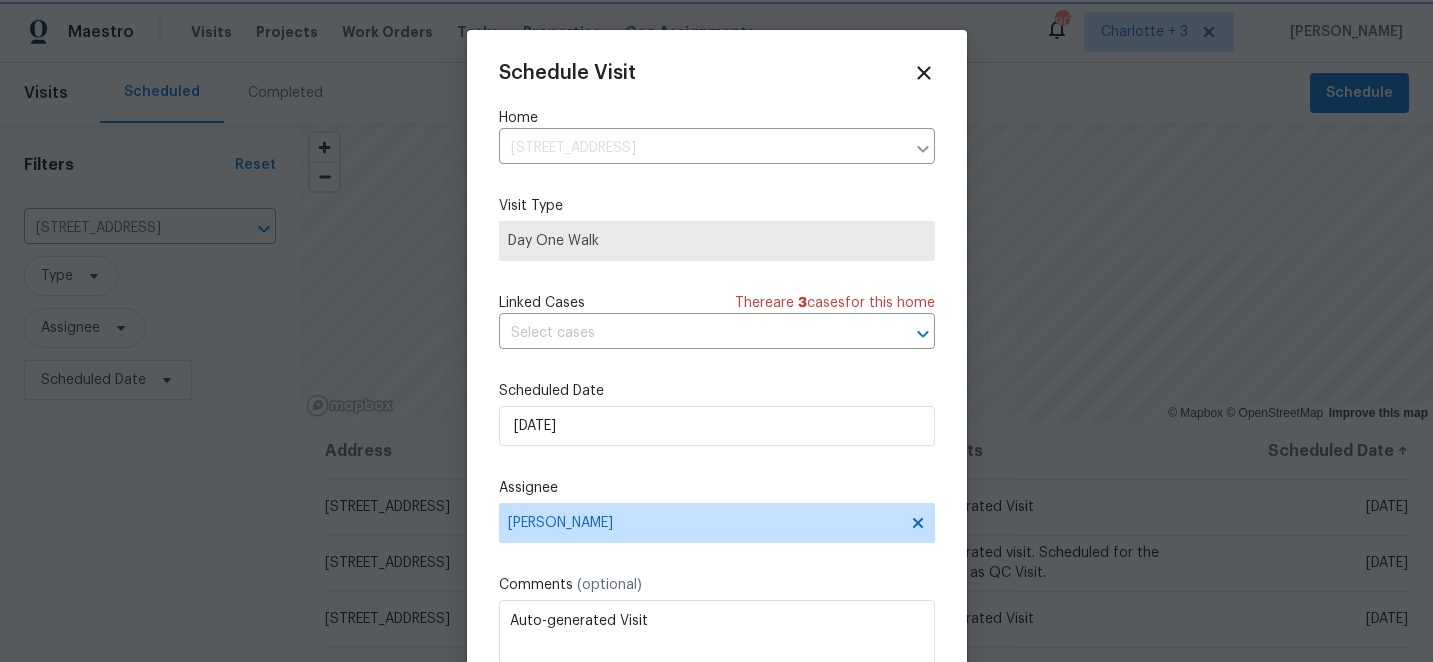 scroll, scrollTop: 36, scrollLeft: 0, axis: vertical 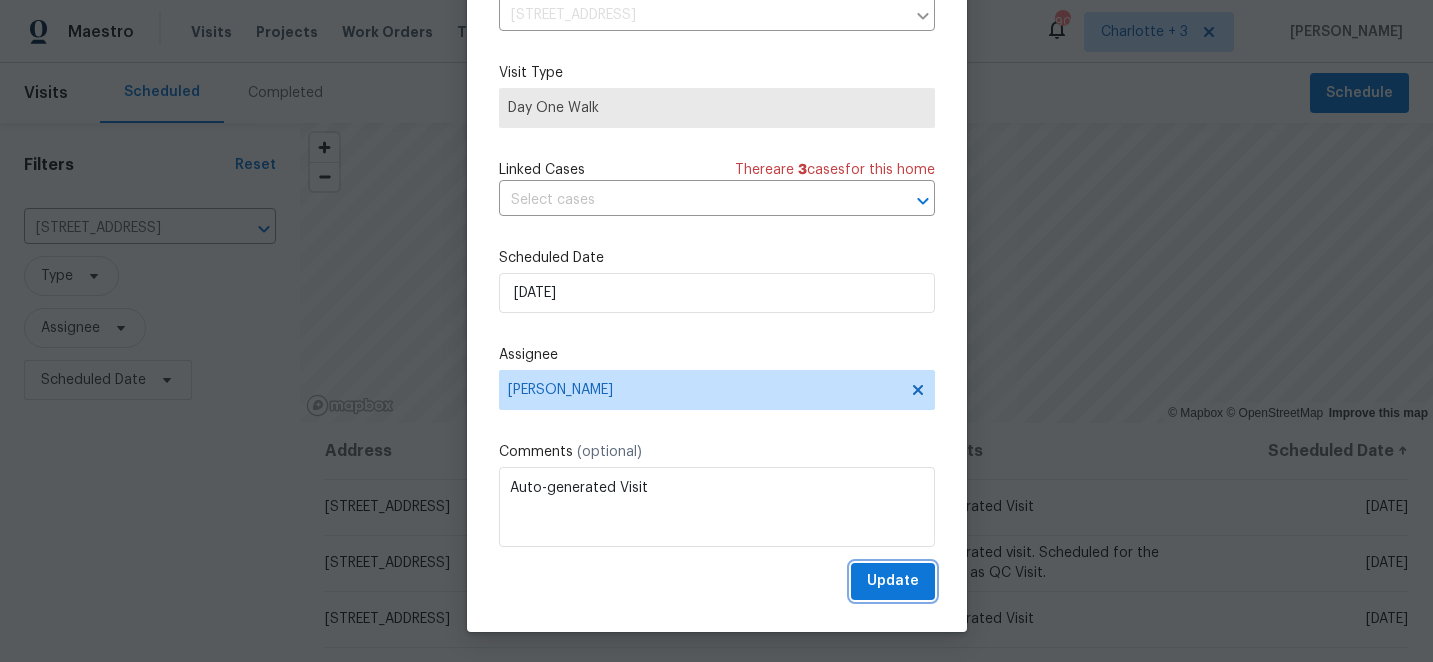 click on "Update" at bounding box center (893, 581) 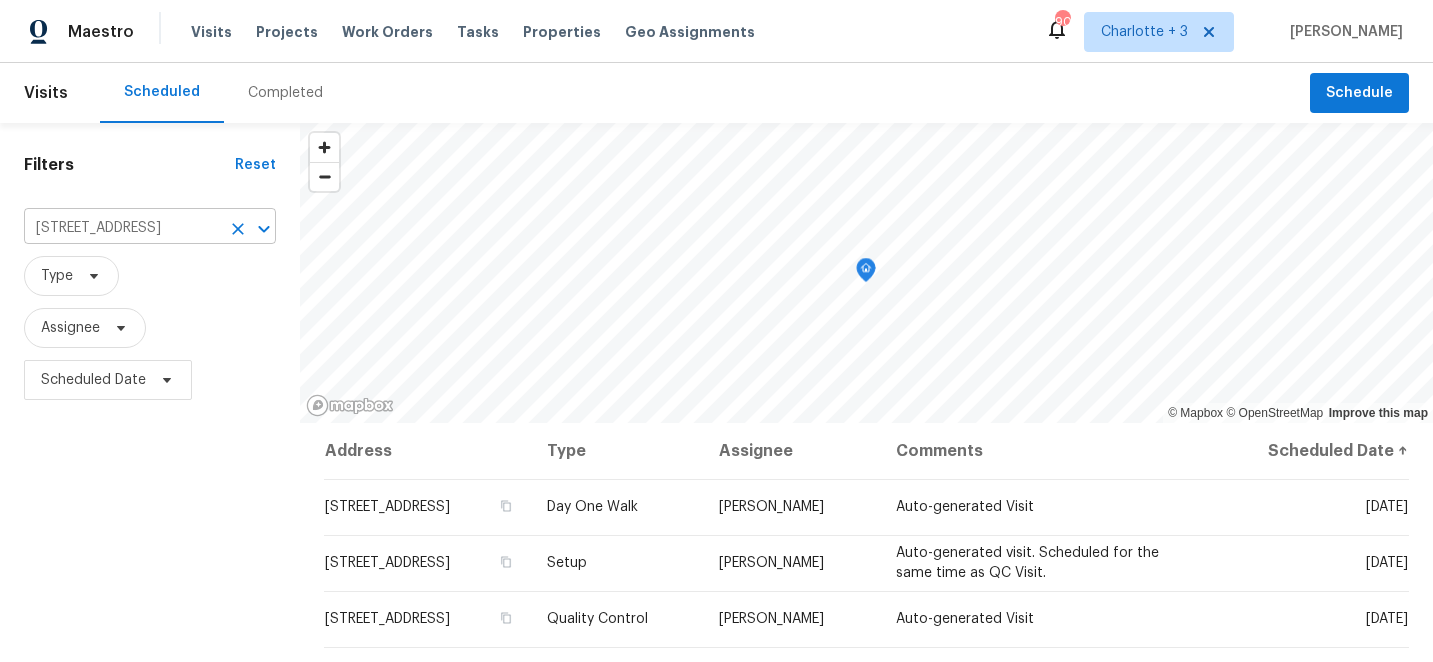 click 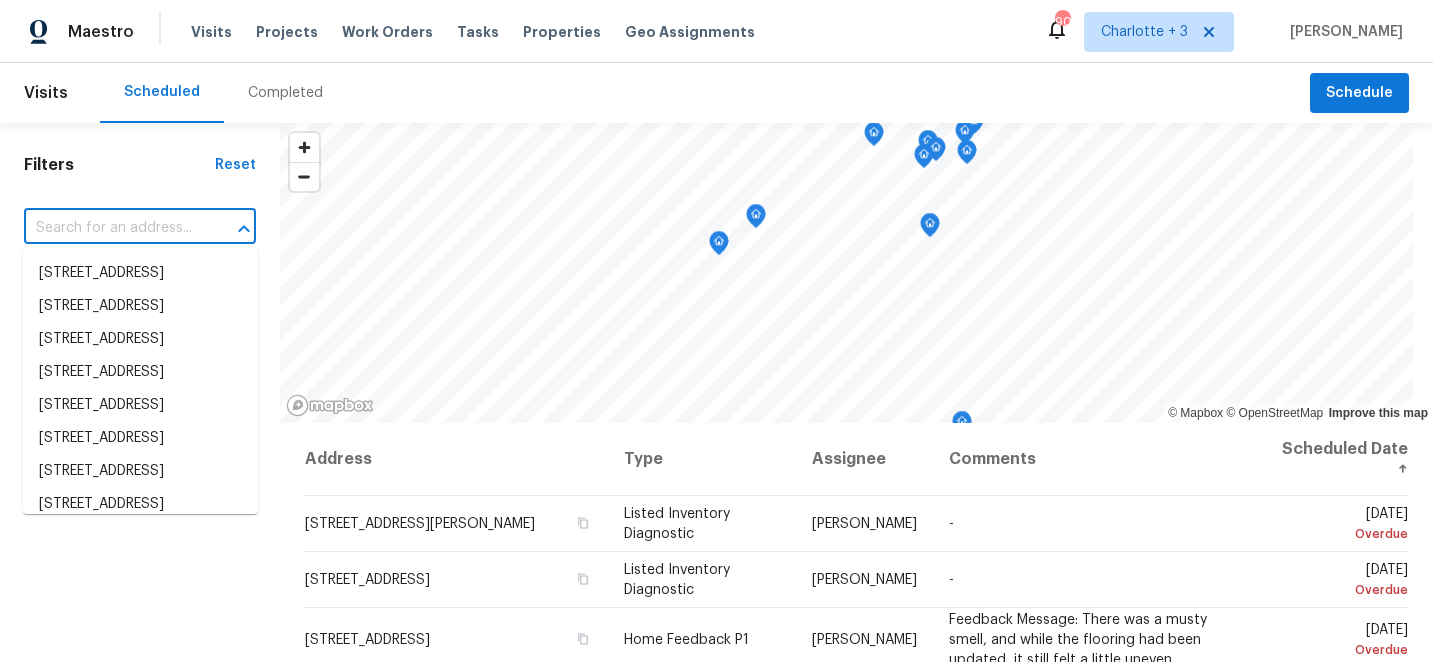 click at bounding box center [112, 228] 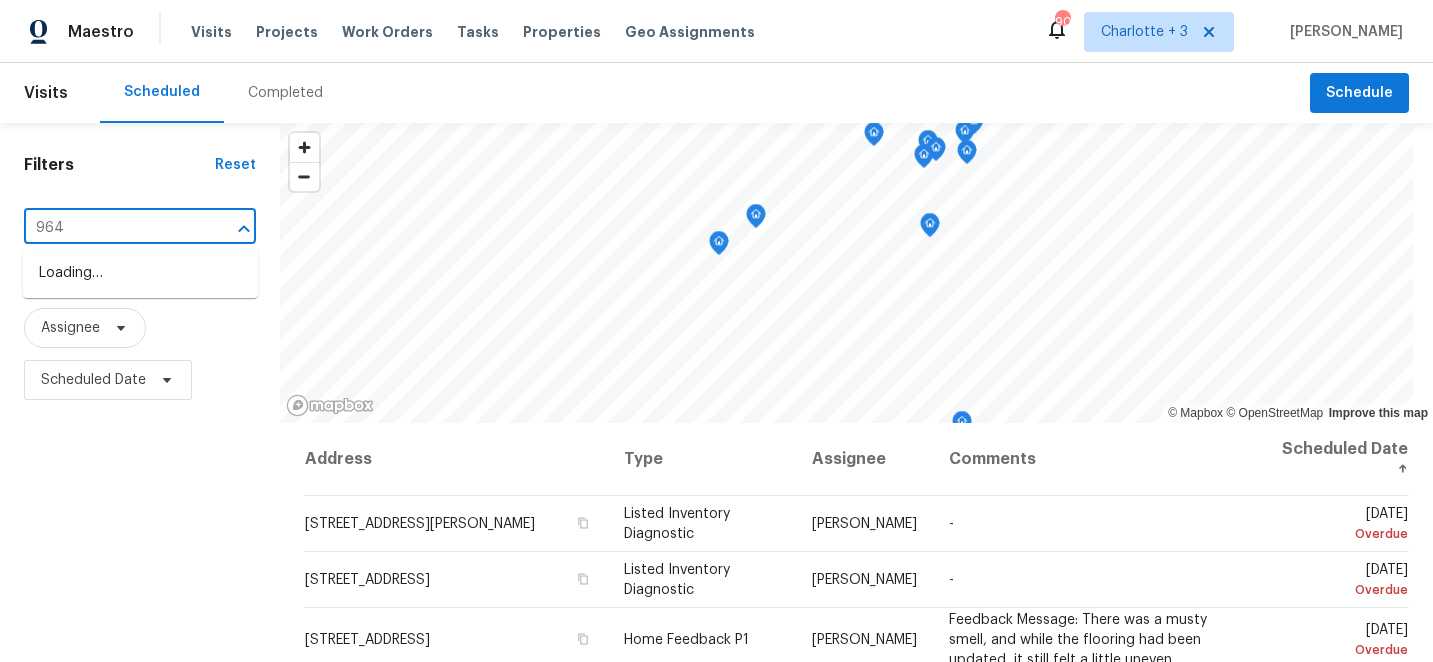 type on "9643" 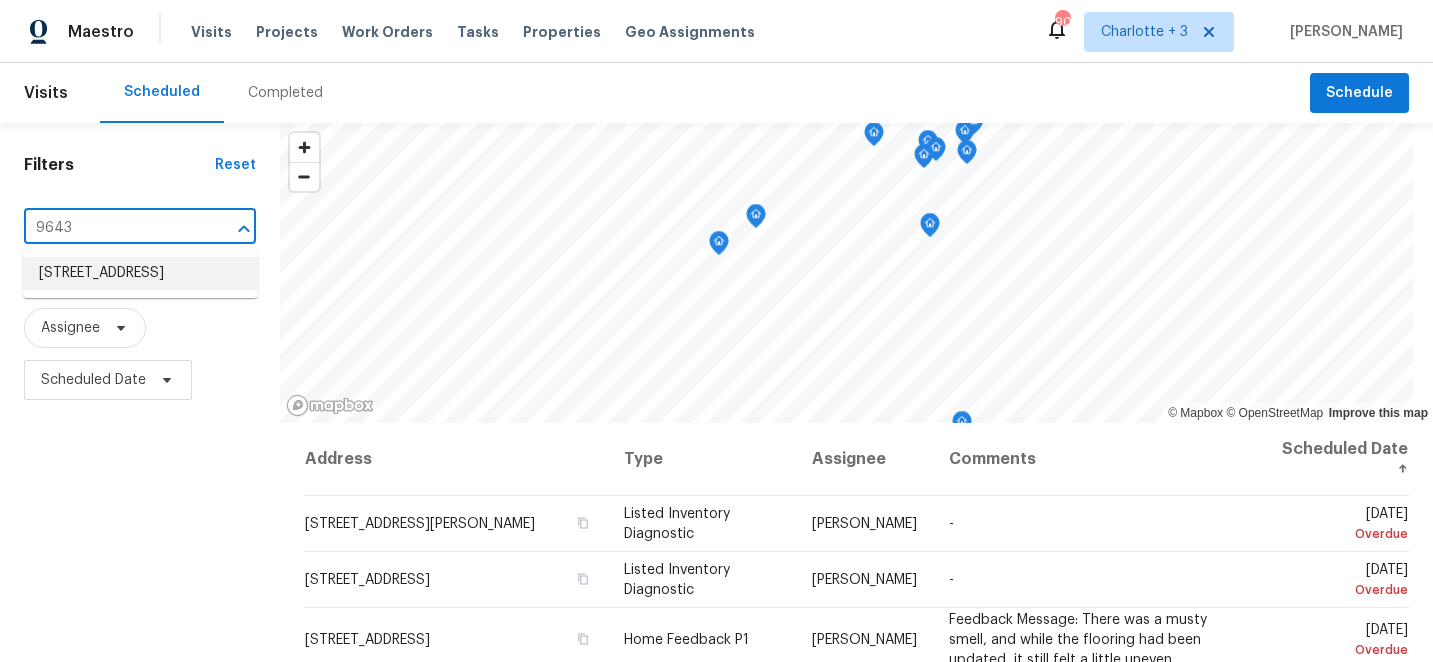 click on "9643 Whitewood Trl, Charlotte, NC 28269" at bounding box center (140, 273) 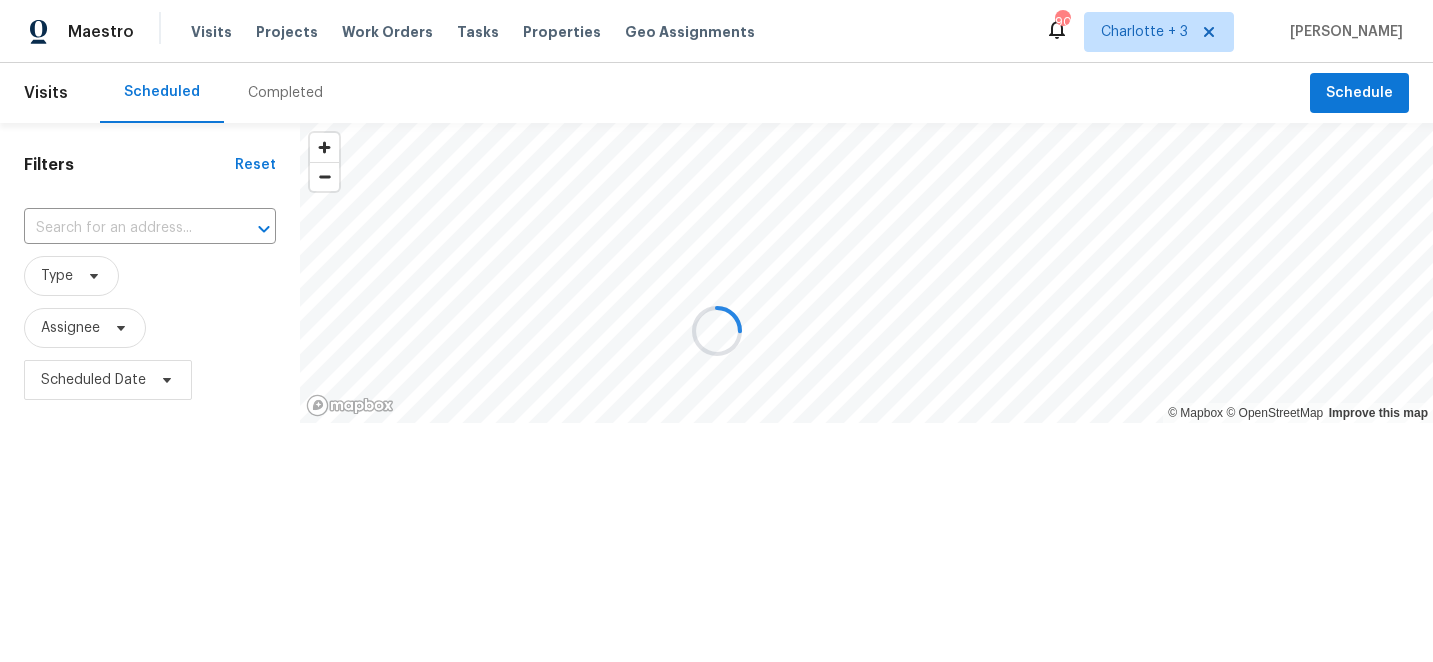 type on "9643 Whitewood Trl, Charlotte, NC 28269" 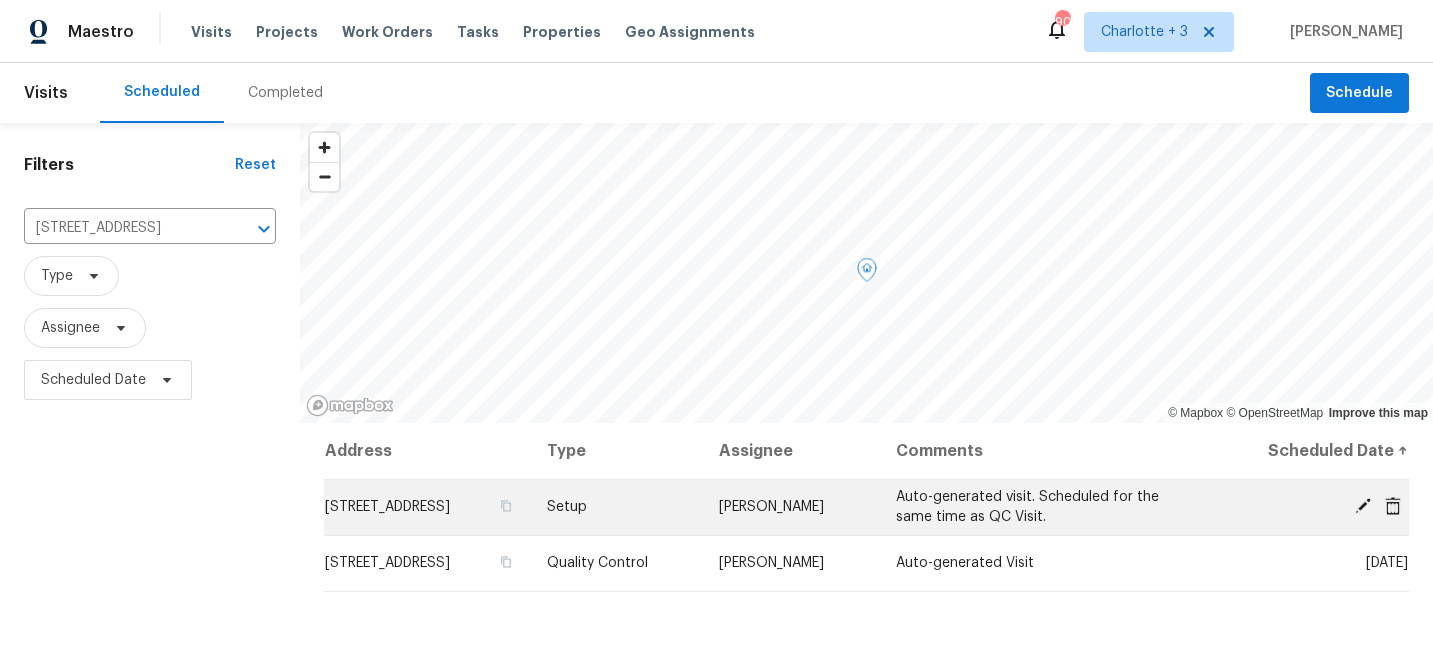 click 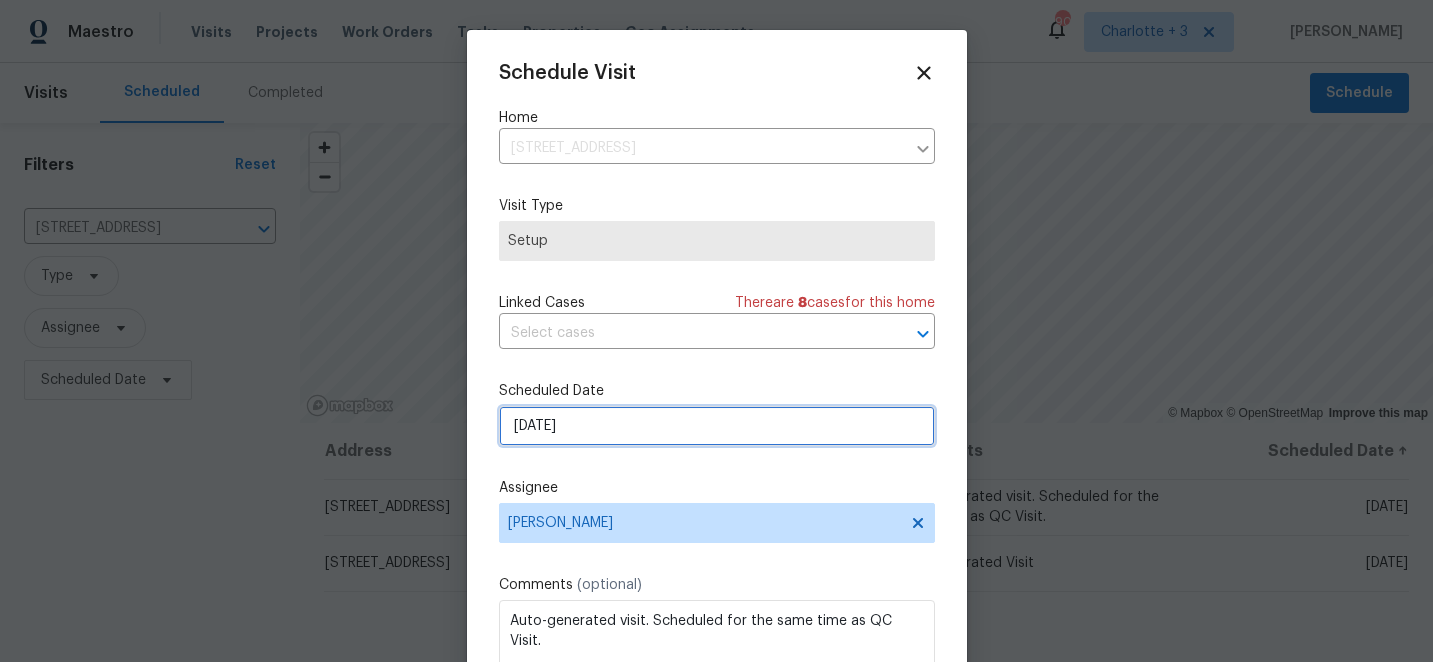 click on "8/12/2025" at bounding box center [717, 426] 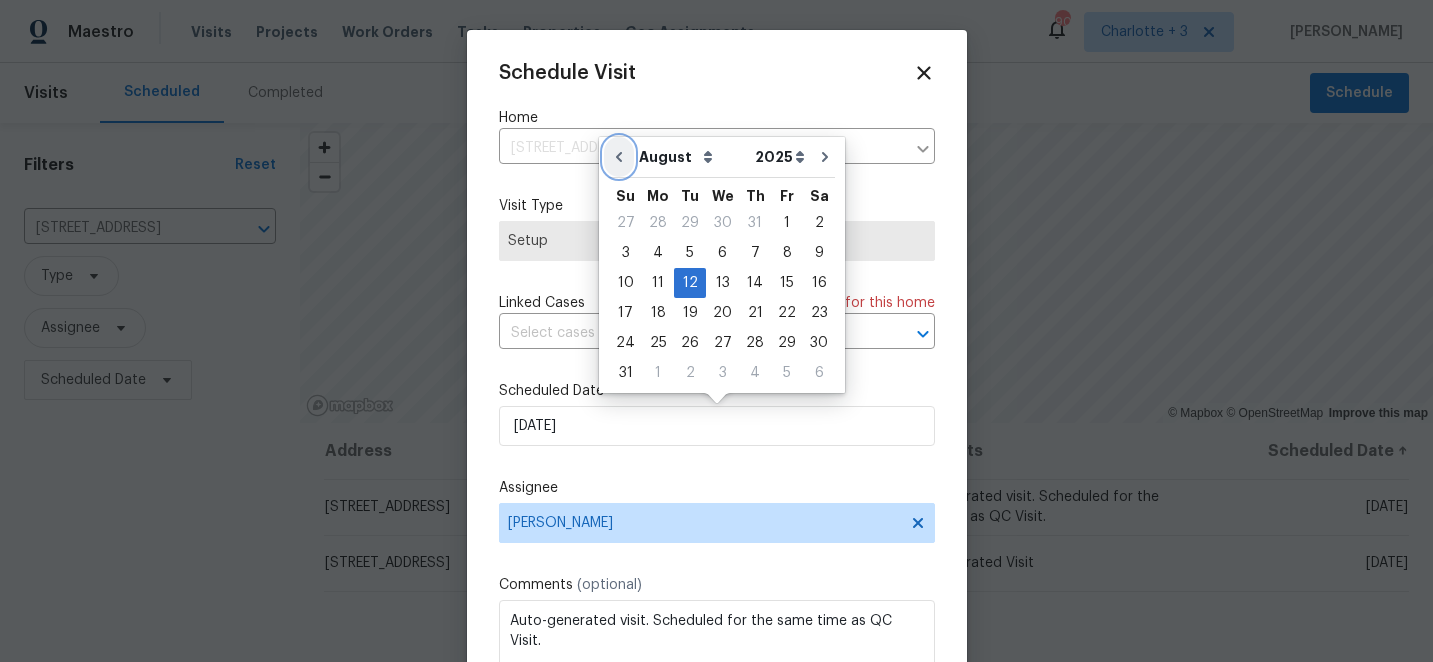 click 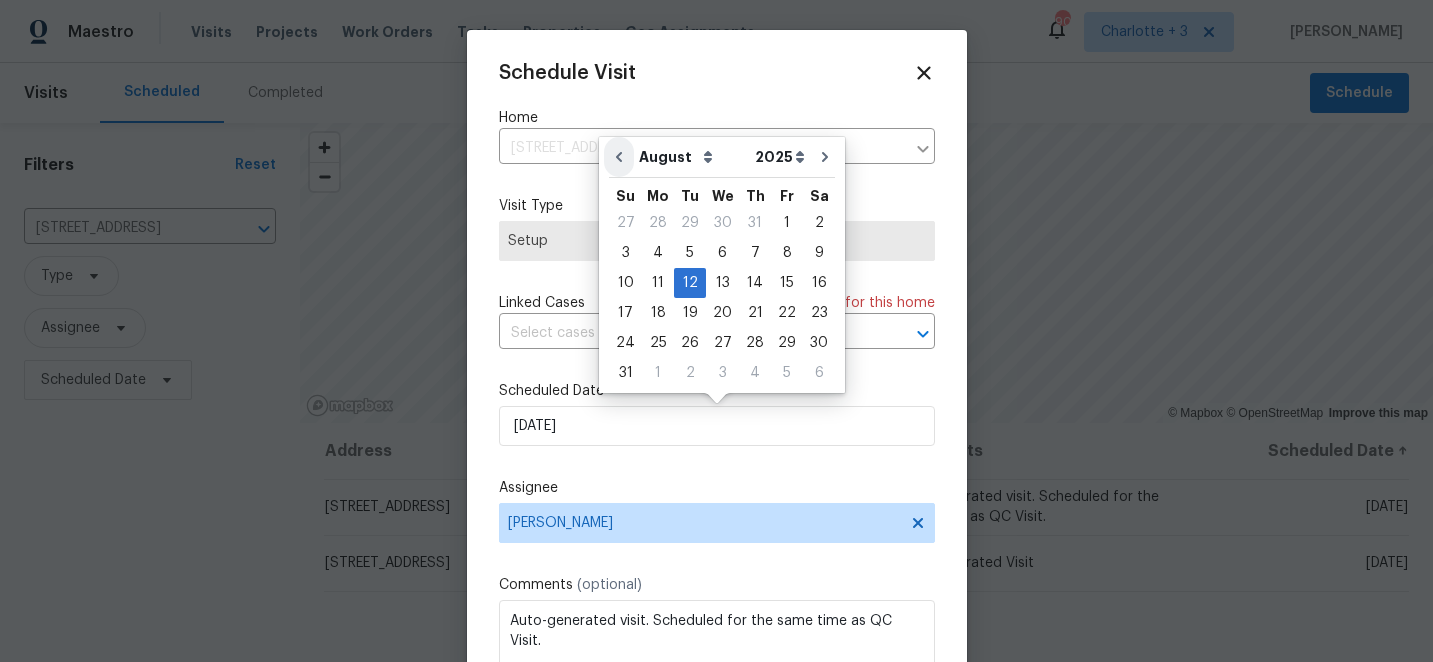 type on "[DATE]" 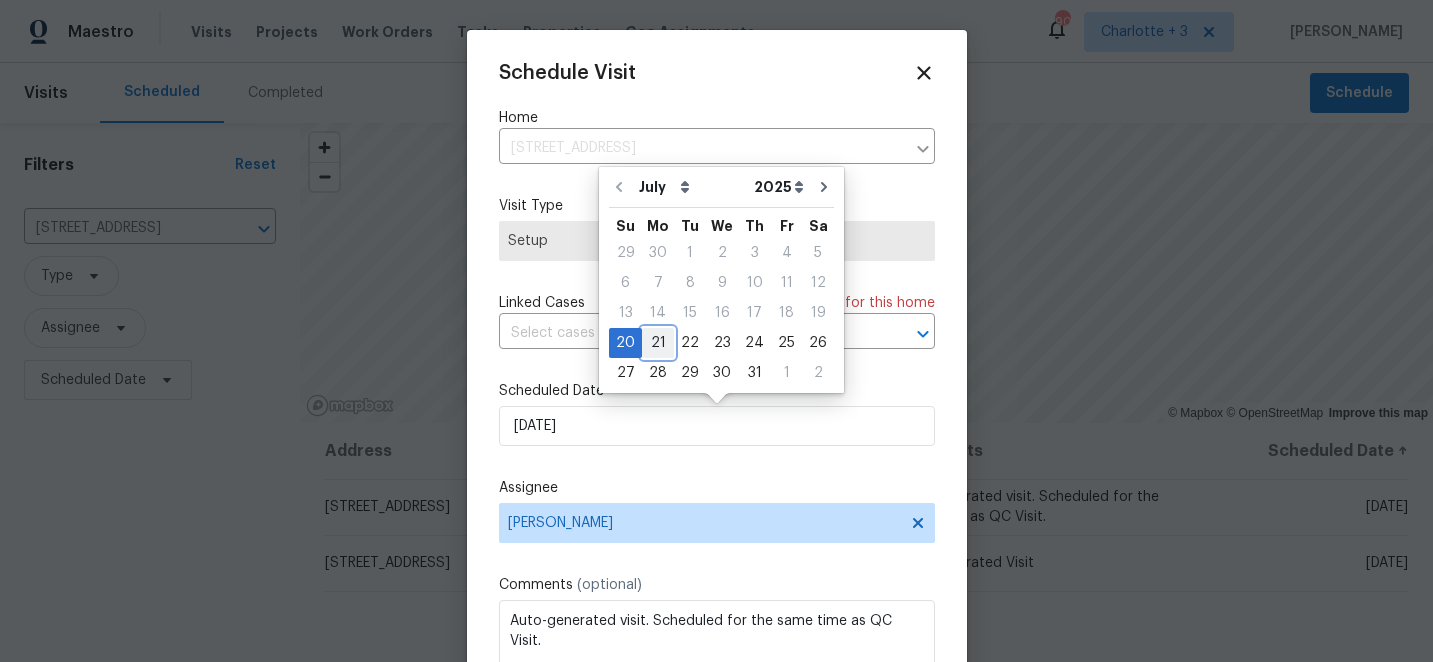 click on "21" at bounding box center [658, 343] 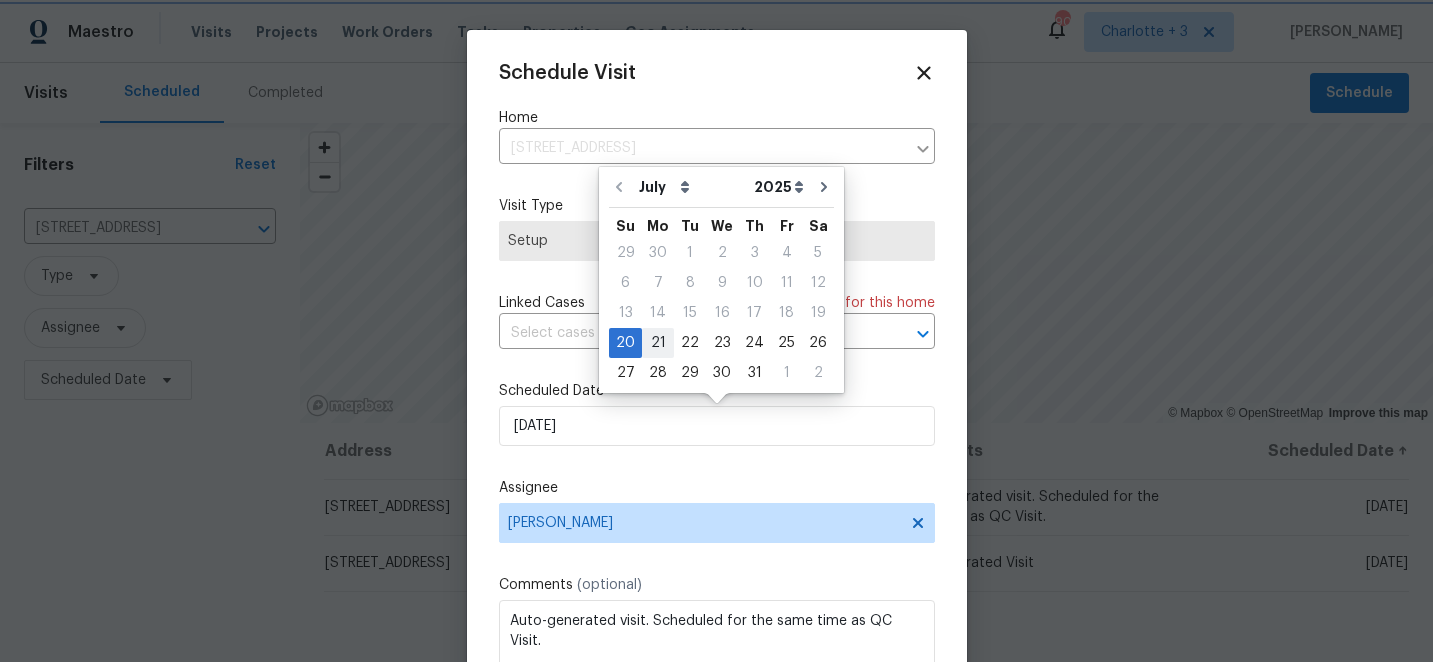 type on "[DATE]" 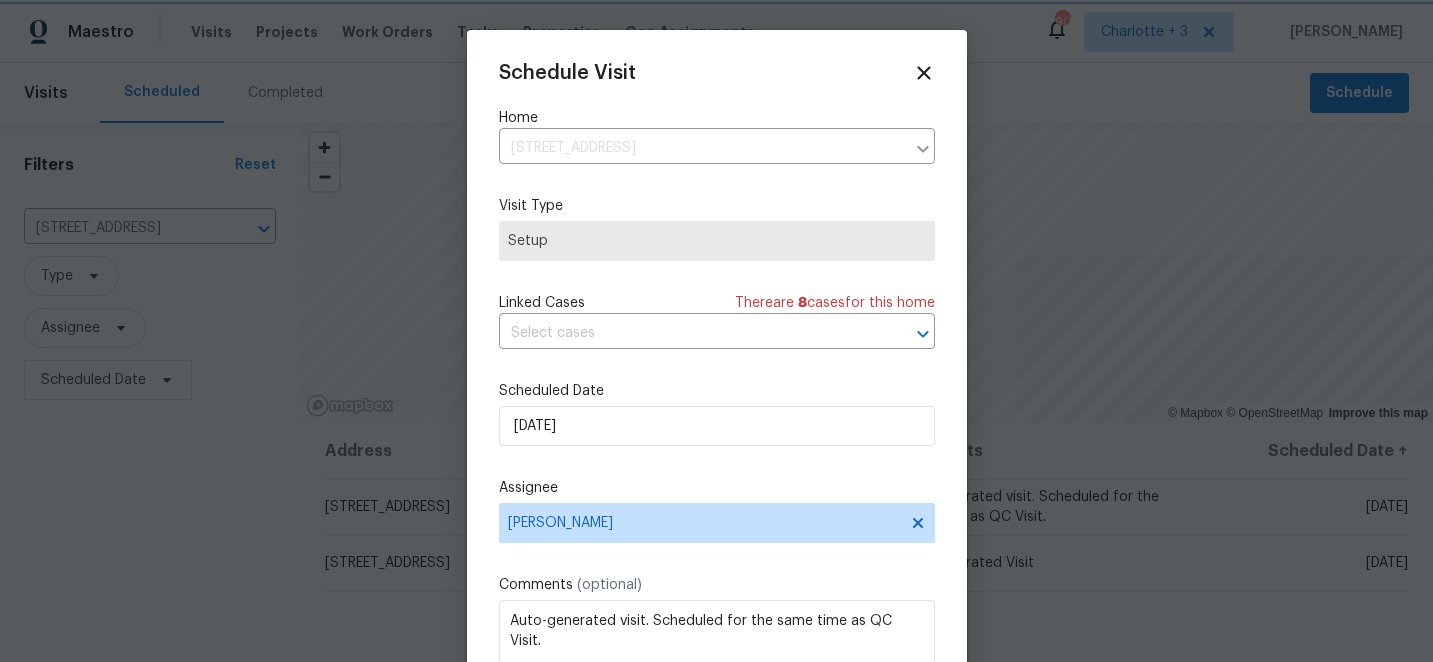 scroll, scrollTop: 36, scrollLeft: 0, axis: vertical 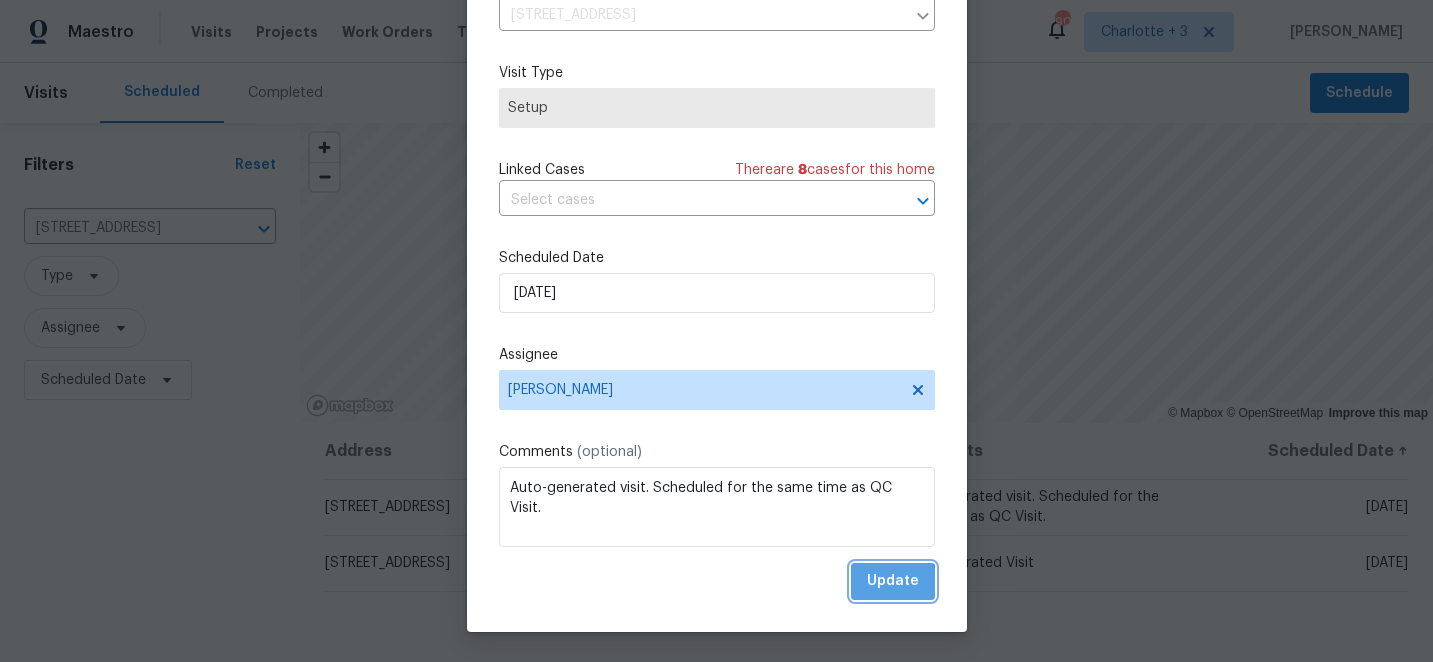 click on "Update" at bounding box center (893, 581) 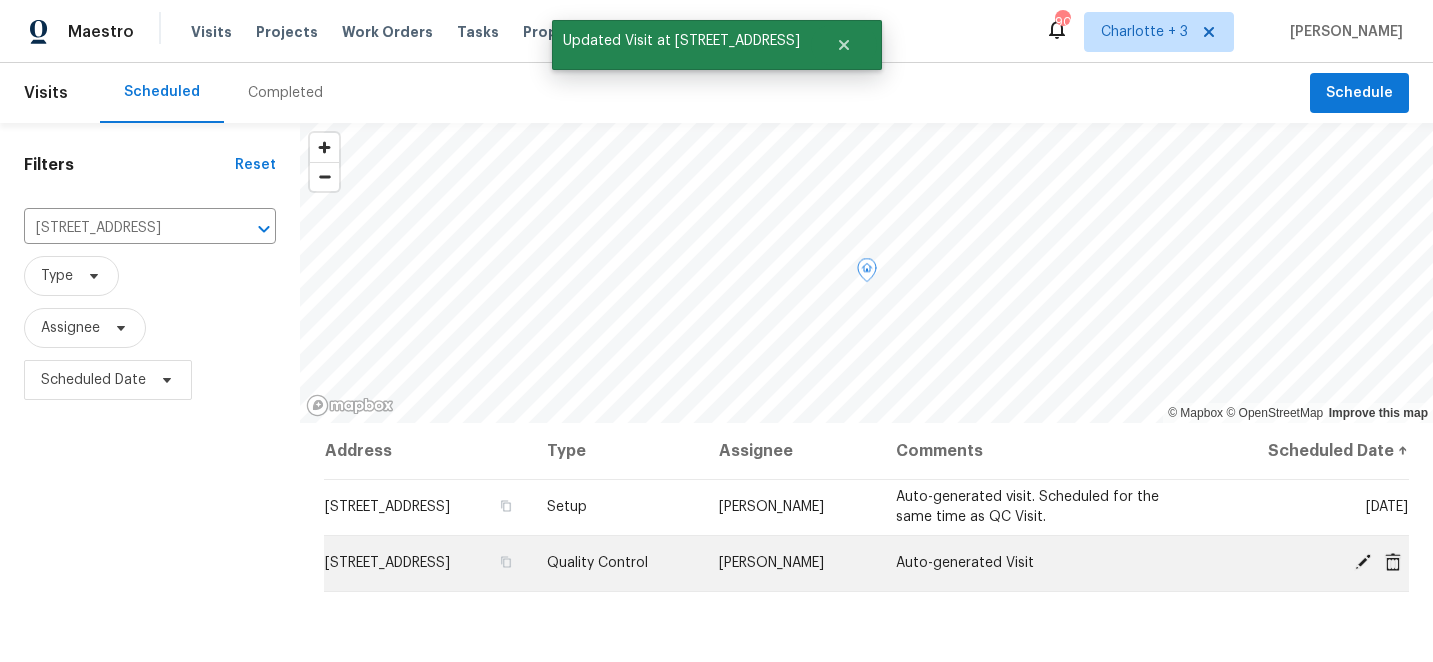 click 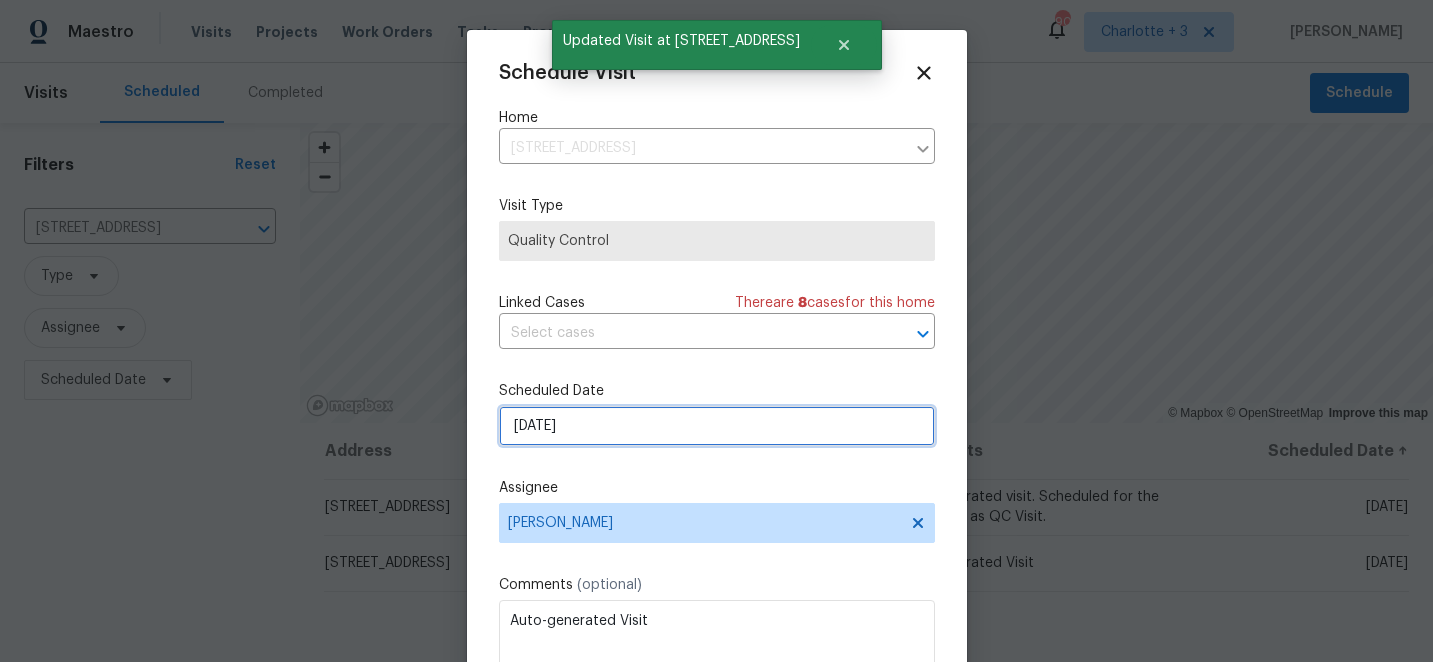 click on "8/12/2025" at bounding box center (717, 426) 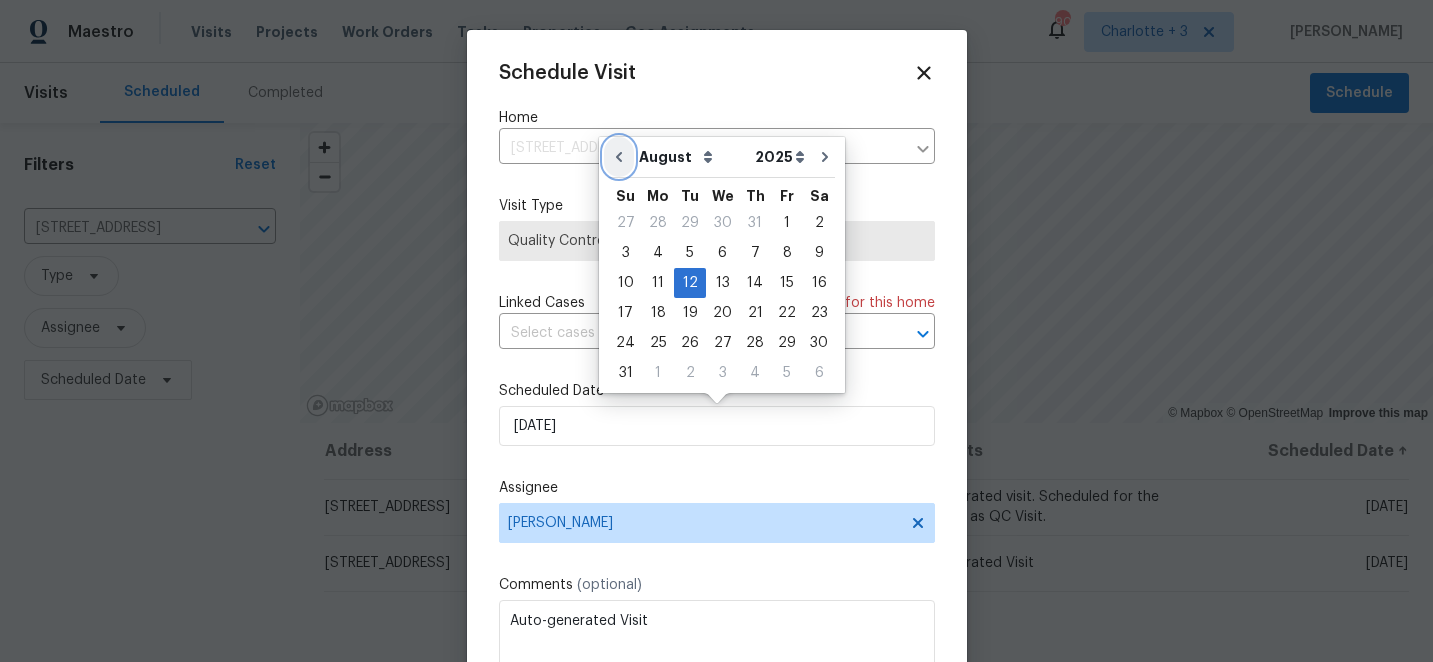 click 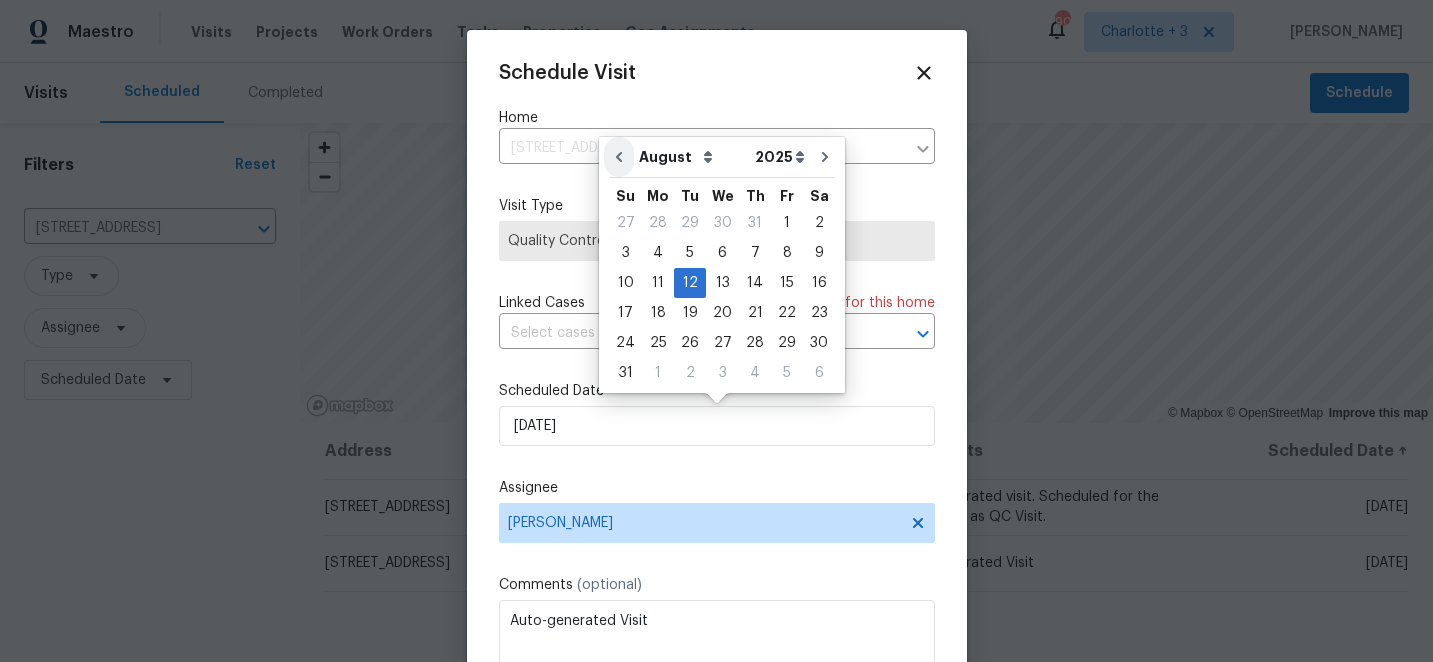 type on "[DATE]" 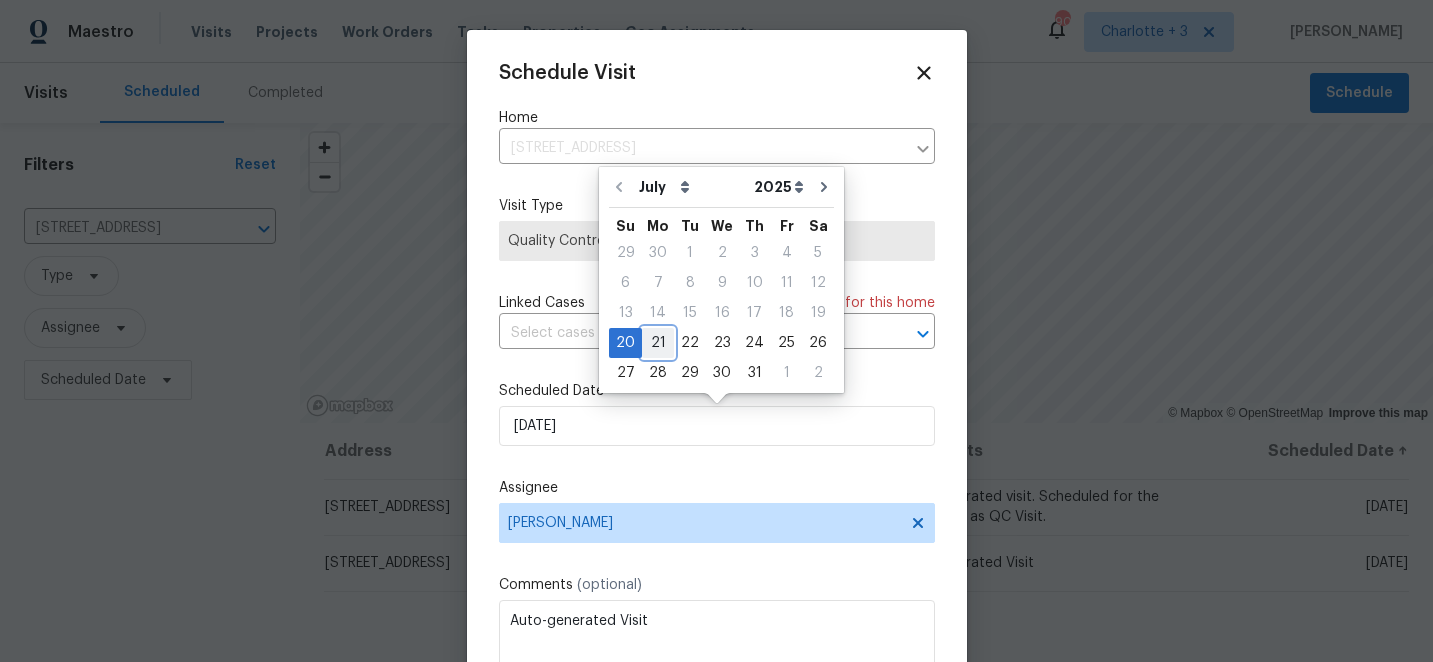 click on "21" at bounding box center [658, 343] 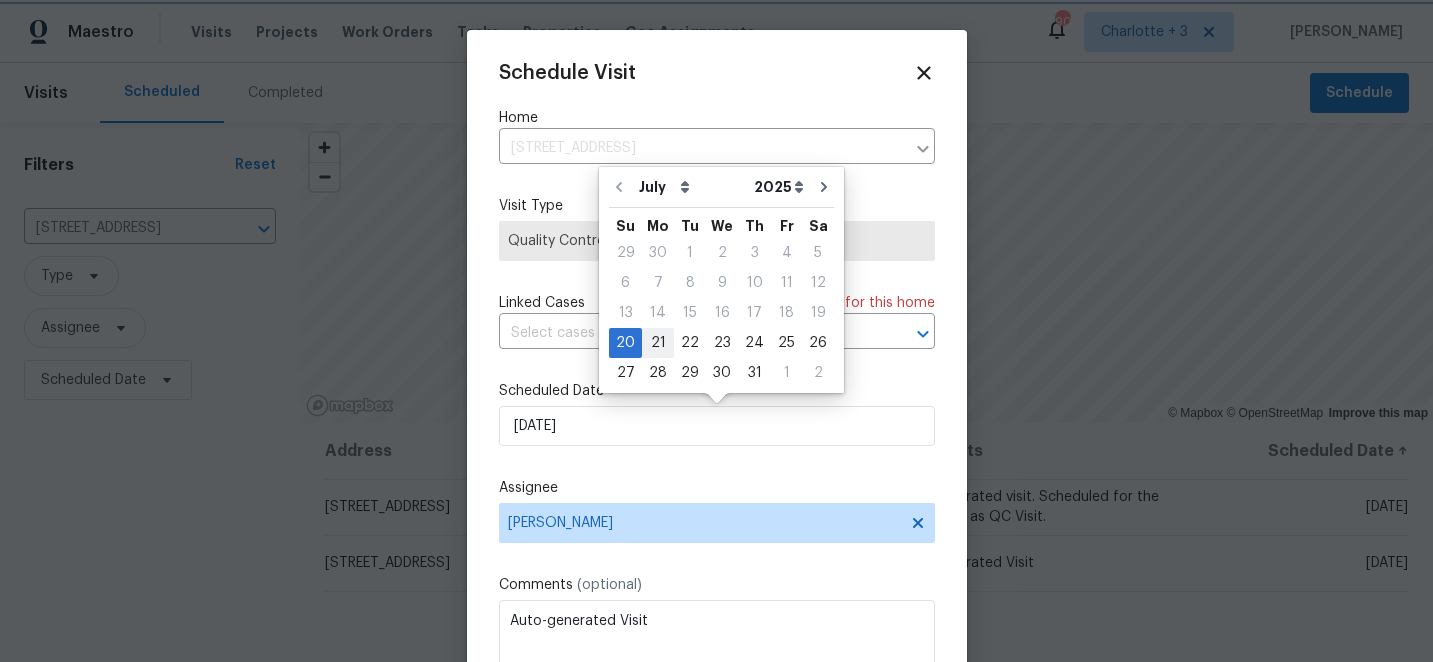 type on "[DATE]" 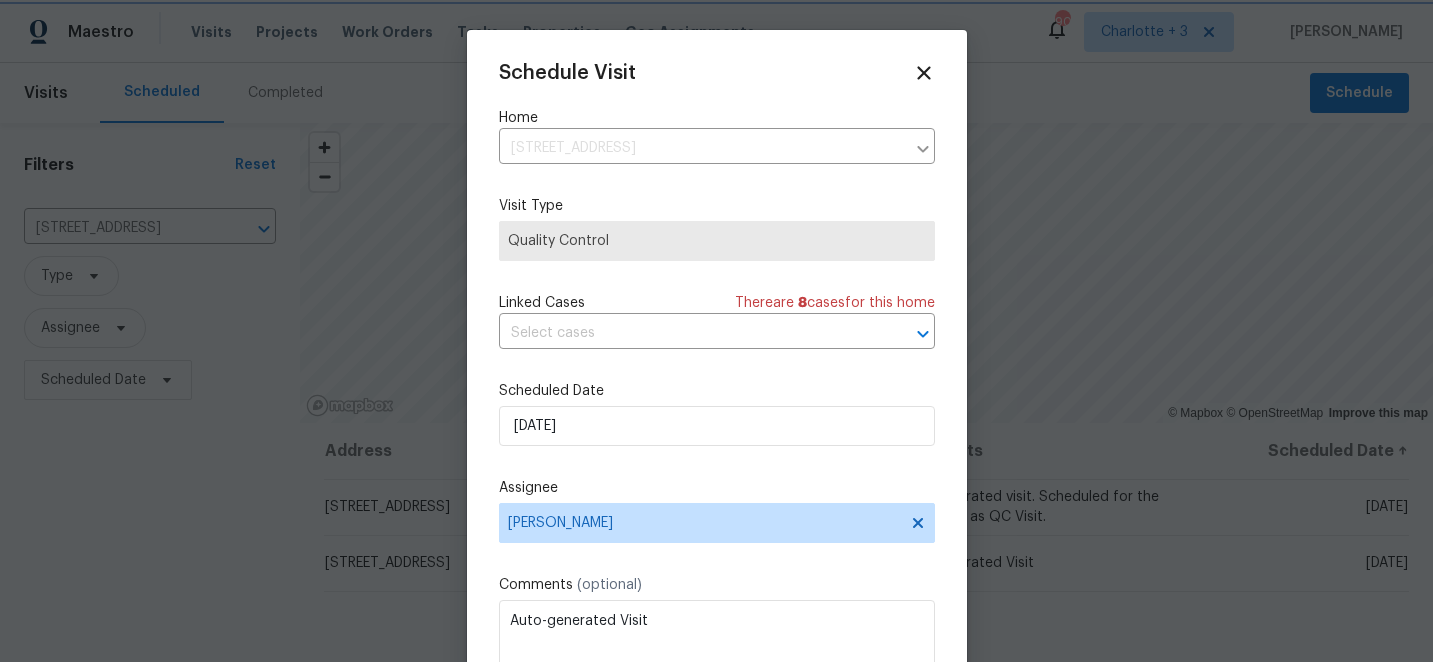 scroll, scrollTop: 36, scrollLeft: 0, axis: vertical 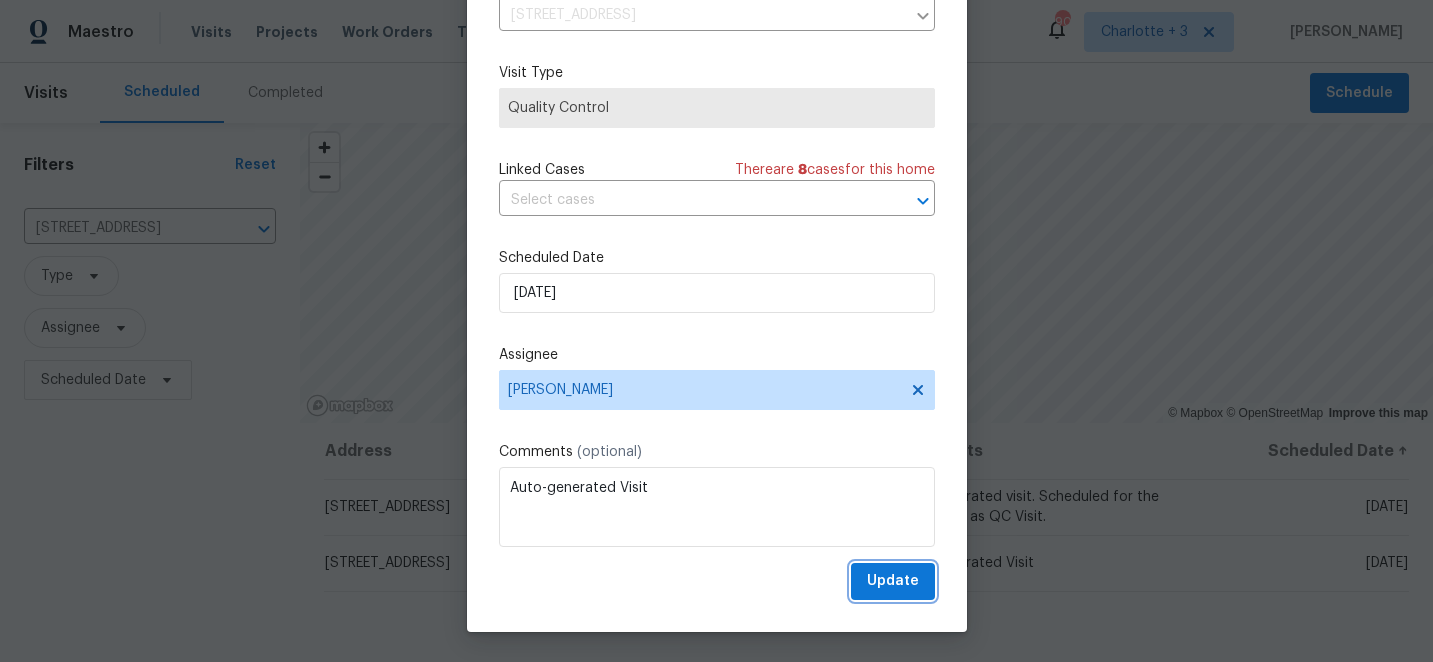 click on "Update" at bounding box center (893, 581) 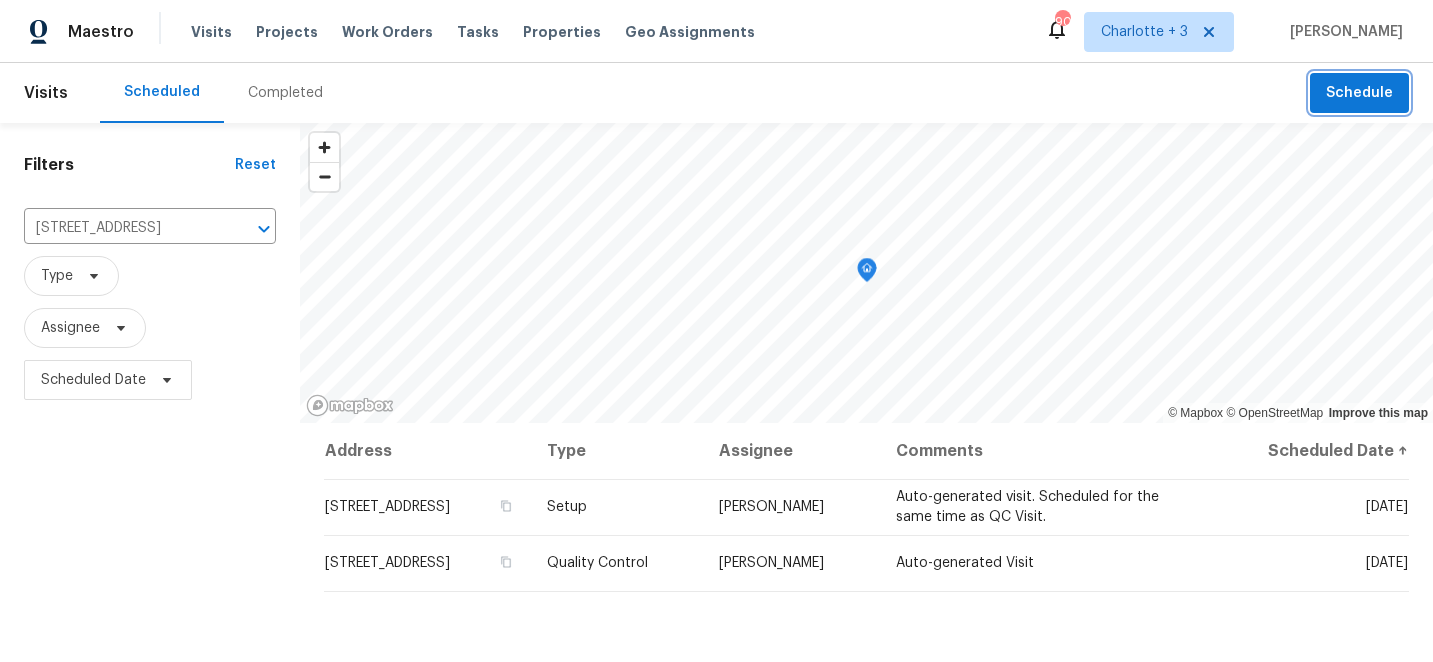 click on "Schedule" at bounding box center (1359, 93) 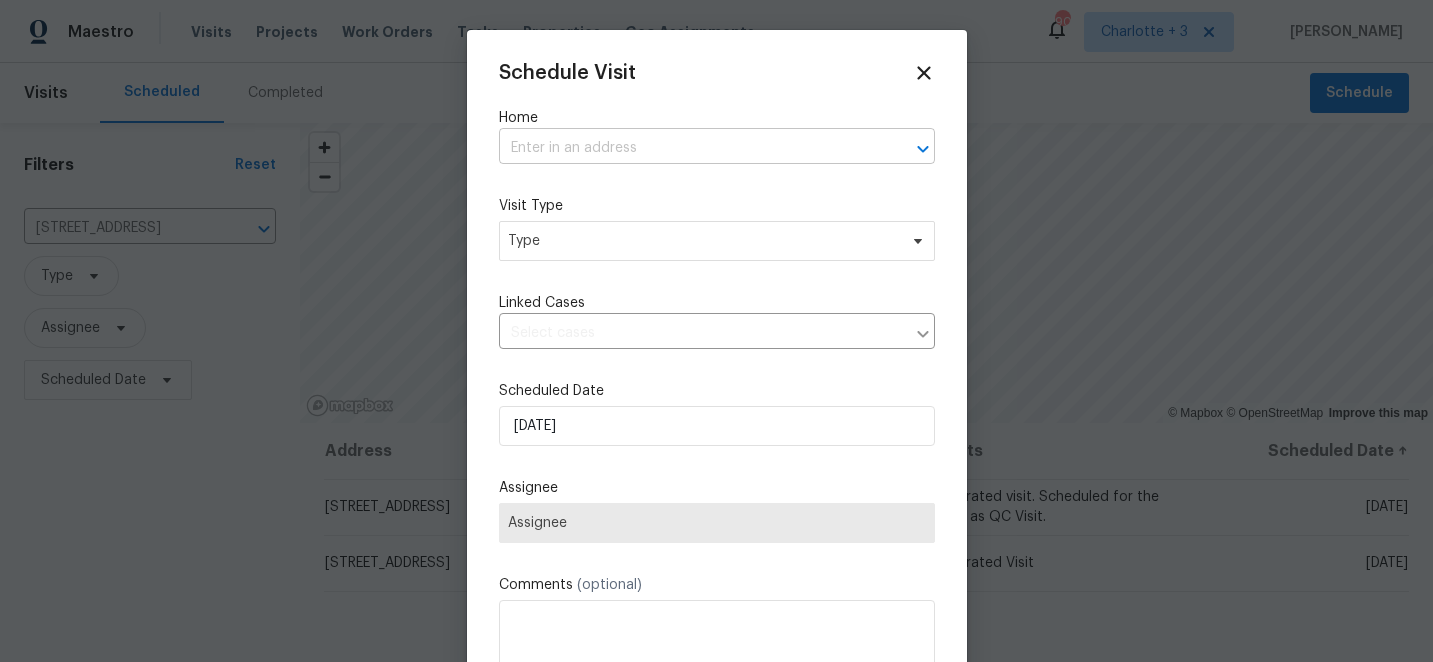 click at bounding box center (689, 148) 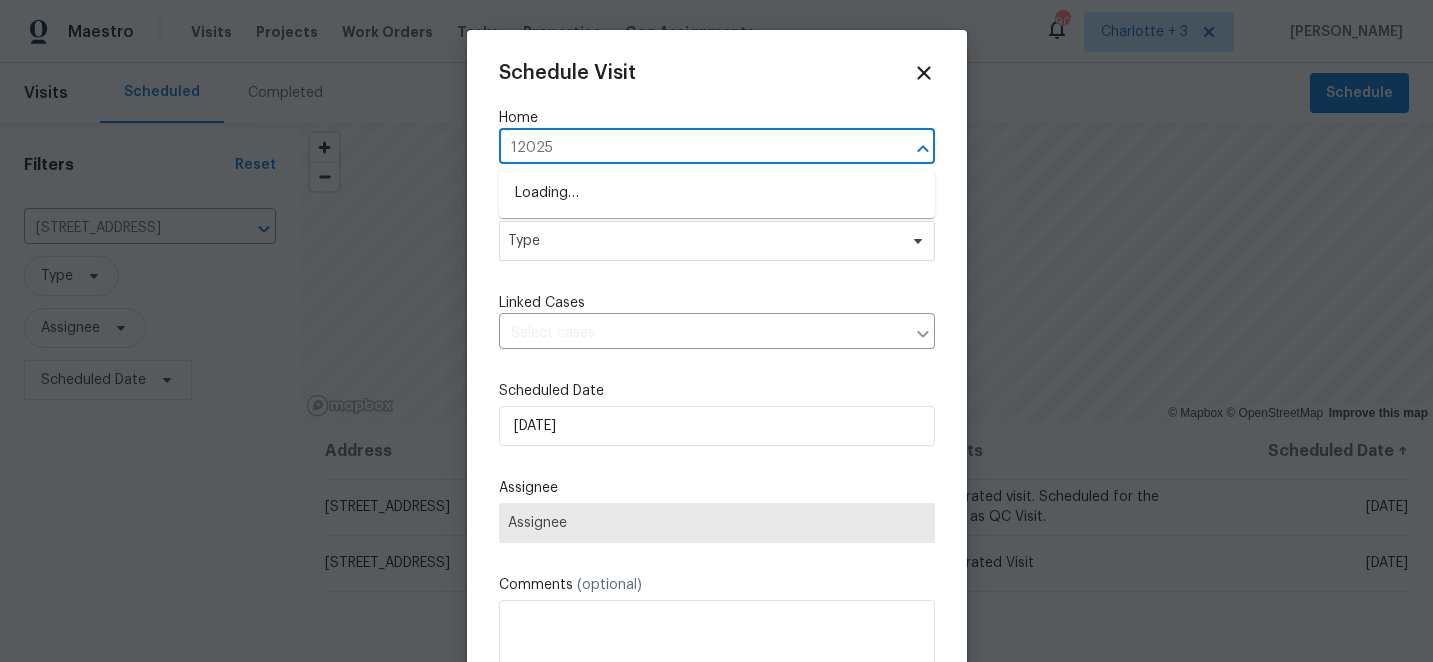 type on "12025 w" 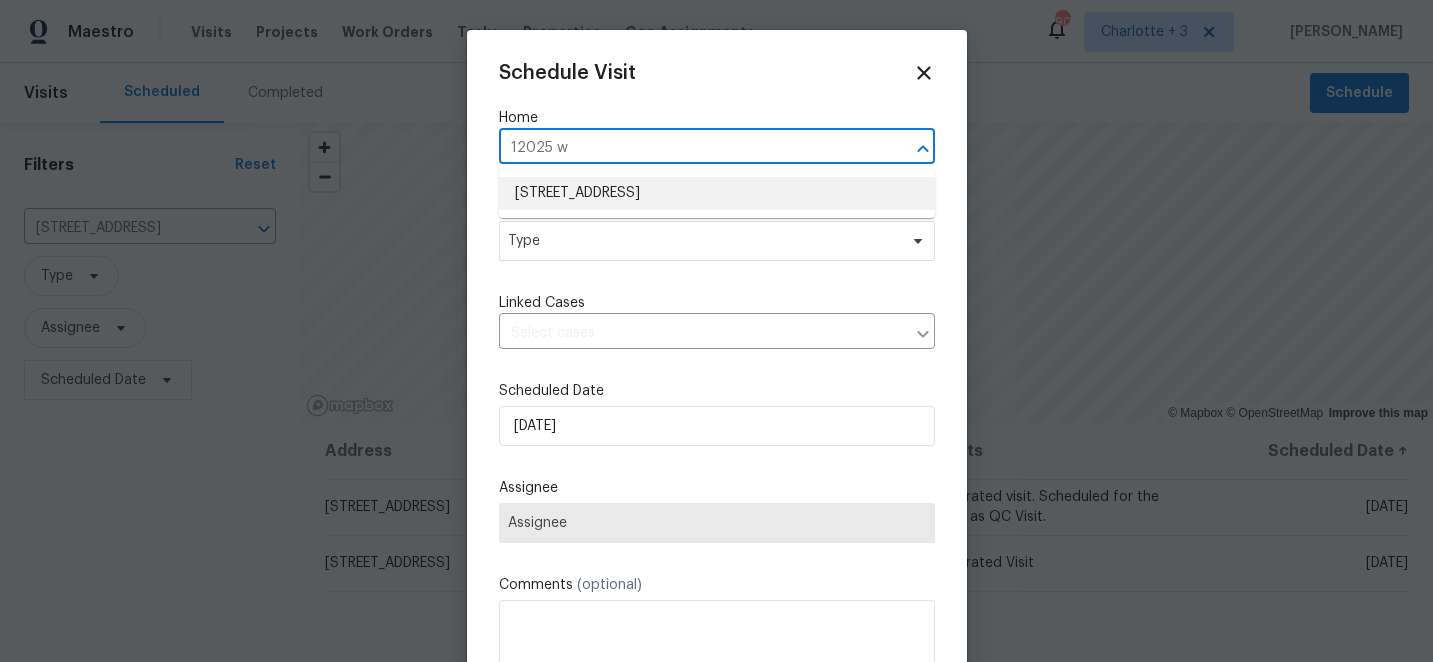 click on "12025 Willingdon Rd, Huntersville, NC 28078" at bounding box center [717, 193] 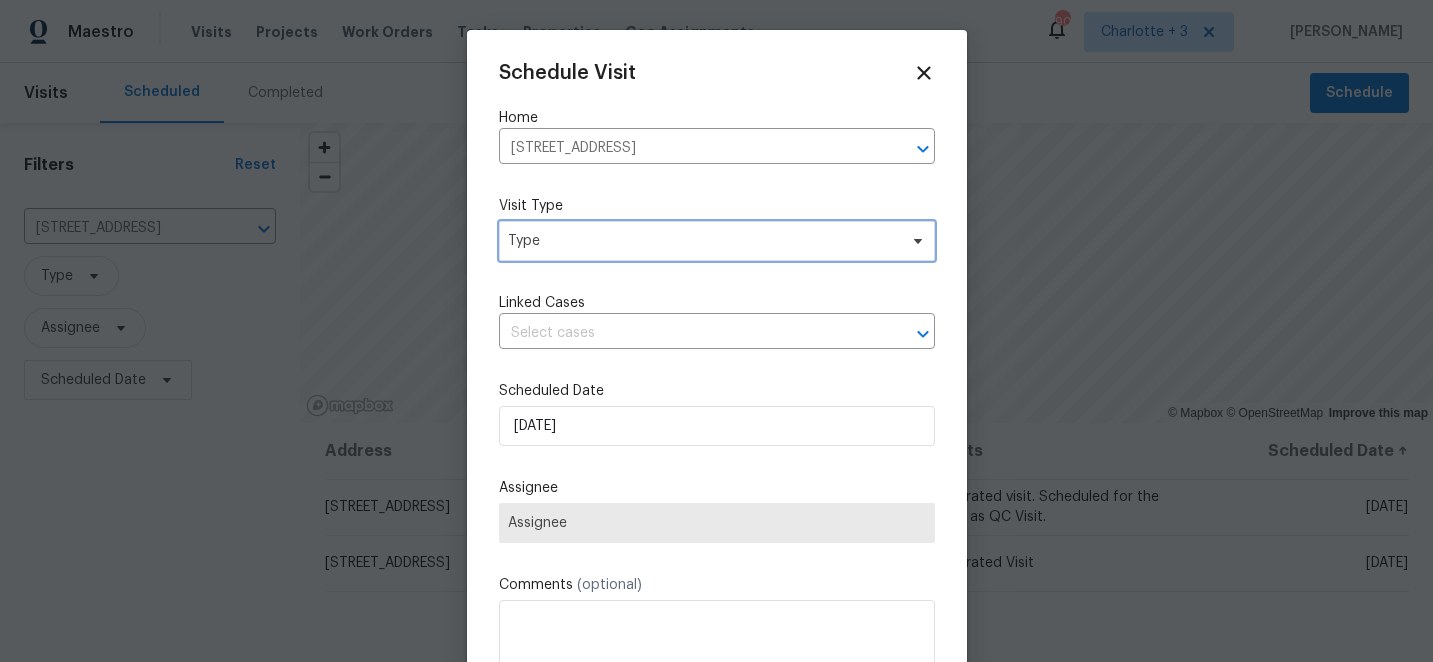 click on "Type" at bounding box center (702, 241) 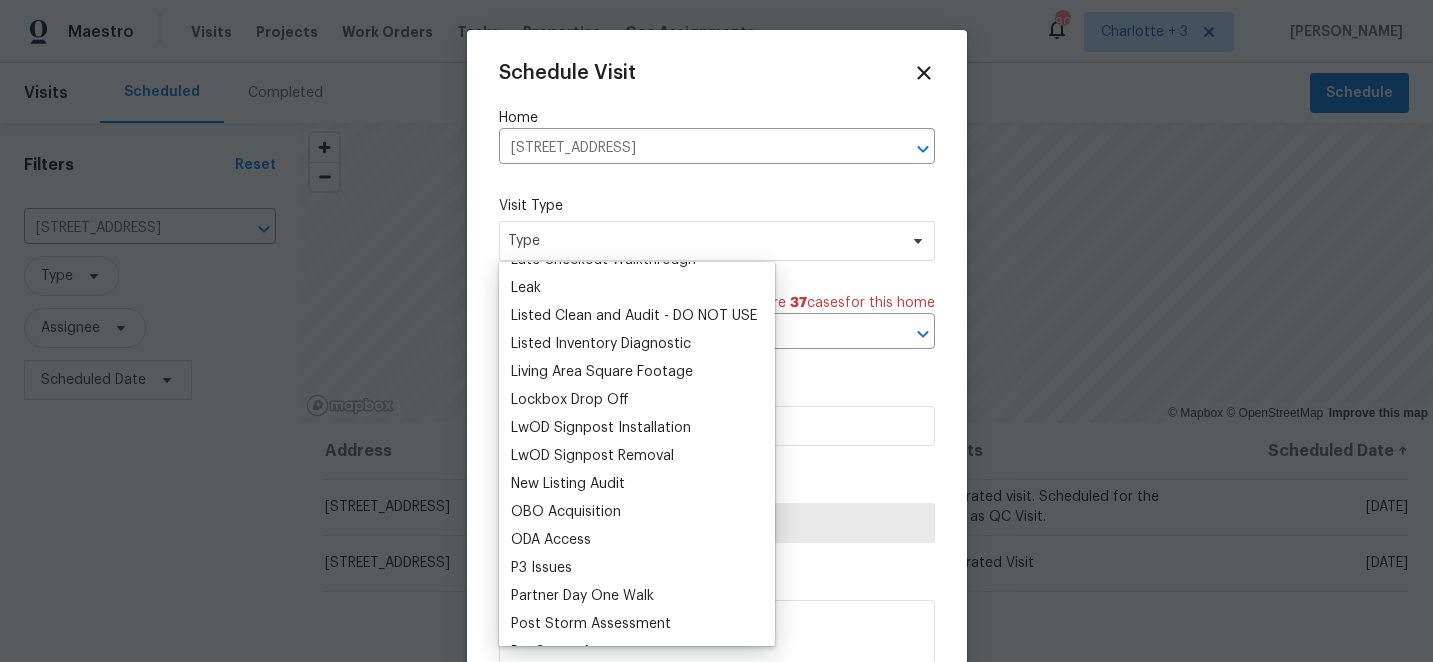 scroll, scrollTop: 907, scrollLeft: 0, axis: vertical 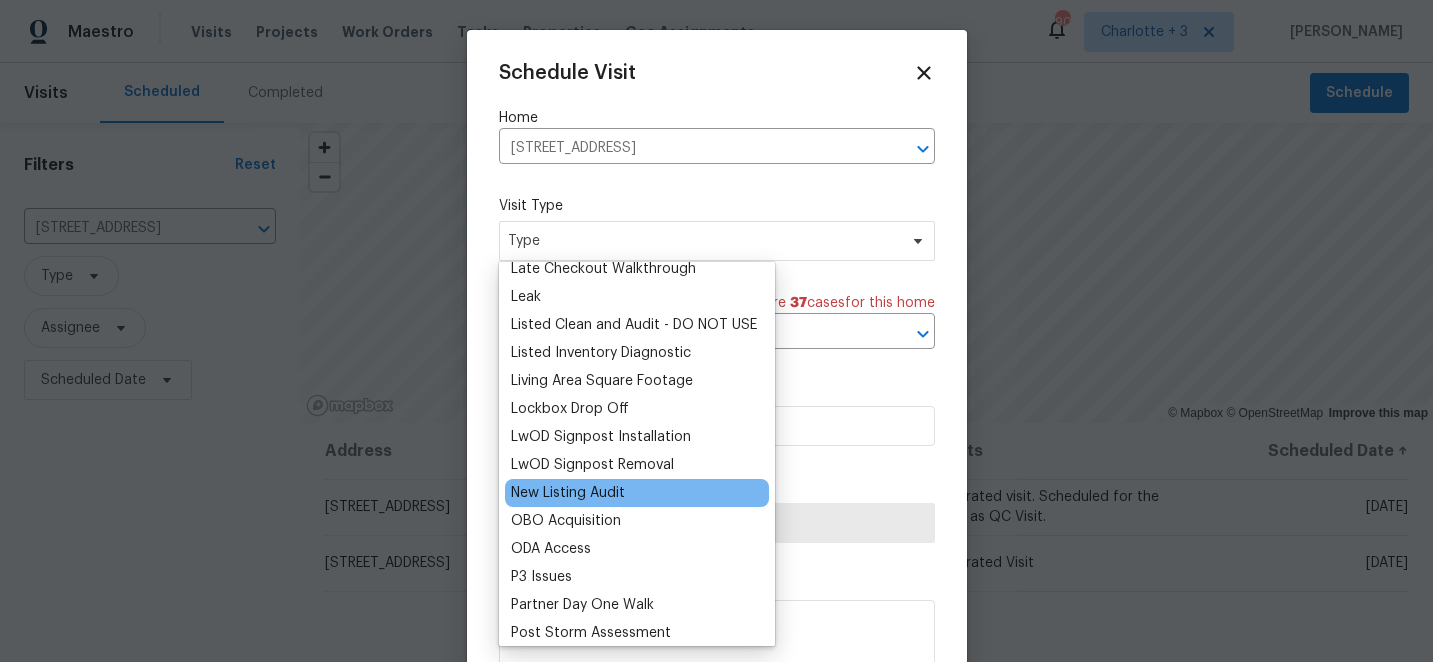click on "New Listing Audit" at bounding box center (568, 493) 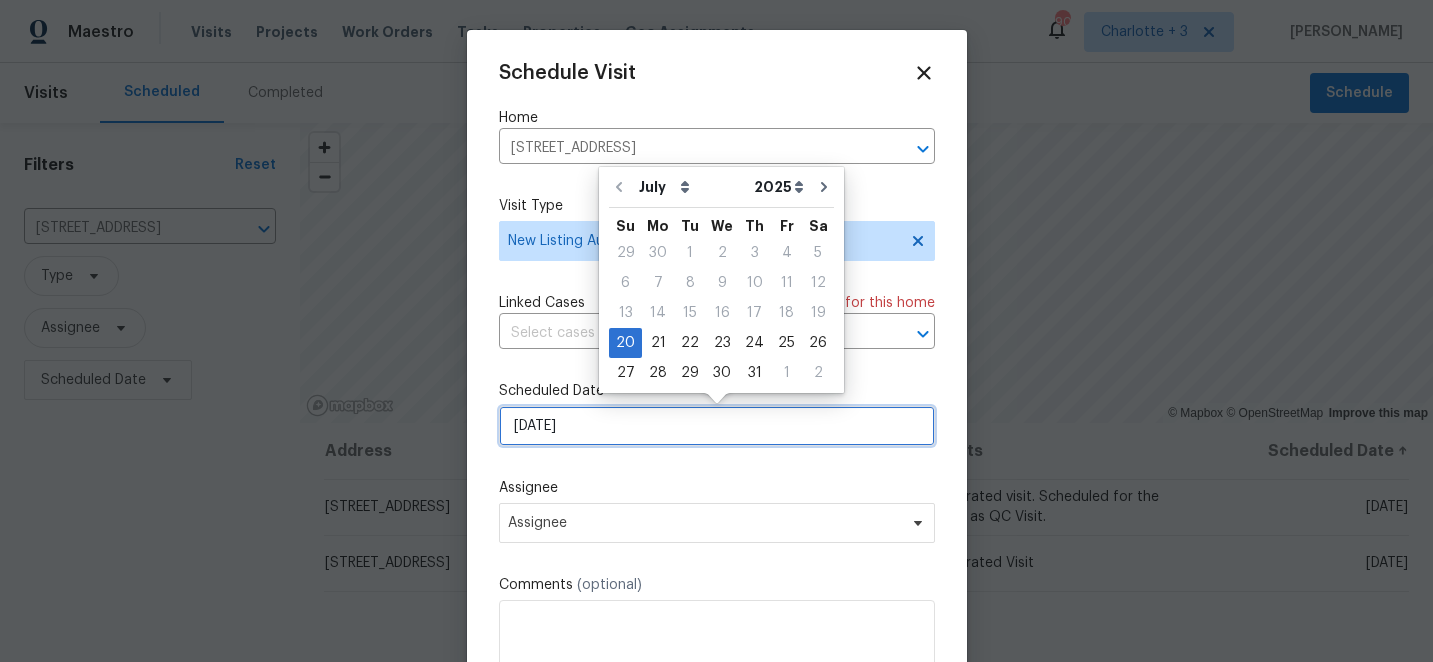 click on "[DATE]" at bounding box center (717, 426) 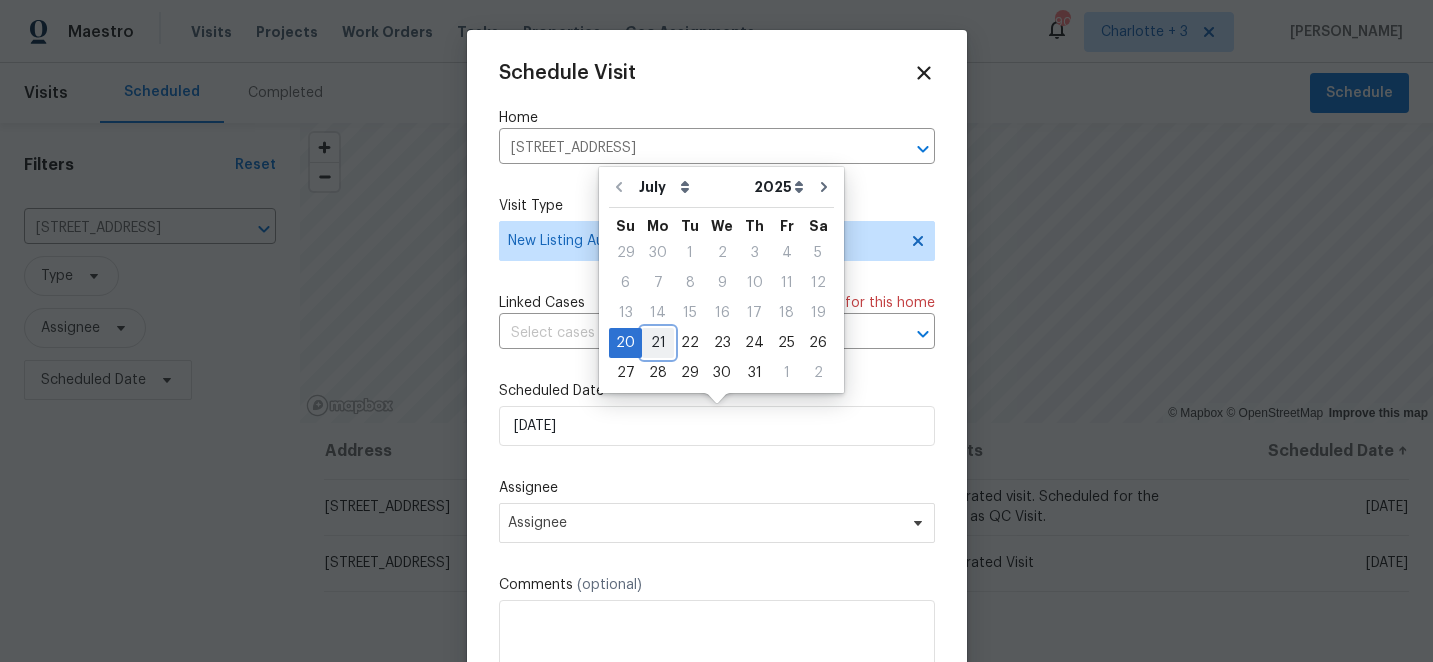 click on "21" at bounding box center (658, 343) 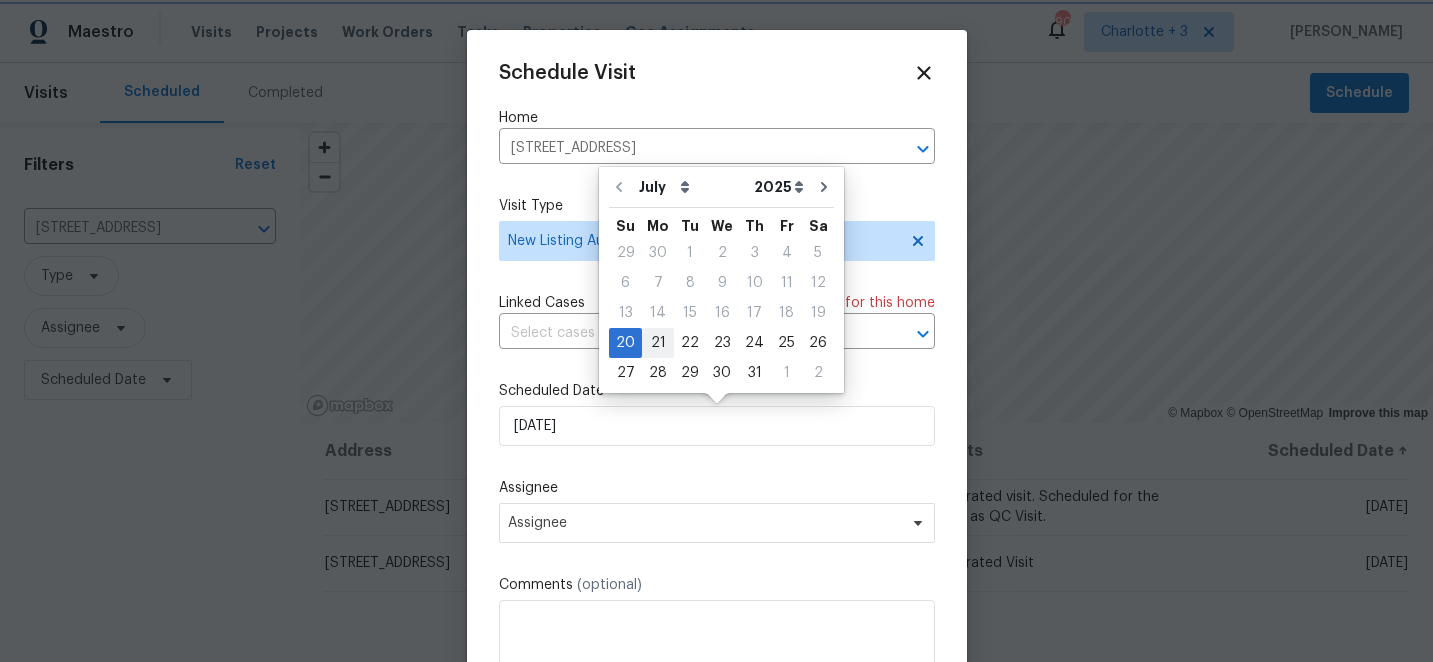 type on "[DATE]" 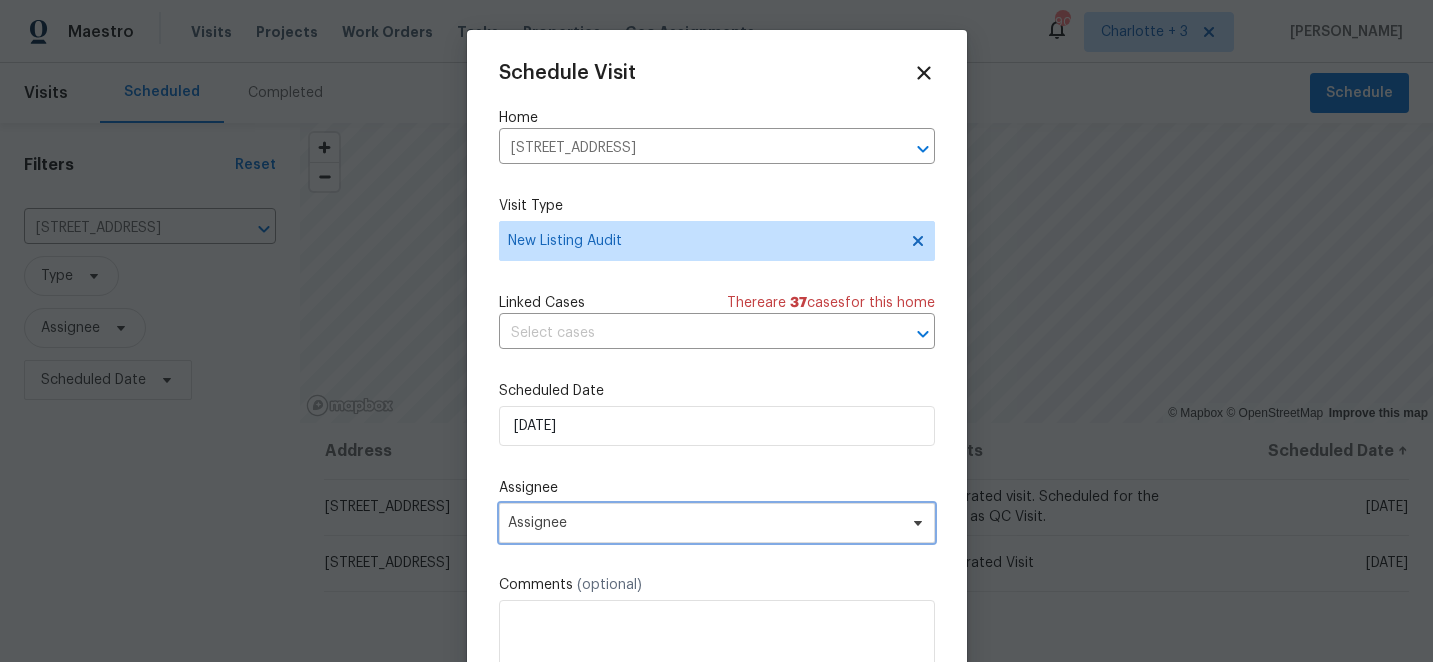 click on "Assignee" at bounding box center [717, 523] 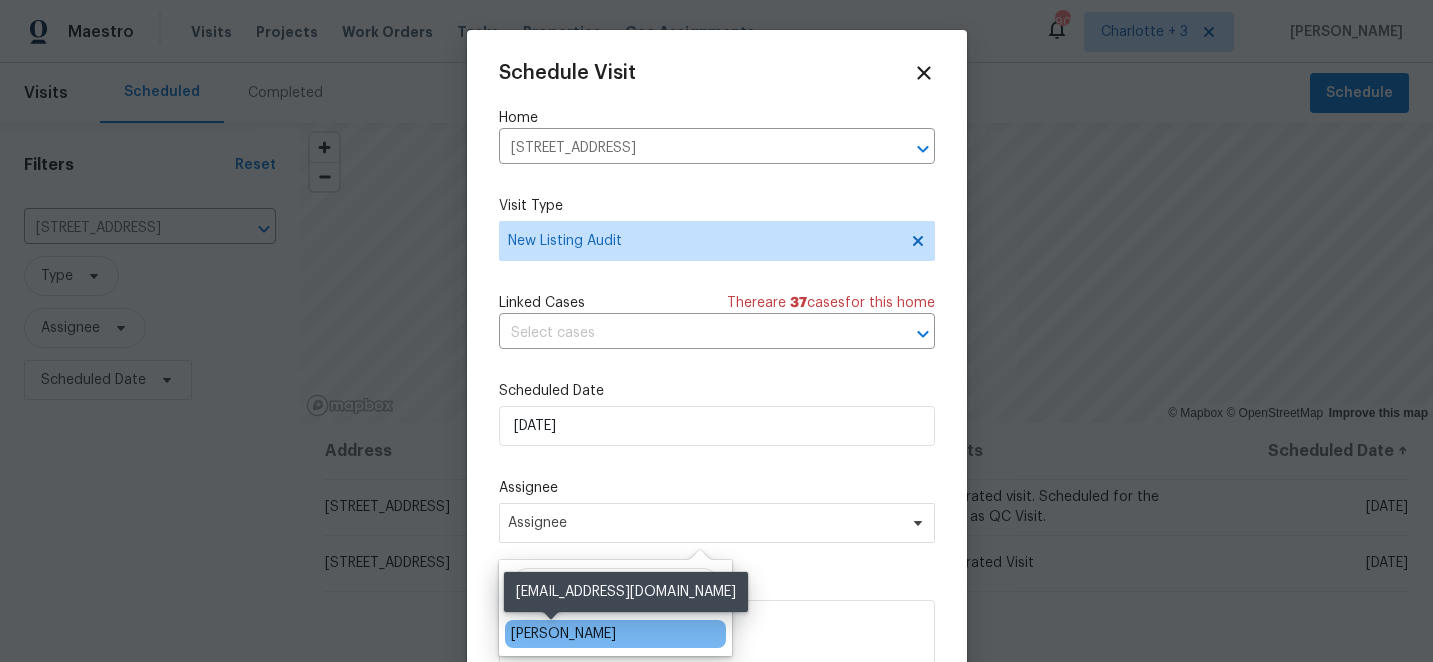 type on "chip" 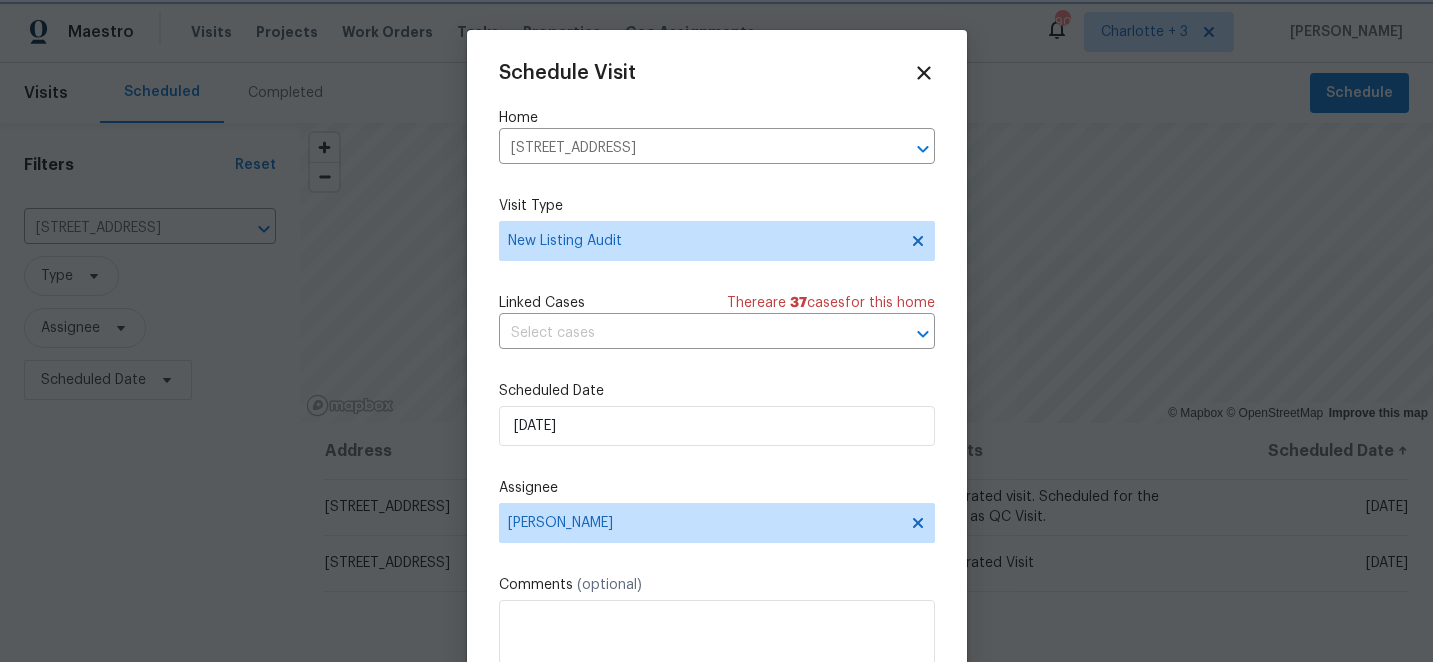 scroll, scrollTop: 36, scrollLeft: 0, axis: vertical 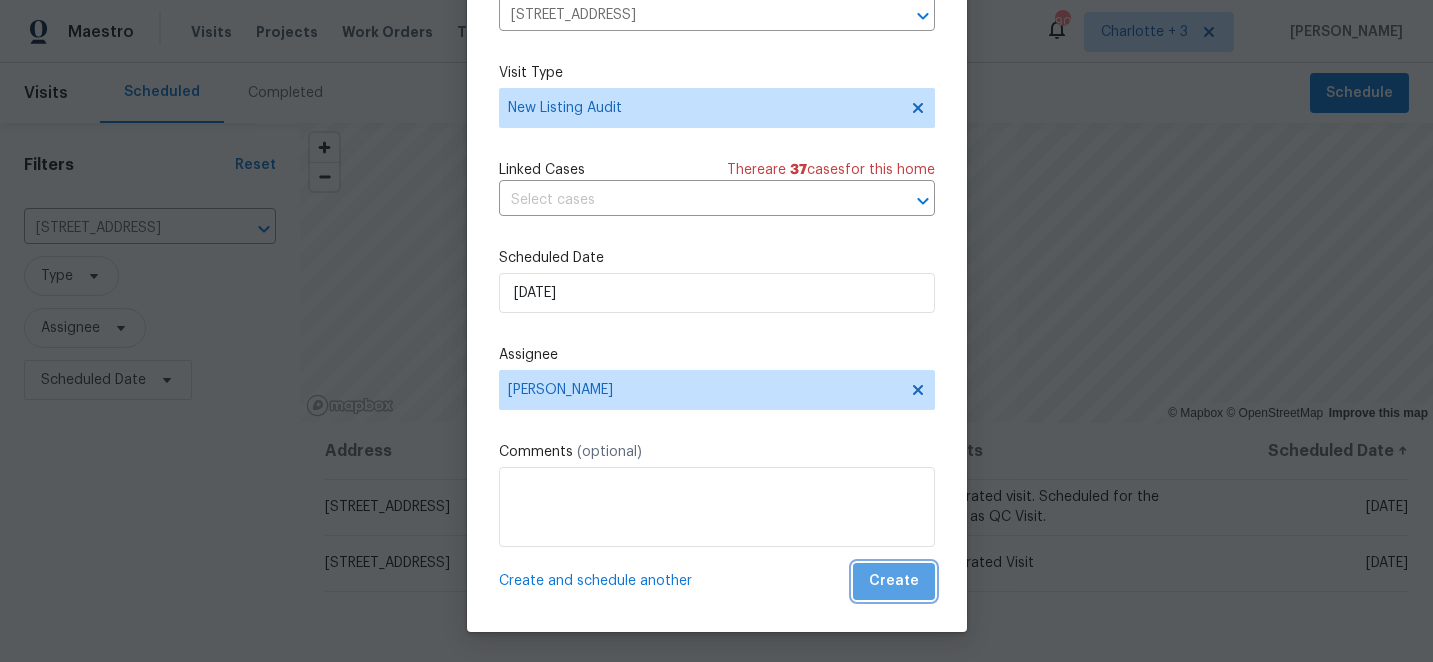 click on "Create" at bounding box center (894, 581) 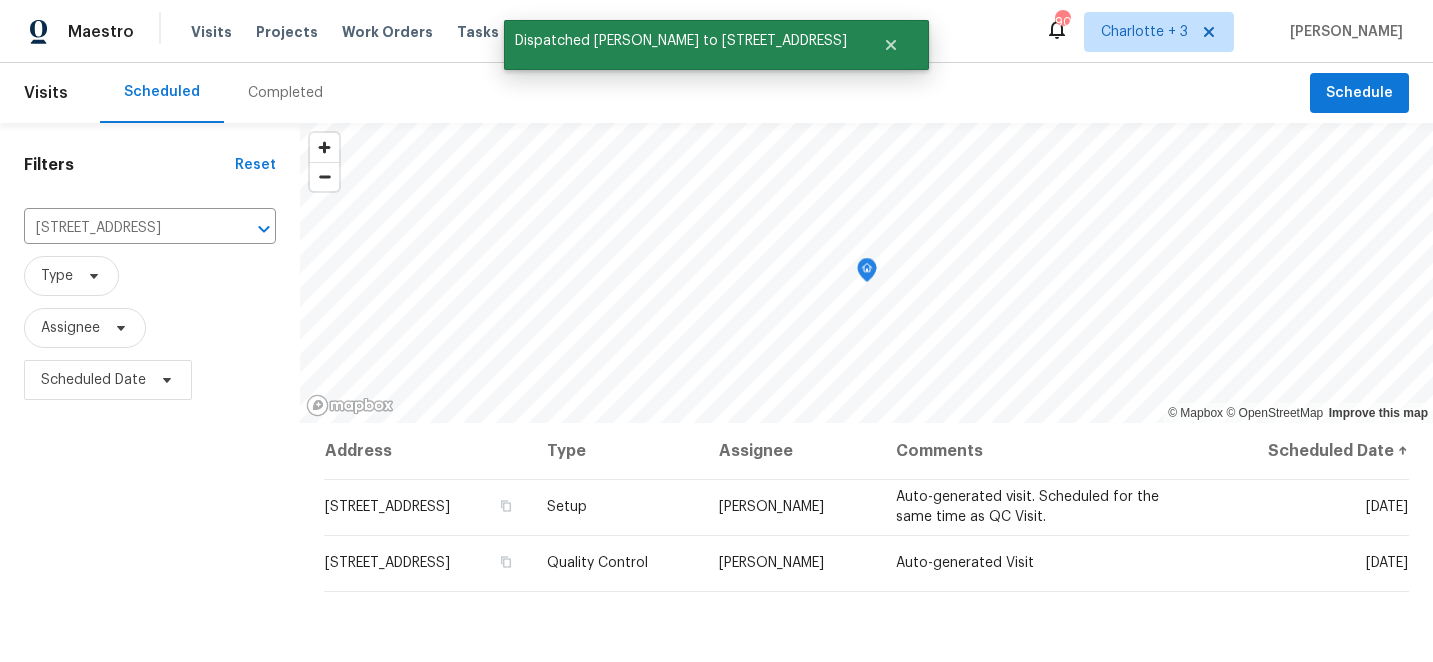scroll, scrollTop: 0, scrollLeft: 0, axis: both 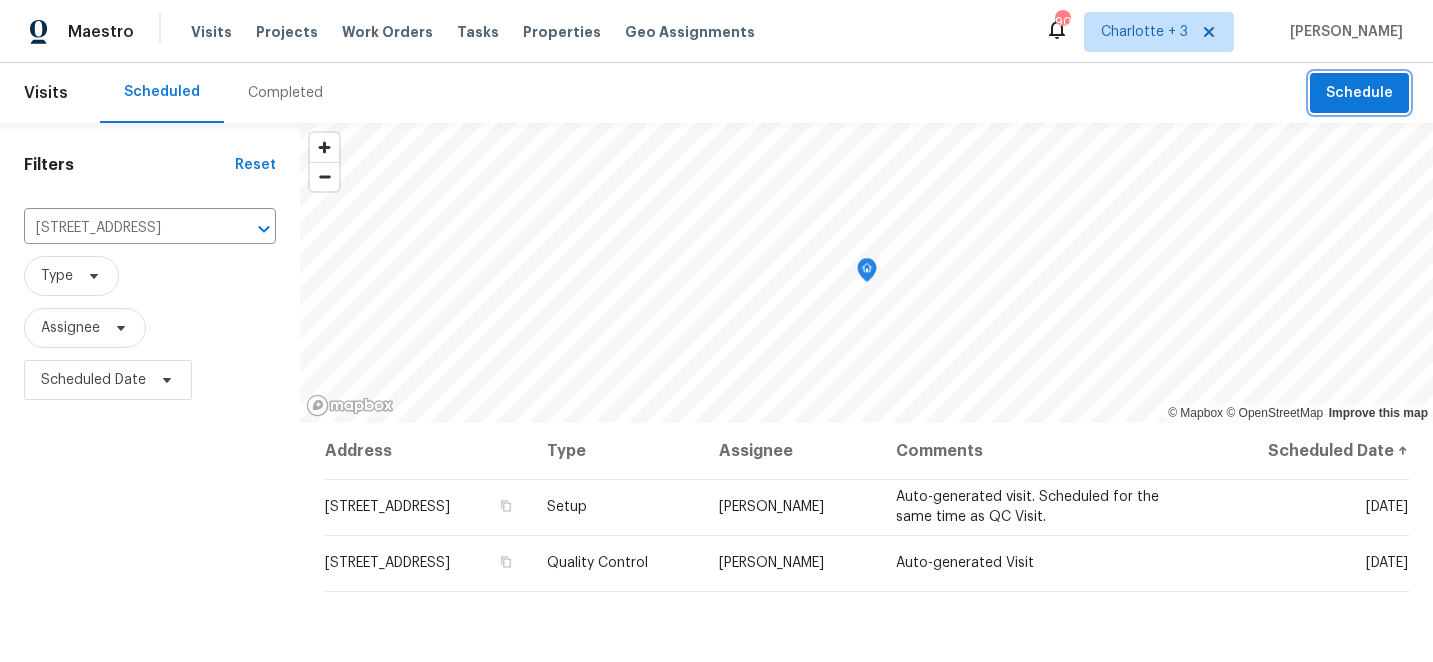 click on "Schedule" at bounding box center (1359, 93) 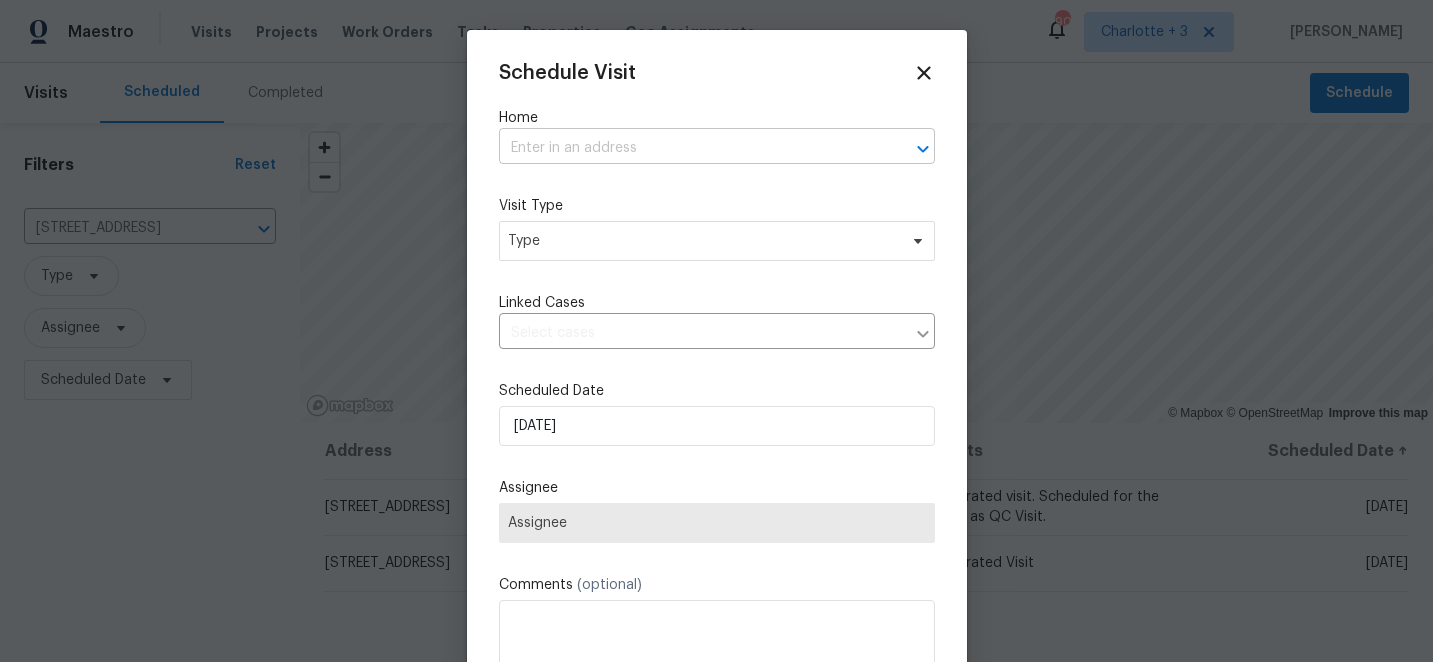 click at bounding box center [689, 148] 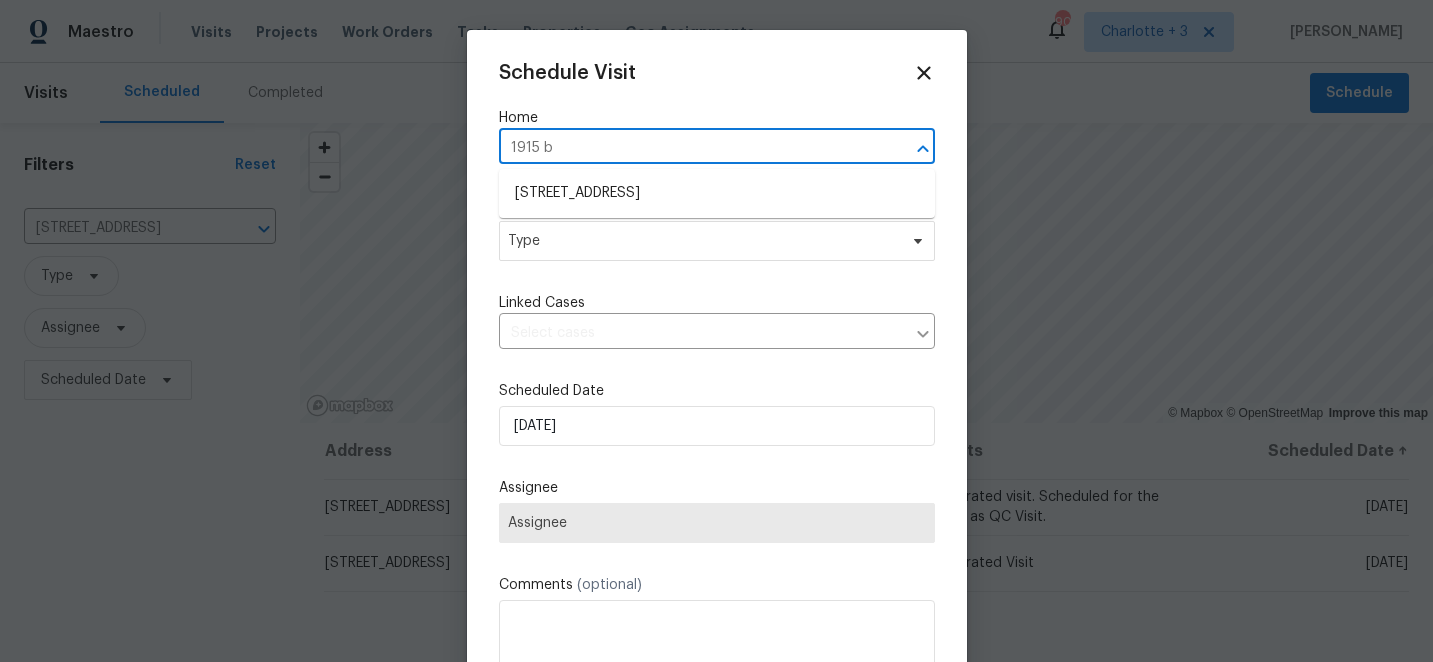 type on "1915 bi" 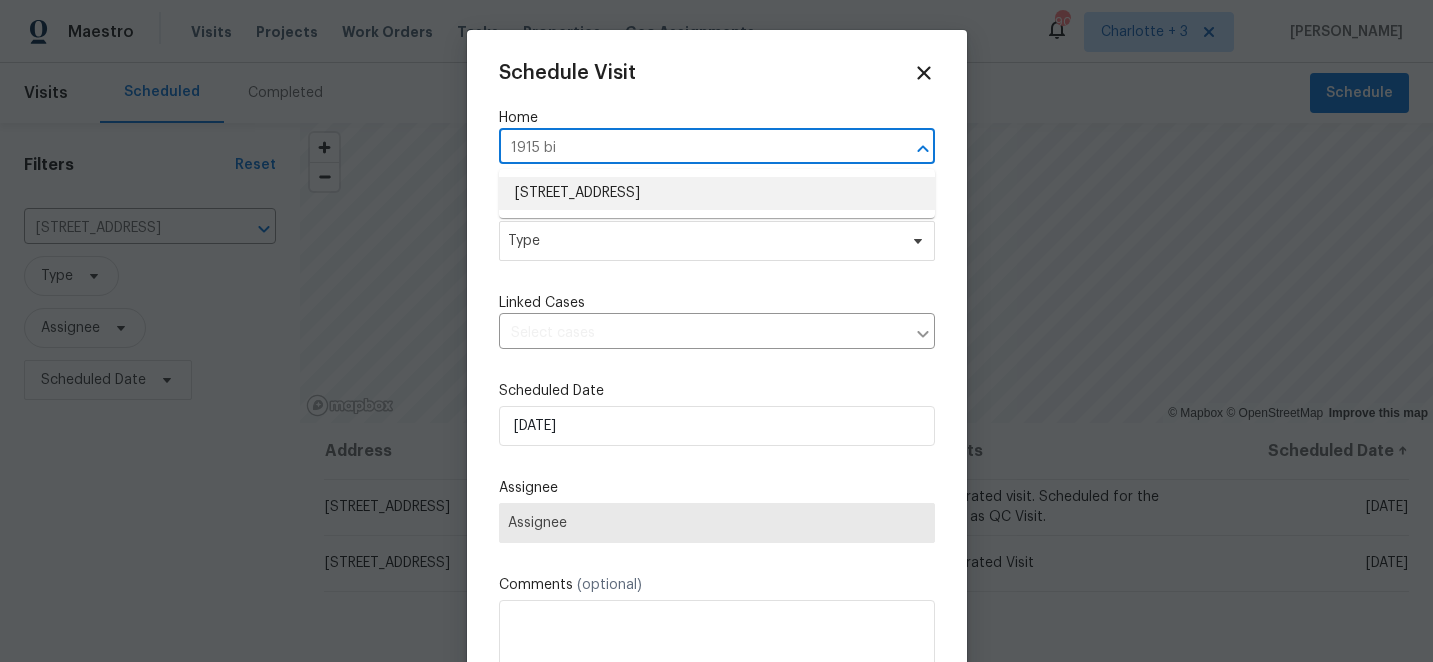 click on "[STREET_ADDRESS]" at bounding box center [717, 193] 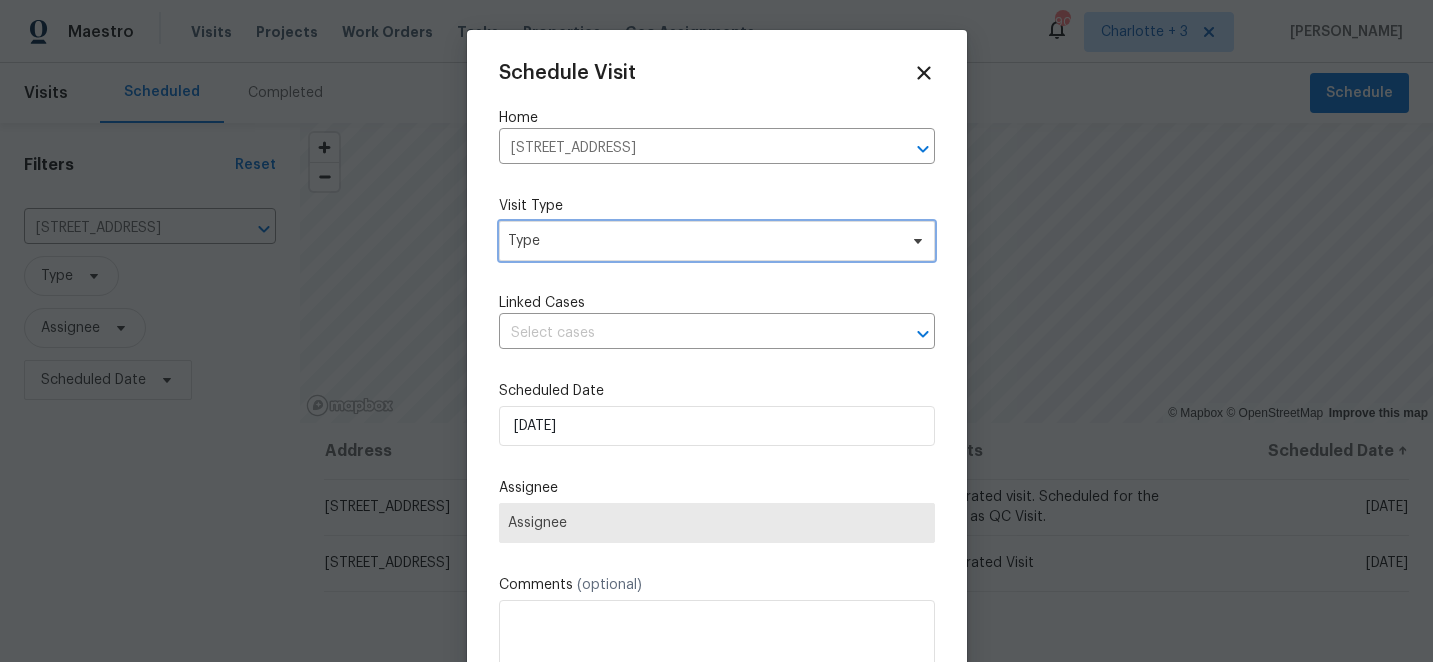 click on "Type" at bounding box center [702, 241] 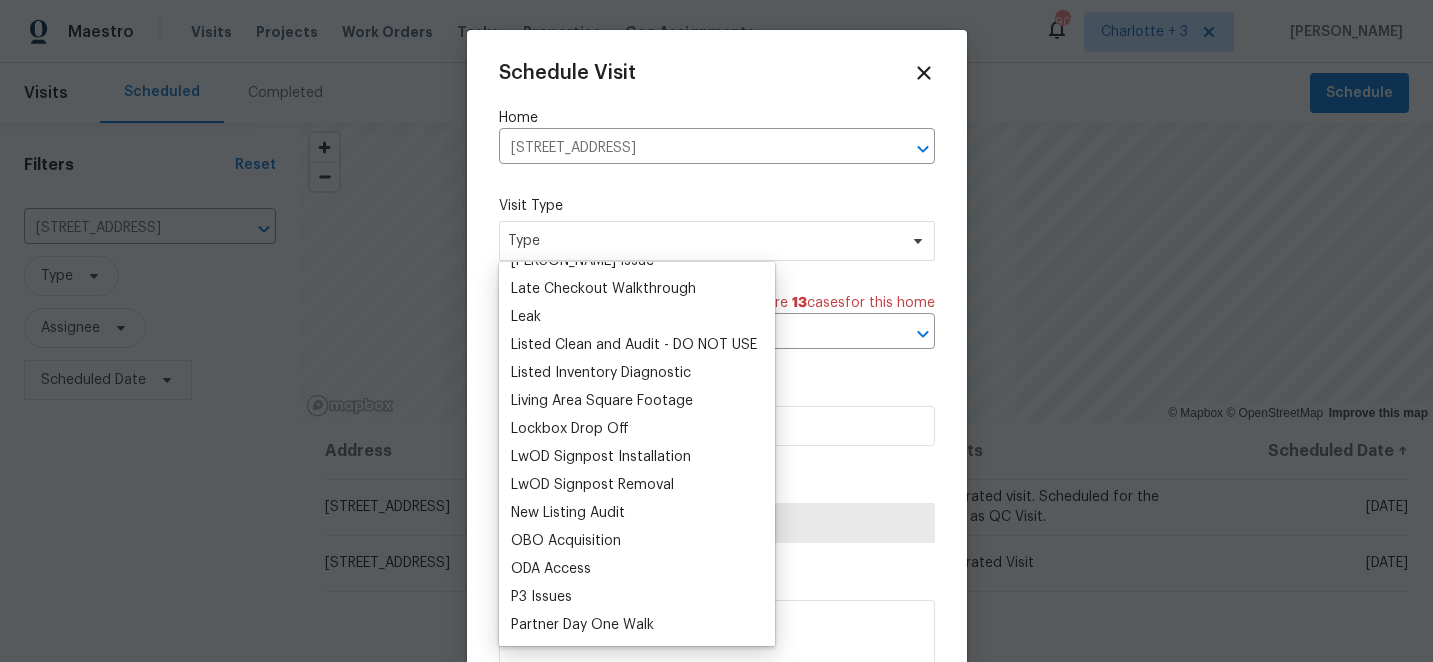 scroll, scrollTop: 1035, scrollLeft: 0, axis: vertical 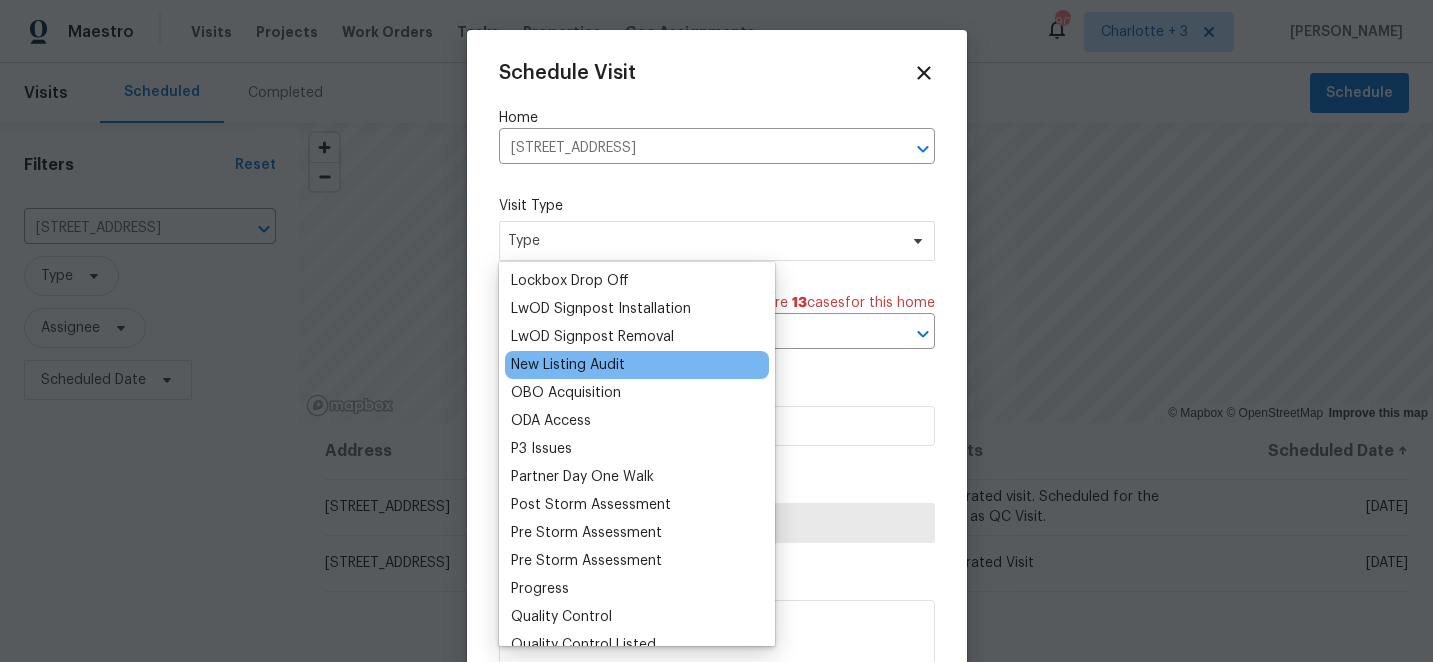 click on "New Listing Audit" at bounding box center [568, 365] 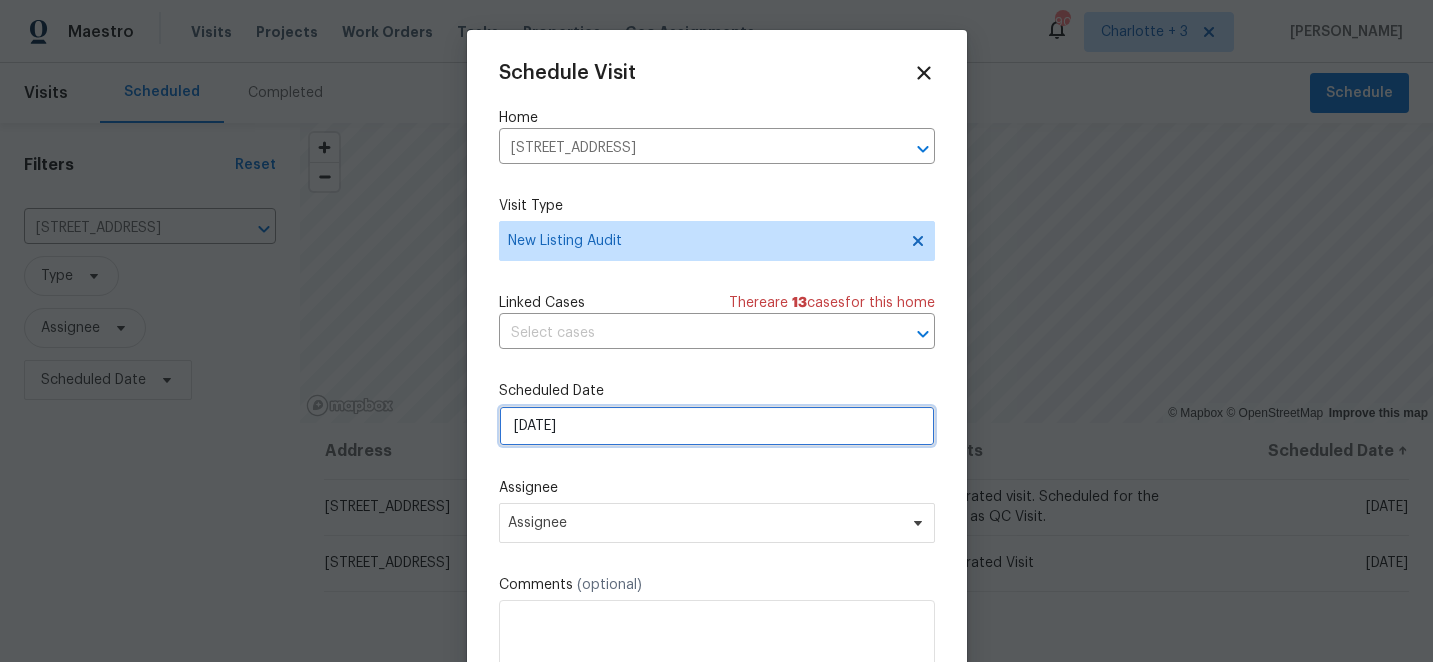 click on "[DATE]" at bounding box center (717, 426) 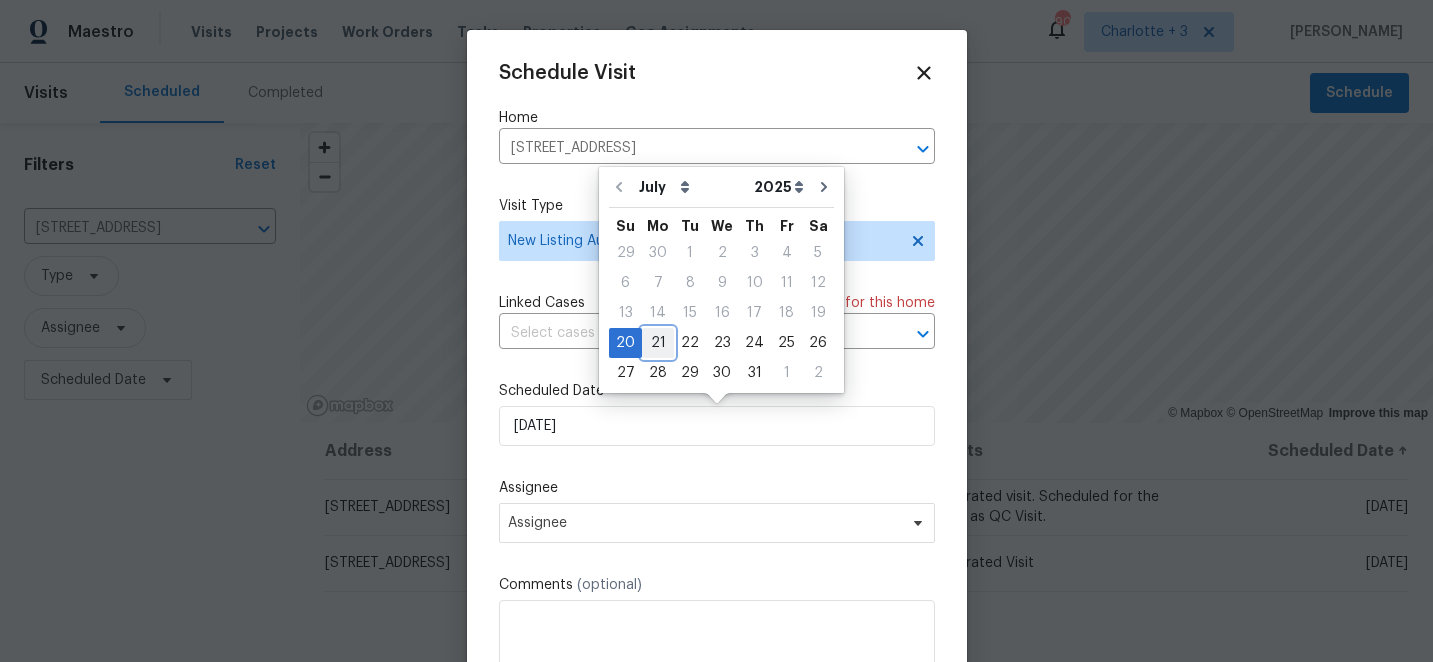 click on "21" at bounding box center (658, 343) 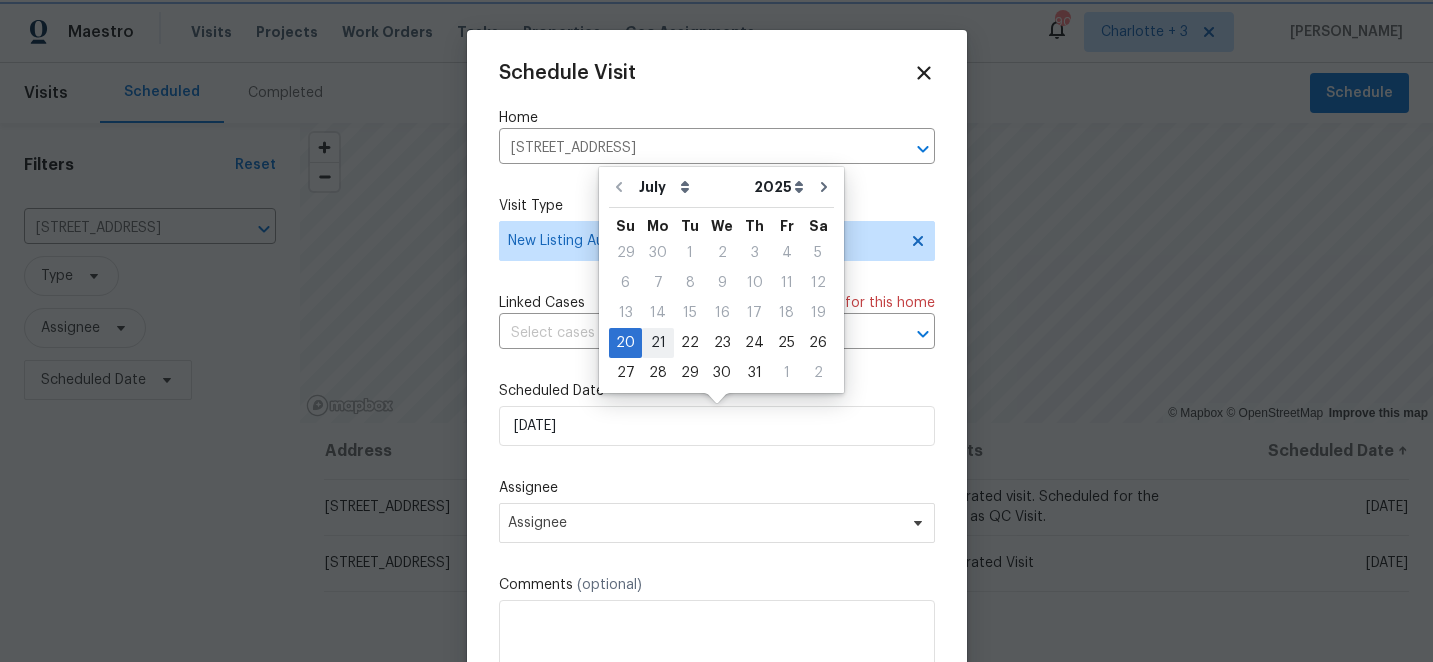 type on "[DATE]" 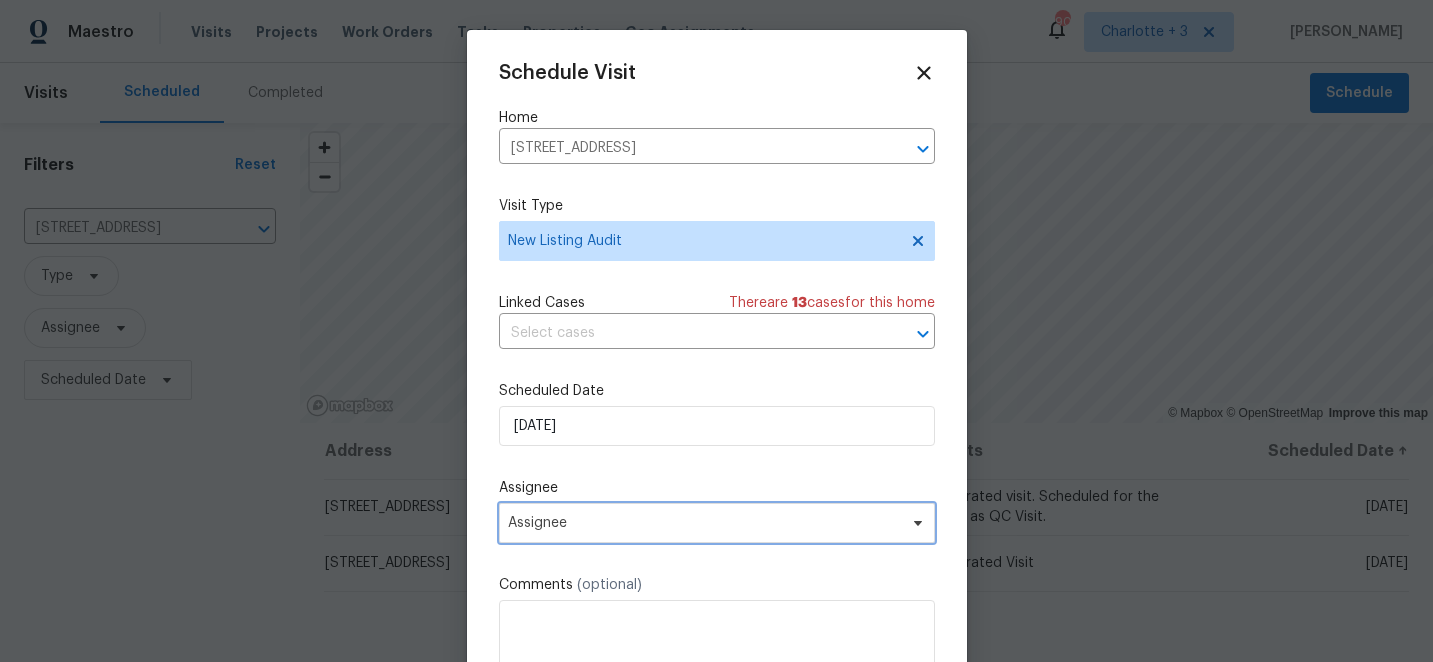 click on "Assignee" at bounding box center (717, 523) 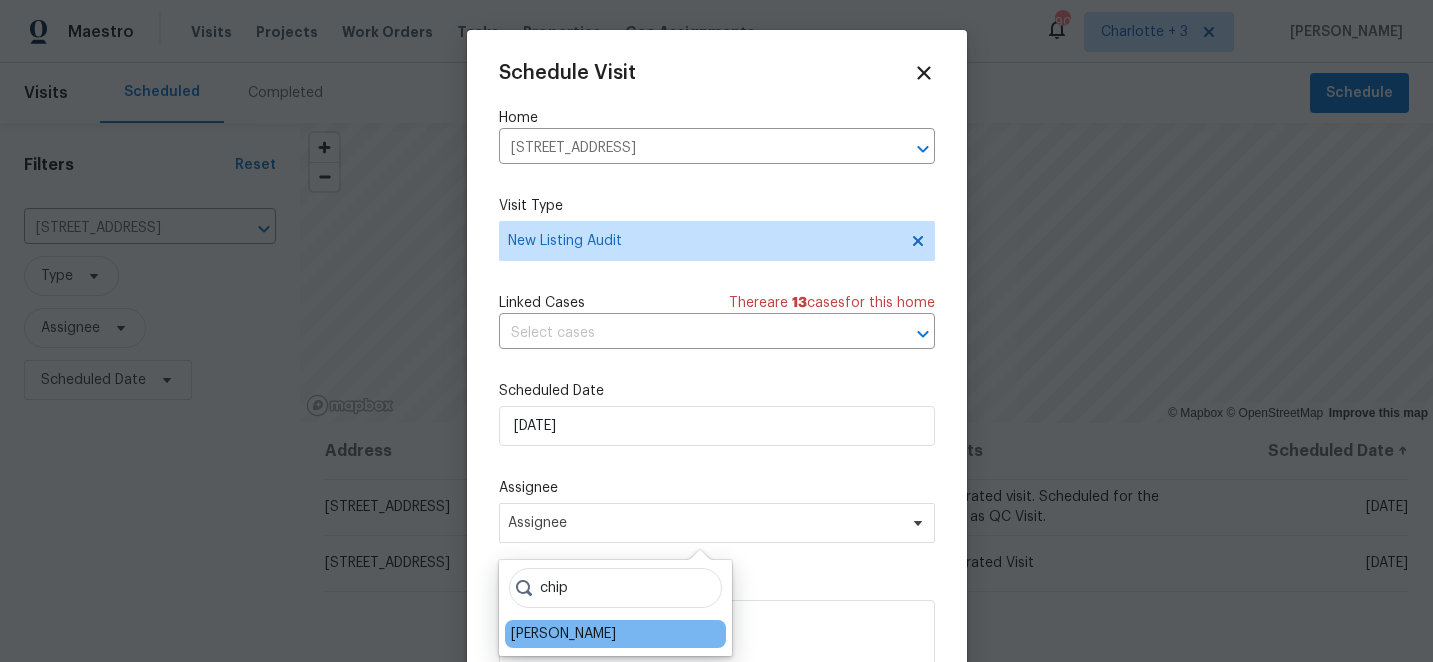 type on "chip" 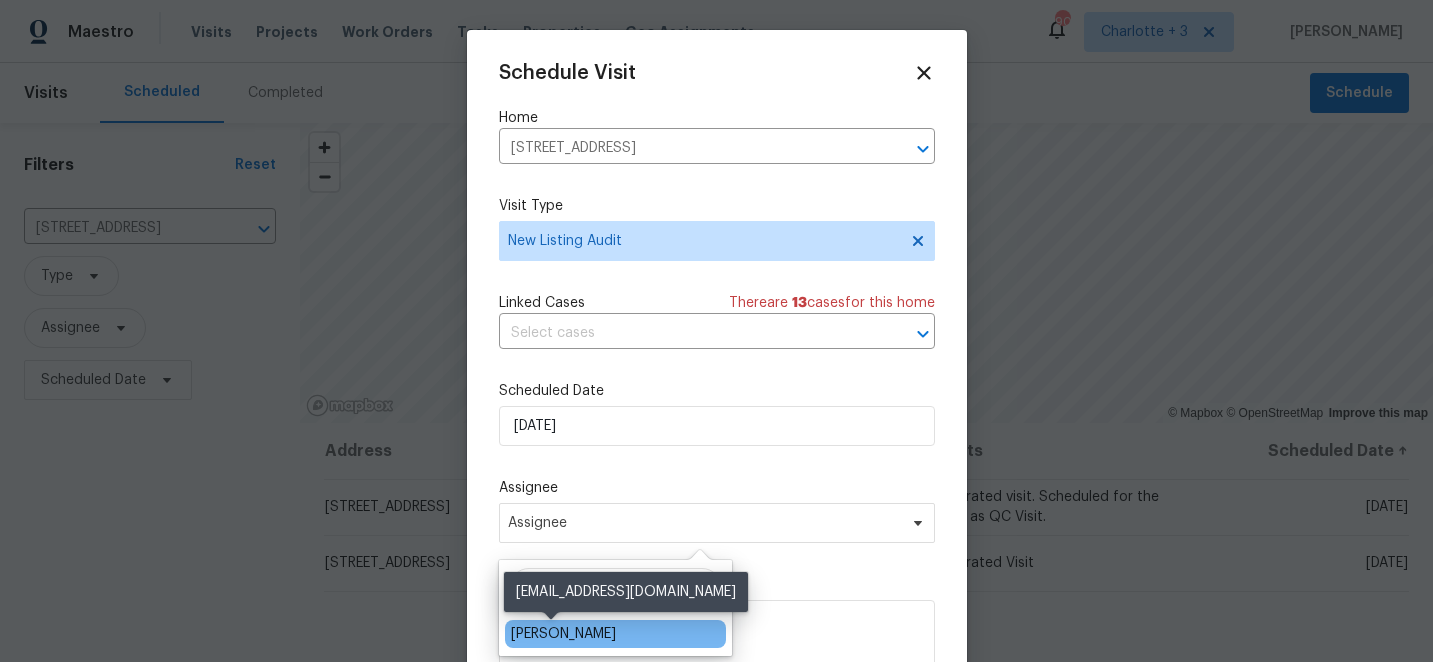 click on "[PERSON_NAME]" at bounding box center [563, 634] 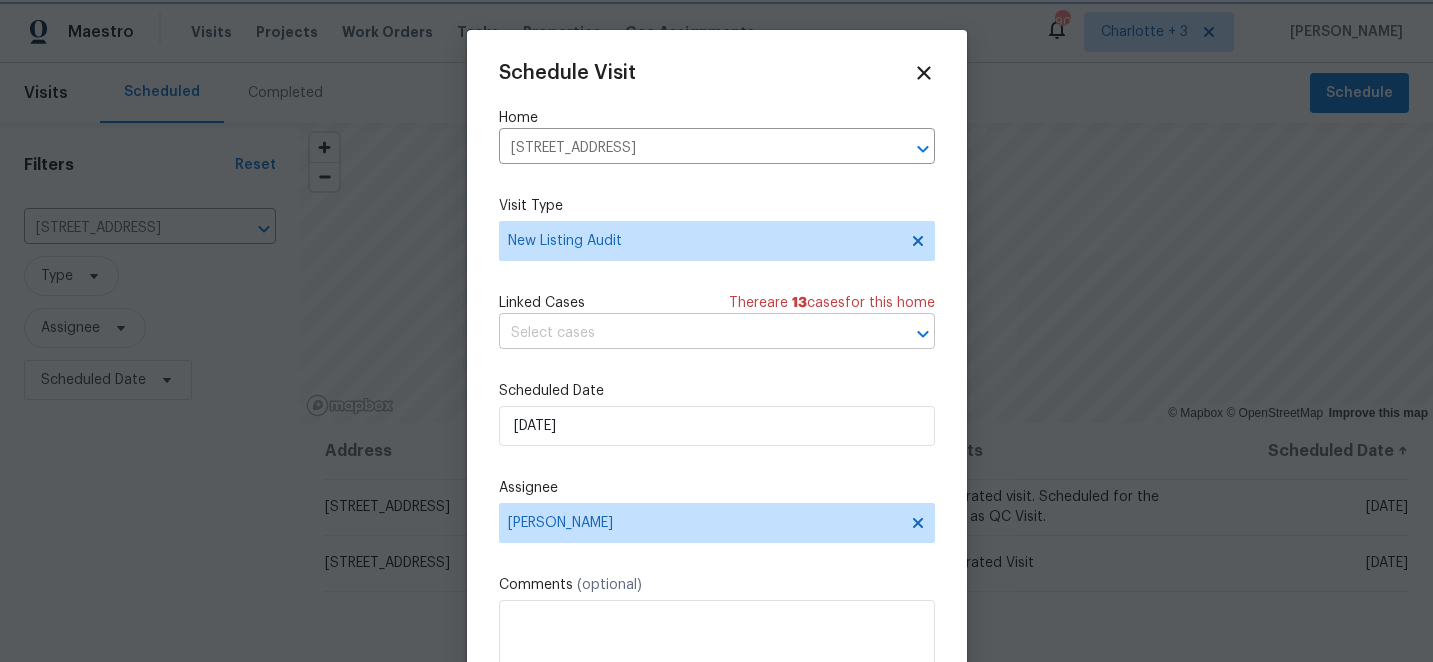 scroll, scrollTop: 36, scrollLeft: 0, axis: vertical 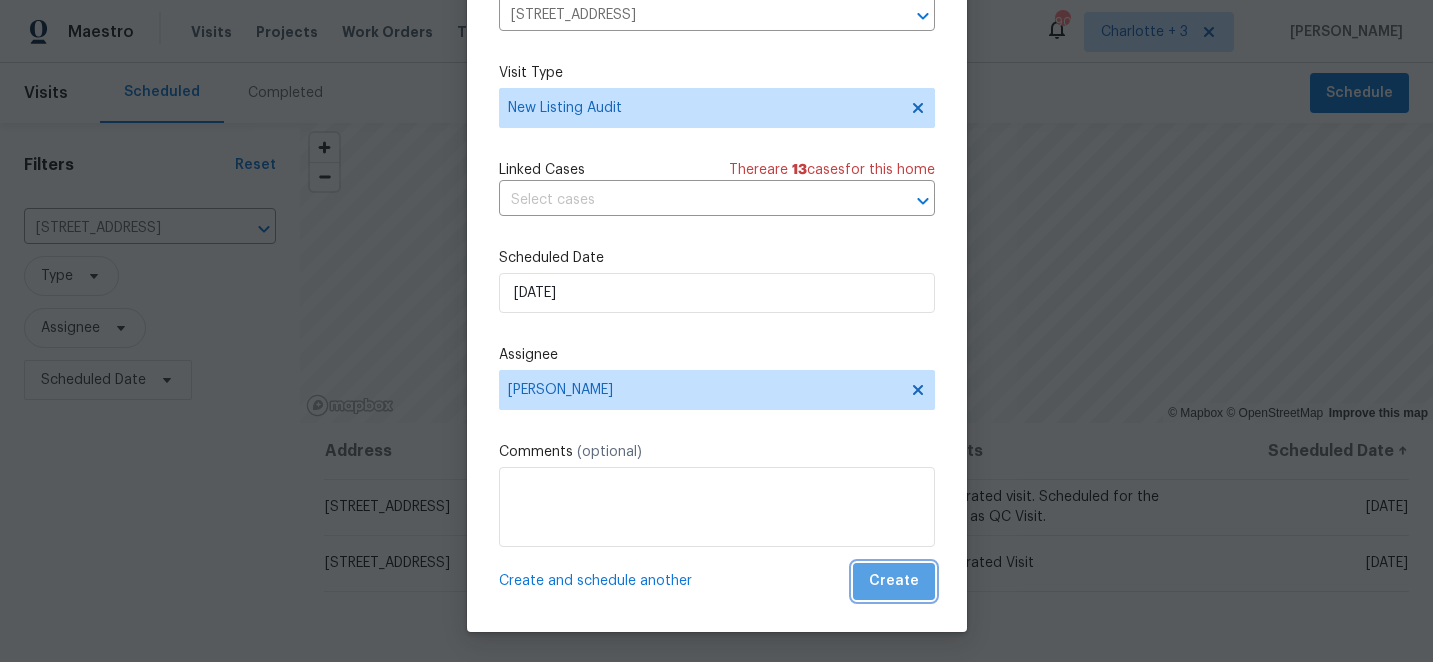 click on "Create" at bounding box center [894, 581] 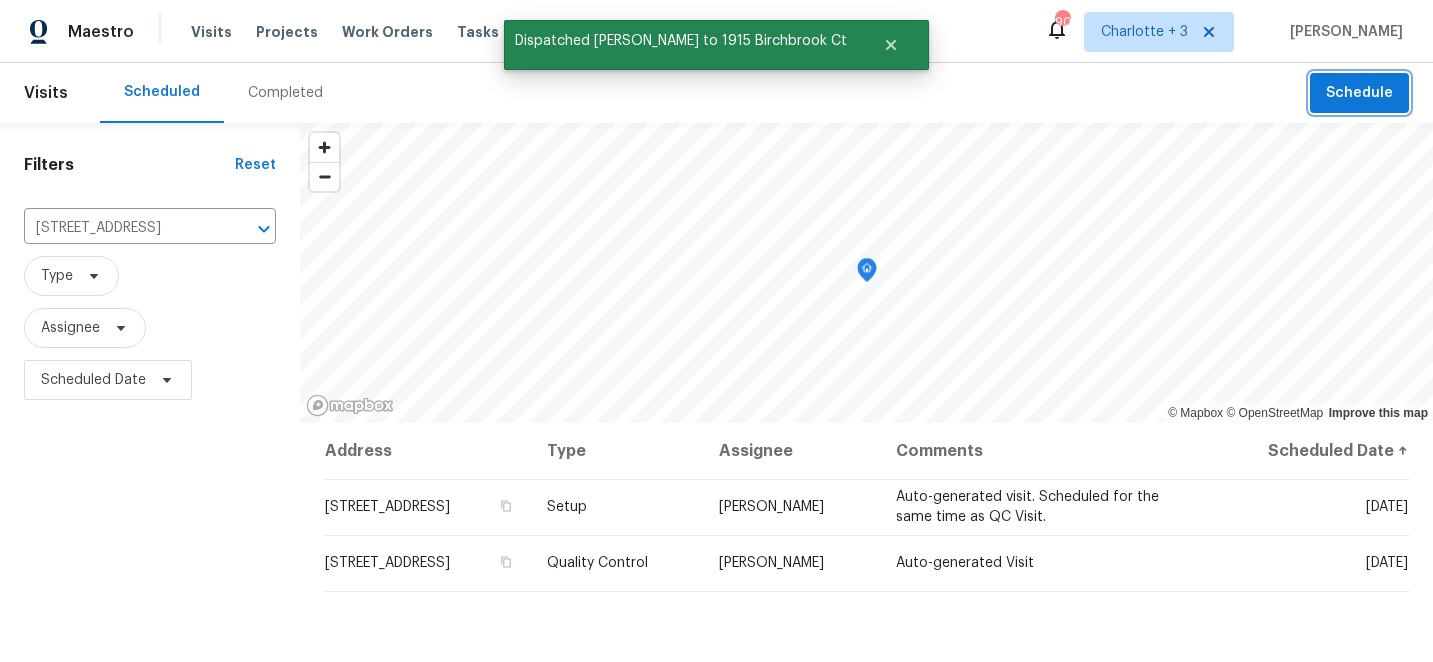 scroll, scrollTop: 0, scrollLeft: 0, axis: both 